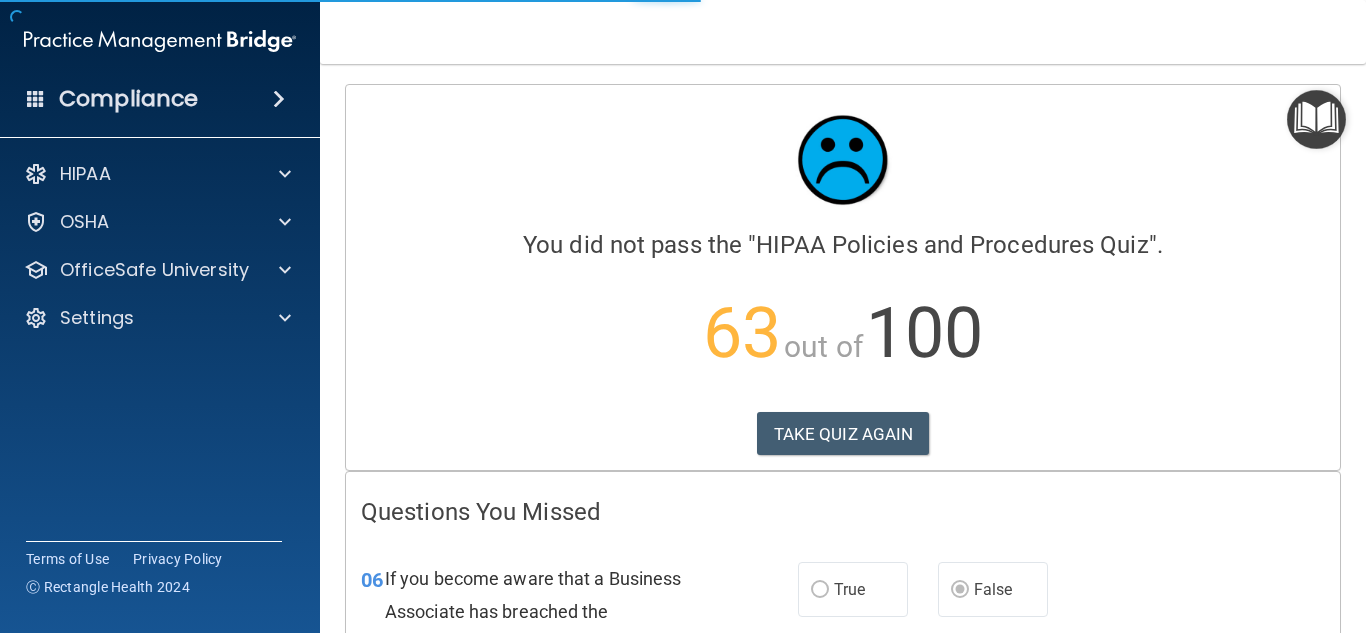 scroll, scrollTop: 0, scrollLeft: 0, axis: both 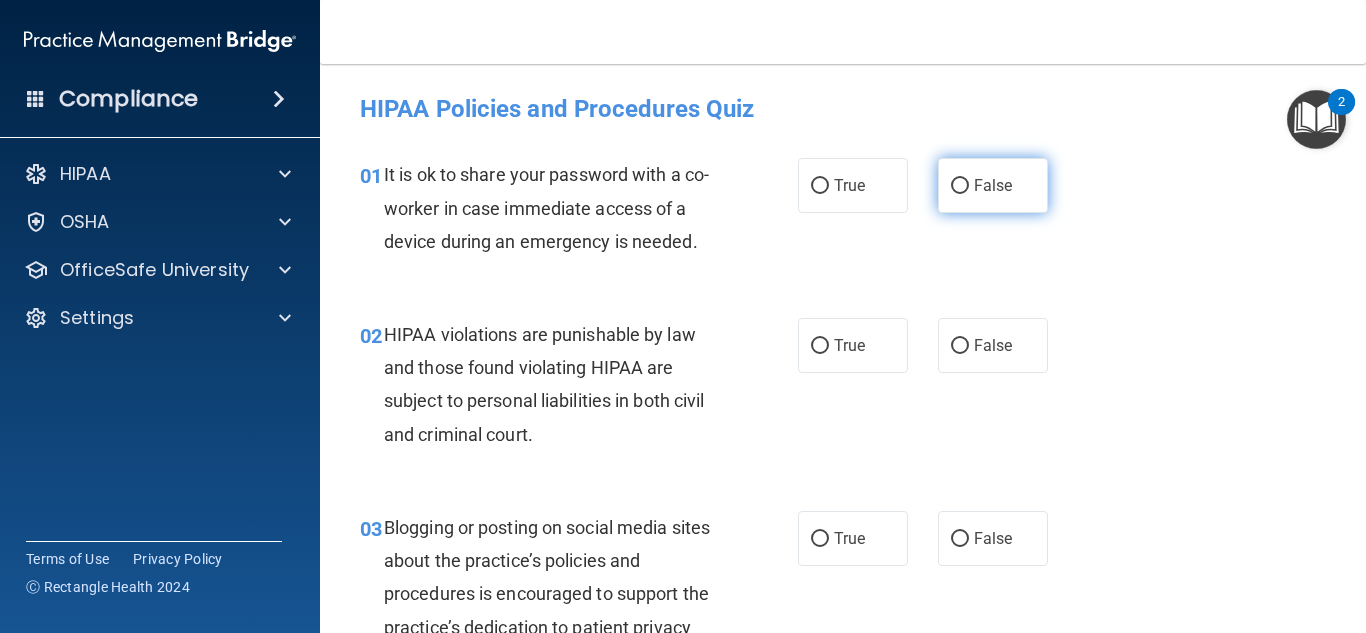 click on "False" at bounding box center [960, 186] 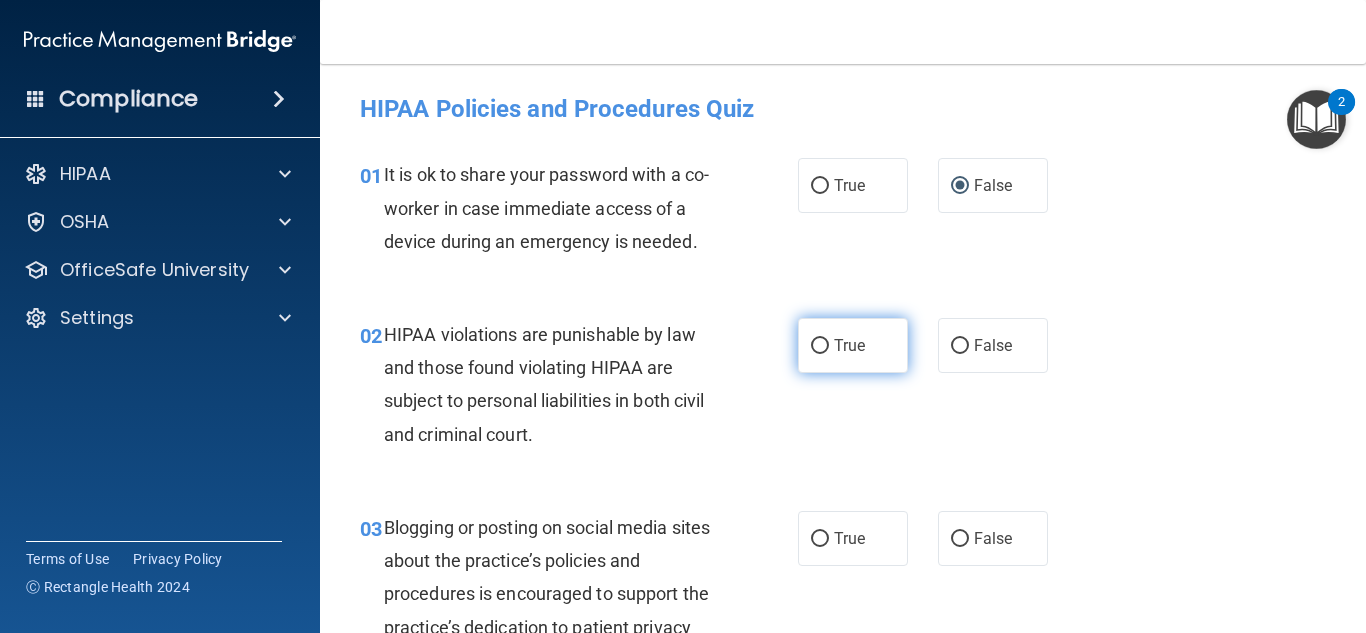 click on "True" at bounding box center [820, 346] 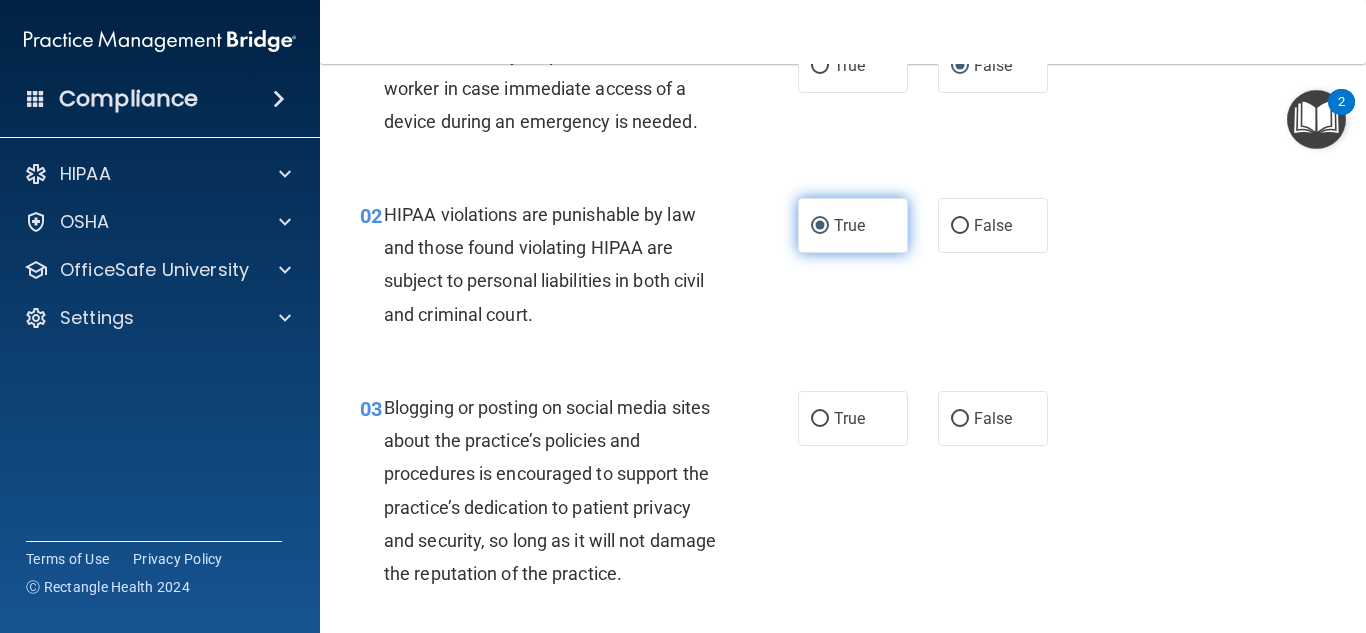 scroll, scrollTop: 141, scrollLeft: 0, axis: vertical 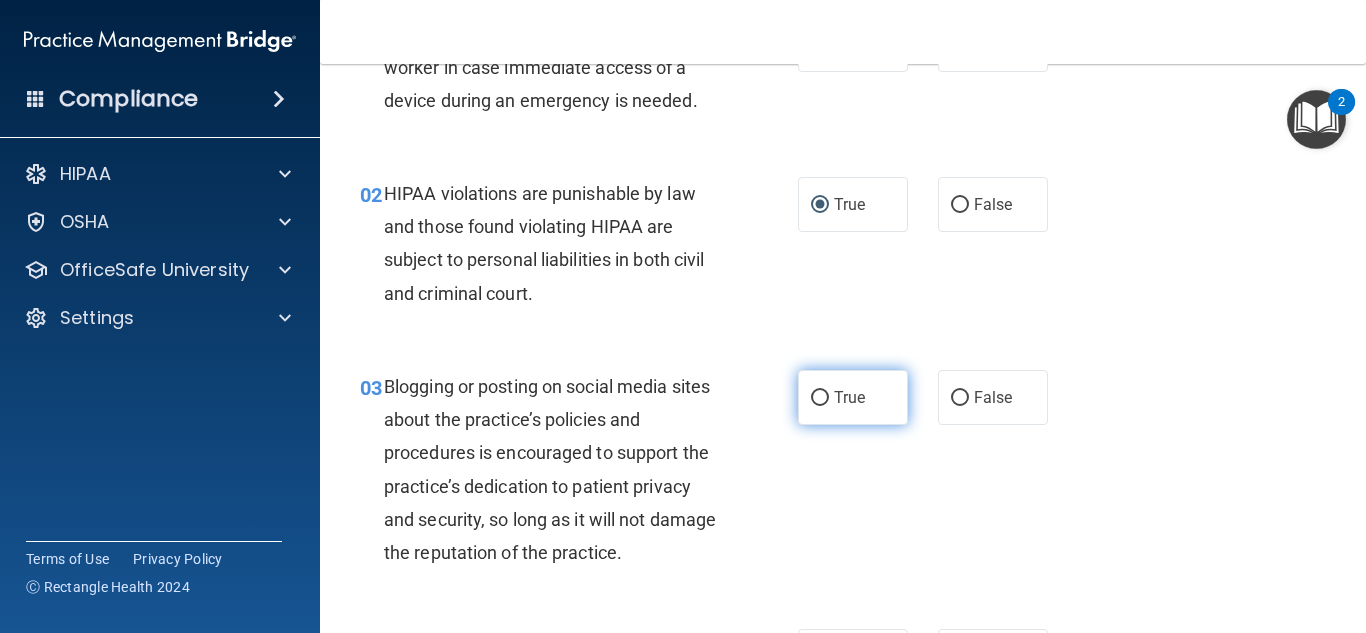 click on "True" at bounding box center [849, 397] 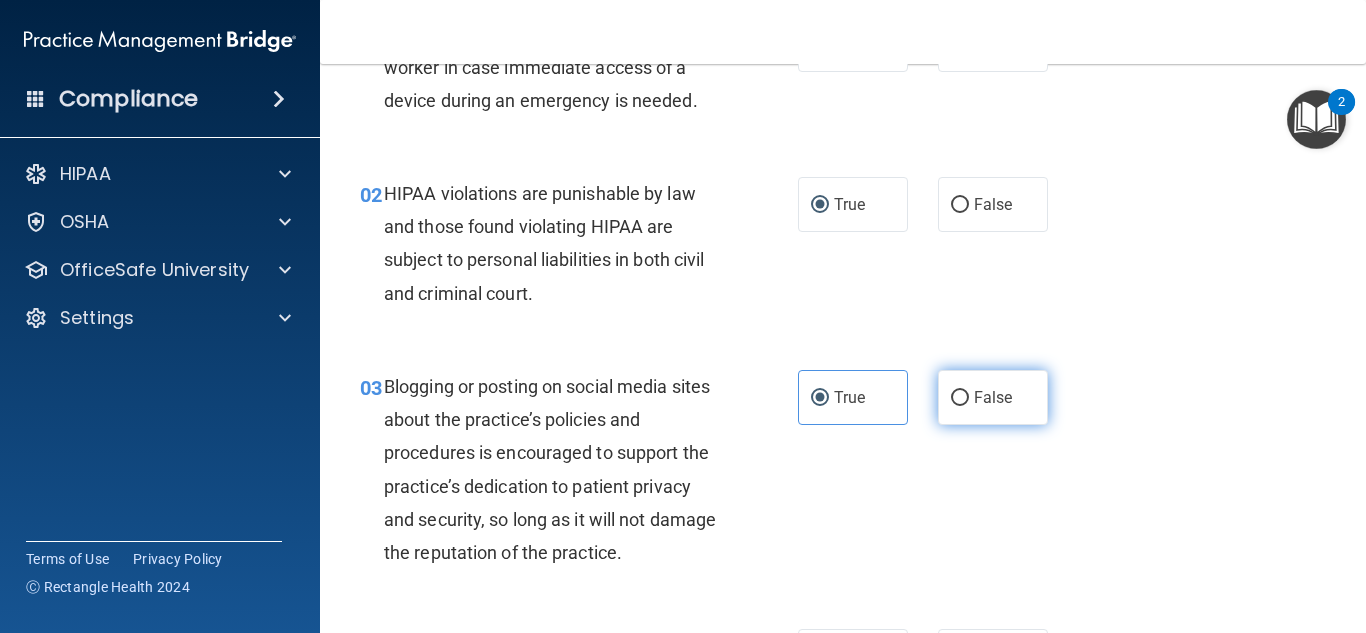 click on "False" at bounding box center (993, 397) 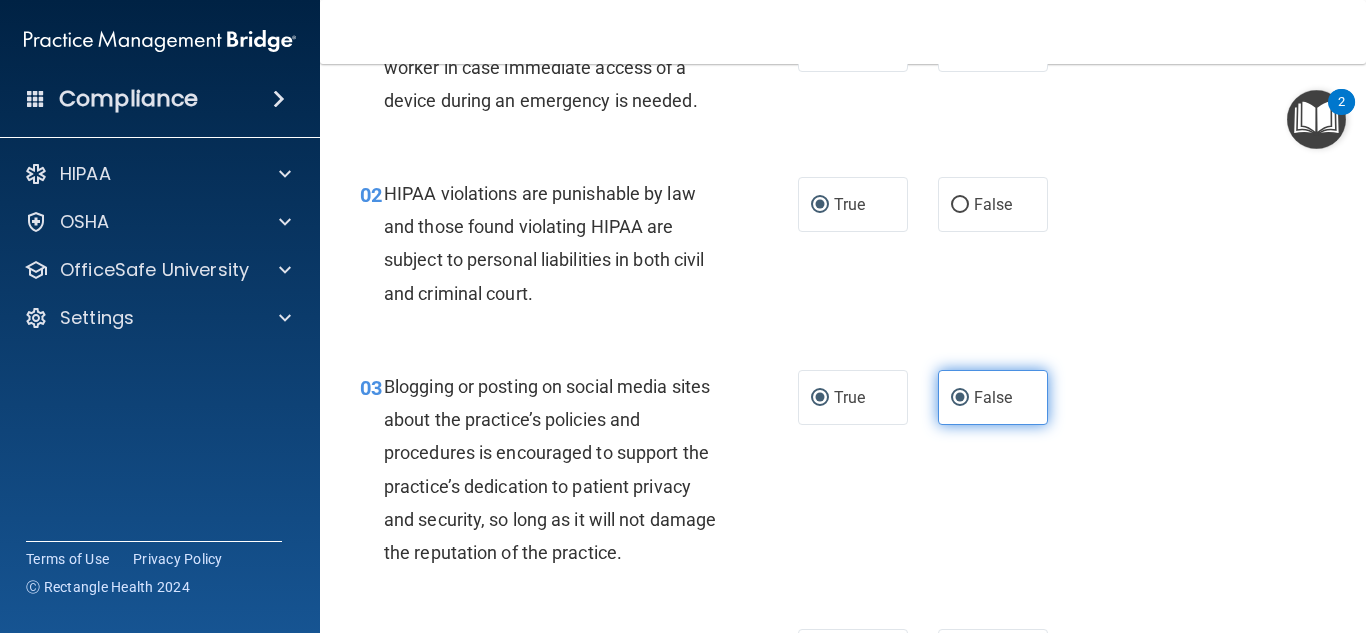 radio on "false" 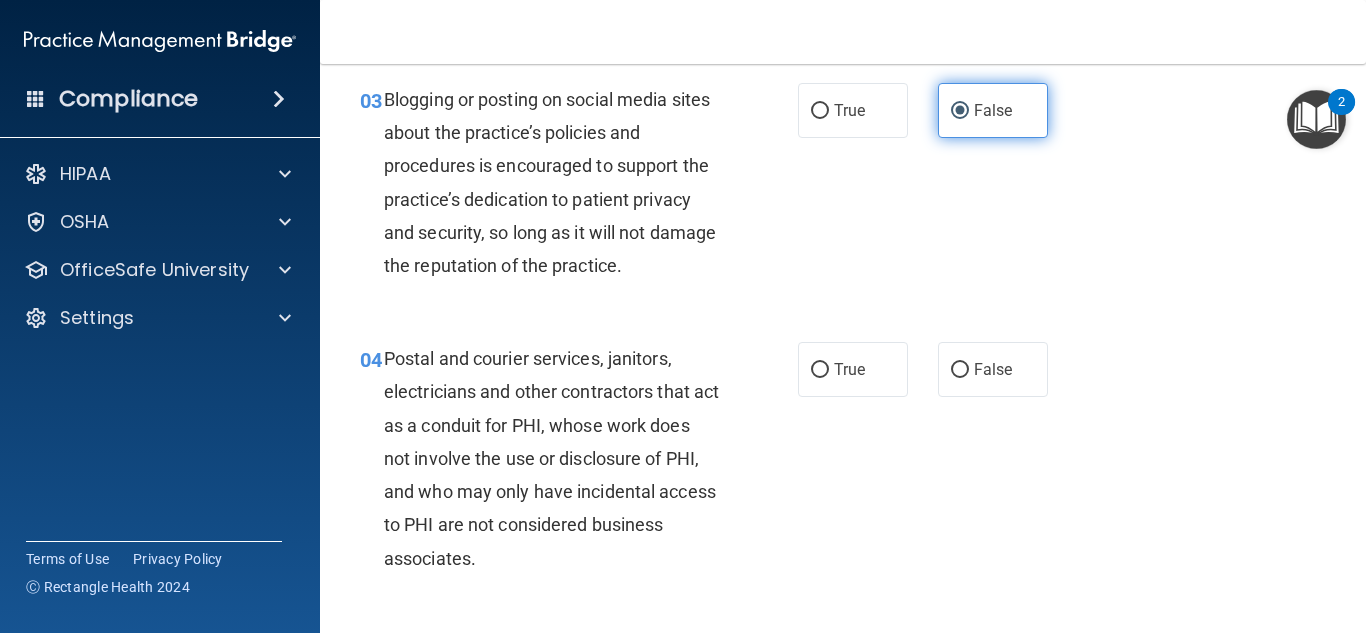 scroll, scrollTop: 454, scrollLeft: 0, axis: vertical 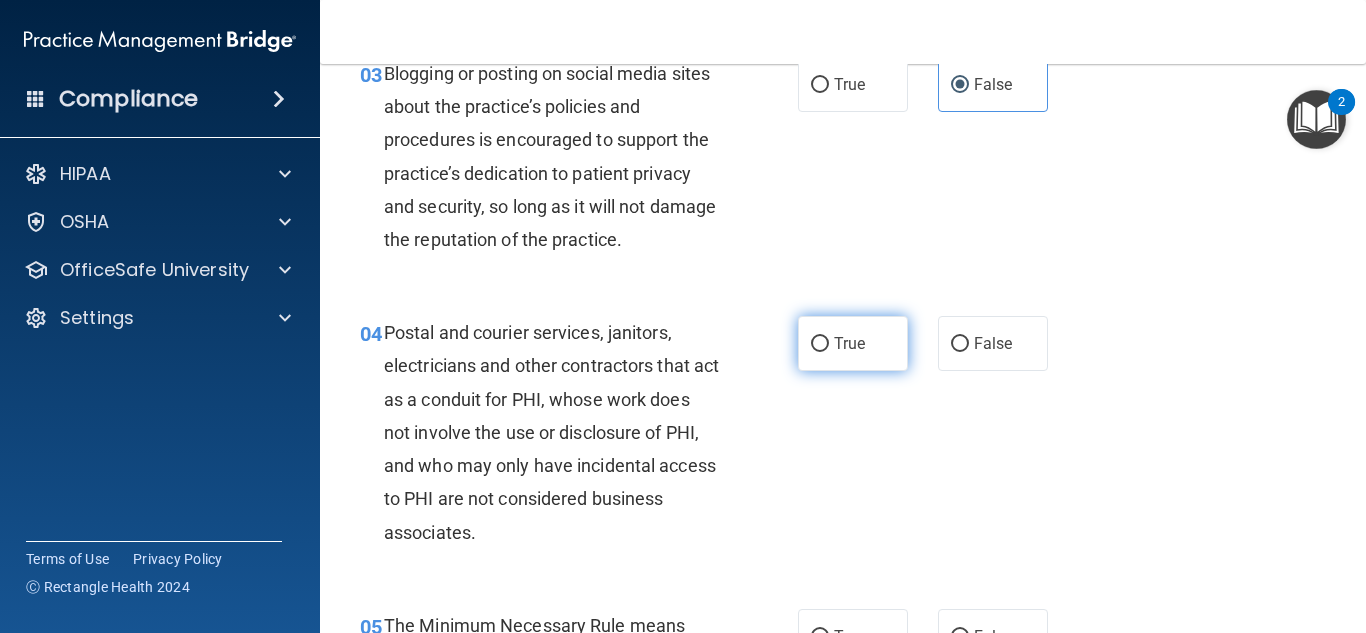 click on "True" at bounding box center (853, 343) 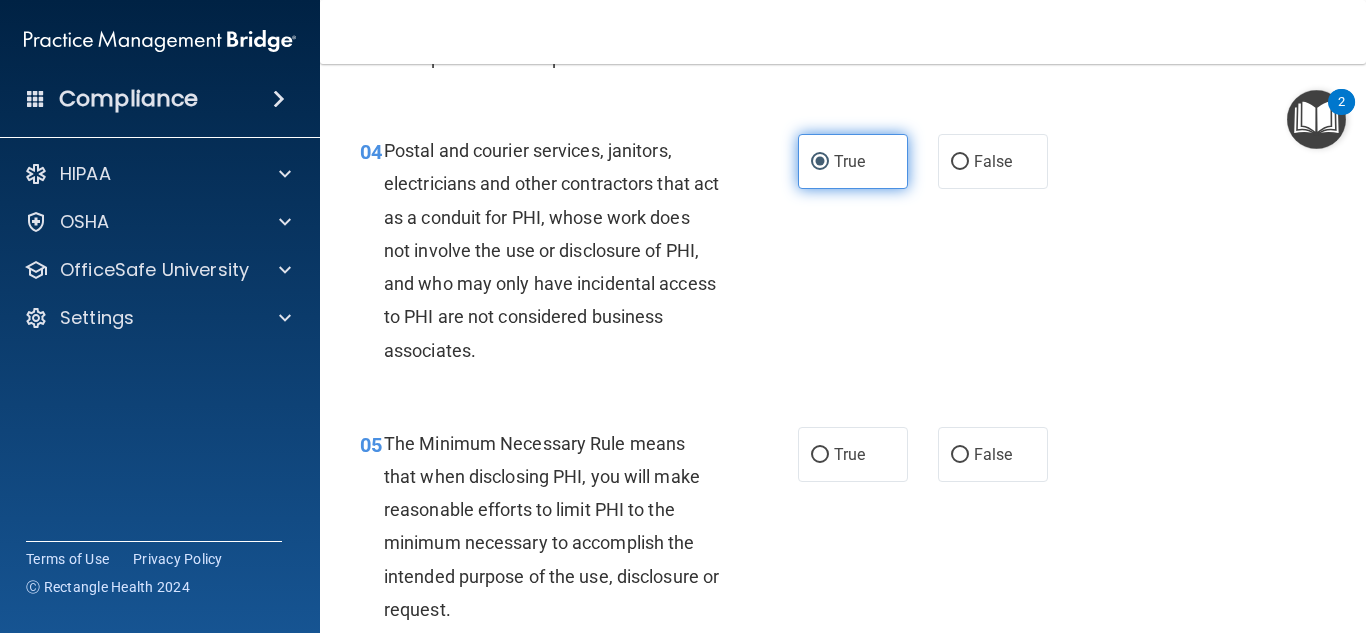 scroll, scrollTop: 654, scrollLeft: 0, axis: vertical 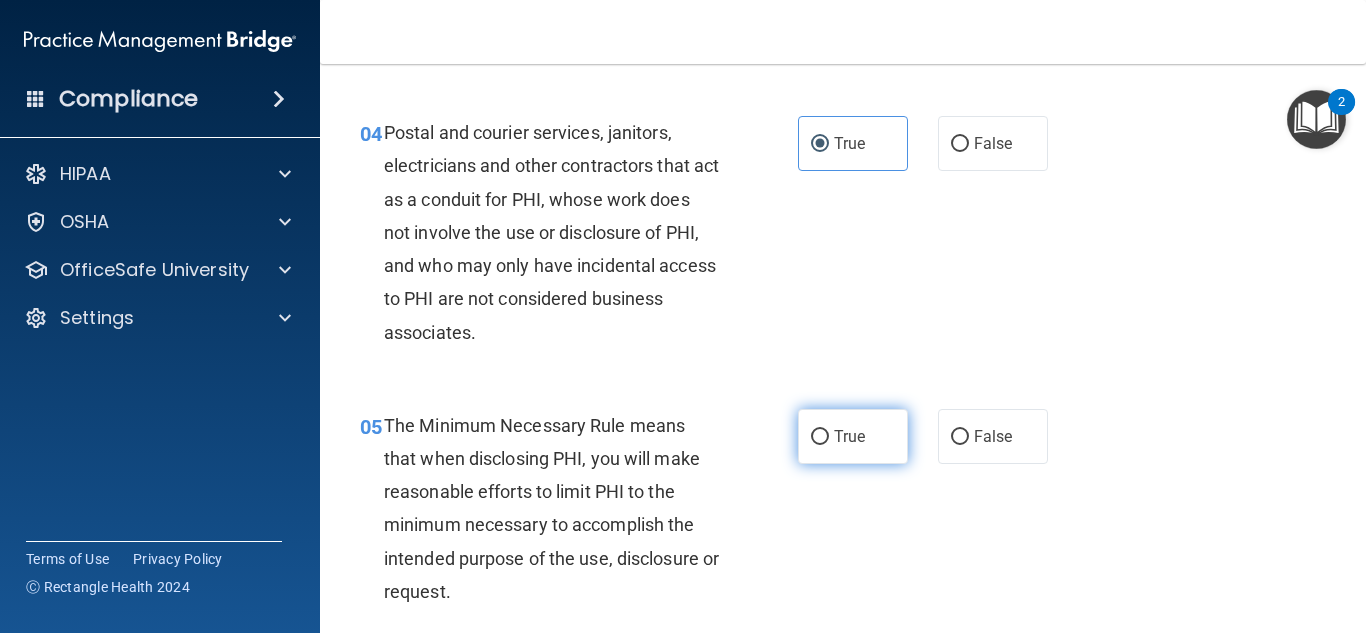 click on "True" at bounding box center (853, 436) 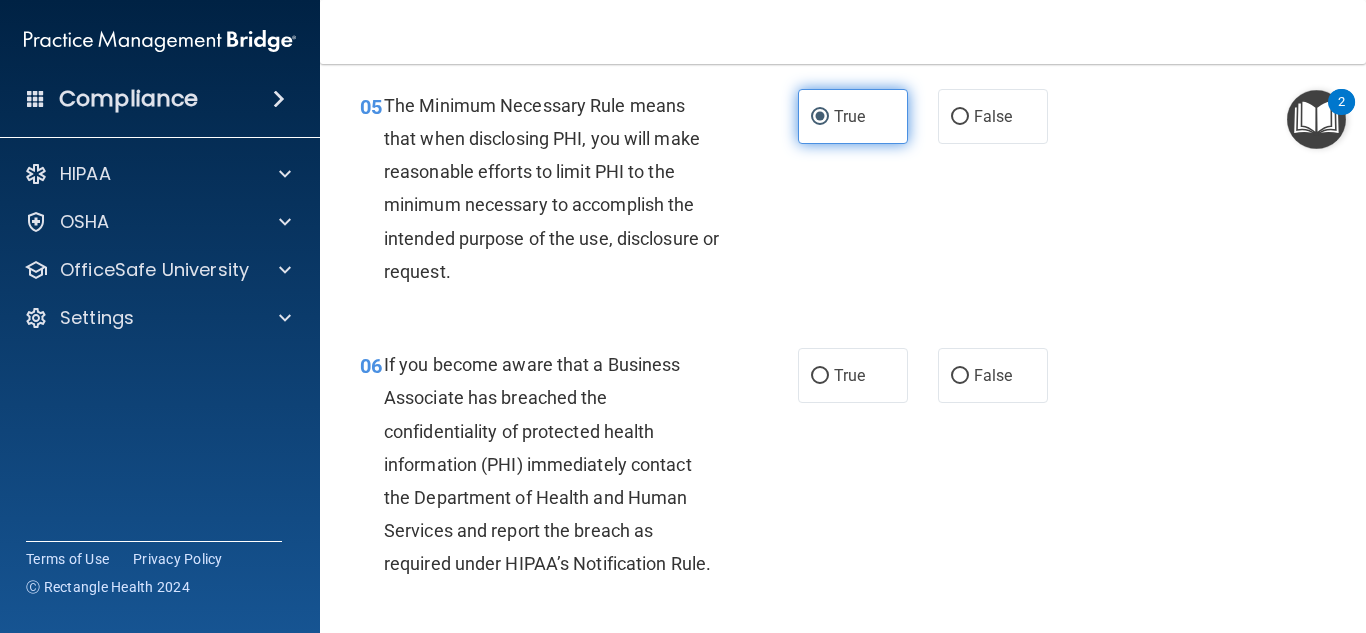 scroll, scrollTop: 1011, scrollLeft: 0, axis: vertical 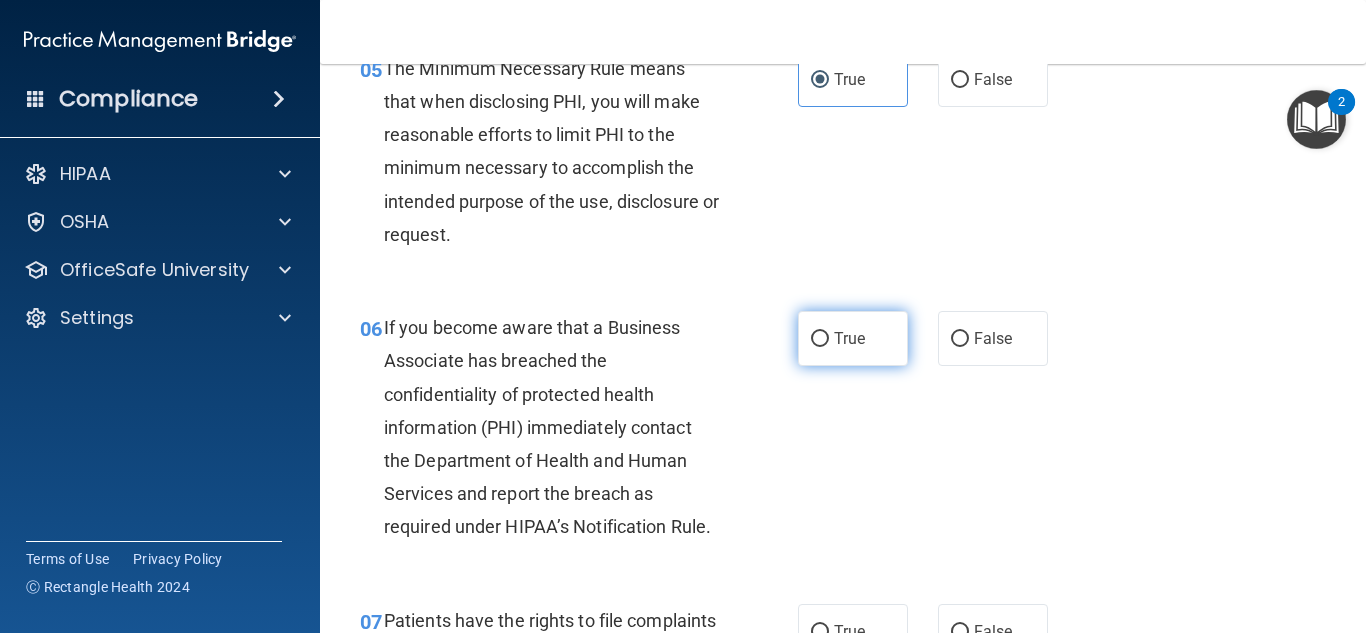 click on "True" at bounding box center [853, 338] 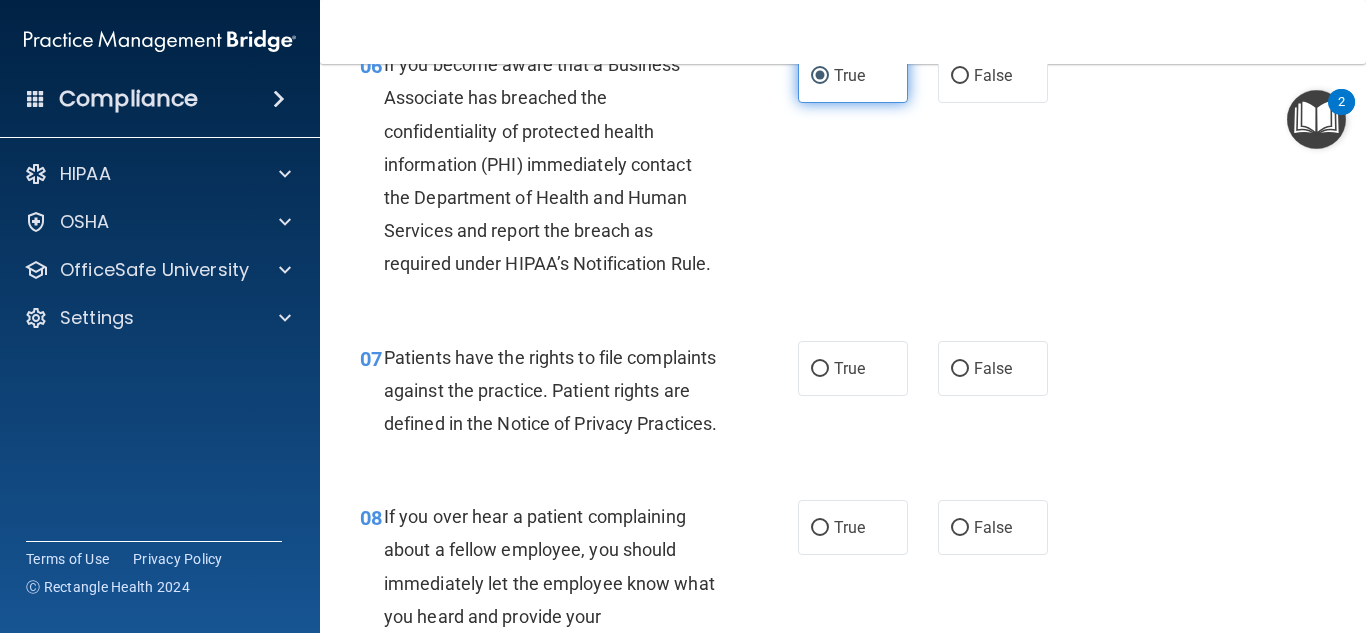 scroll, scrollTop: 1296, scrollLeft: 0, axis: vertical 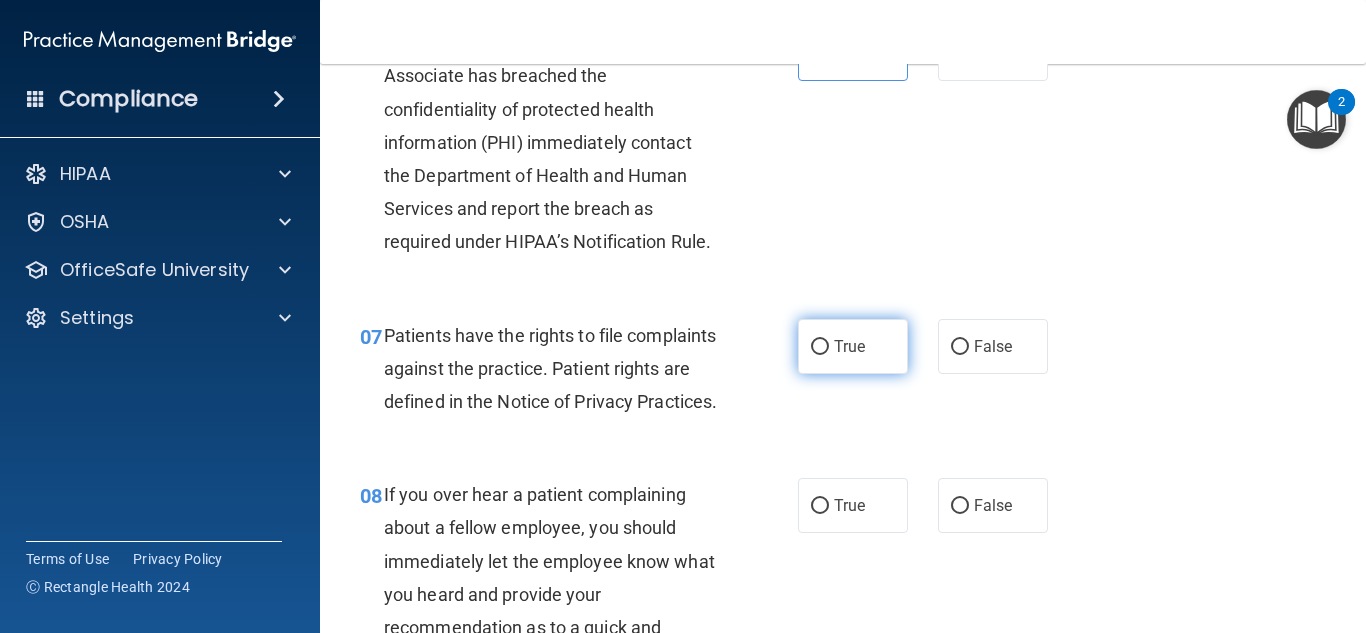 click on "True" at bounding box center (853, 346) 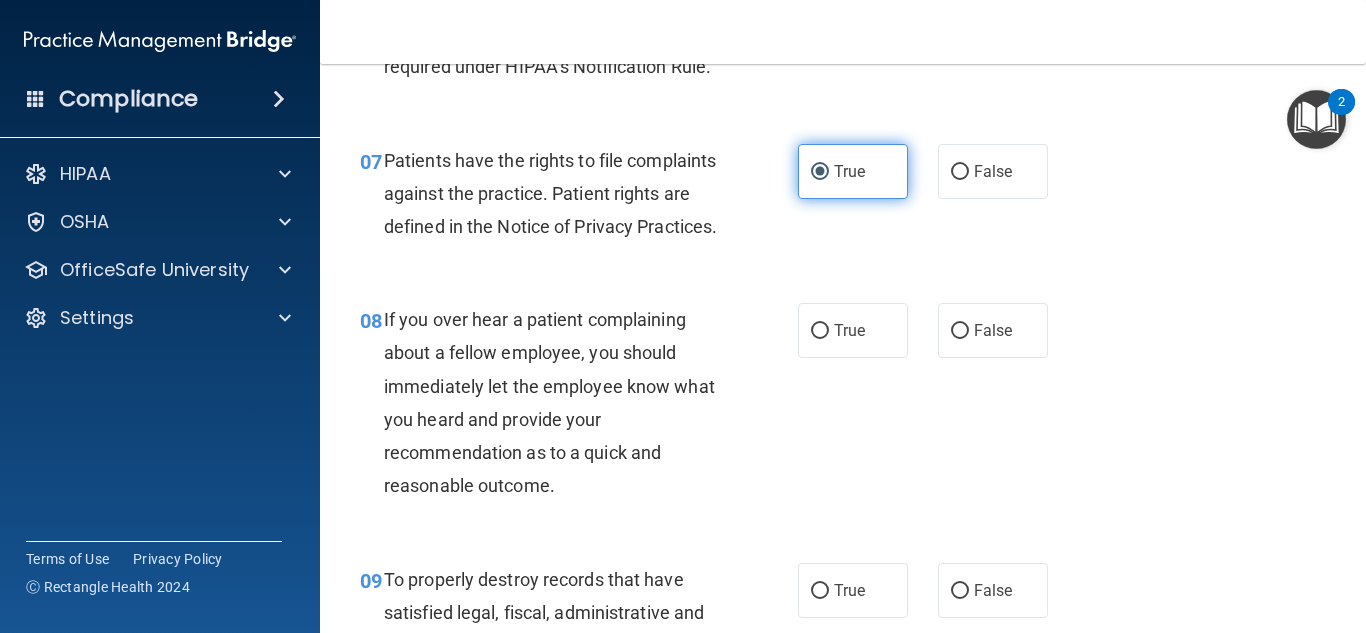 scroll, scrollTop: 1472, scrollLeft: 0, axis: vertical 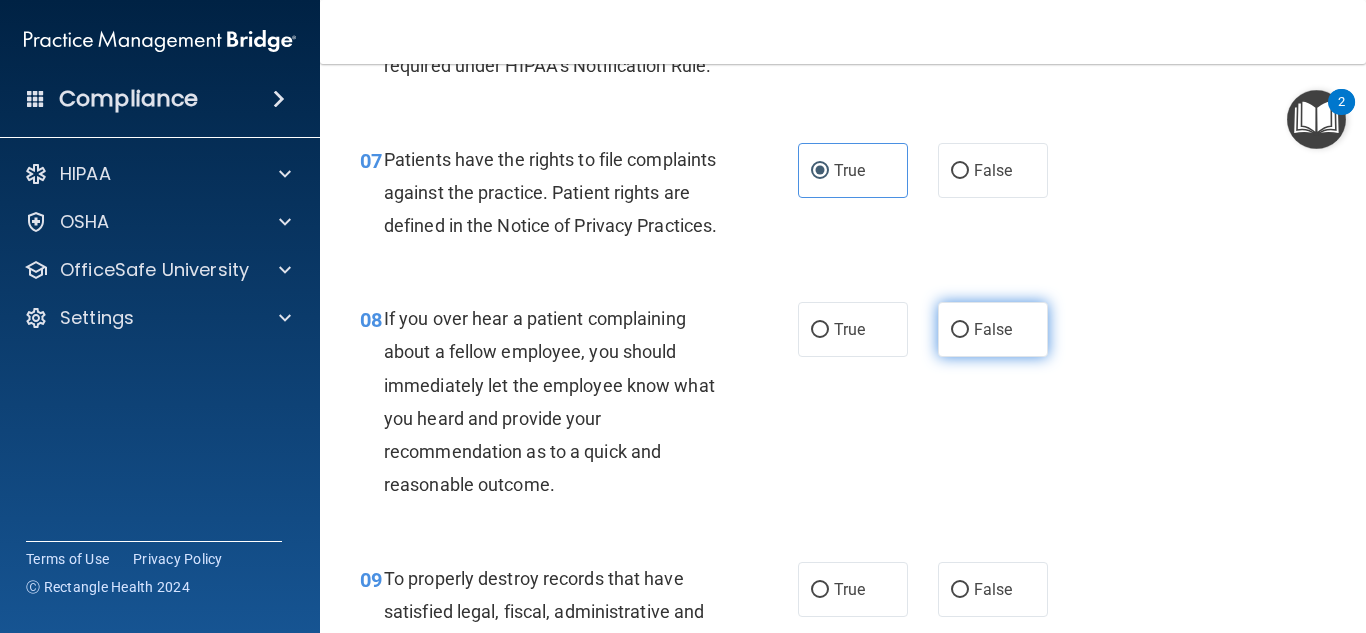 click on "False" at bounding box center (993, 329) 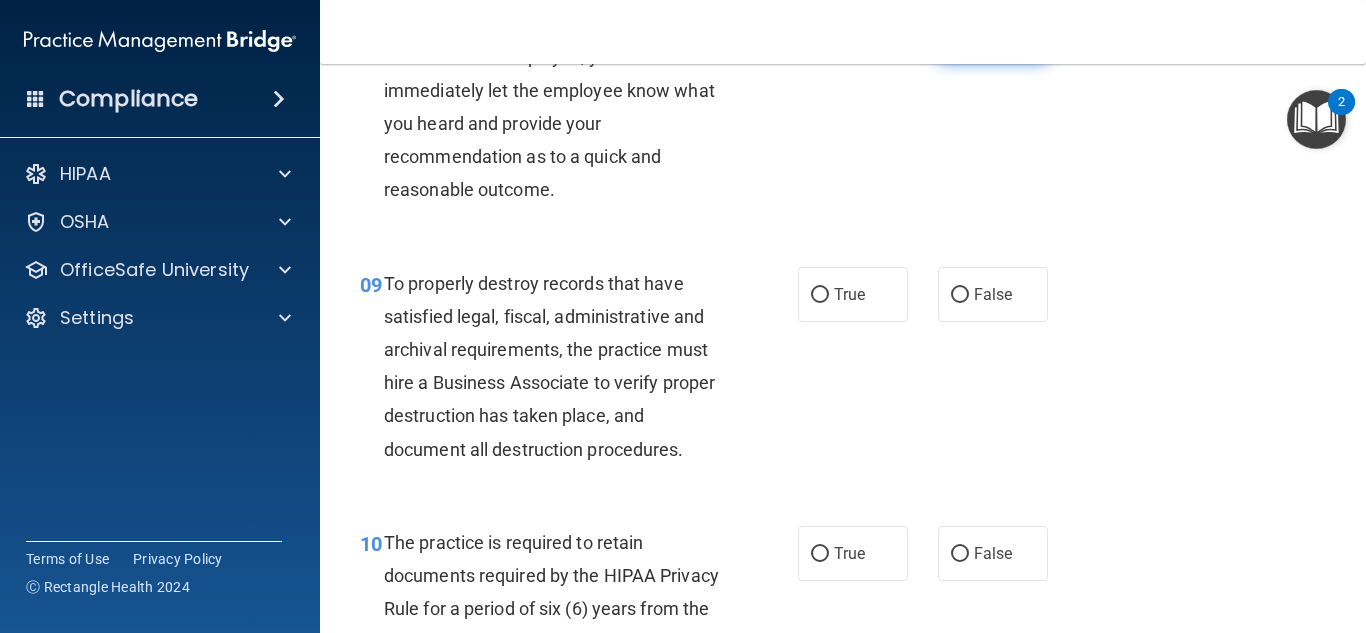 scroll, scrollTop: 1787, scrollLeft: 0, axis: vertical 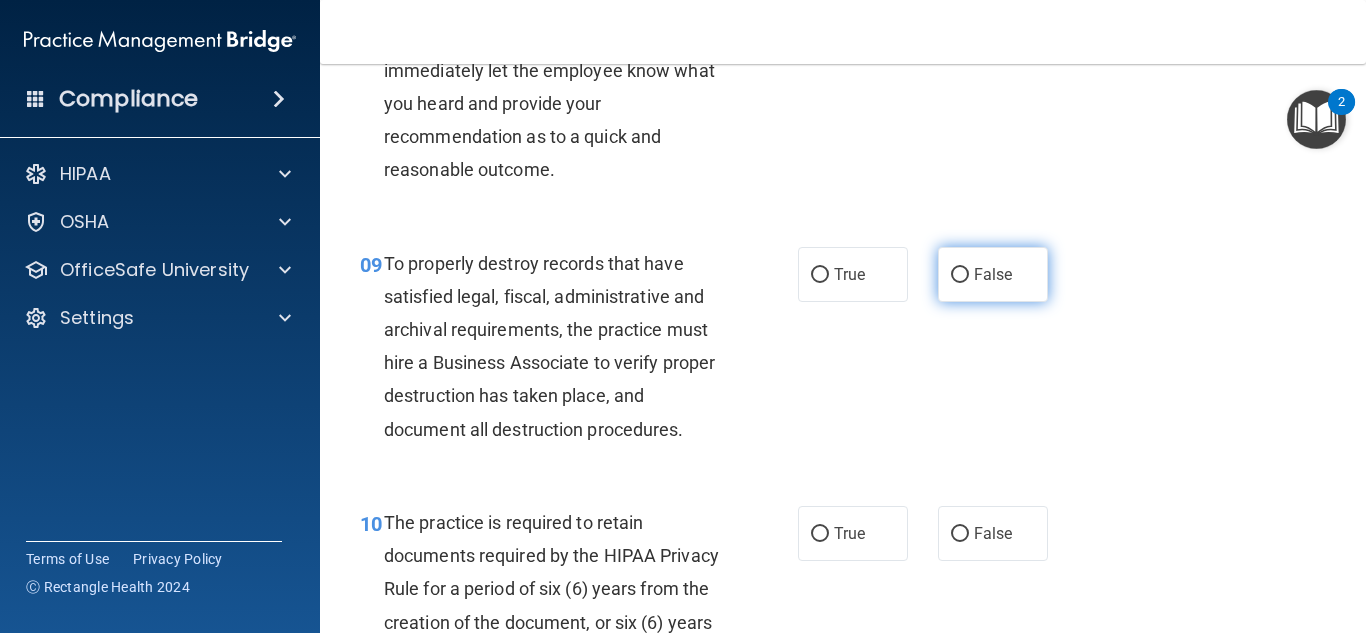 click on "False" at bounding box center [993, 274] 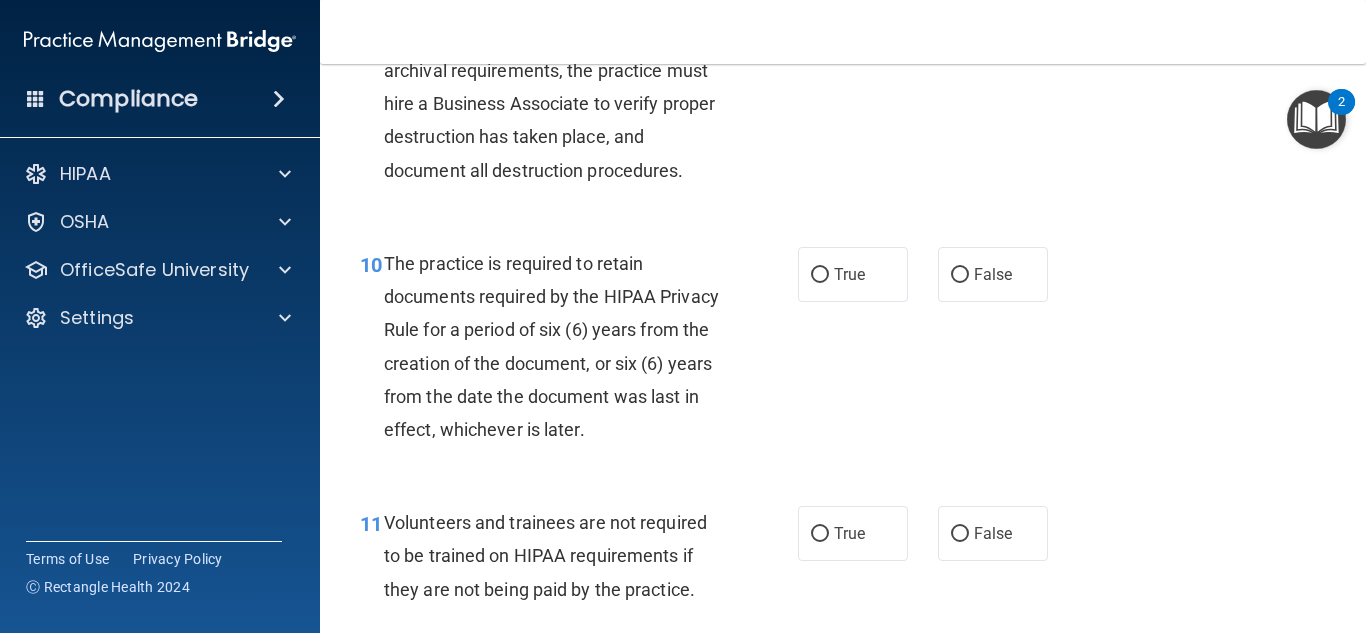 scroll, scrollTop: 2049, scrollLeft: 0, axis: vertical 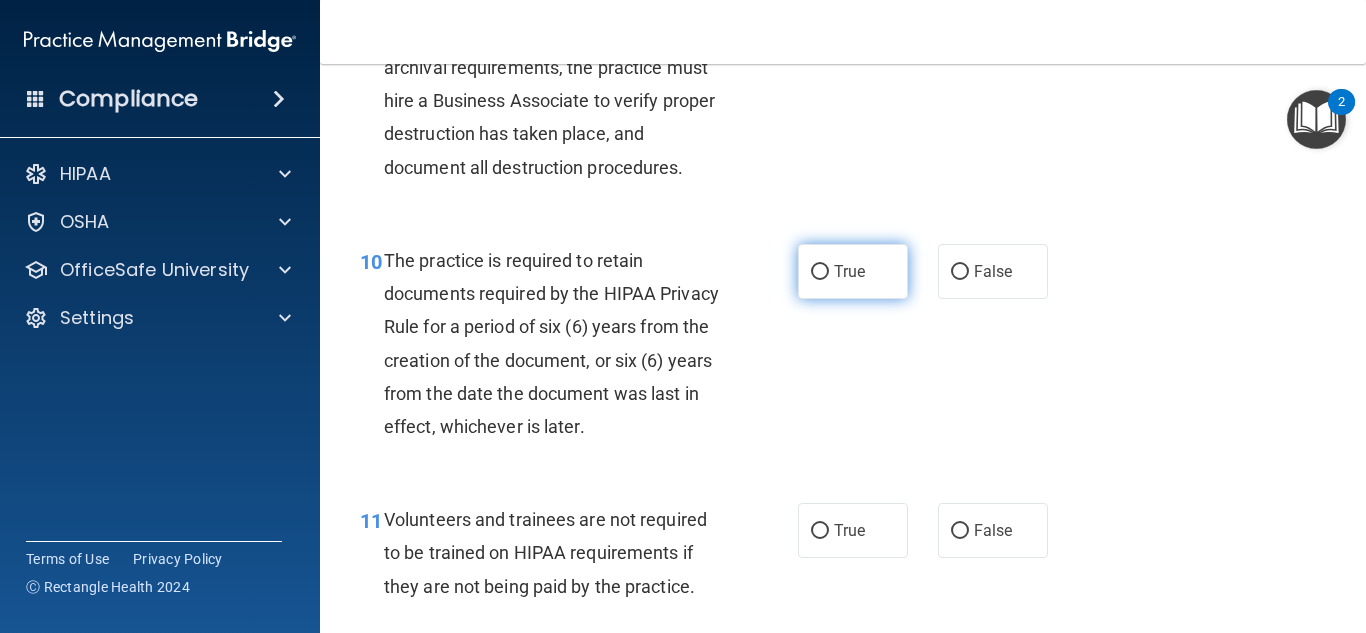 click on "True" at bounding box center (853, 271) 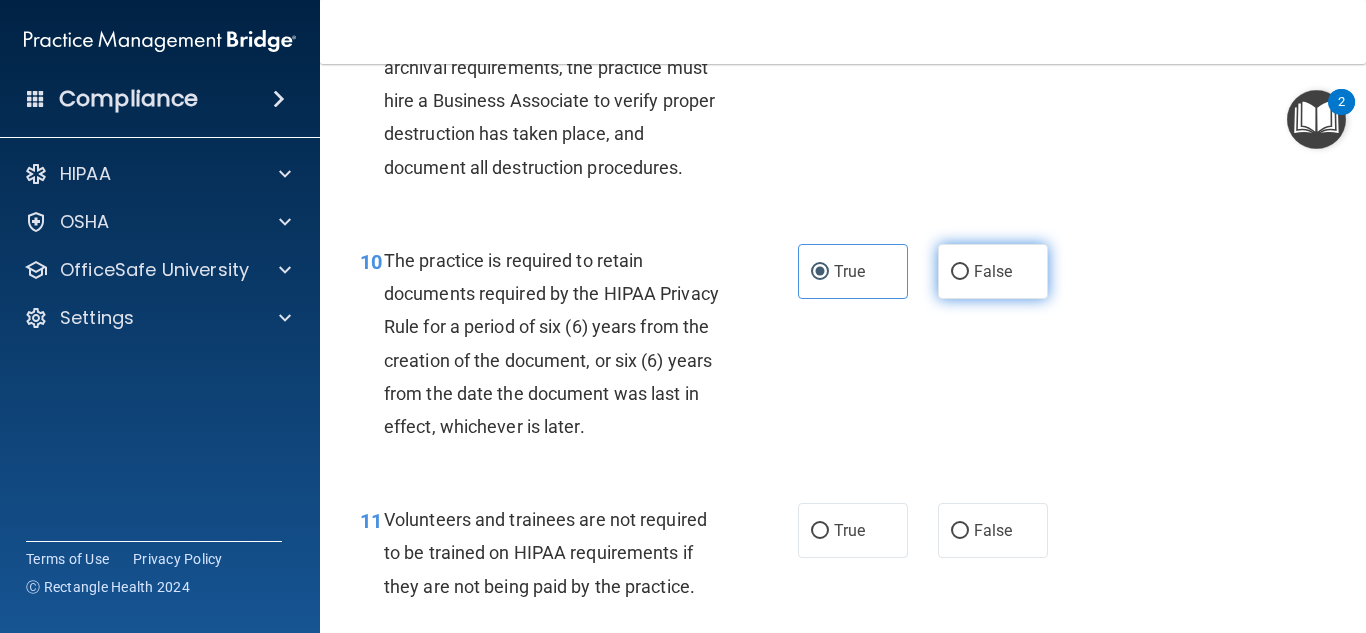 click on "False" at bounding box center [993, 271] 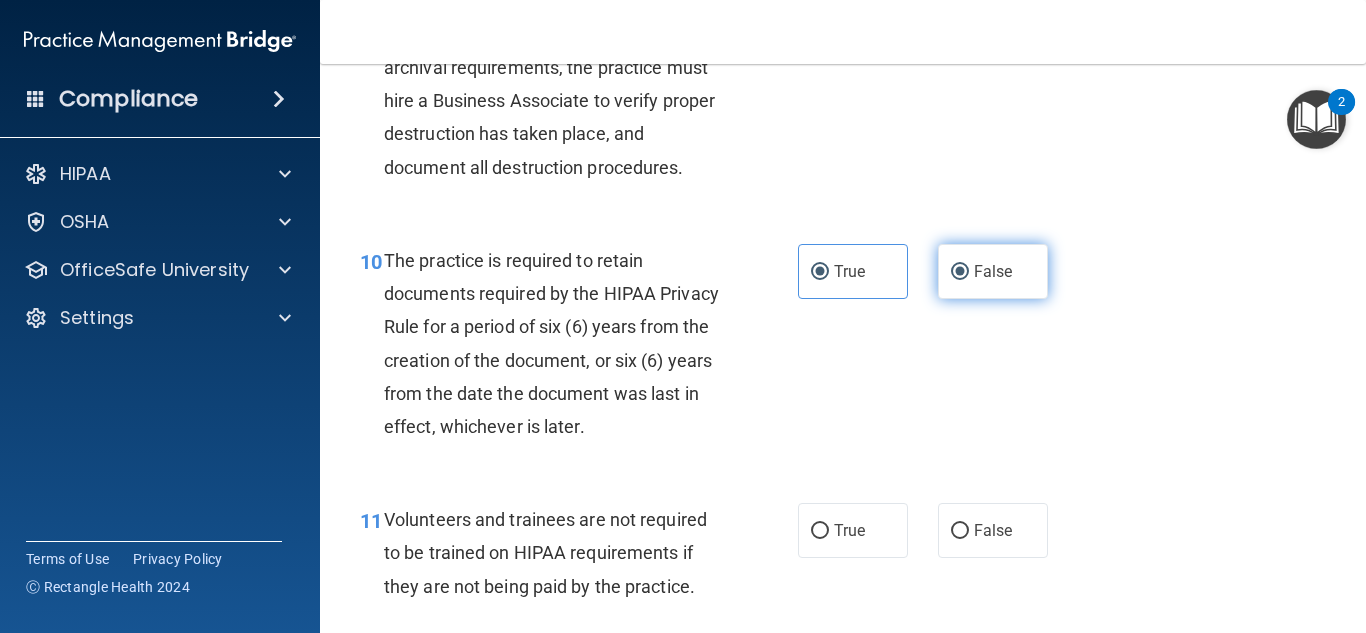 radio on "false" 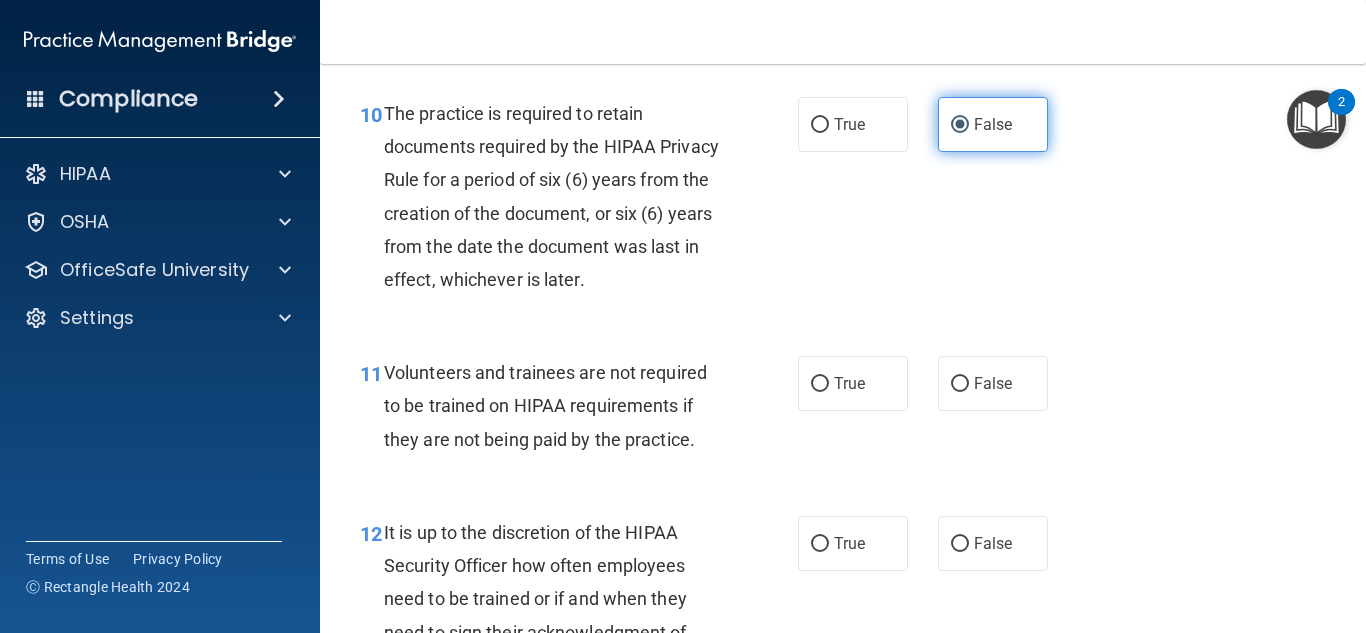 scroll, scrollTop: 2250, scrollLeft: 0, axis: vertical 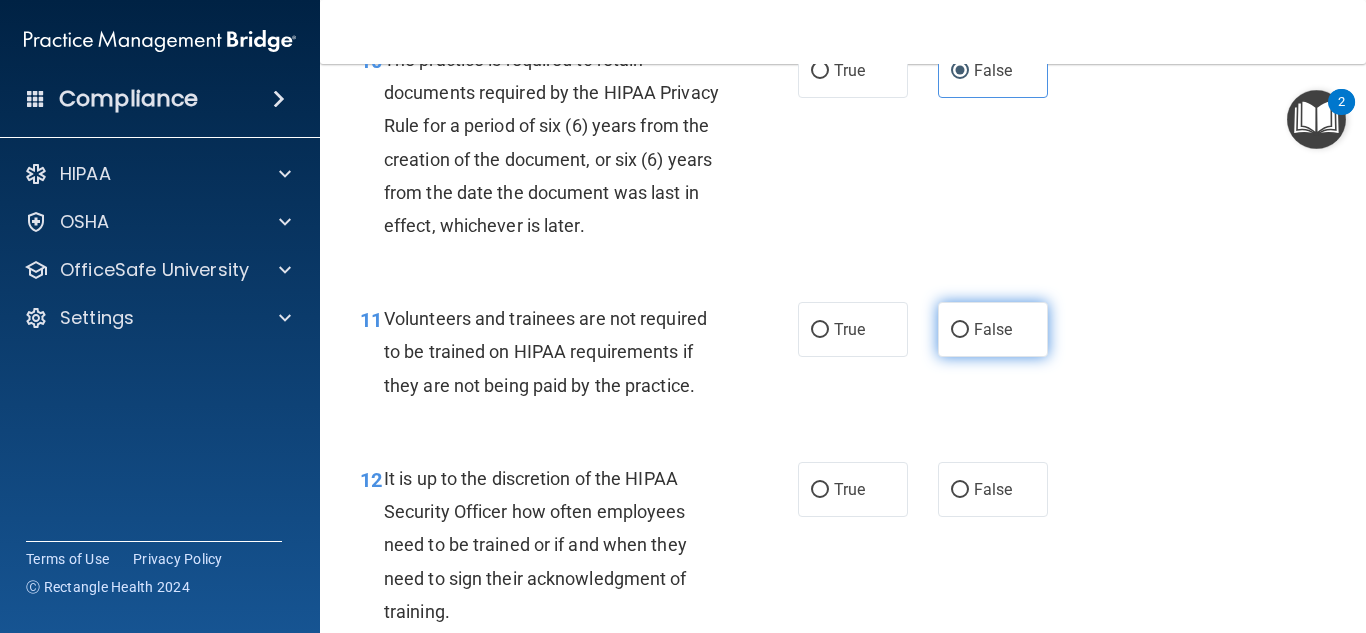 click on "False" at bounding box center [960, 330] 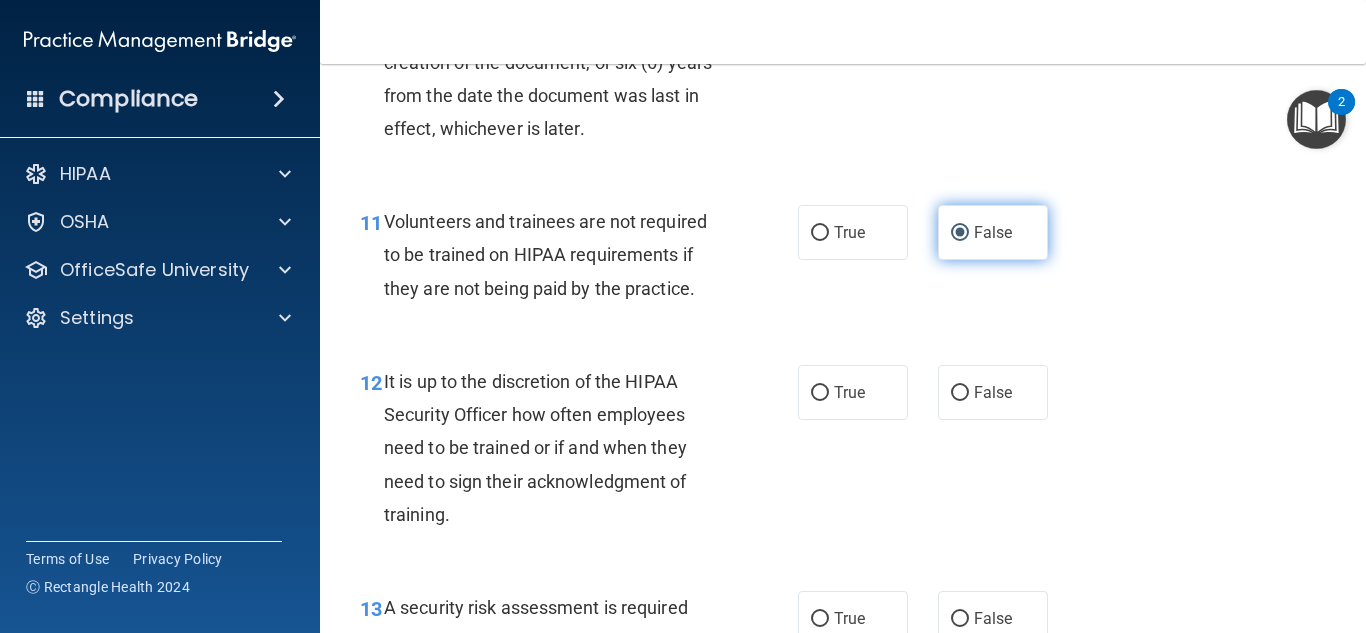 scroll, scrollTop: 2391, scrollLeft: 0, axis: vertical 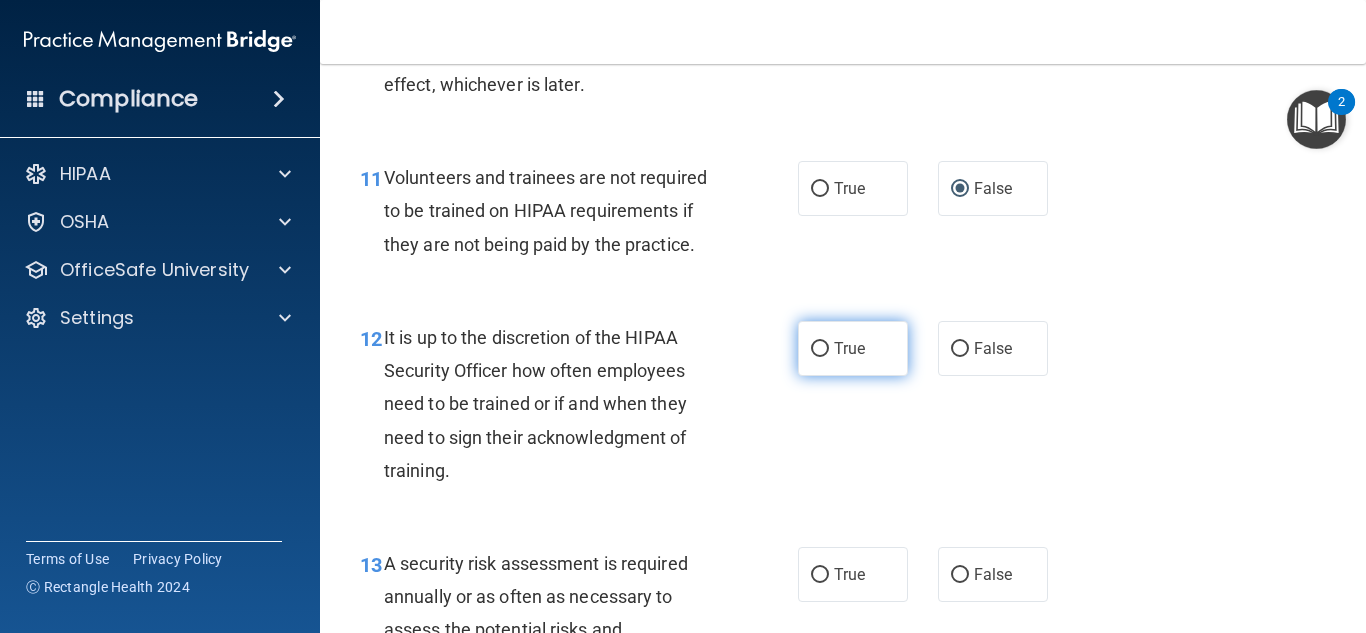 click on "True" at bounding box center (853, 348) 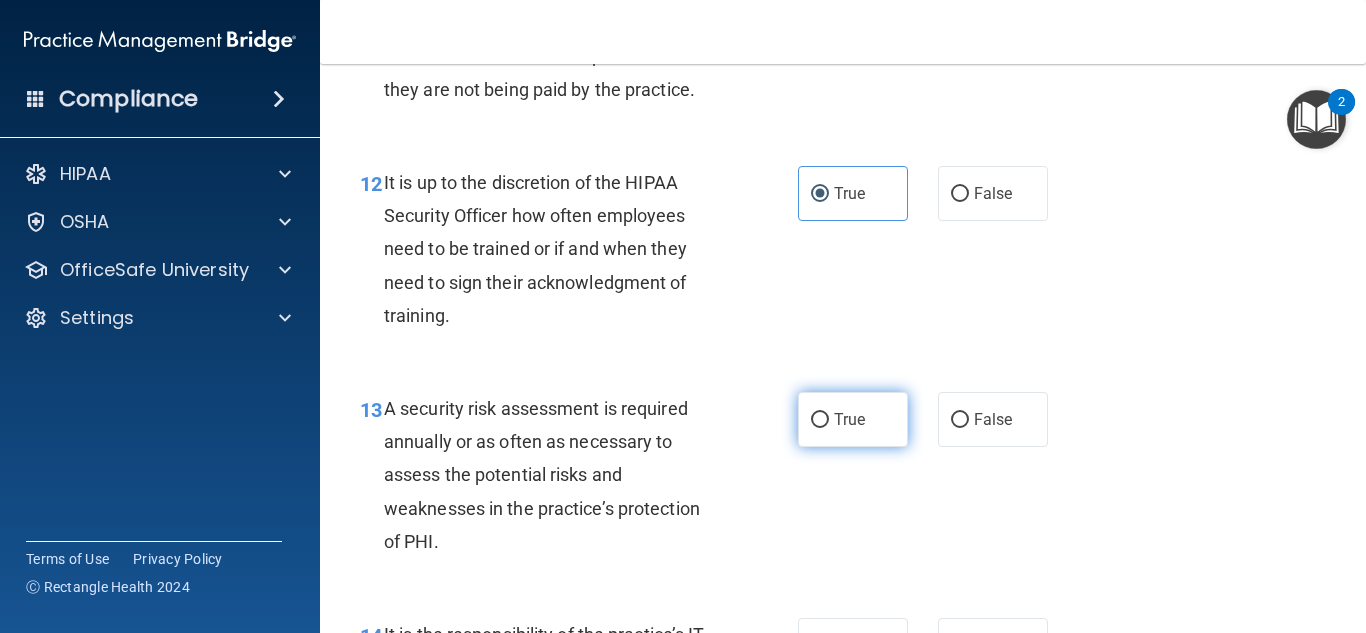 click on "True" at bounding box center [853, 419] 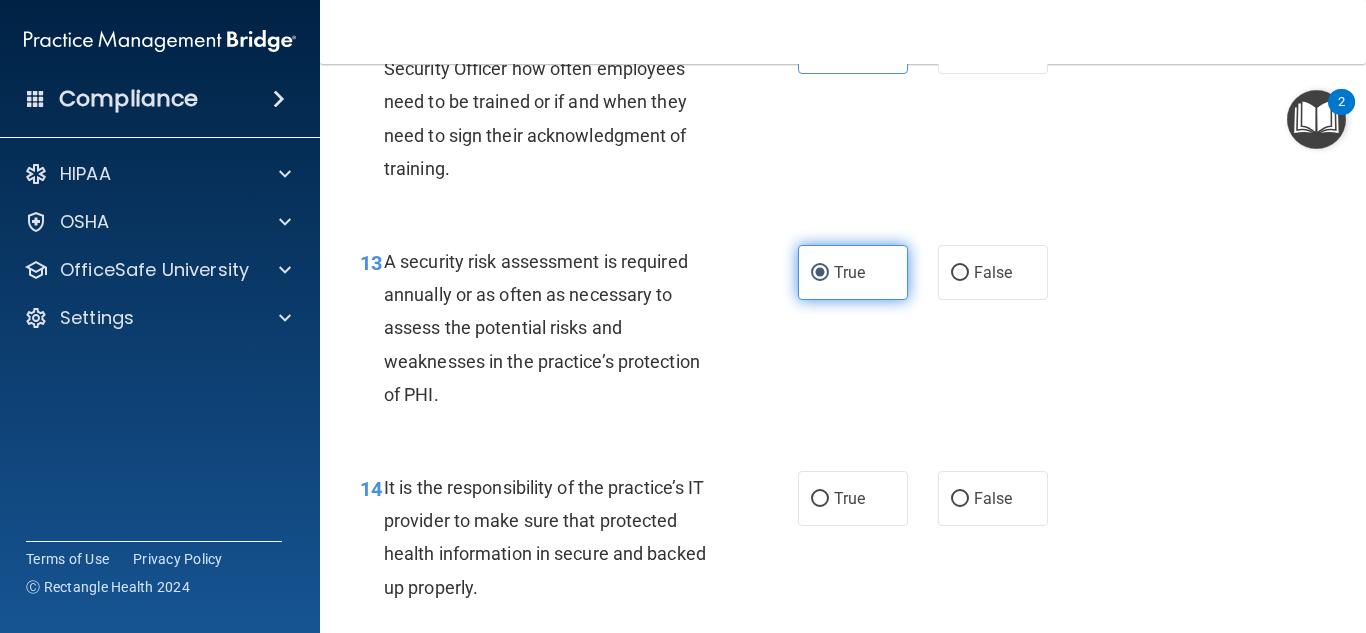 scroll, scrollTop: 2790, scrollLeft: 0, axis: vertical 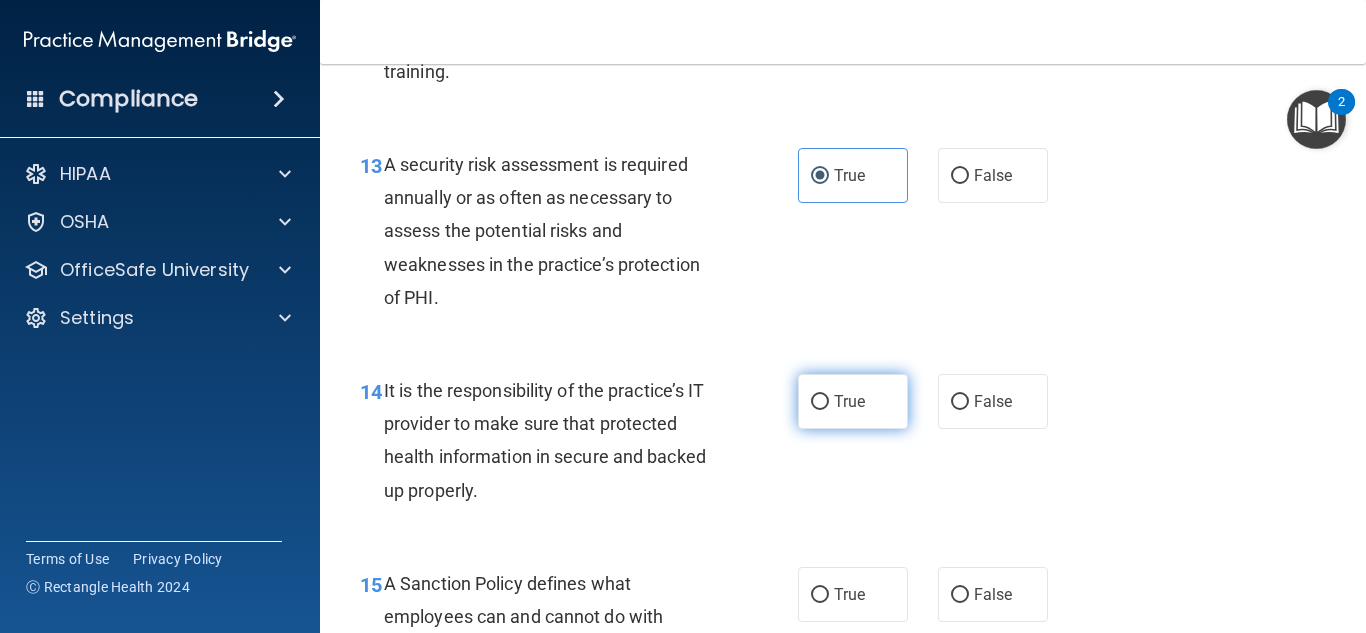 click on "True" at bounding box center (853, 401) 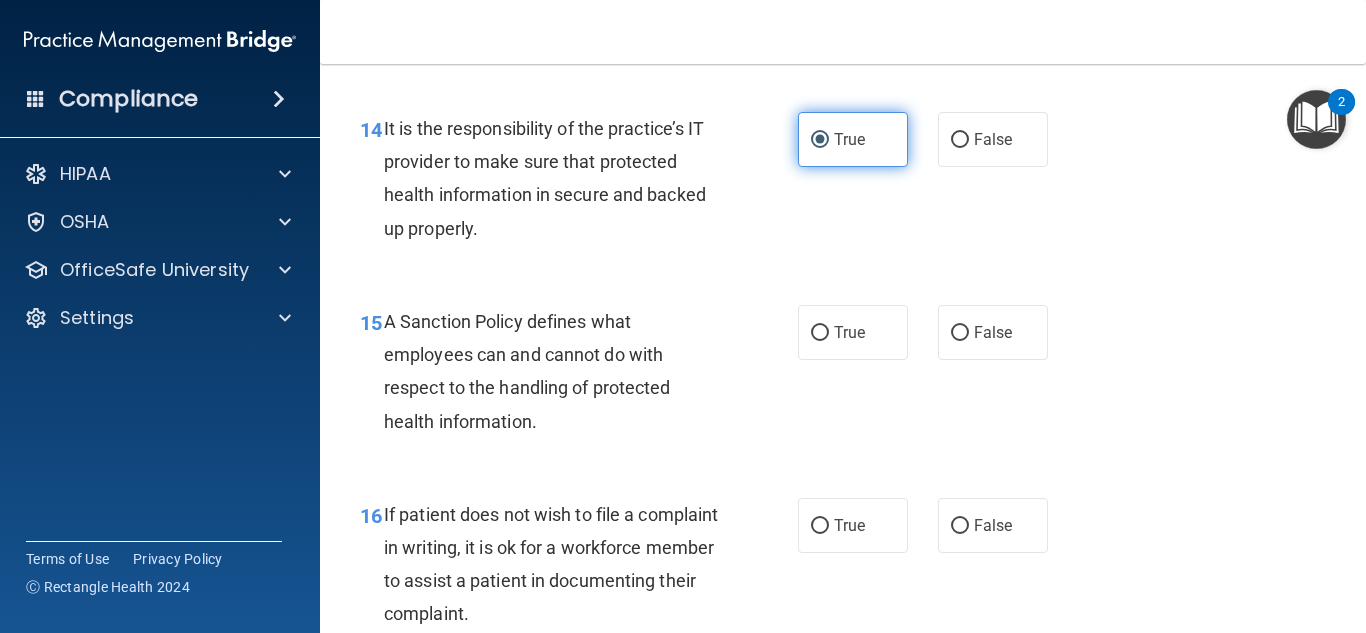 scroll, scrollTop: 3052, scrollLeft: 0, axis: vertical 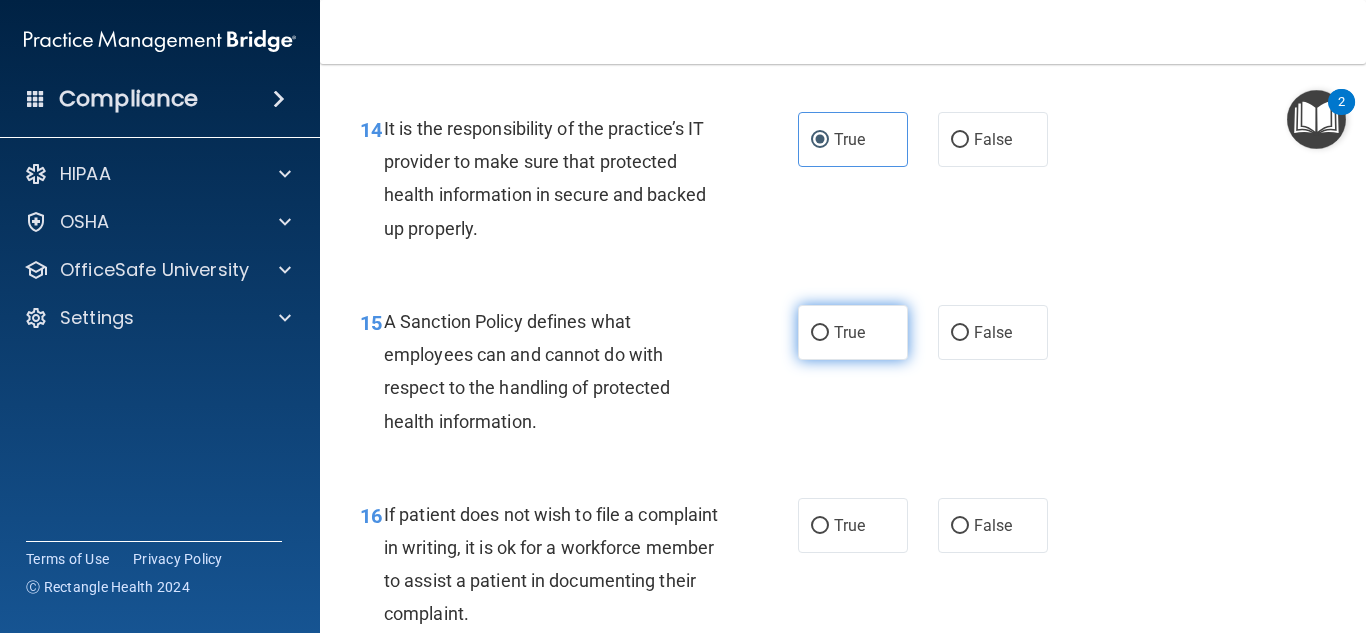 click on "True" at bounding box center (853, 332) 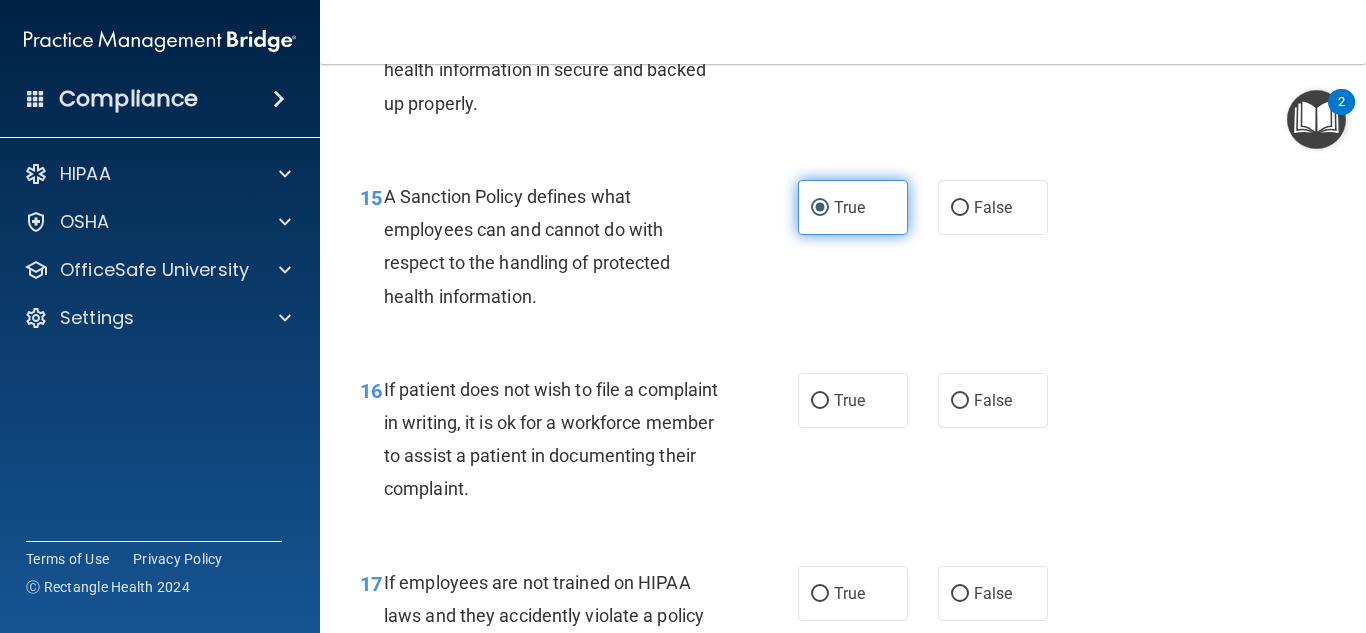 scroll, scrollTop: 3198, scrollLeft: 0, axis: vertical 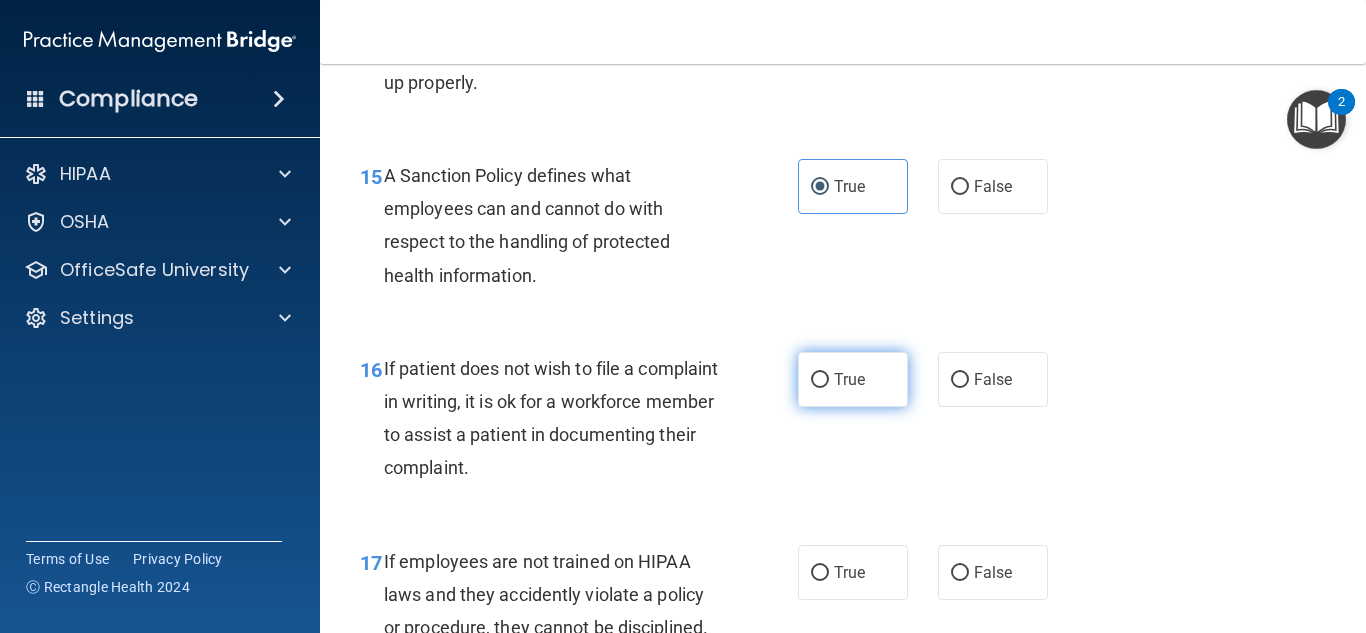 click on "True" at bounding box center [853, 379] 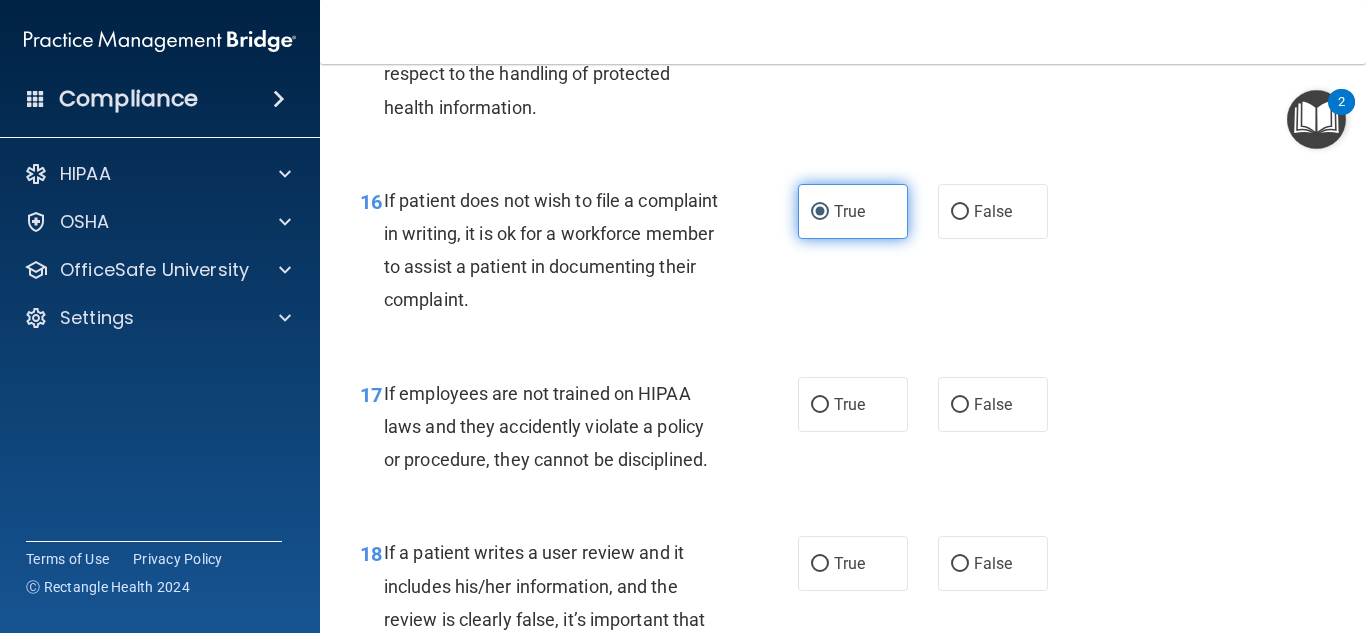 scroll, scrollTop: 3378, scrollLeft: 0, axis: vertical 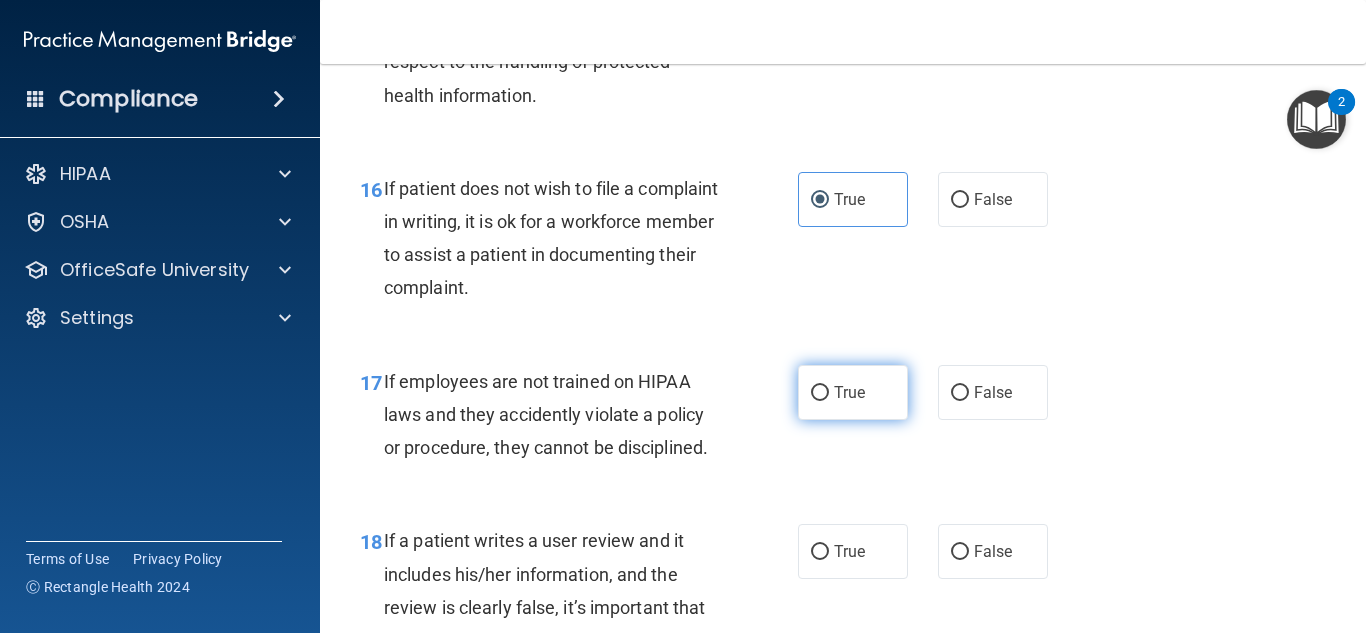 click on "True" at bounding box center (853, 392) 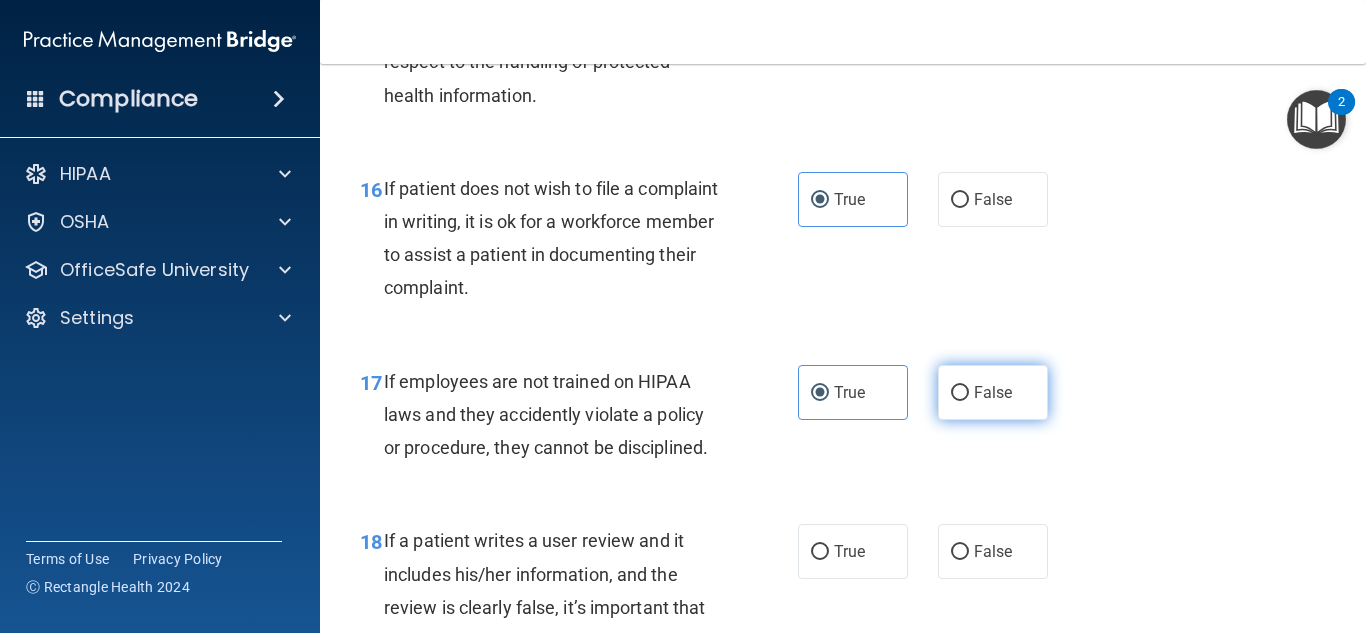 click on "False" at bounding box center [993, 392] 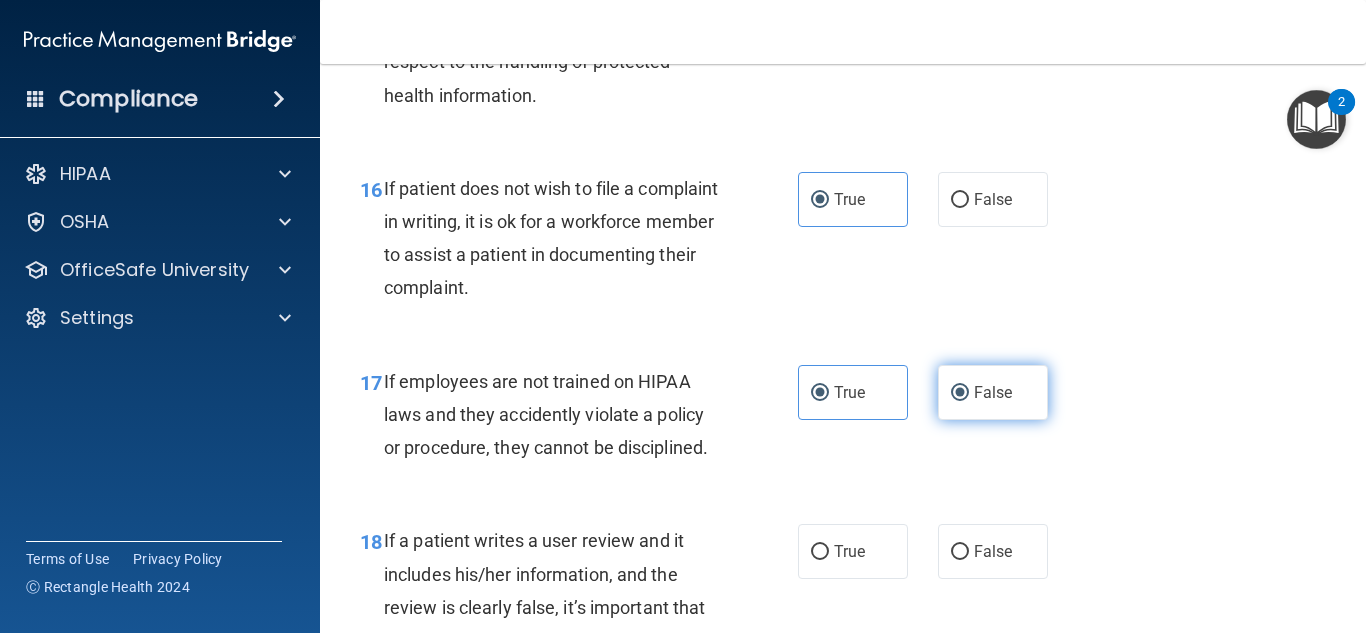 radio on "false" 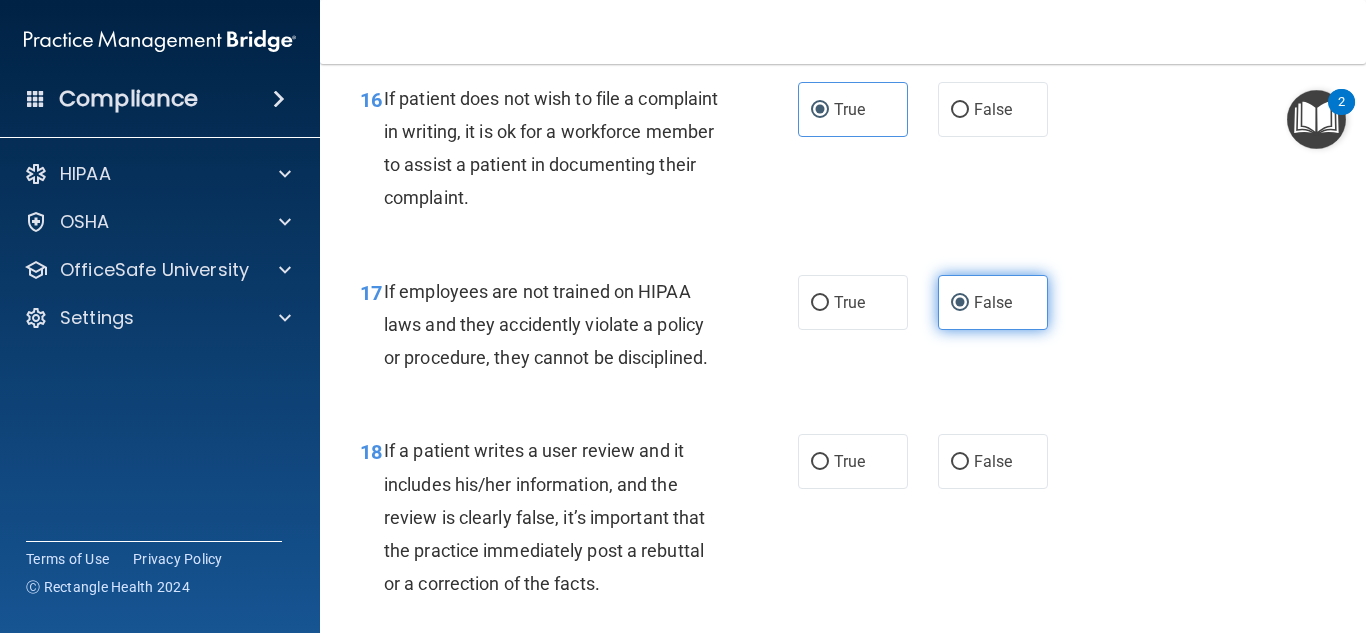 scroll, scrollTop: 3534, scrollLeft: 0, axis: vertical 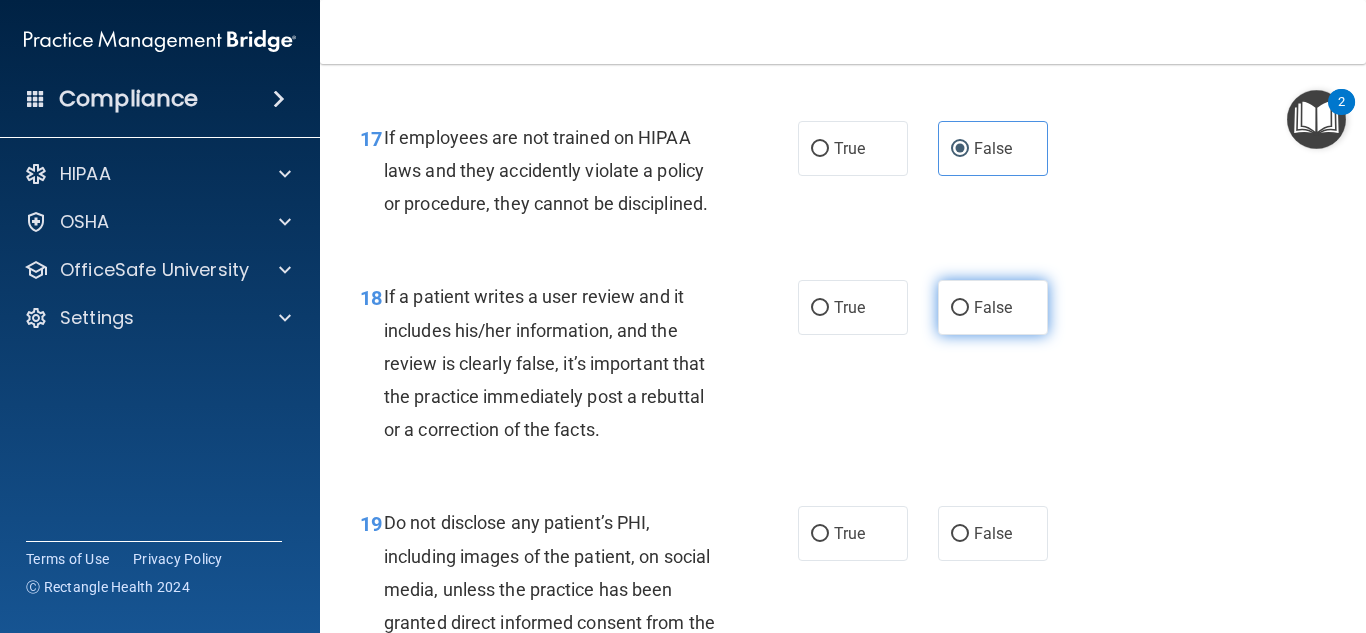 click on "False" at bounding box center [993, 307] 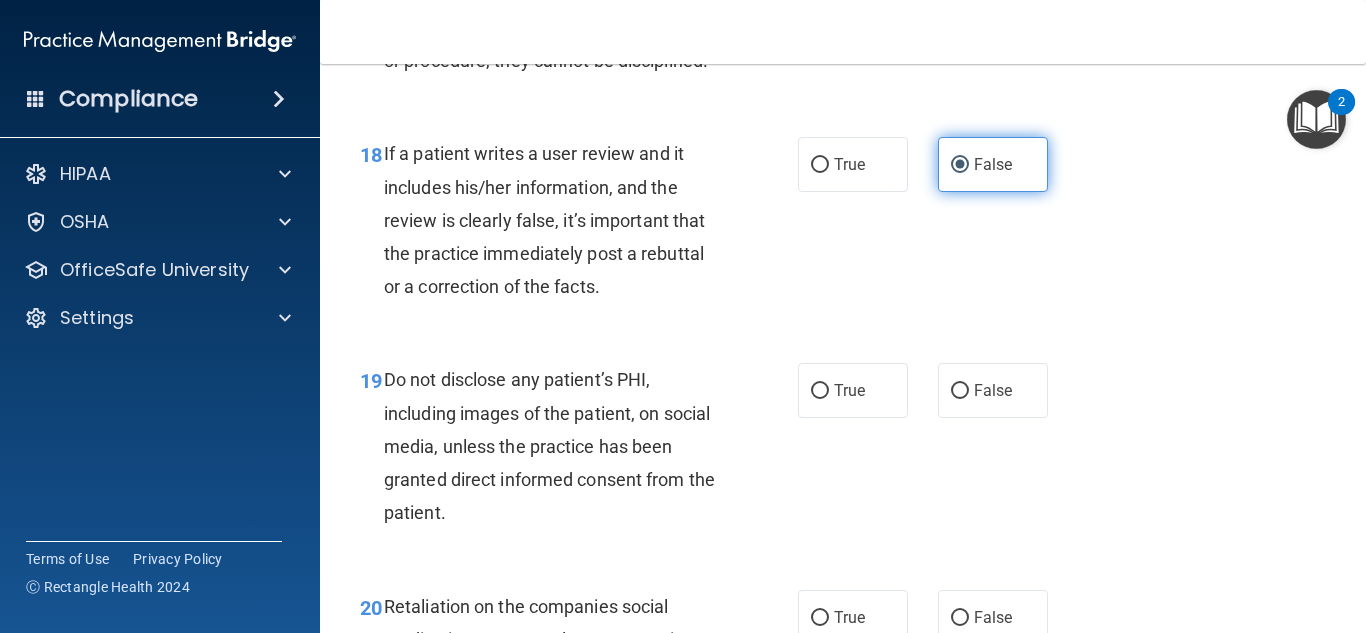 scroll, scrollTop: 3775, scrollLeft: 0, axis: vertical 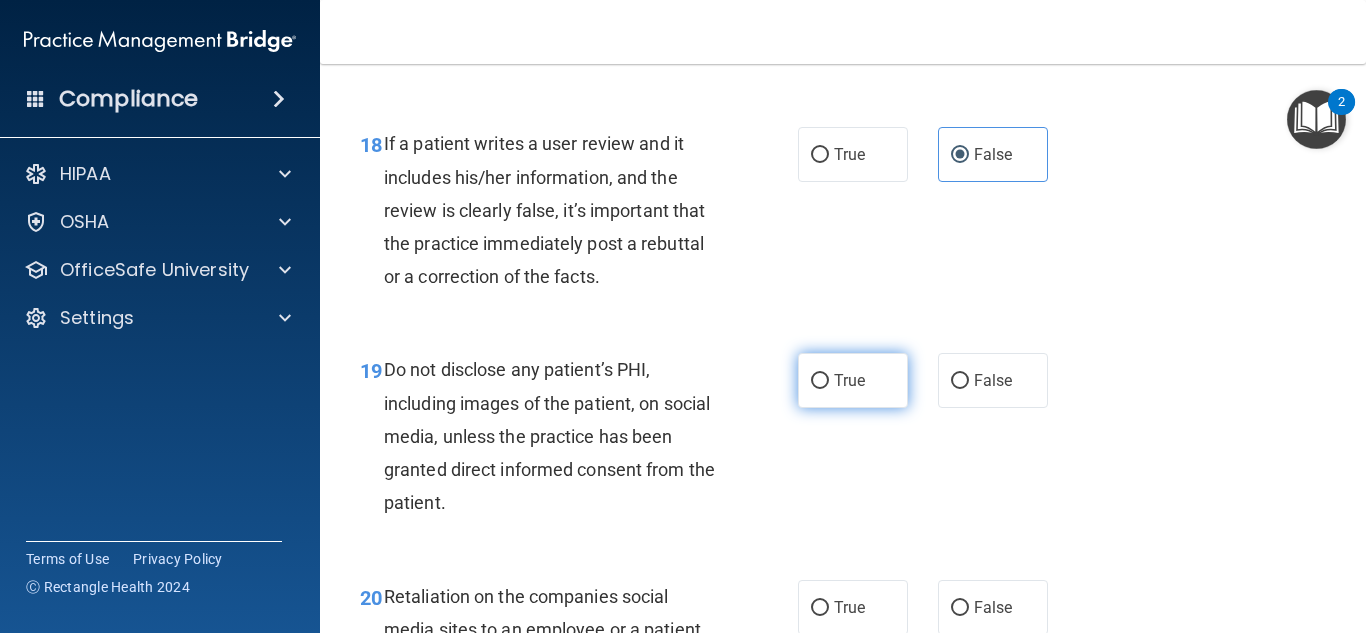 click on "True" at bounding box center (853, 380) 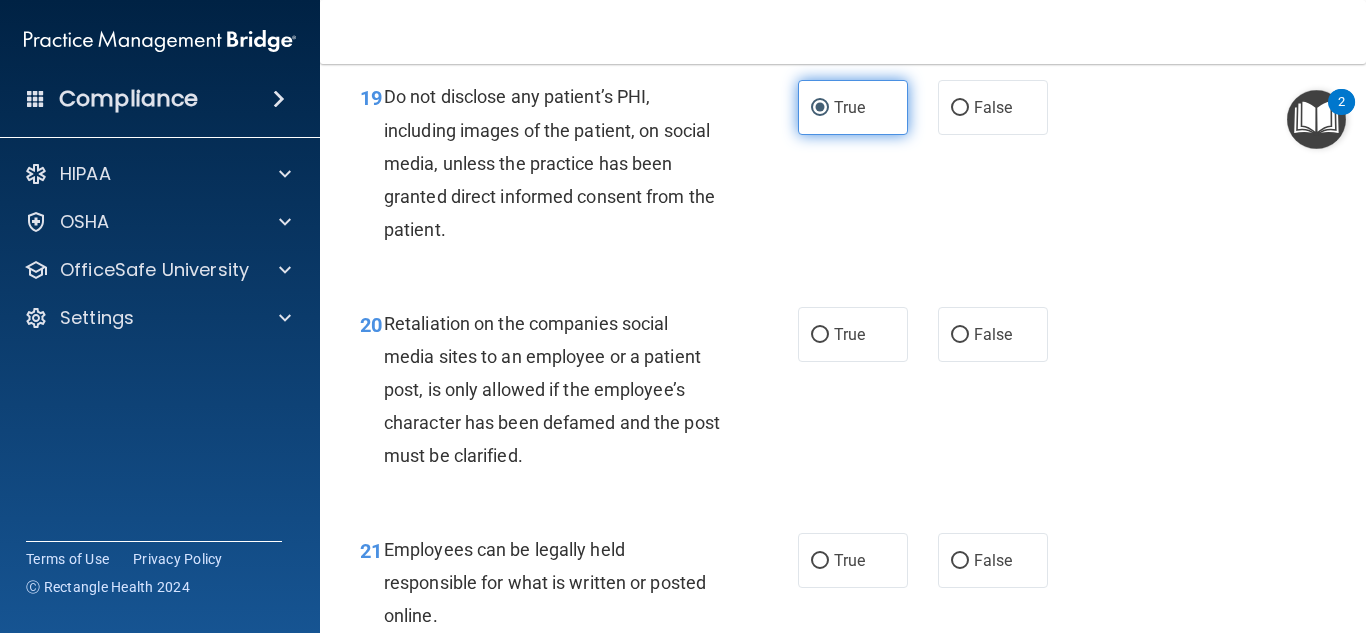 scroll, scrollTop: 4073, scrollLeft: 0, axis: vertical 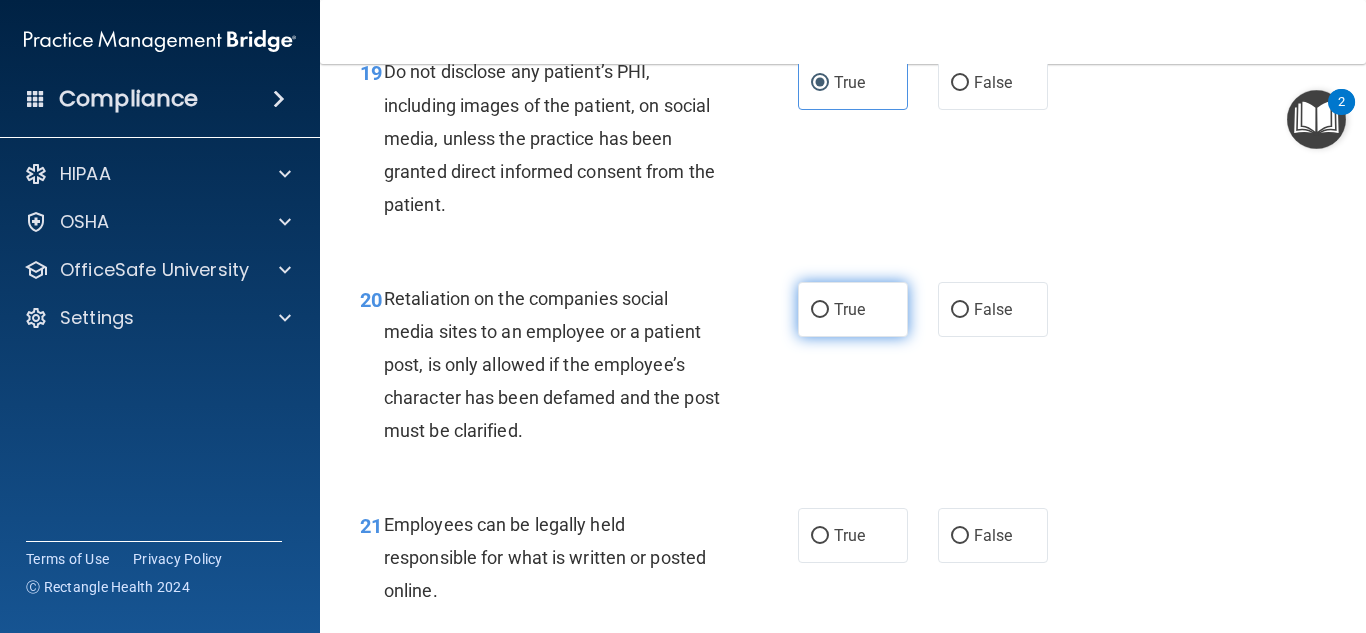 click on "True" at bounding box center [853, 309] 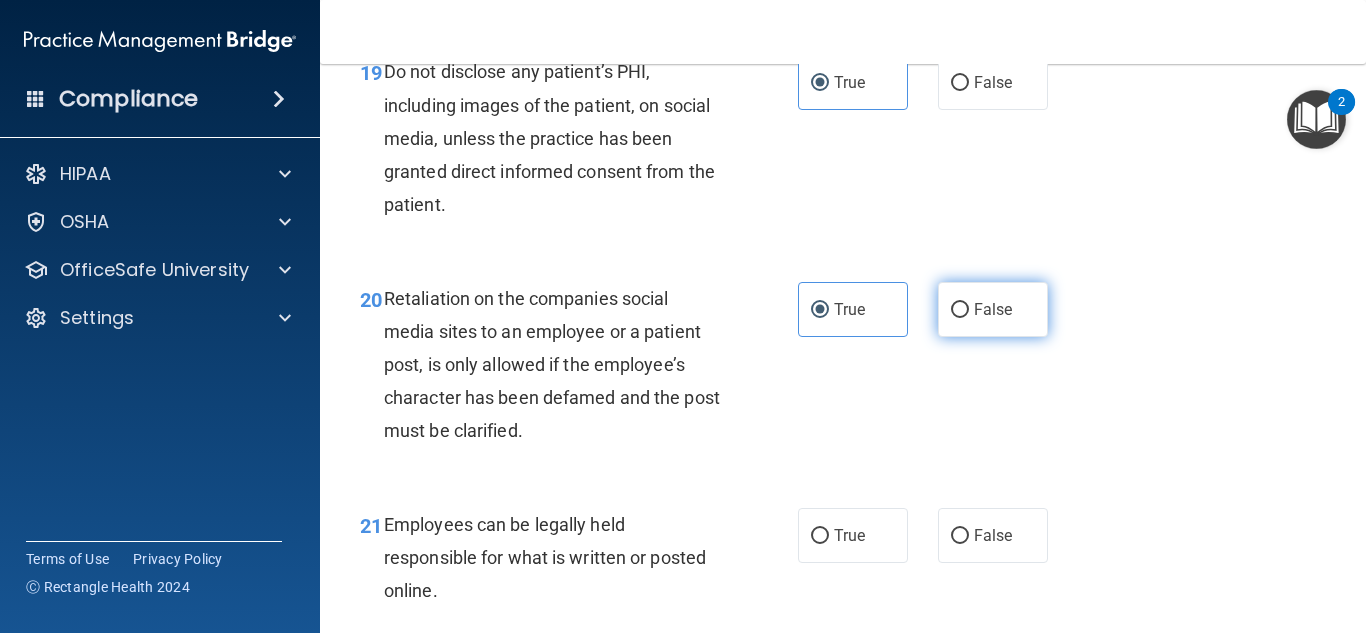 click on "False" at bounding box center (993, 309) 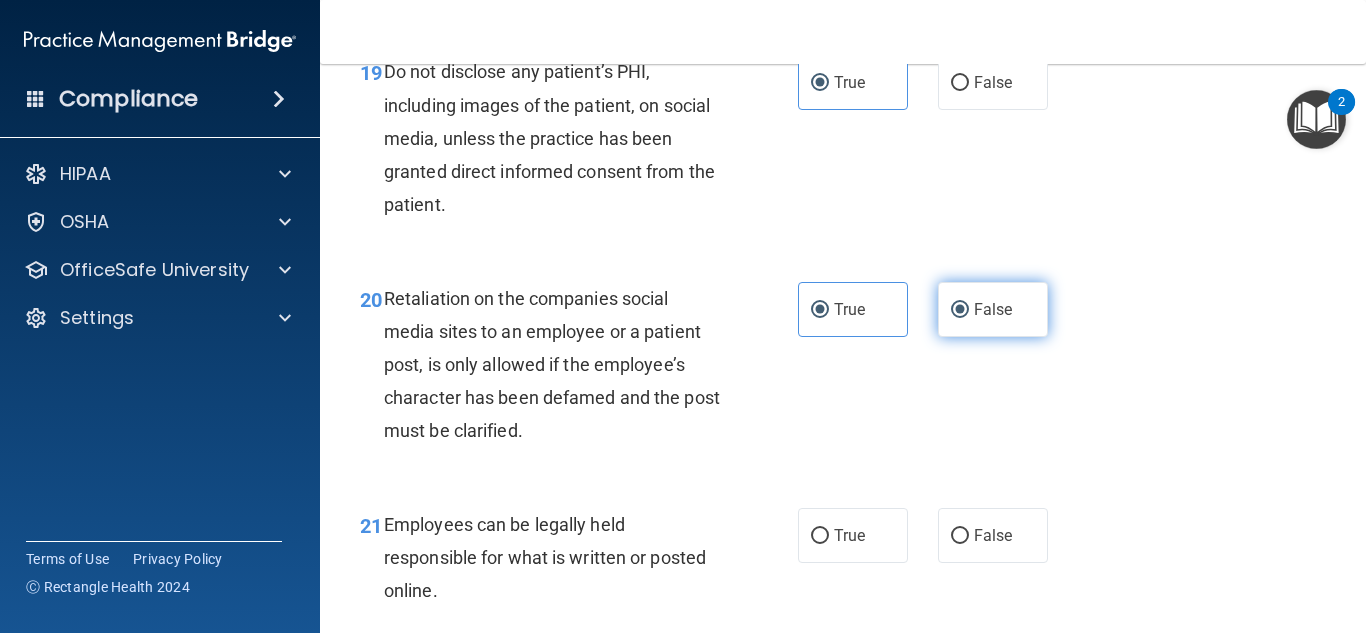 radio on "false" 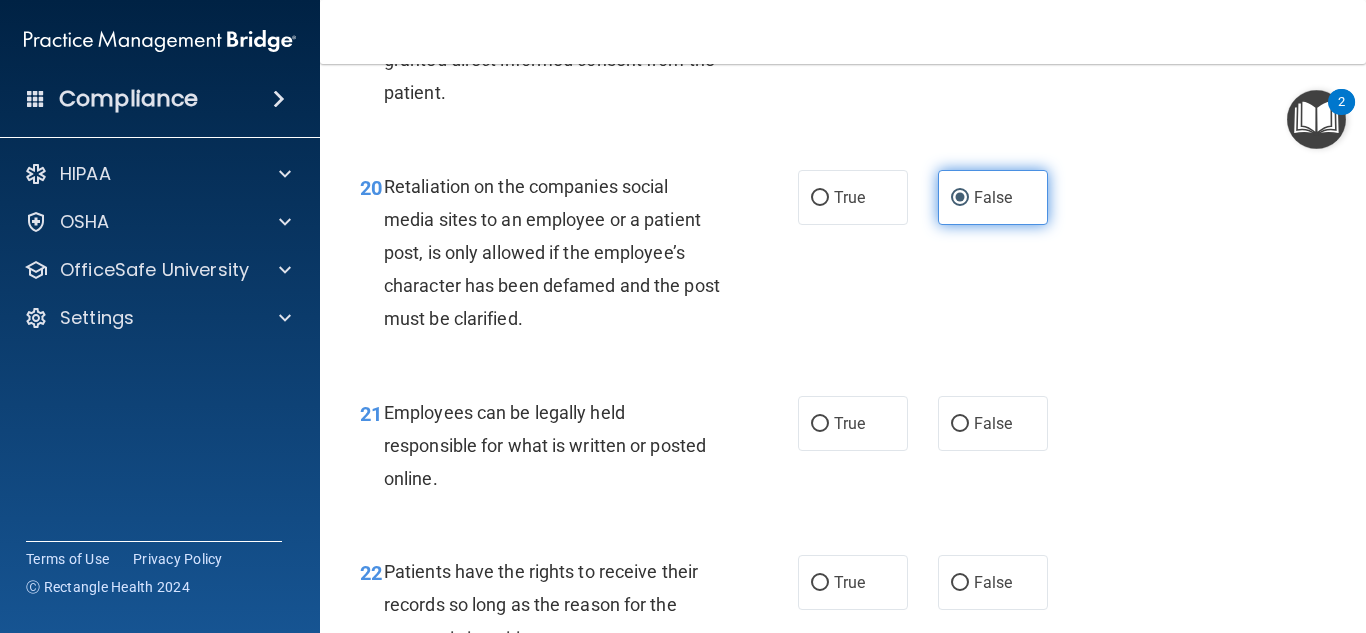 scroll, scrollTop: 4241, scrollLeft: 0, axis: vertical 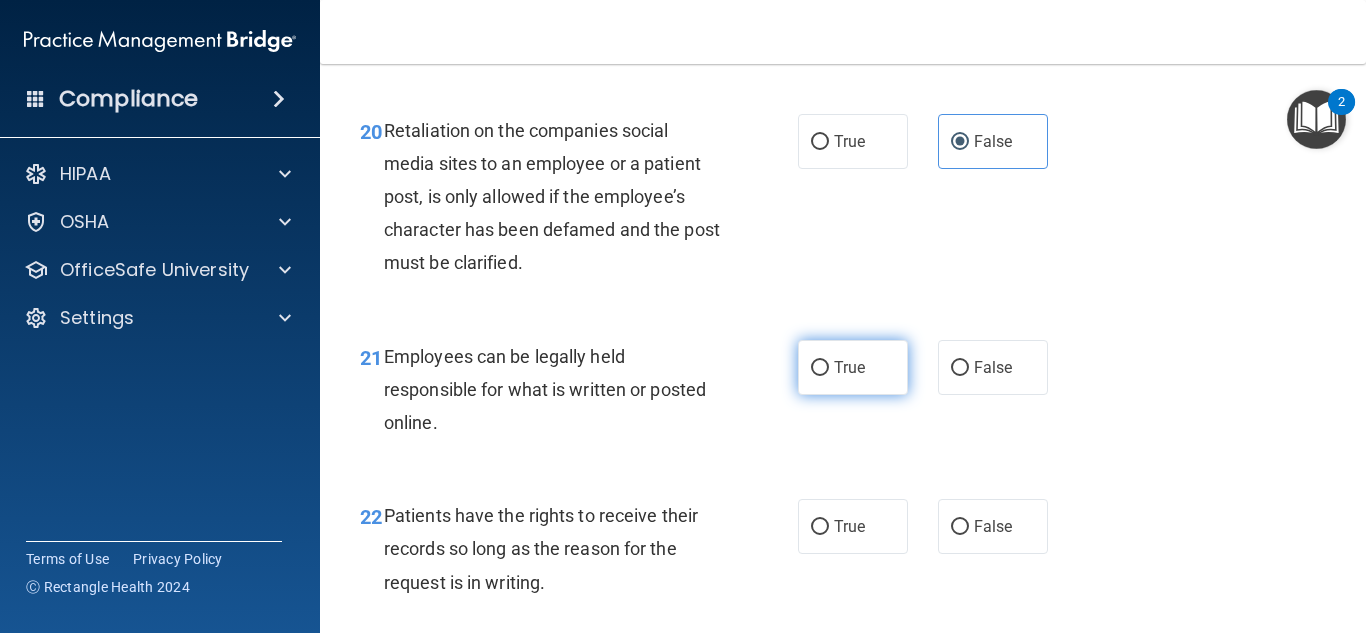 click on "True" at bounding box center [849, 367] 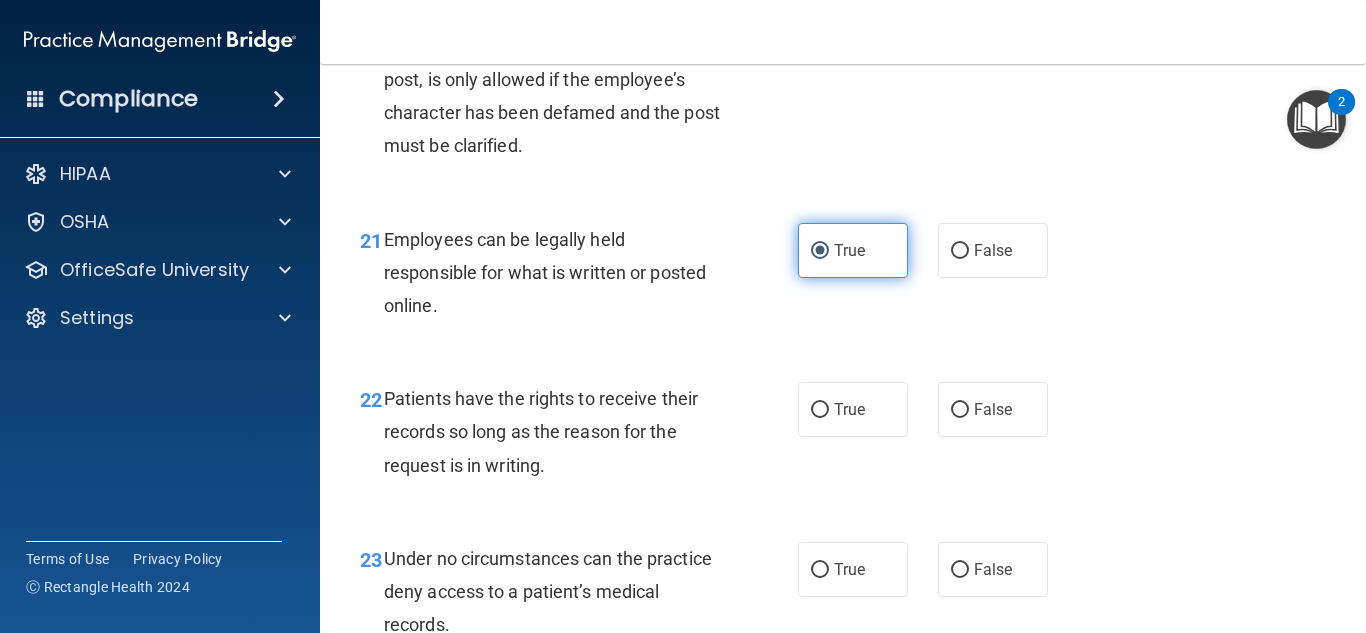scroll, scrollTop: 4420, scrollLeft: 0, axis: vertical 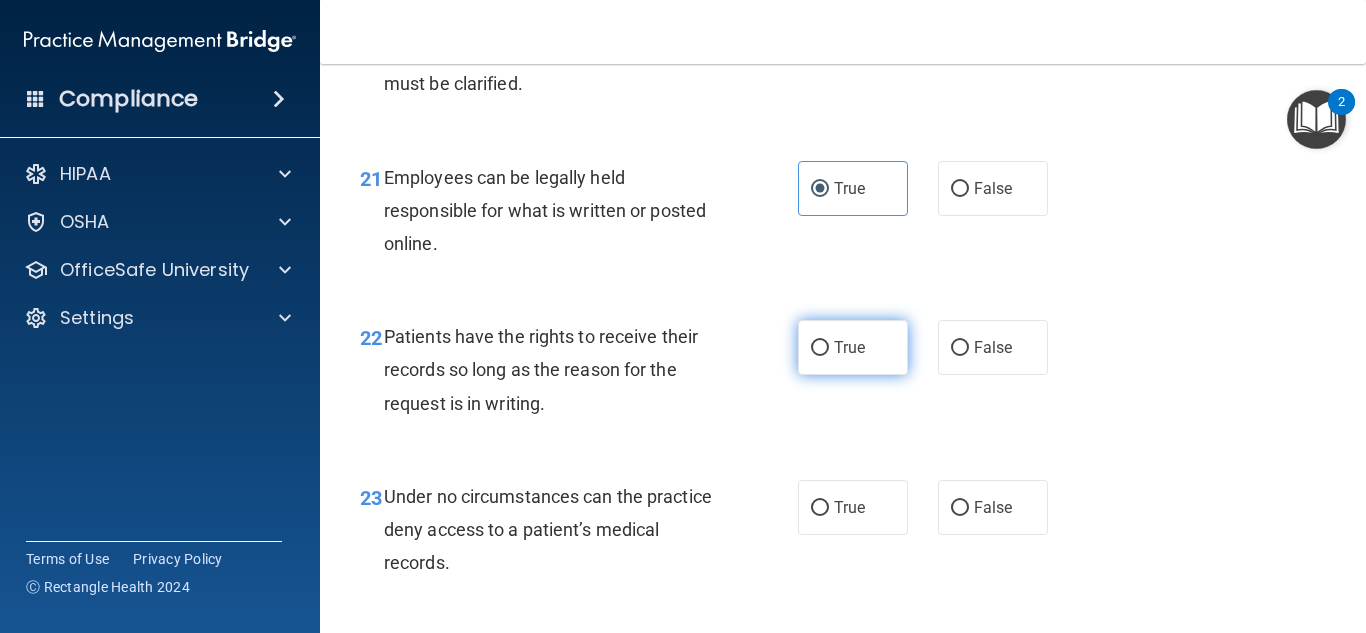click on "True" at bounding box center (853, 347) 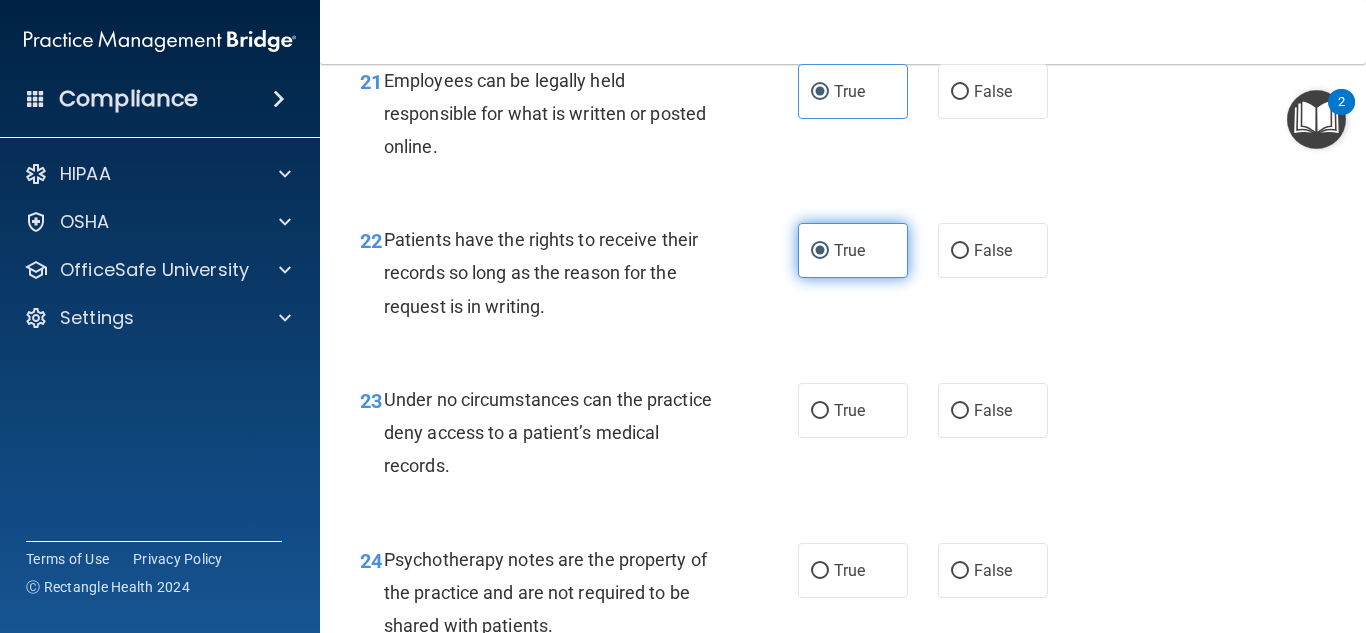 scroll, scrollTop: 4526, scrollLeft: 0, axis: vertical 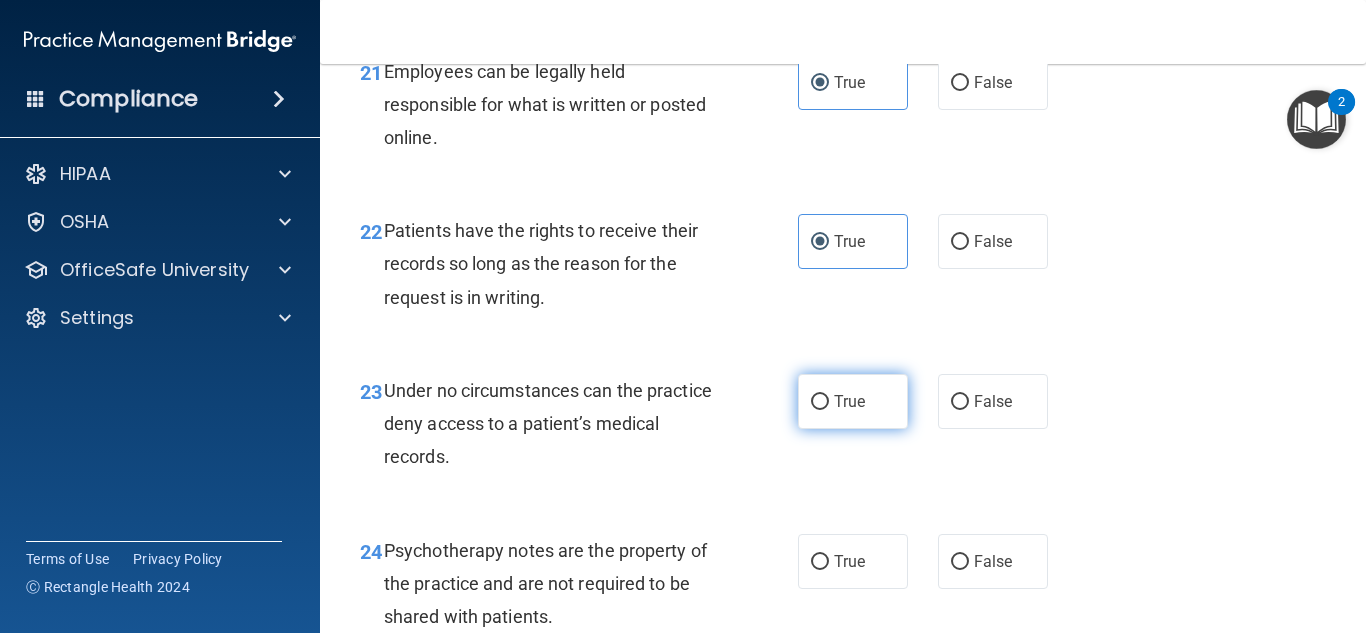 click on "True" at bounding box center (853, 401) 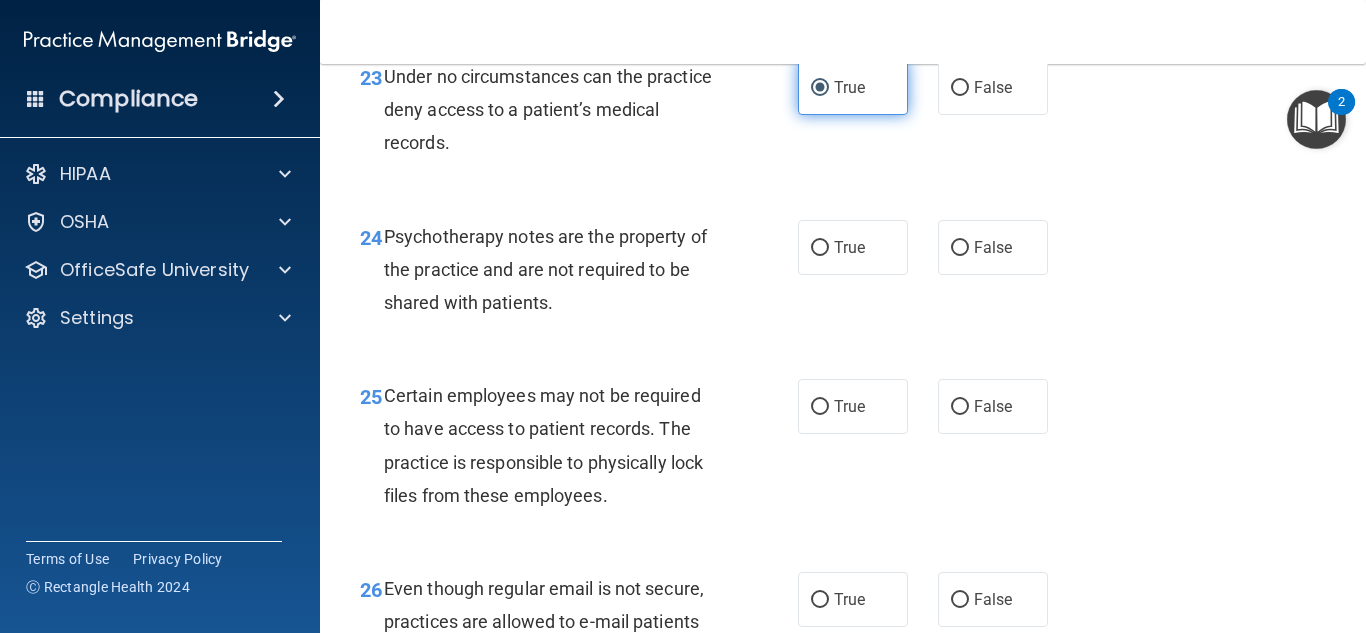 scroll, scrollTop: 4830, scrollLeft: 0, axis: vertical 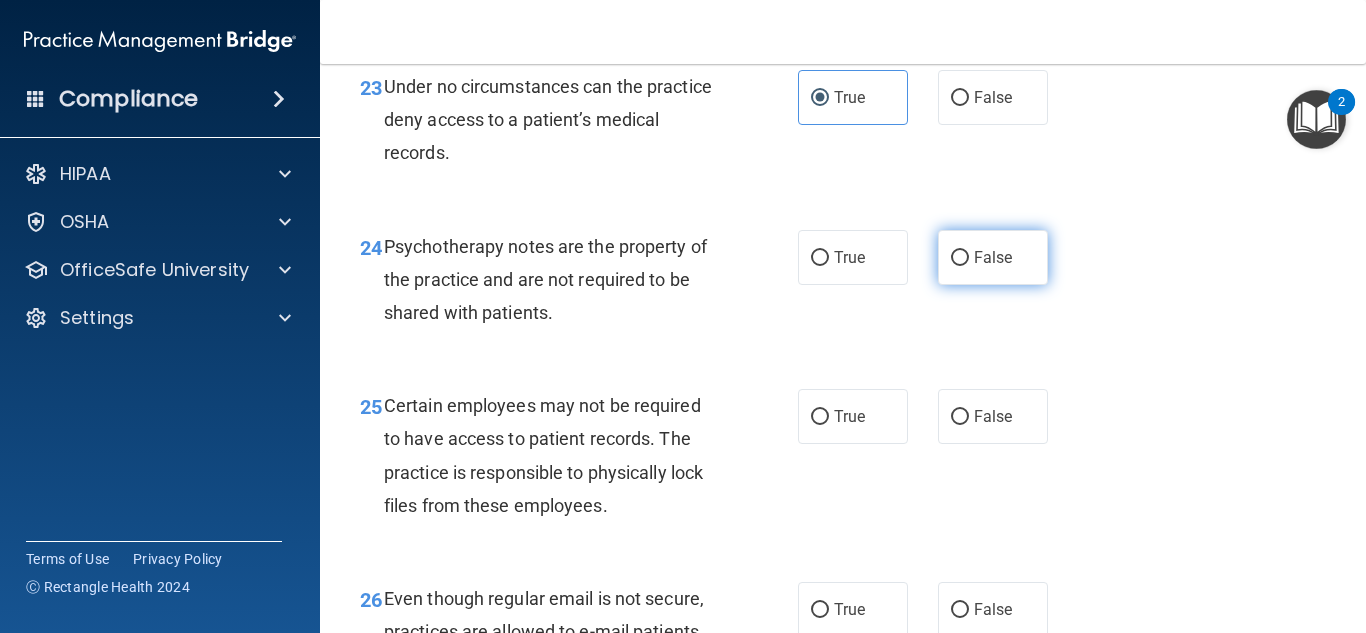 click on "False" at bounding box center (993, 257) 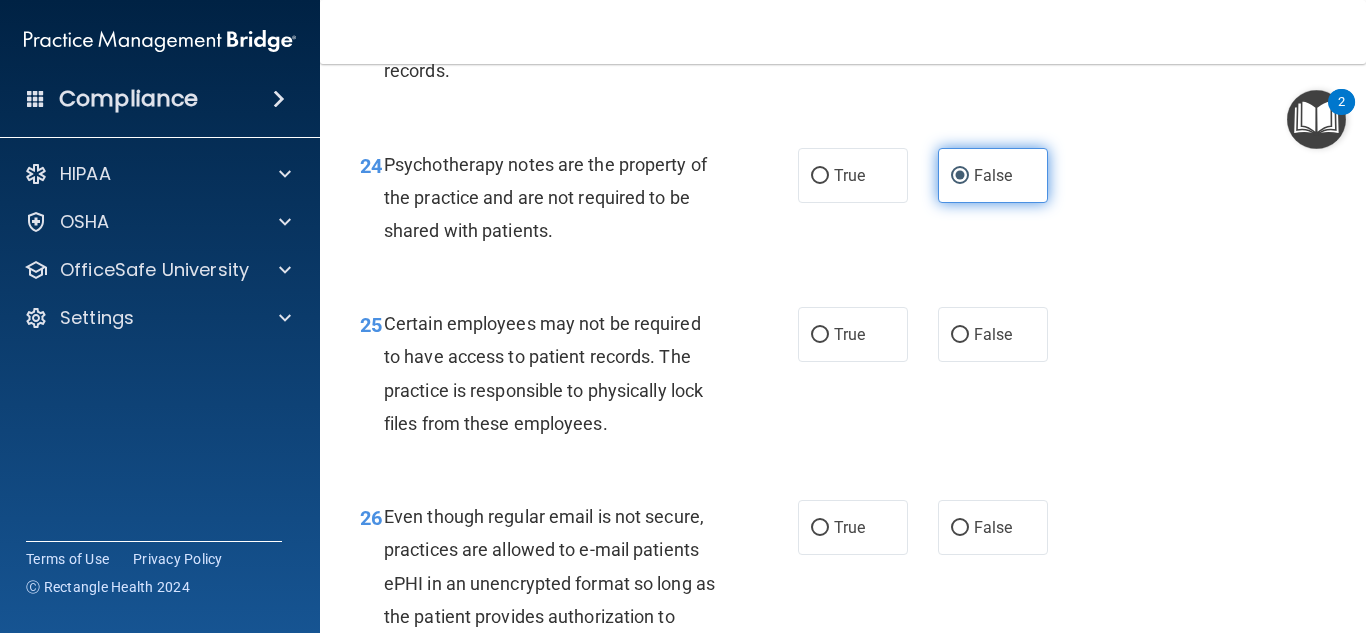 scroll, scrollTop: 4913, scrollLeft: 0, axis: vertical 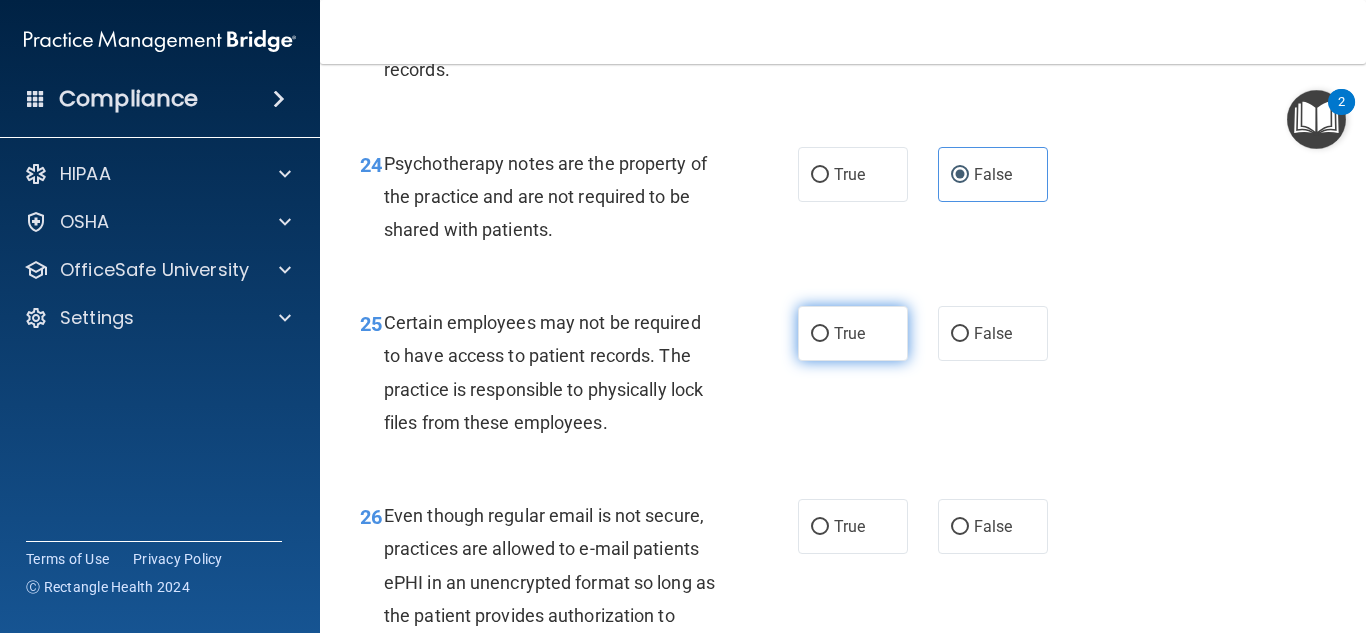 click on "True" at bounding box center (849, 333) 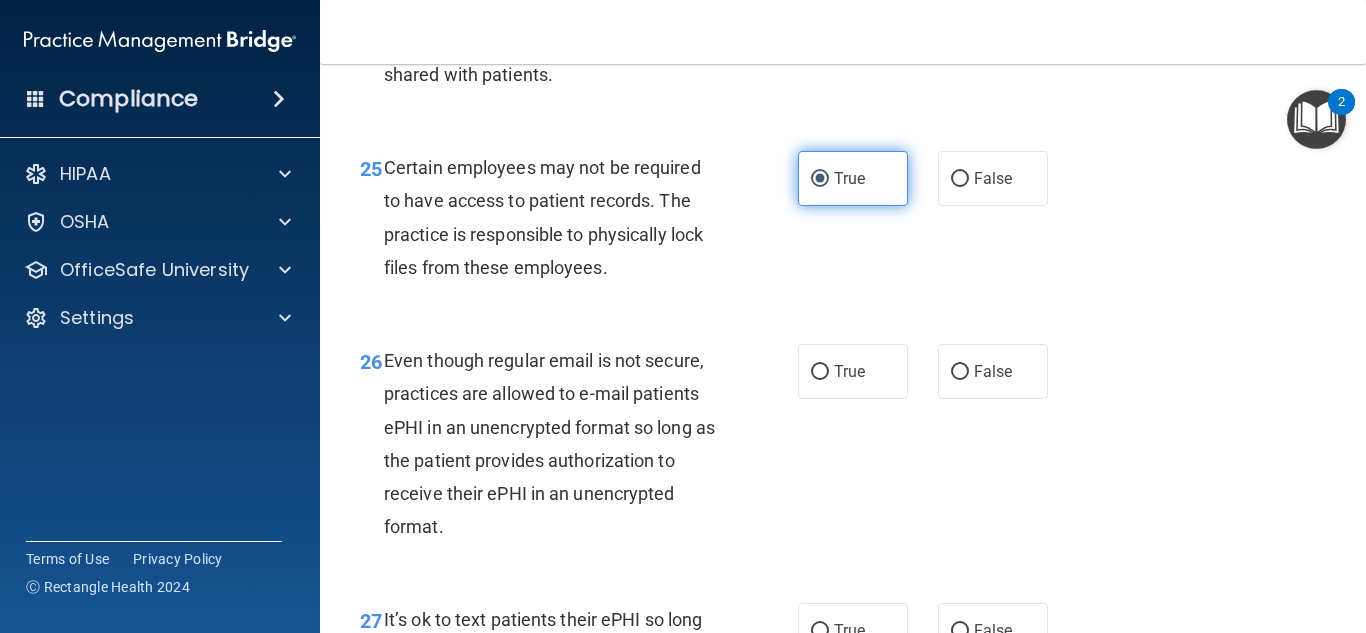 scroll, scrollTop: 5120, scrollLeft: 0, axis: vertical 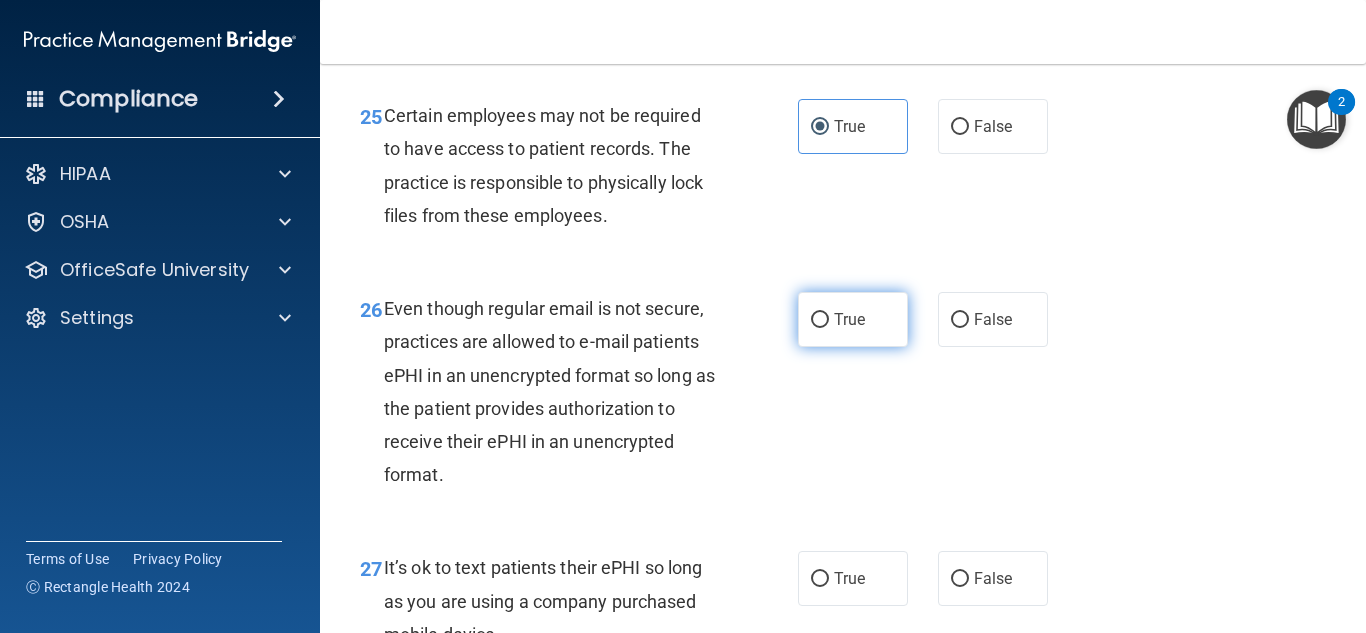 click on "True" at bounding box center (853, 319) 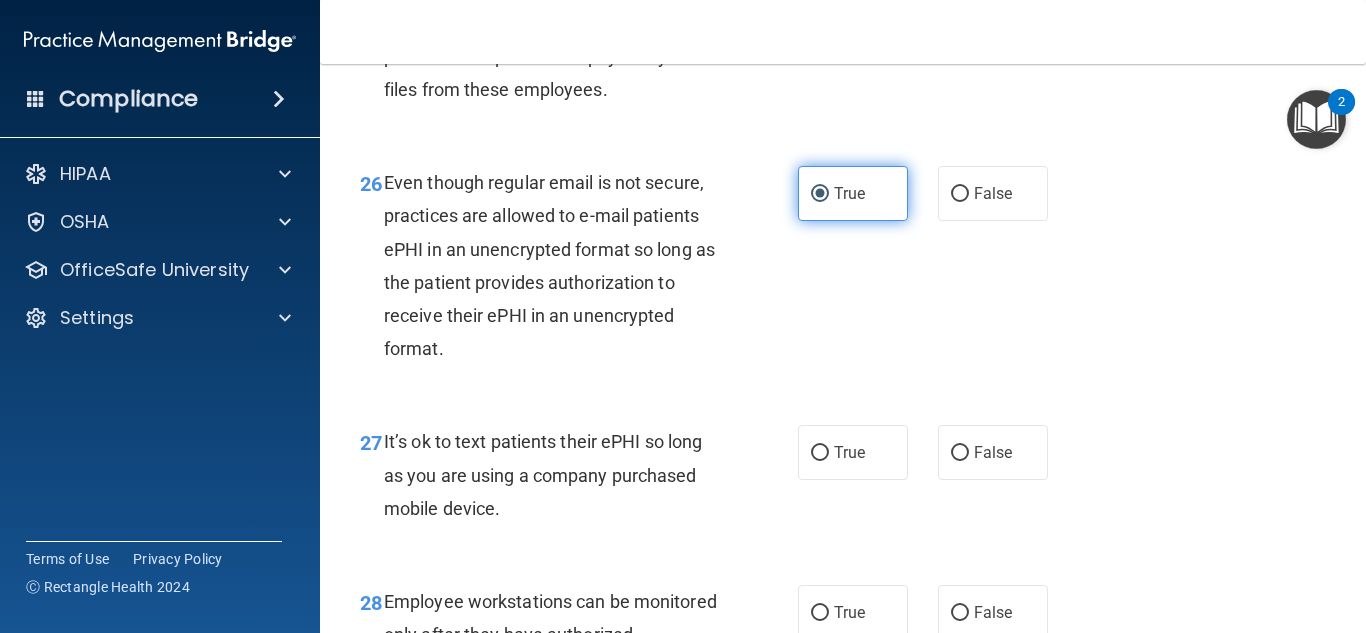 scroll, scrollTop: 5308, scrollLeft: 0, axis: vertical 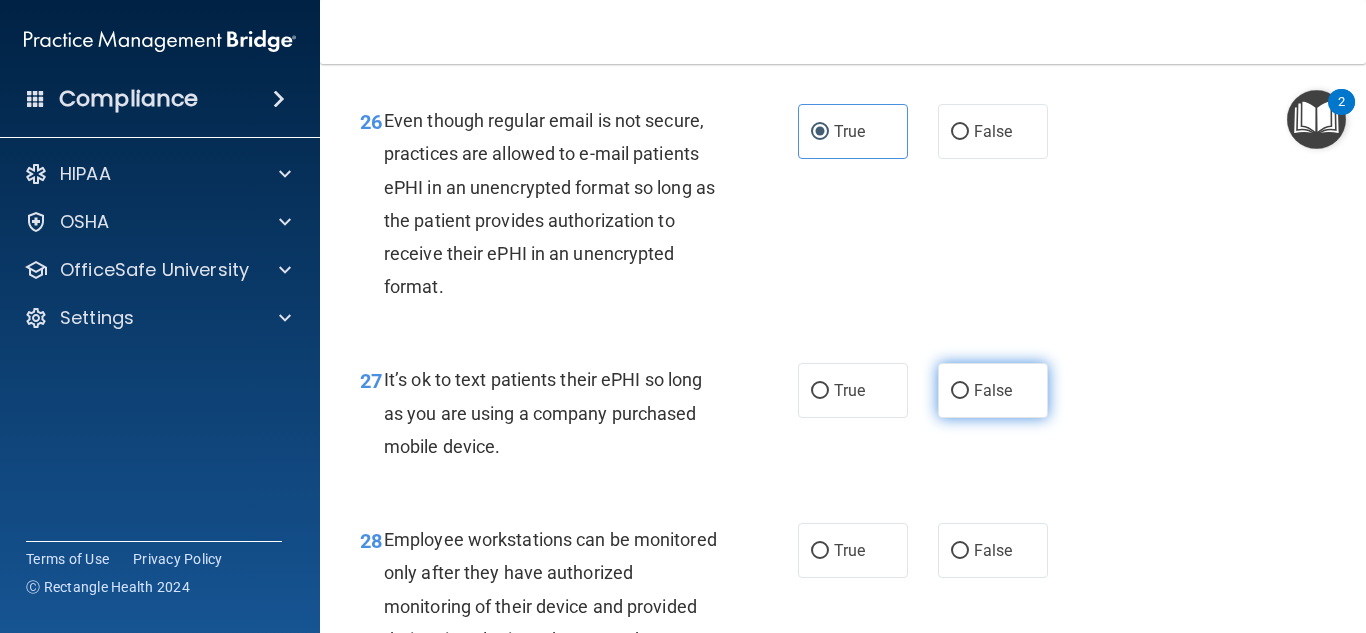 click on "False" at bounding box center [993, 390] 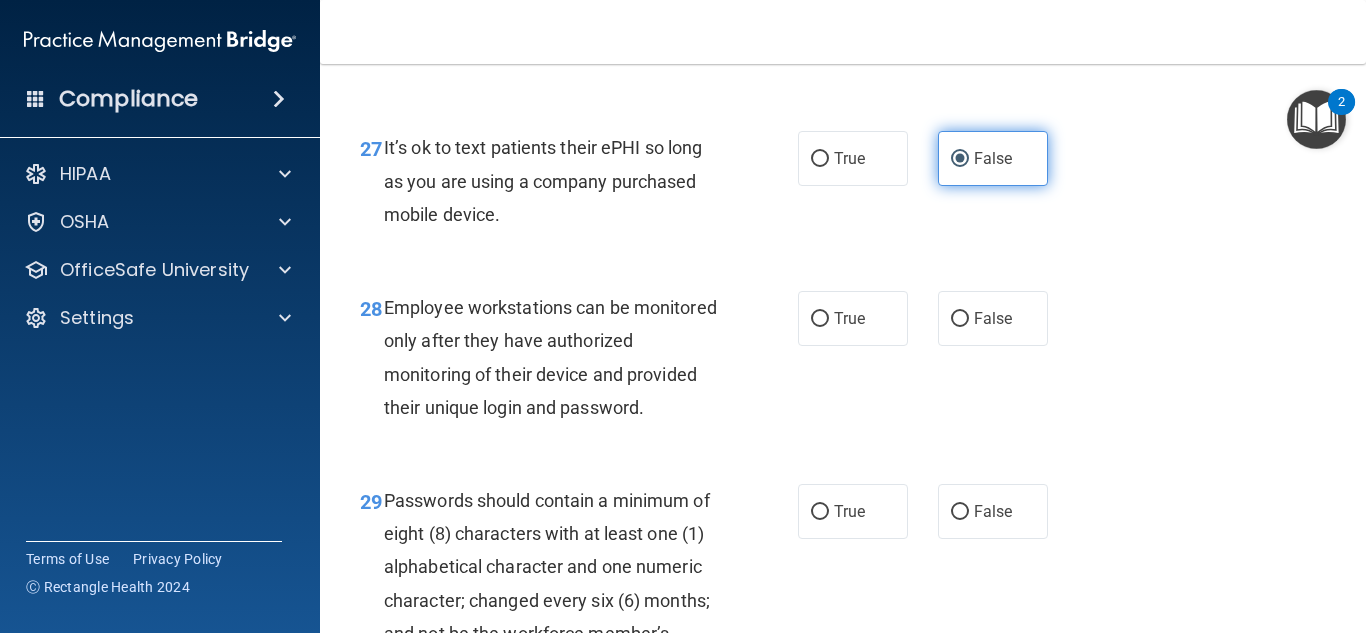 scroll, scrollTop: 5573, scrollLeft: 0, axis: vertical 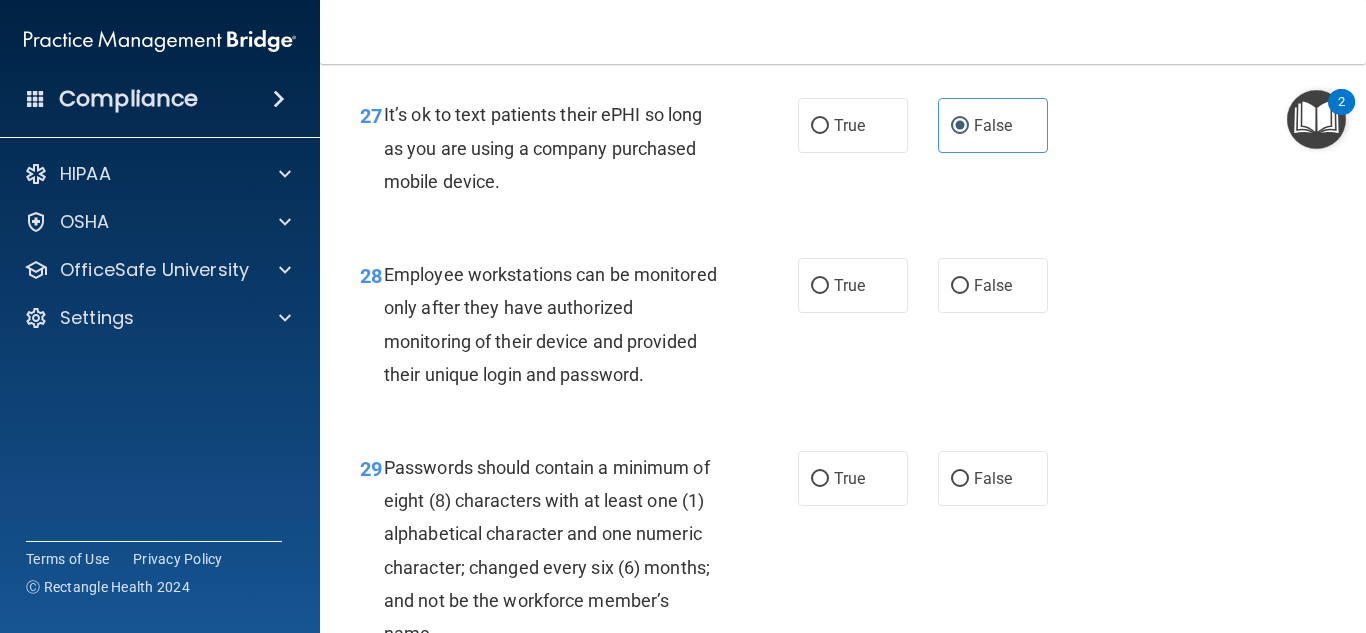 click on "28       Employee workstations can be monitored only after they have authorized monitoring of their device and provided their unique login and password.                  True           False" at bounding box center [843, 329] 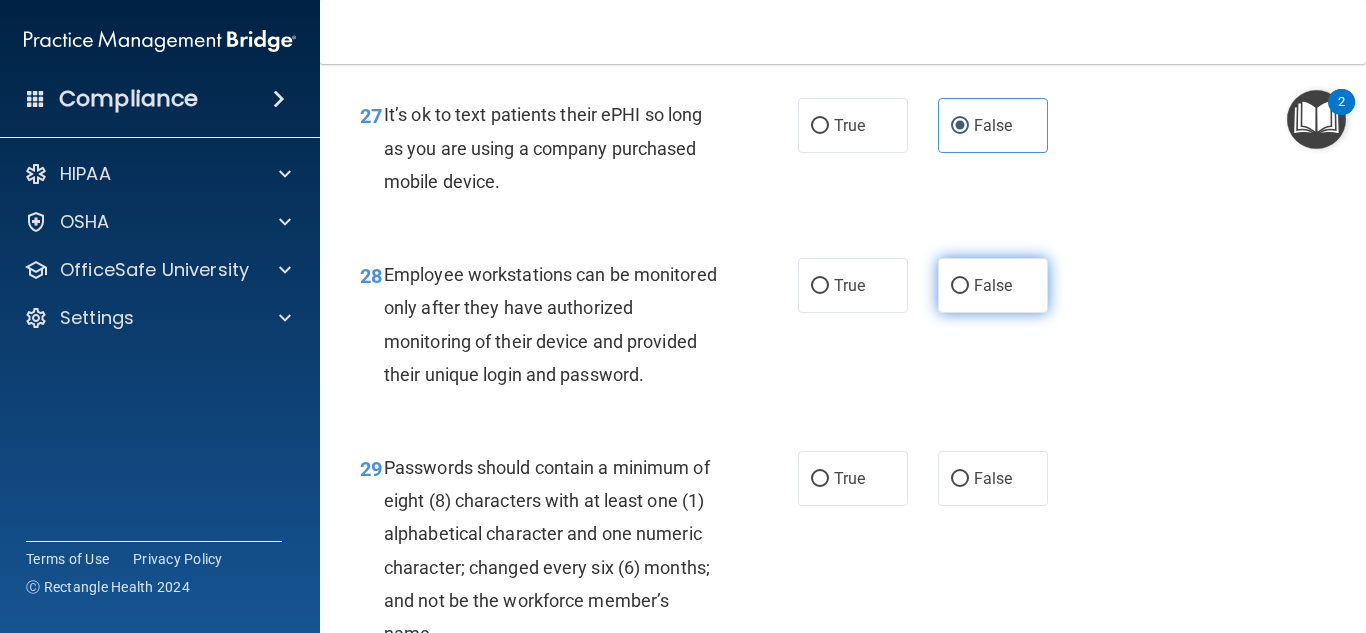 click on "False" at bounding box center (993, 285) 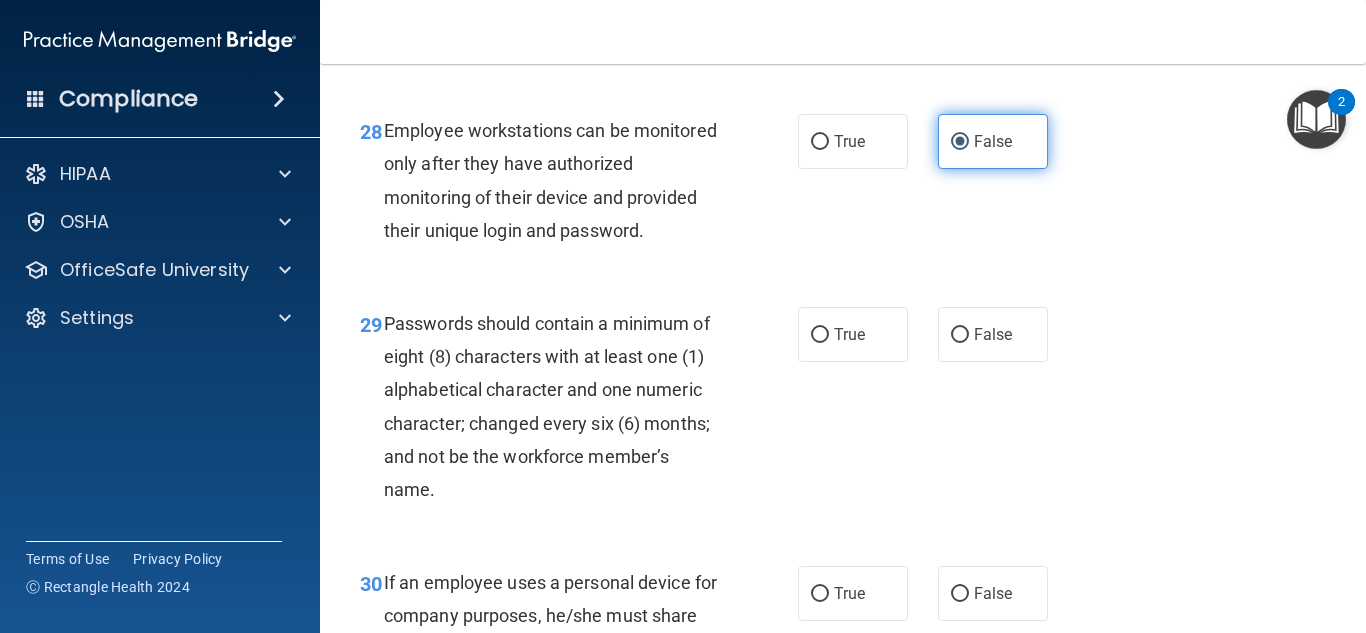 scroll, scrollTop: 5742, scrollLeft: 0, axis: vertical 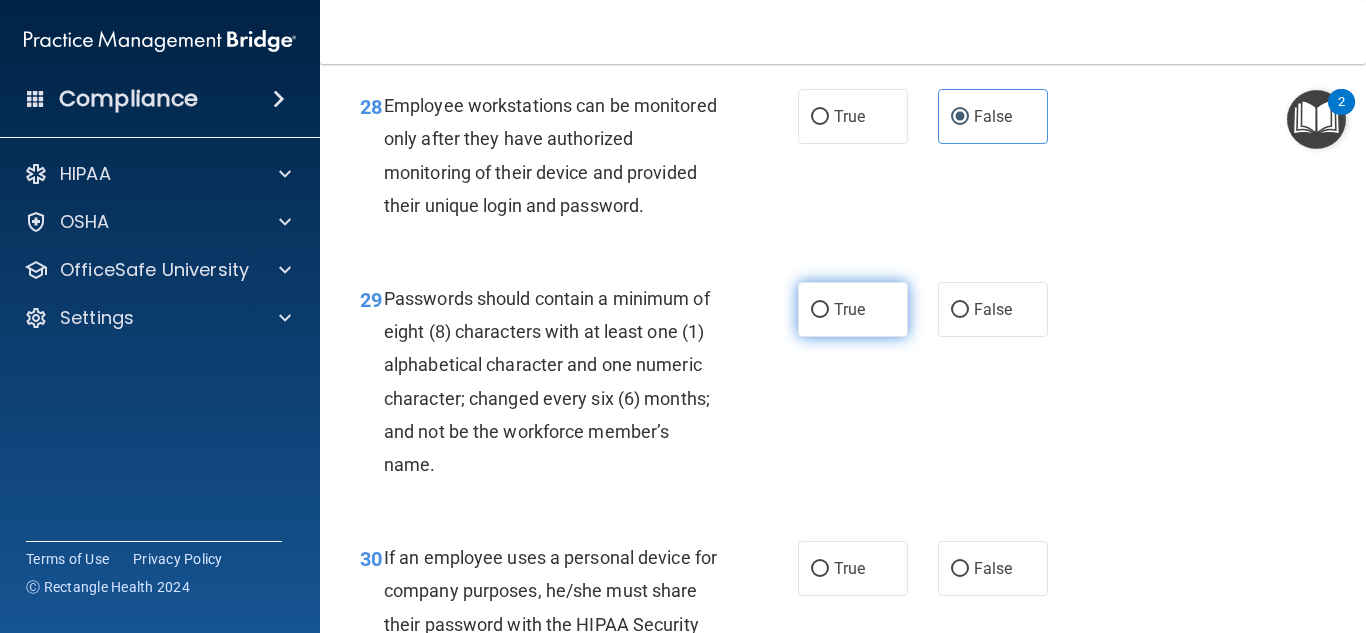 click on "True" at bounding box center [853, 309] 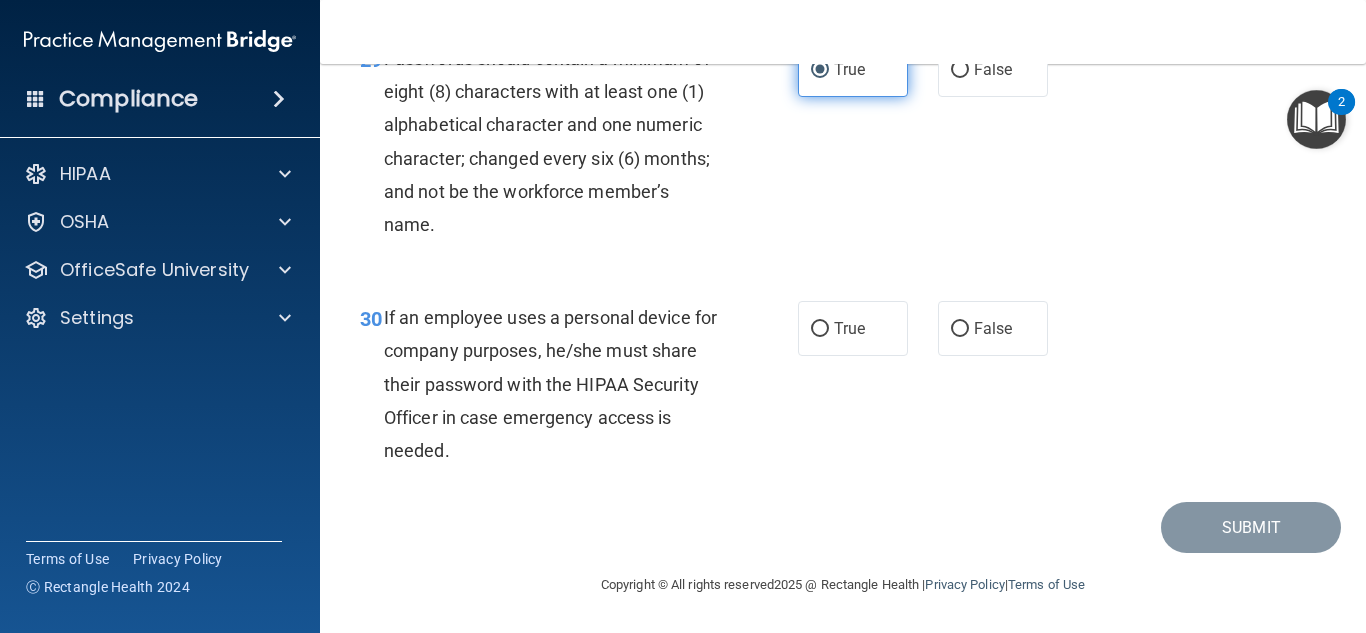 scroll, scrollTop: 6004, scrollLeft: 0, axis: vertical 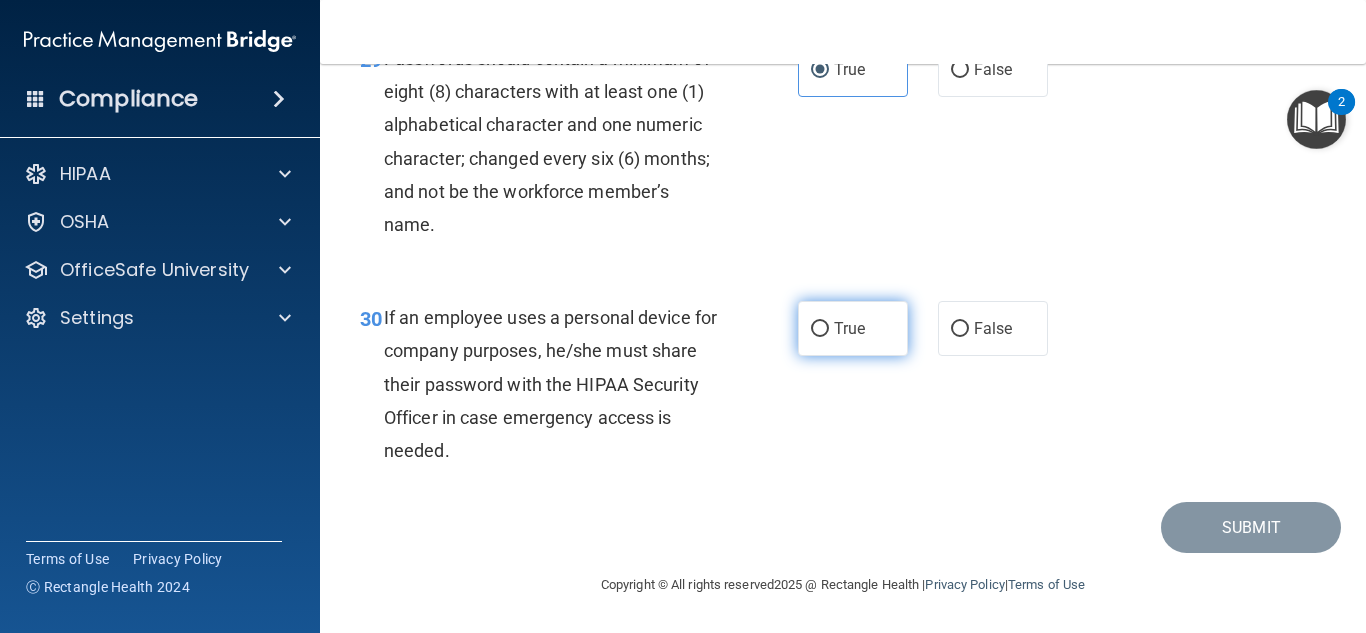click on "True" at bounding box center [853, 328] 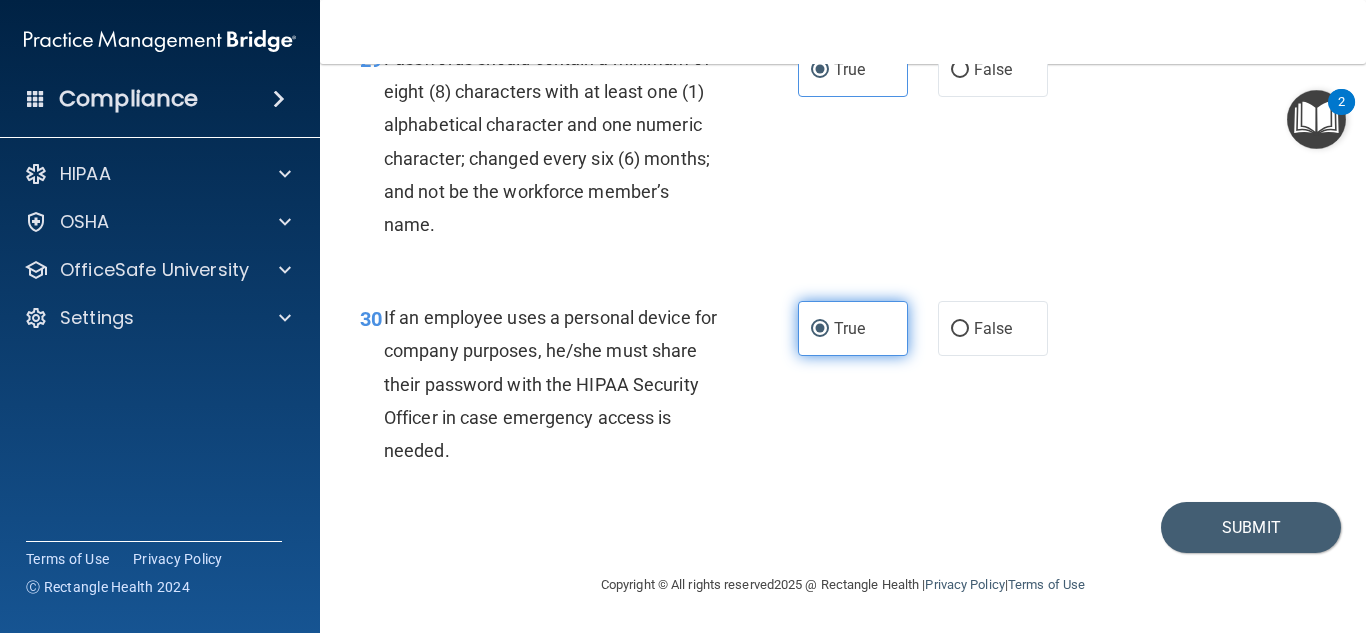 scroll, scrollTop: 6048, scrollLeft: 0, axis: vertical 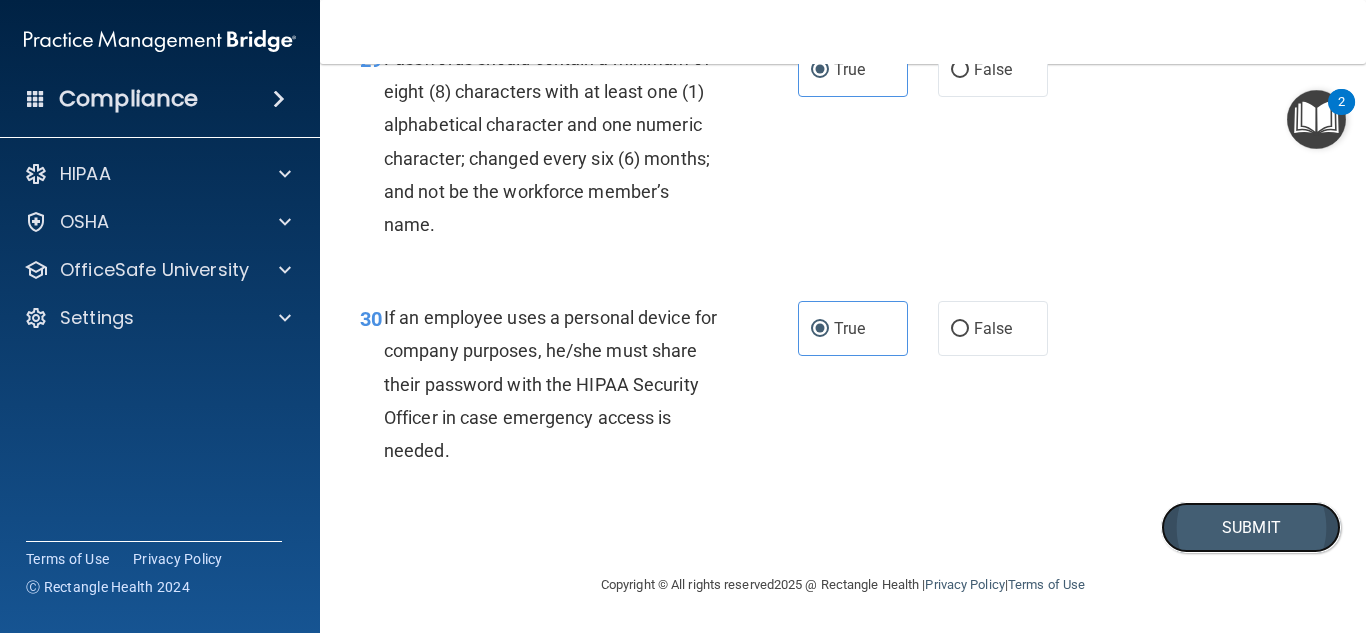 click on "Submit" at bounding box center (1251, 527) 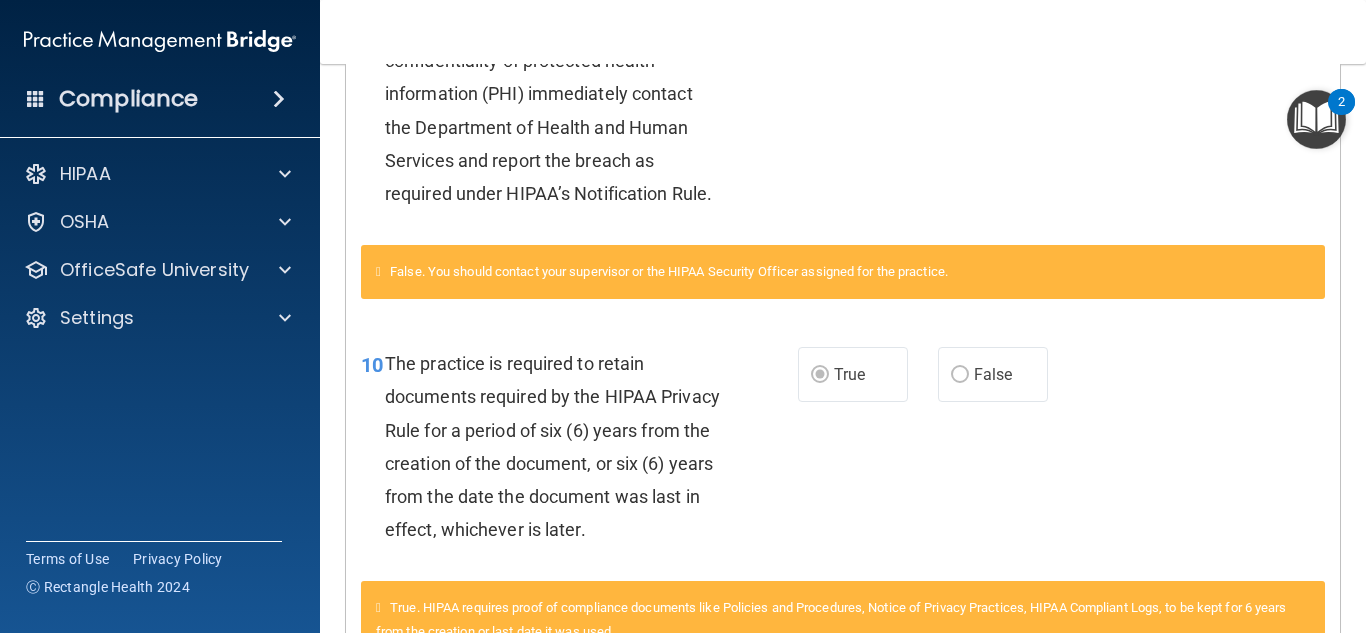 scroll, scrollTop: 632, scrollLeft: 0, axis: vertical 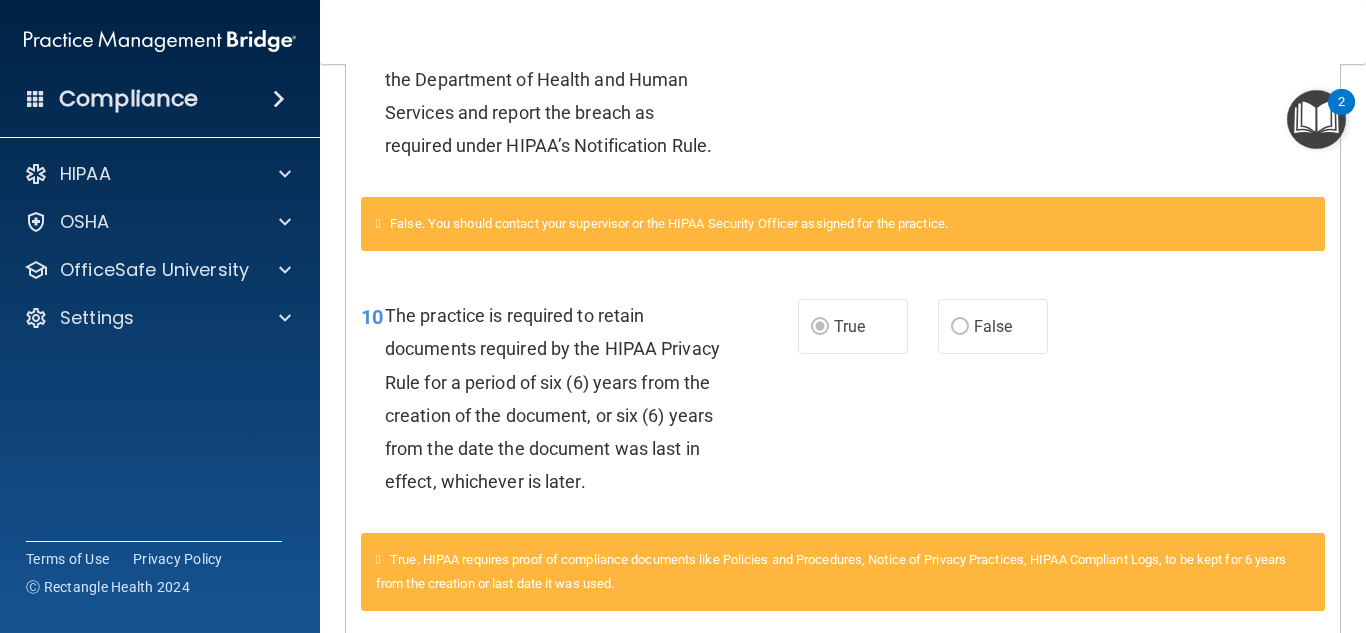 click on "10       The practice is required to retain documents required by the HIPAA Privacy Rule for a period of six (6) years from the creation of the document, or six (6) years from the date the document was last in effect, whichever is later.                 True           False" at bounding box center [843, 403] 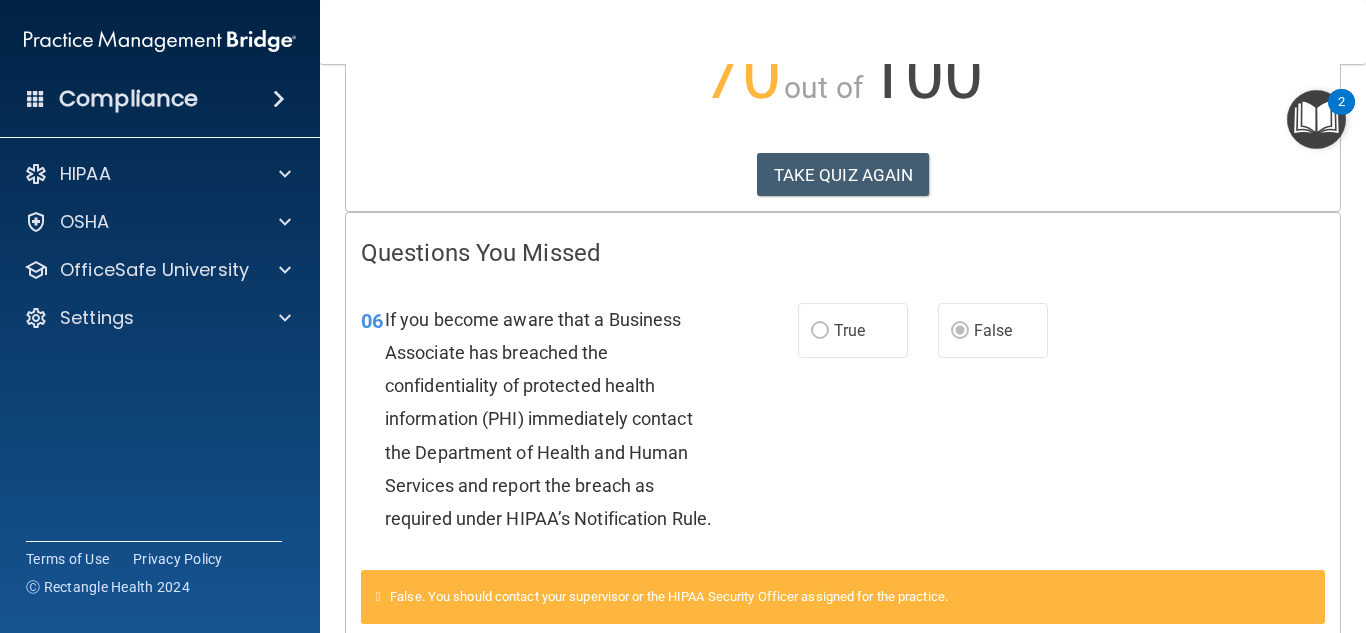 scroll, scrollTop: 0, scrollLeft: 0, axis: both 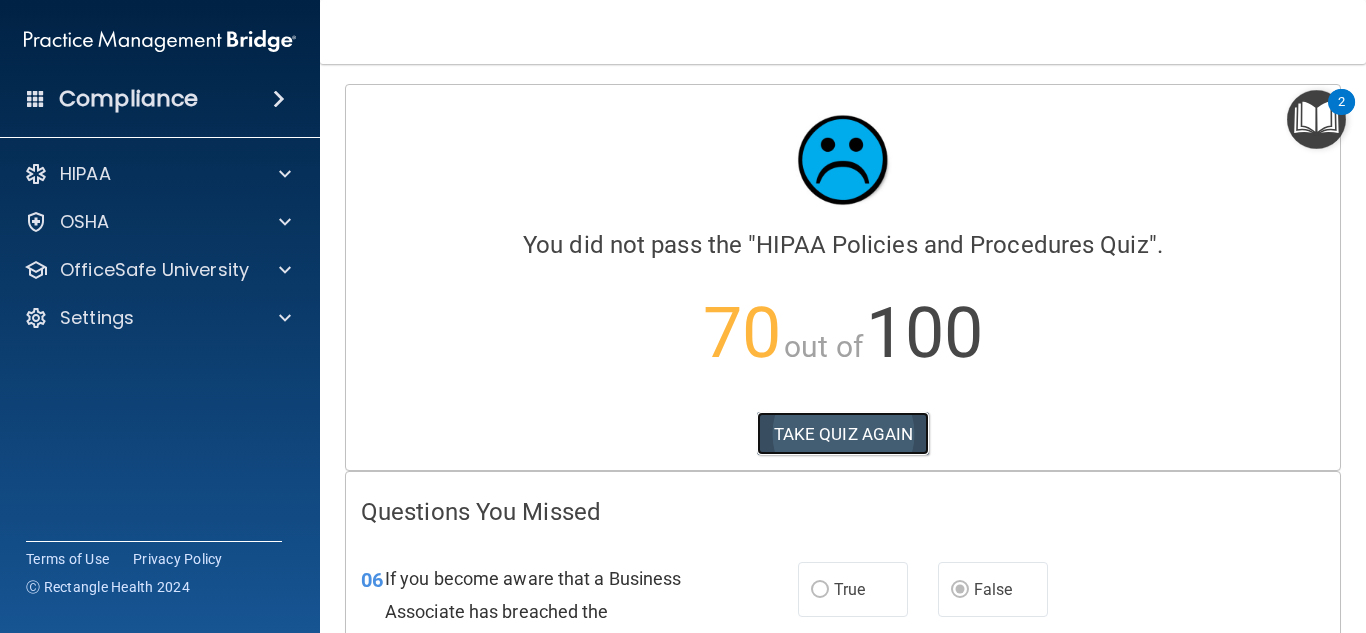 click on "TAKE QUIZ AGAIN" at bounding box center (843, 434) 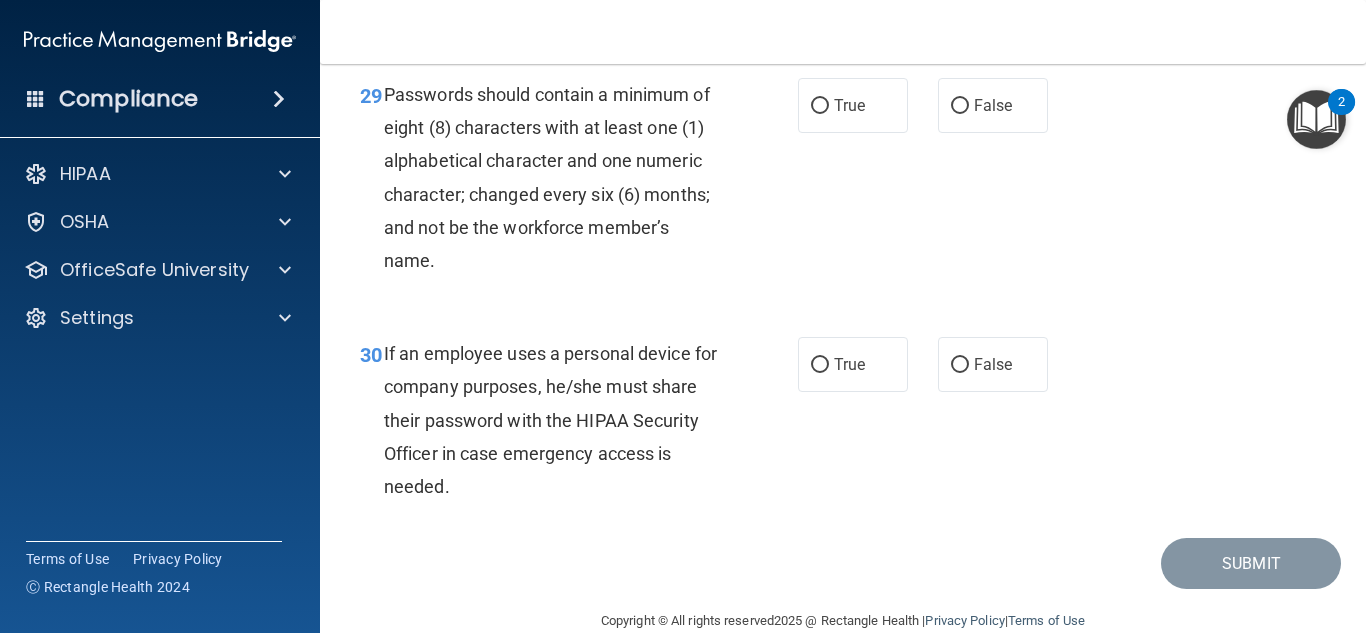 scroll, scrollTop: 5941, scrollLeft: 0, axis: vertical 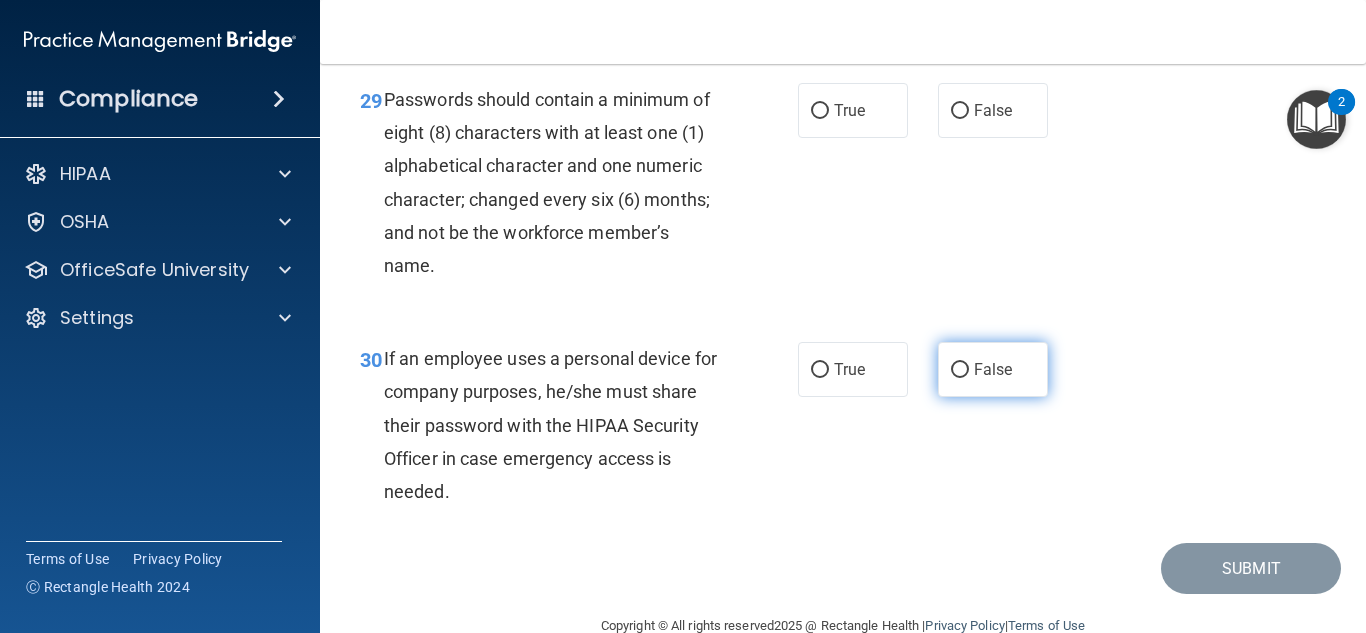 click on "False" at bounding box center [960, 370] 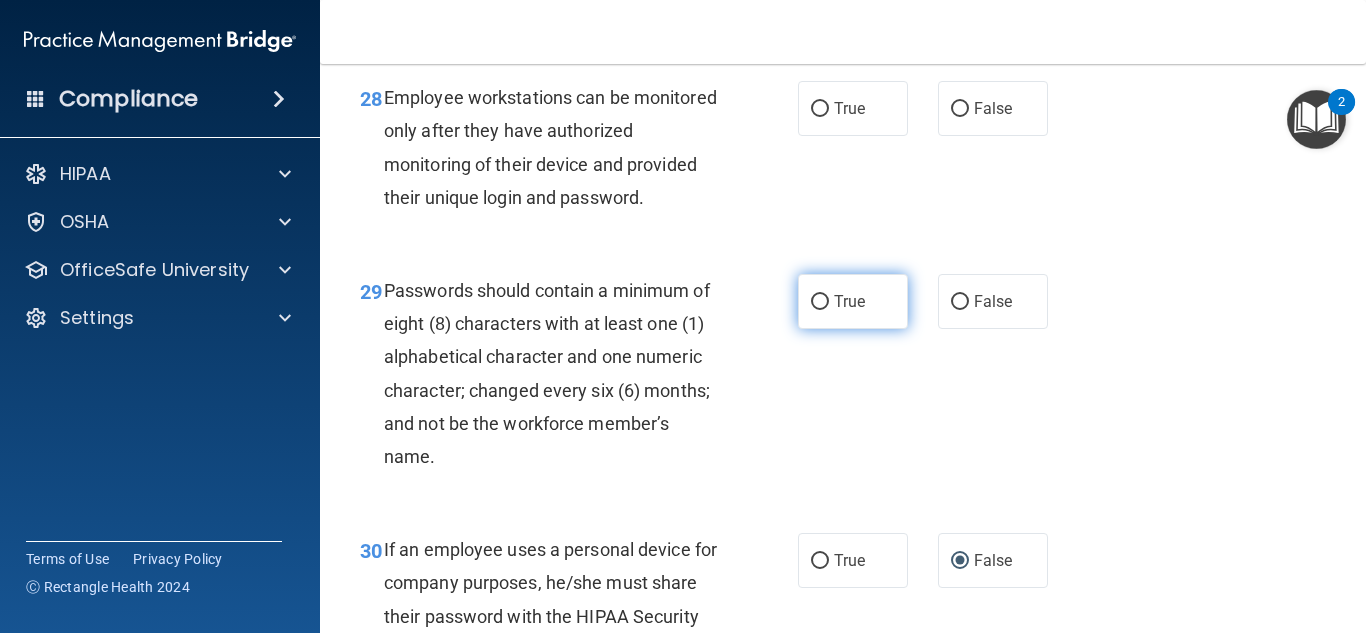 click on "True" at bounding box center (820, 302) 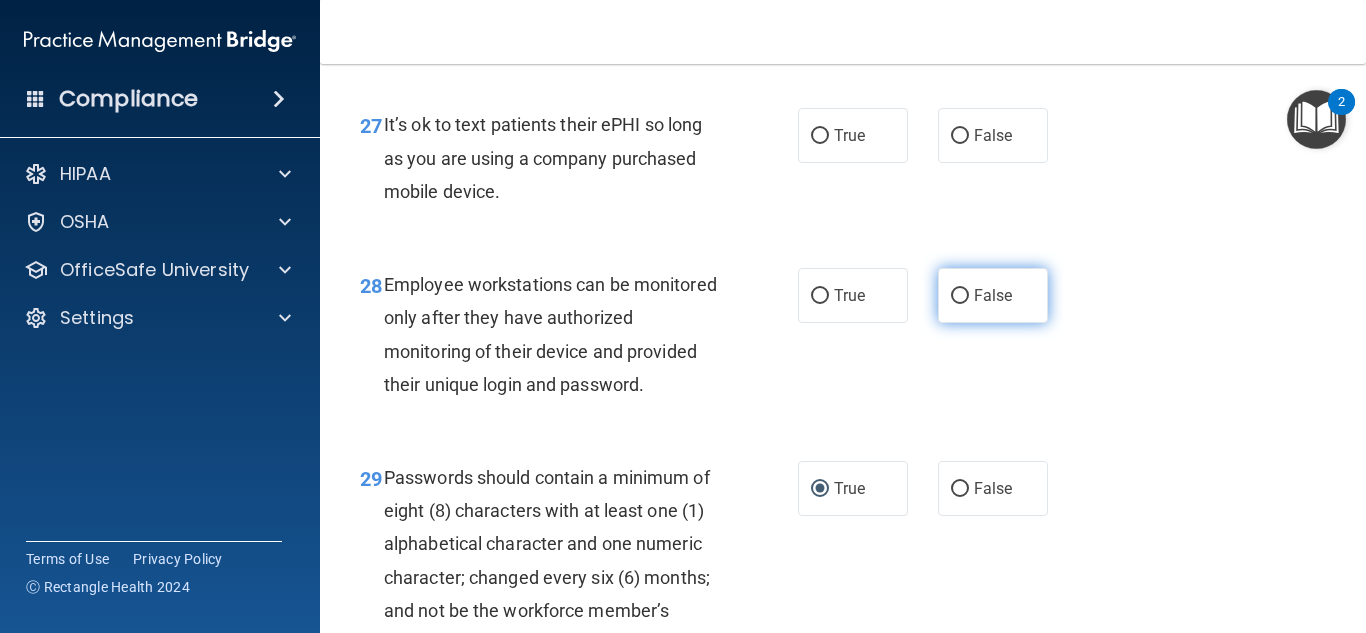 click on "False" at bounding box center (960, 296) 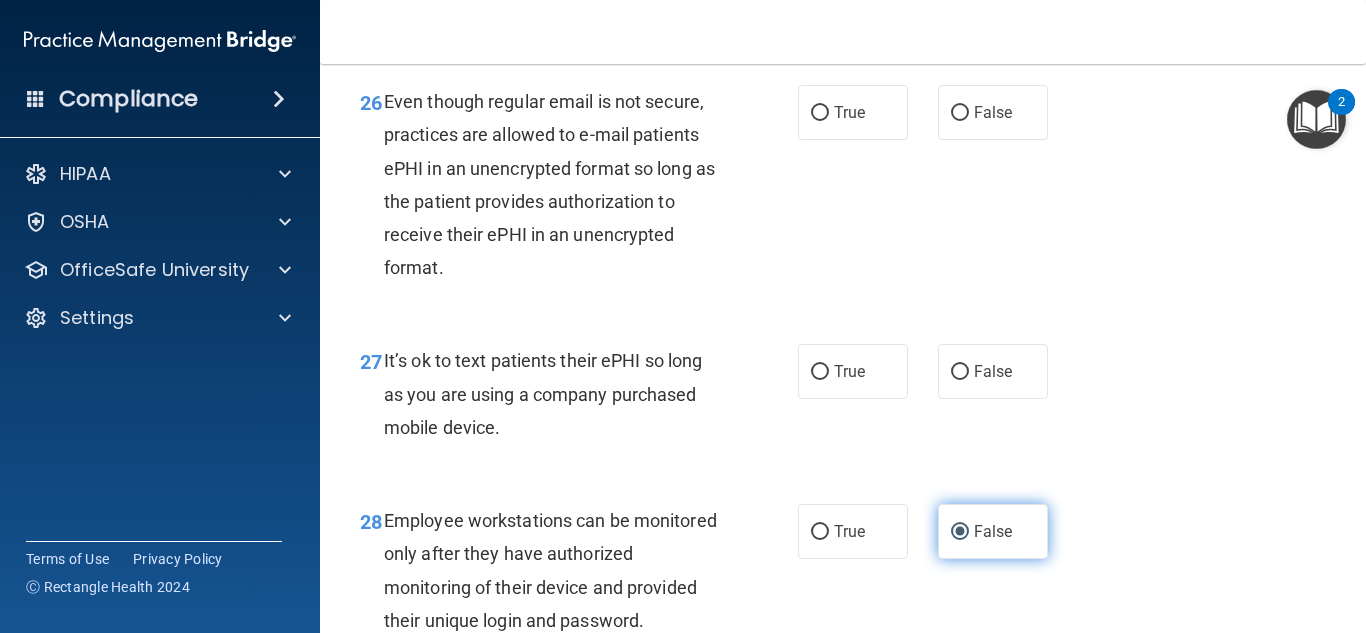 scroll, scrollTop: 5313, scrollLeft: 0, axis: vertical 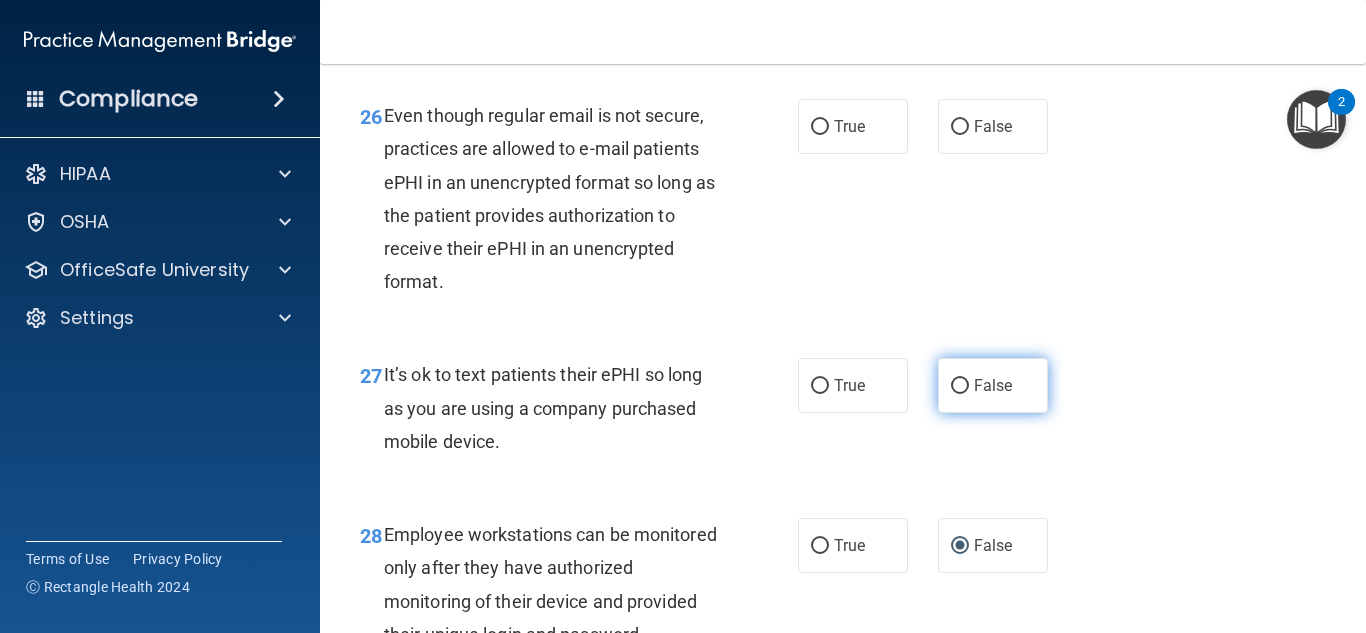 click on "False" at bounding box center (993, 385) 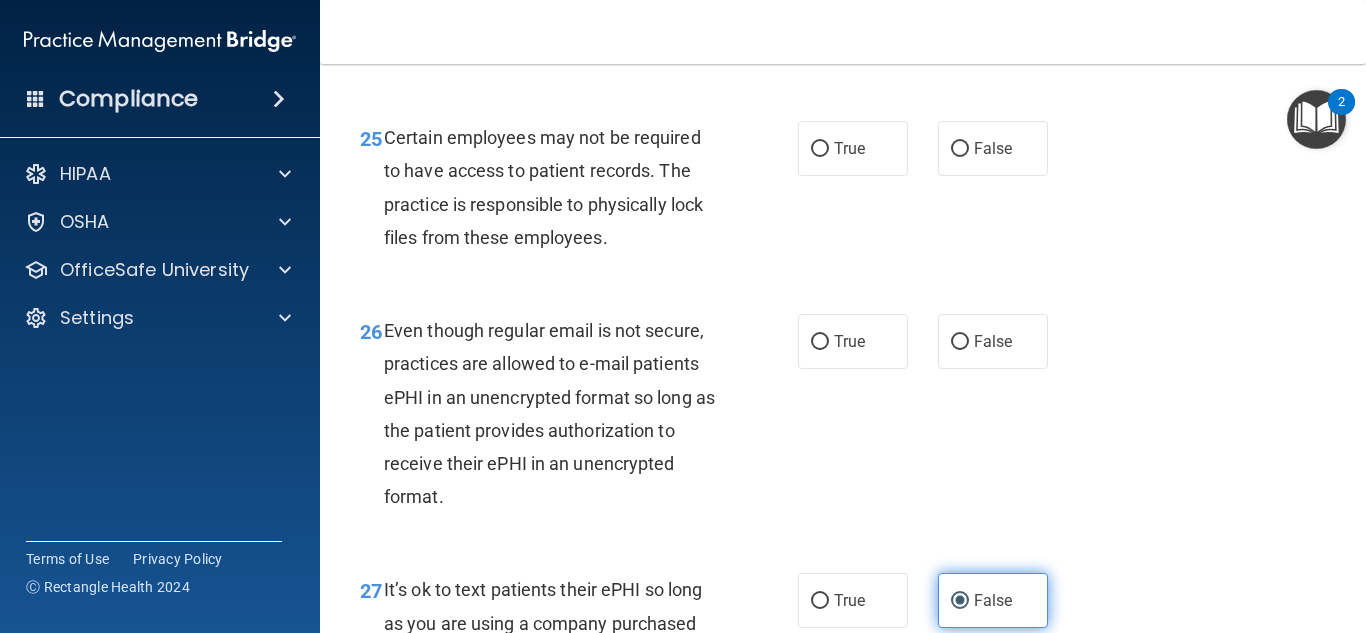 scroll, scrollTop: 5096, scrollLeft: 0, axis: vertical 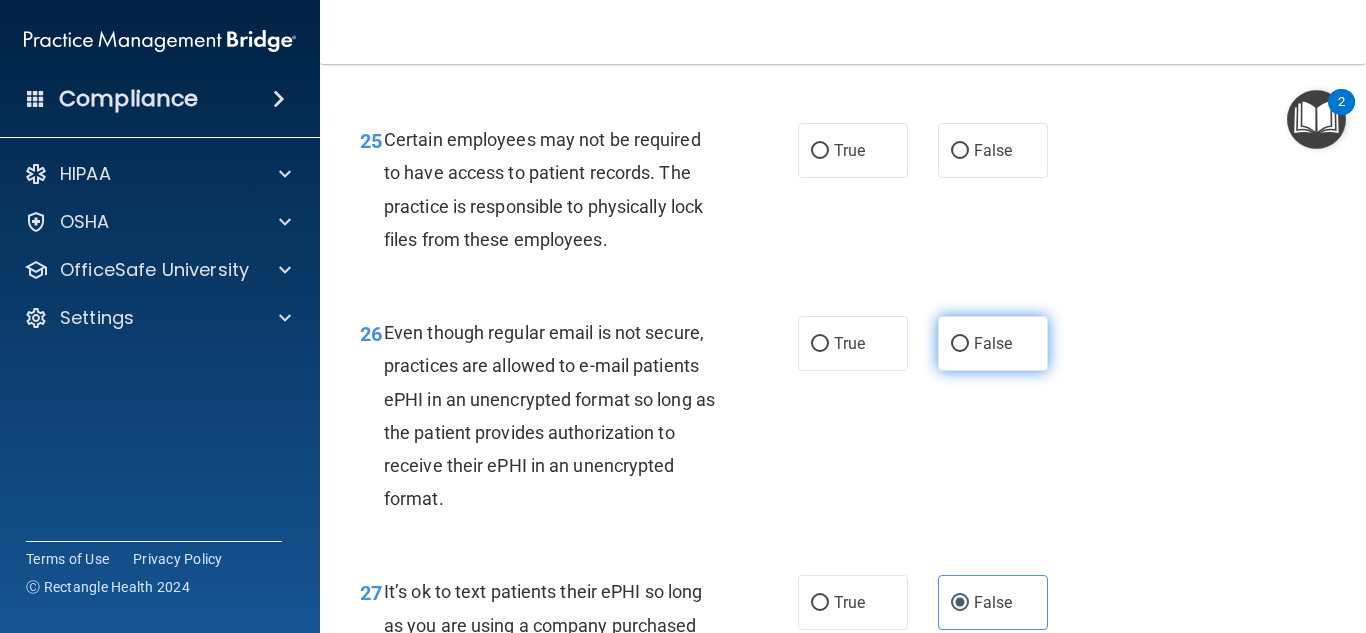 click on "False" at bounding box center [960, 344] 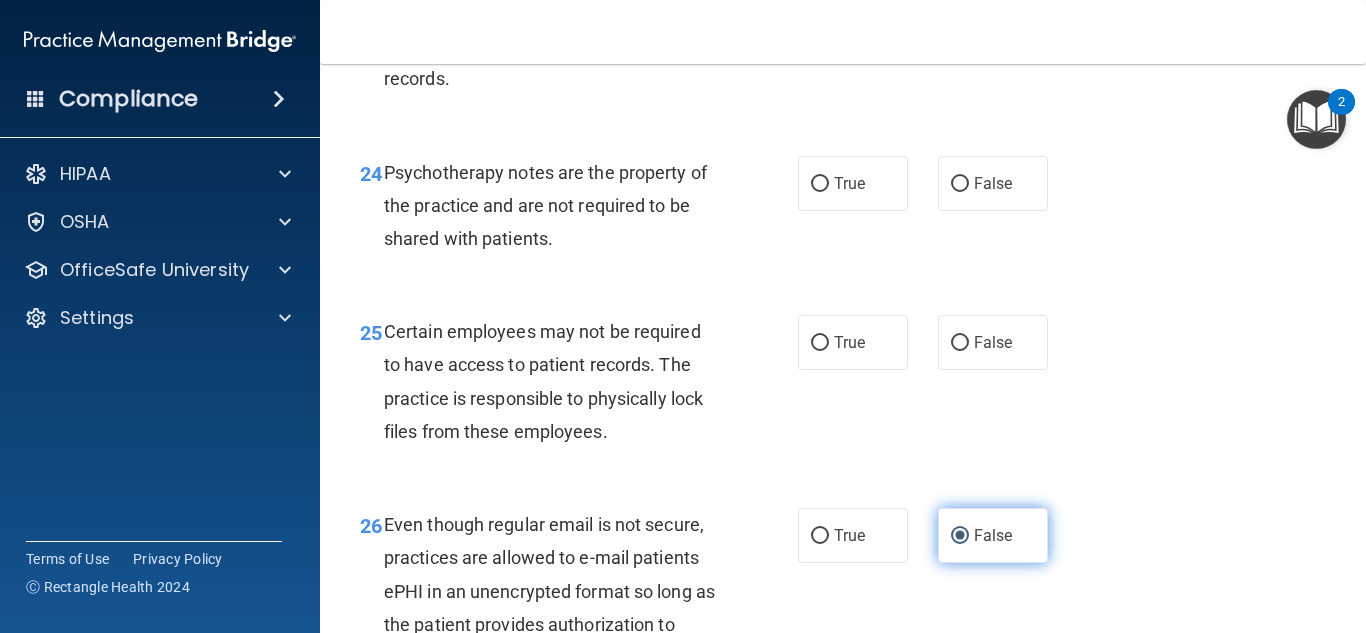 scroll, scrollTop: 4900, scrollLeft: 0, axis: vertical 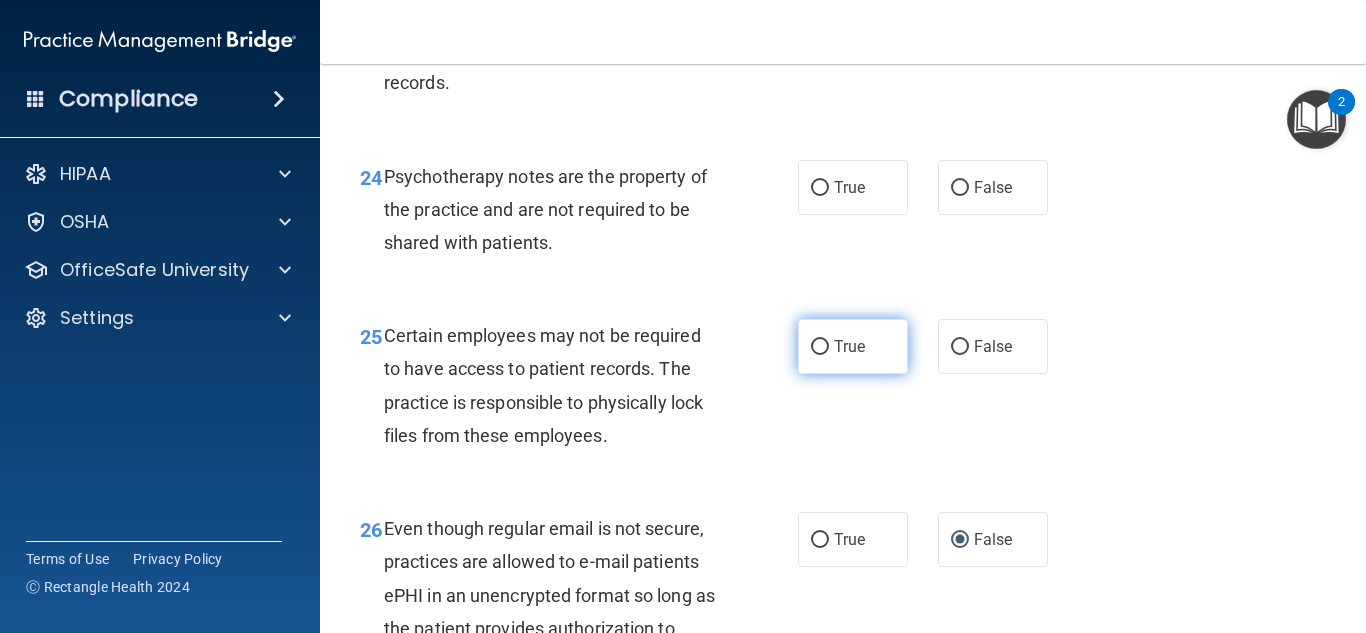click on "True" at bounding box center (853, 346) 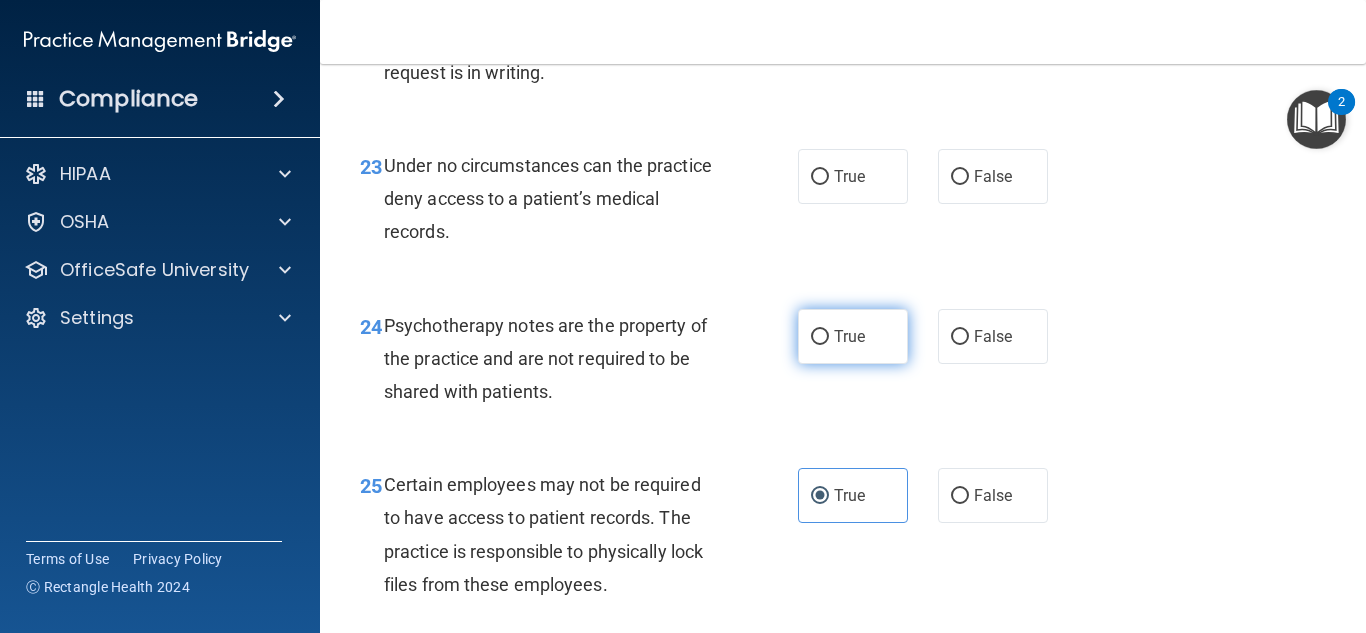 click on "True" at bounding box center (849, 336) 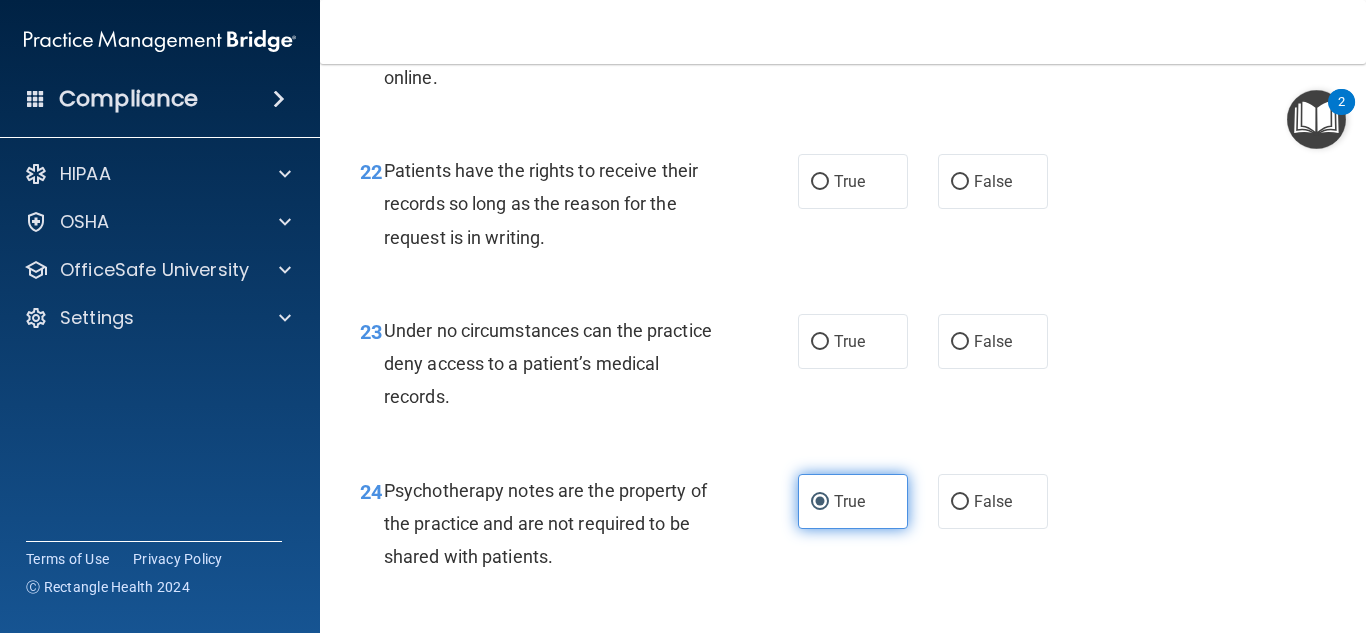scroll, scrollTop: 4585, scrollLeft: 0, axis: vertical 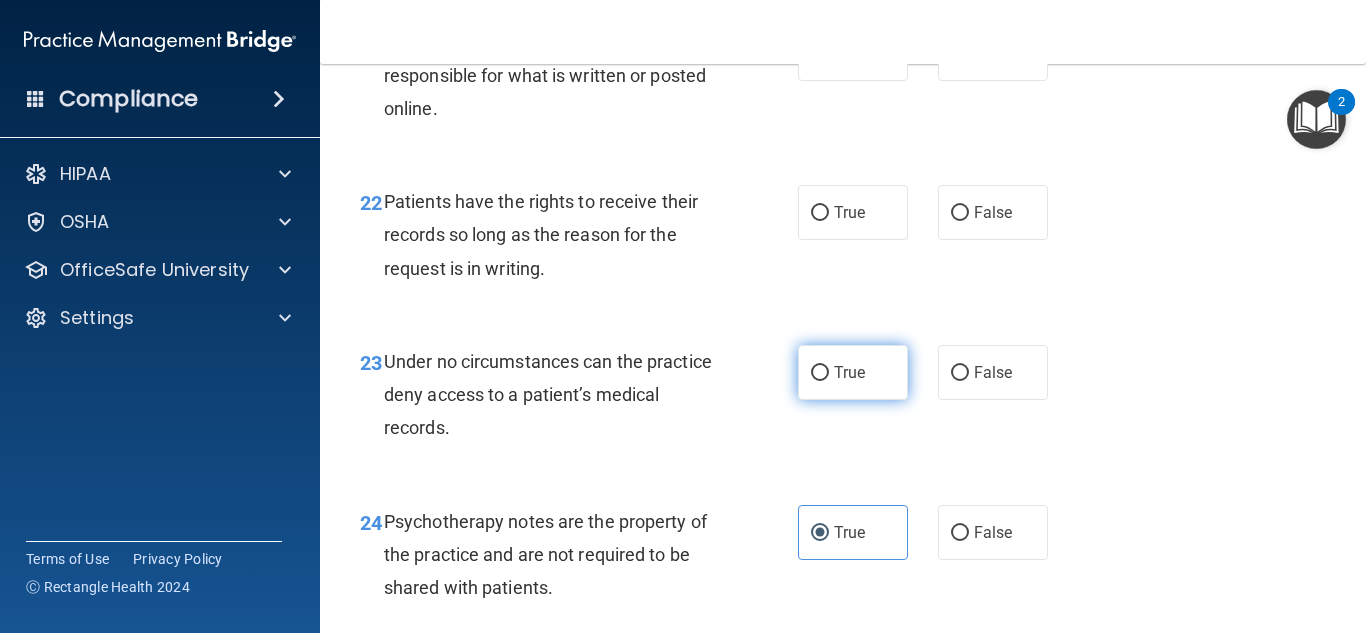 click on "True" at bounding box center (853, 372) 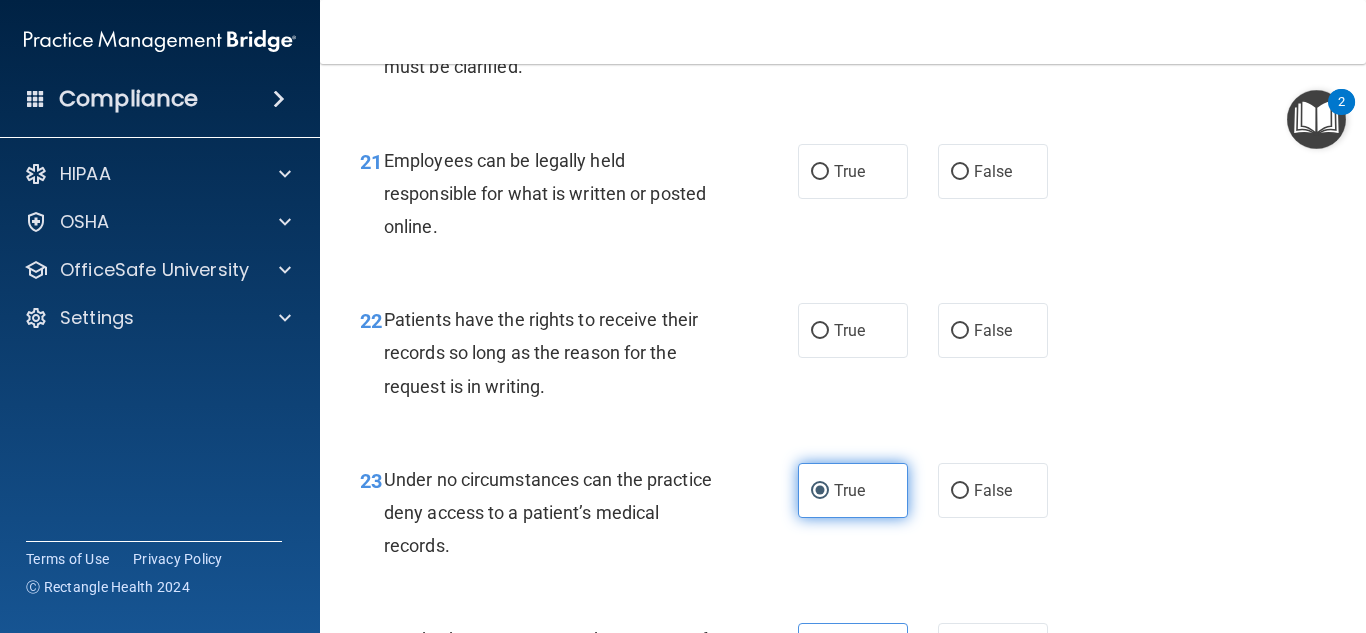 scroll, scrollTop: 4398, scrollLeft: 0, axis: vertical 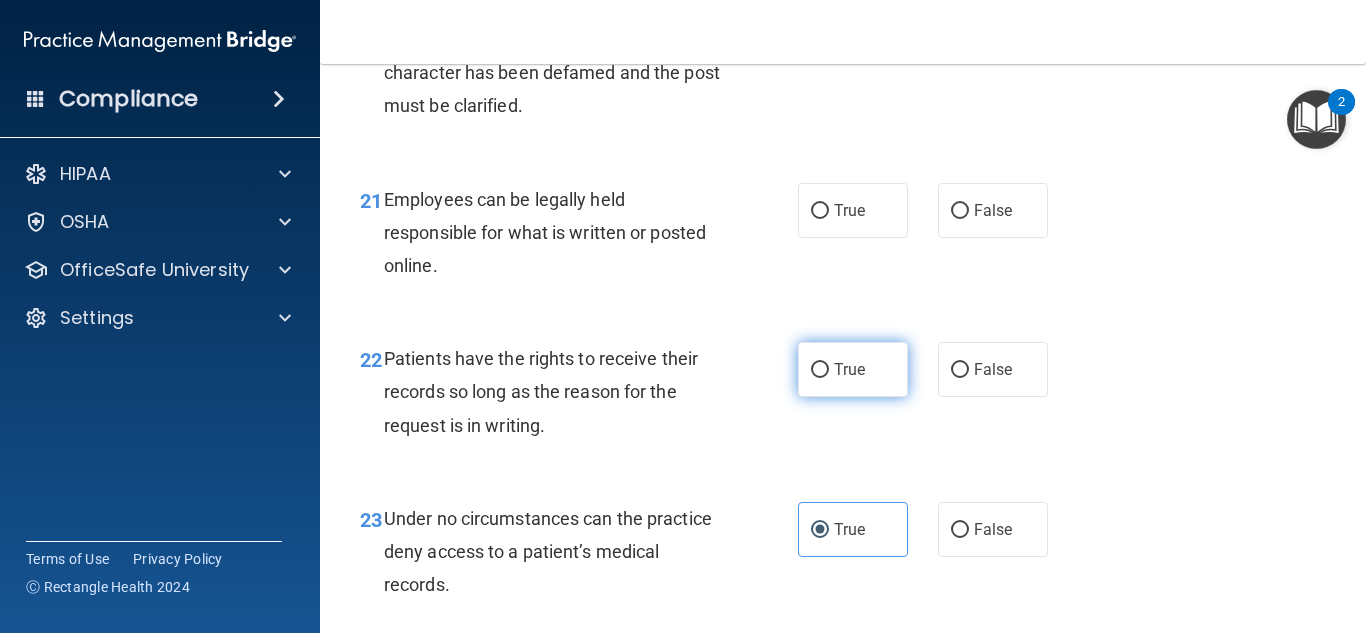 click on "True" at bounding box center [853, 369] 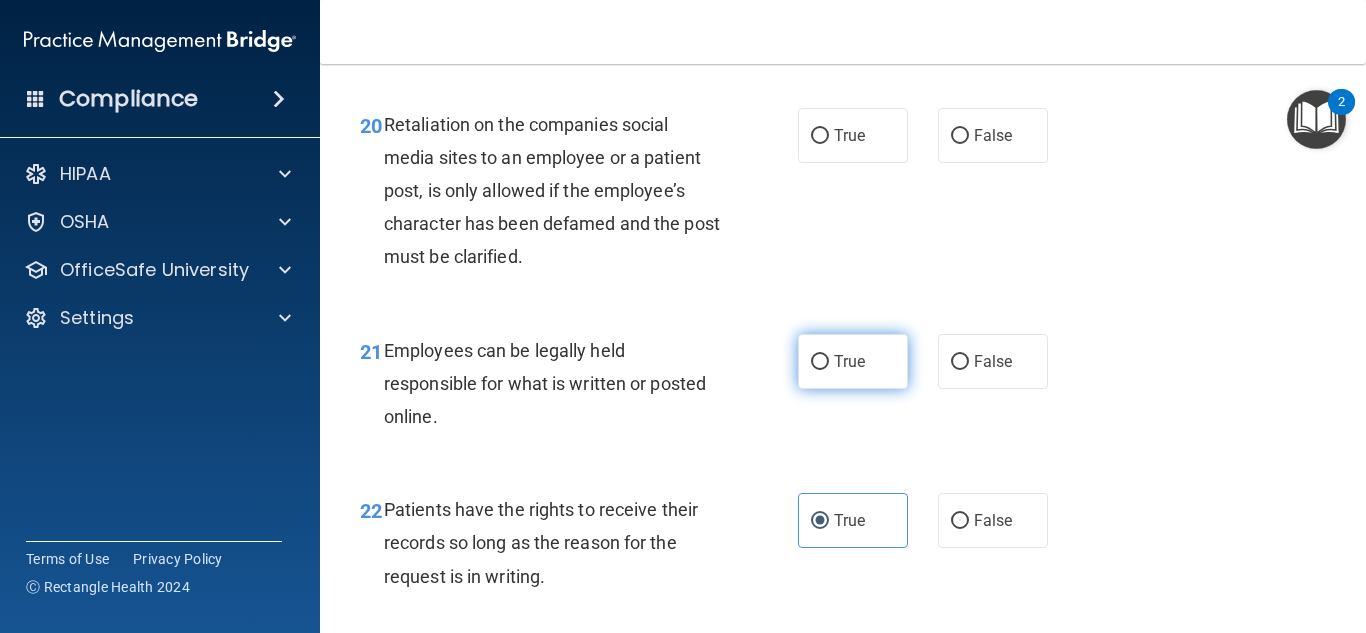 click on "True" at bounding box center [853, 361] 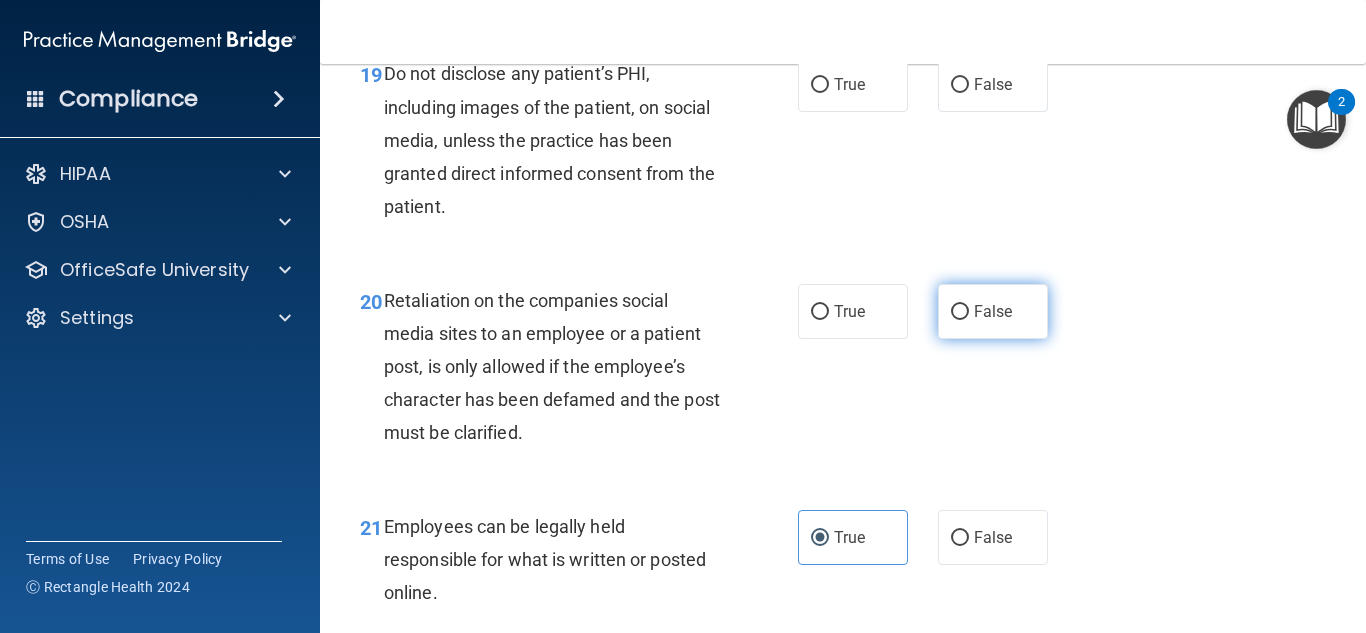 click on "False" at bounding box center [960, 312] 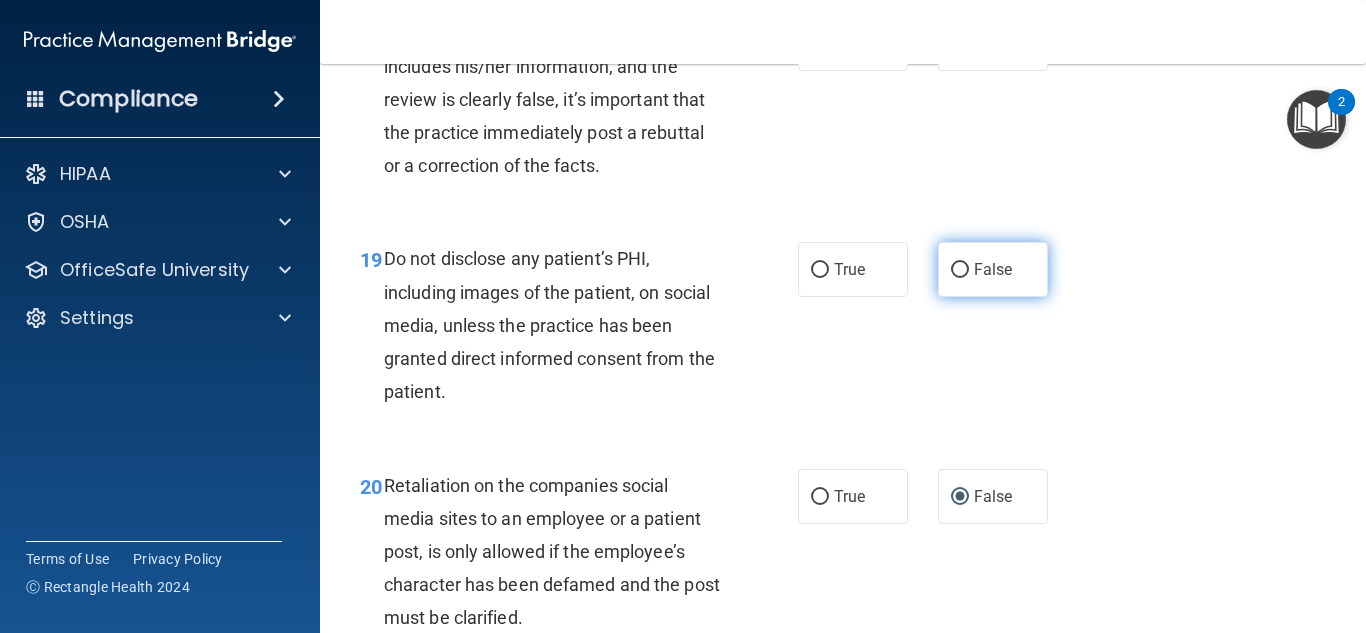 click on "False" at bounding box center (993, 269) 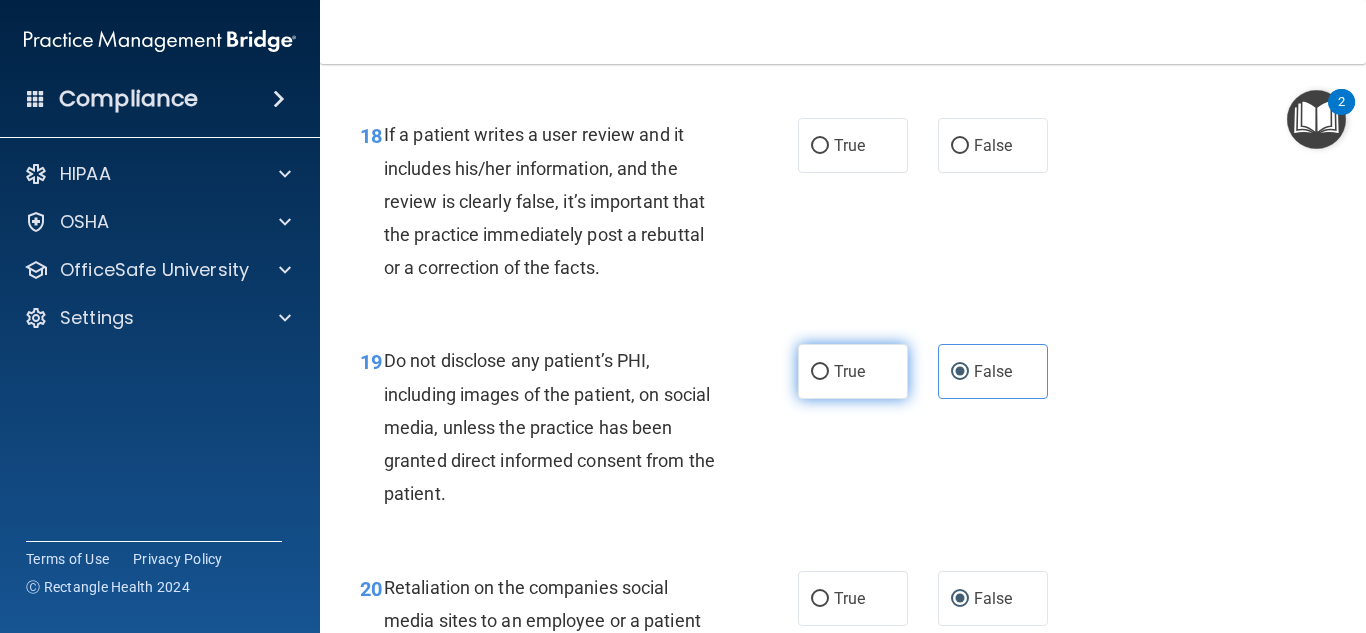 click on "True" at bounding box center [853, 371] 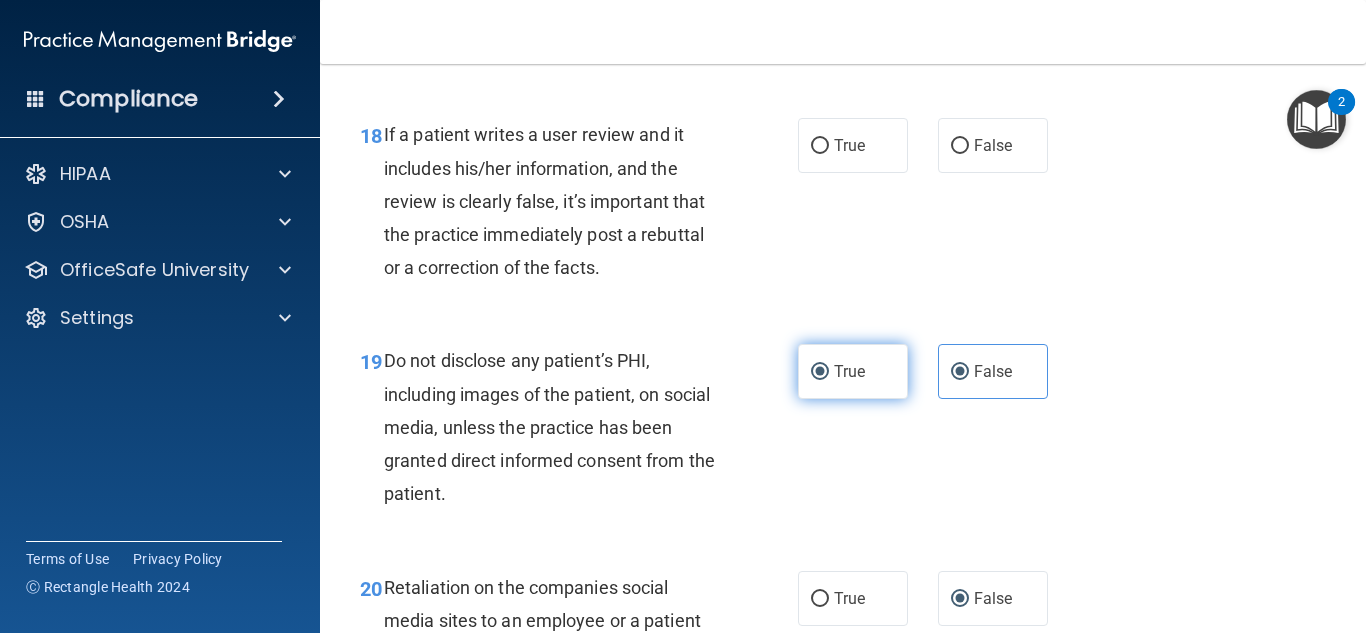 radio on "false" 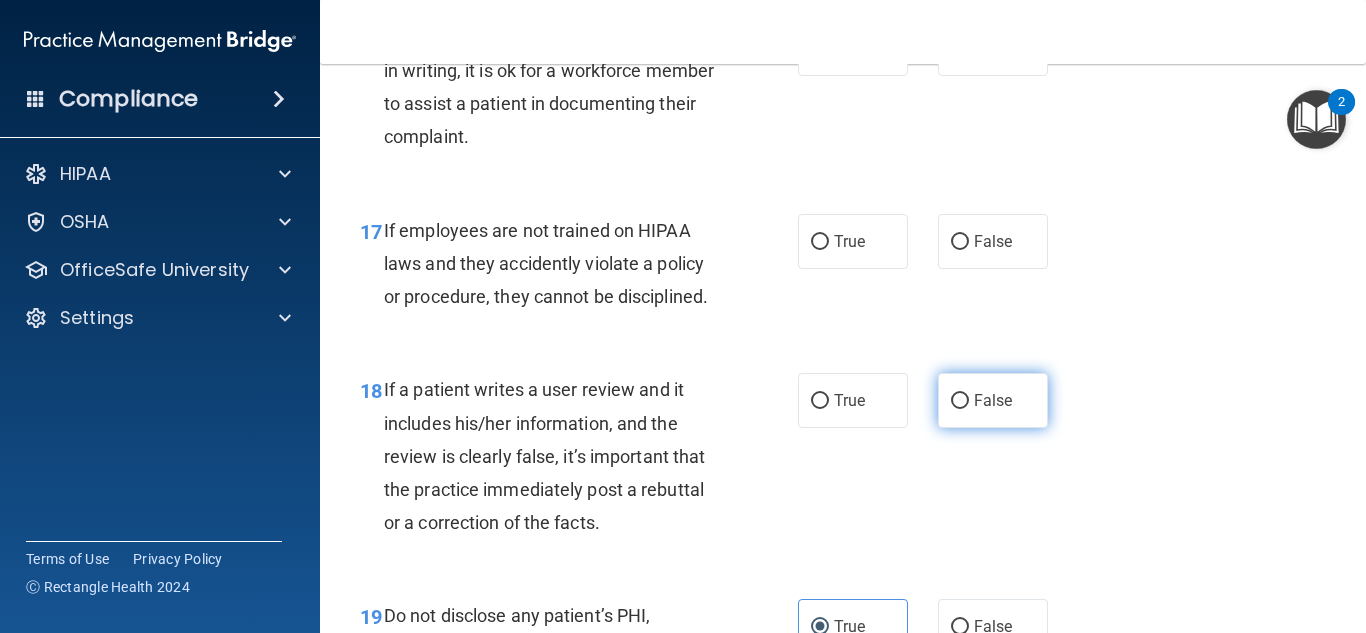 click on "False" at bounding box center (960, 401) 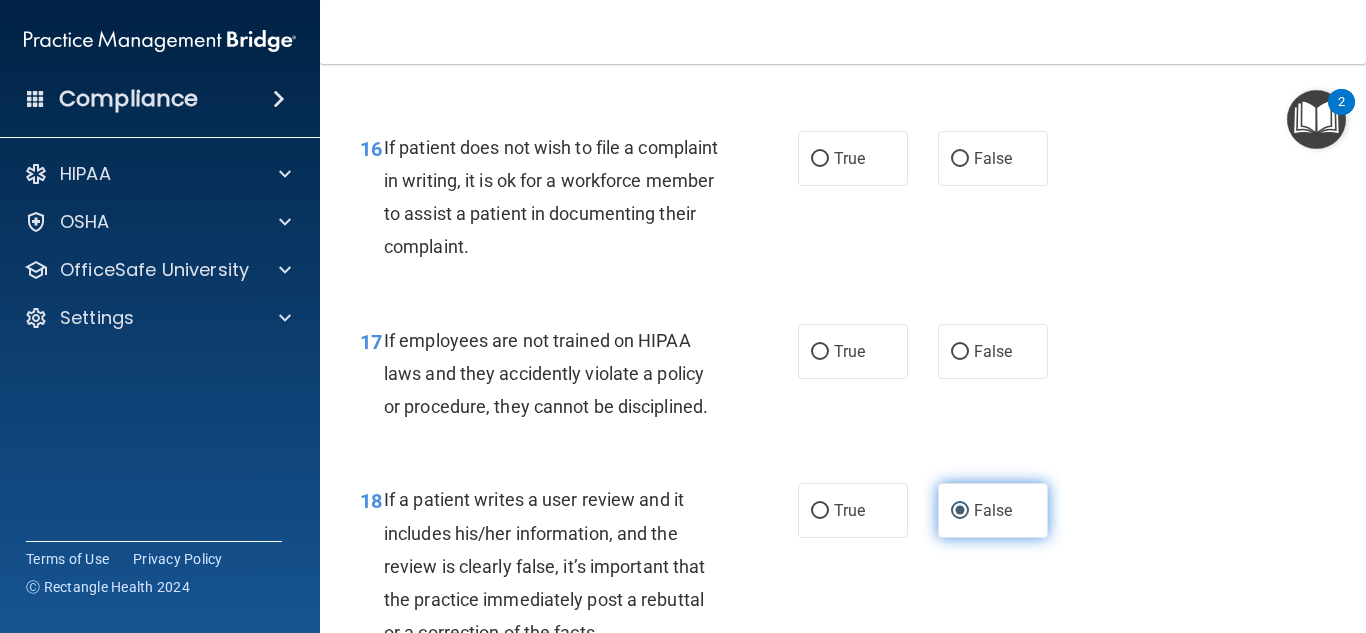 scroll, scrollTop: 3391, scrollLeft: 0, axis: vertical 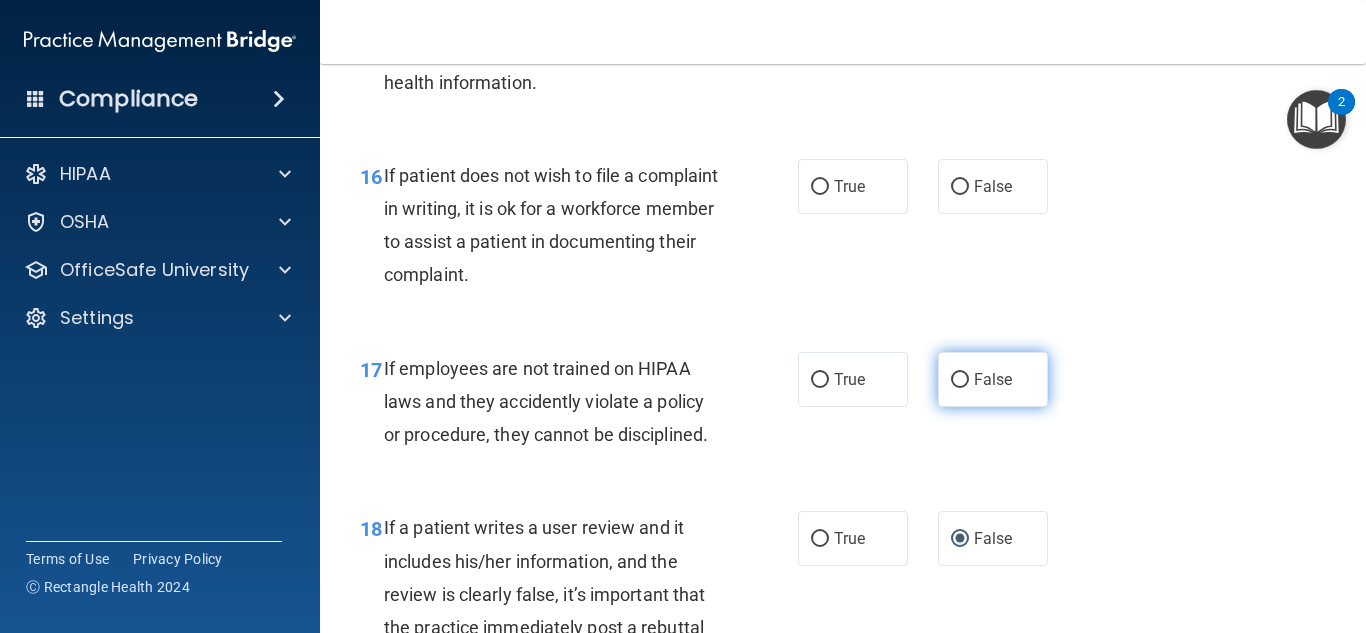 click on "False" at bounding box center (993, 379) 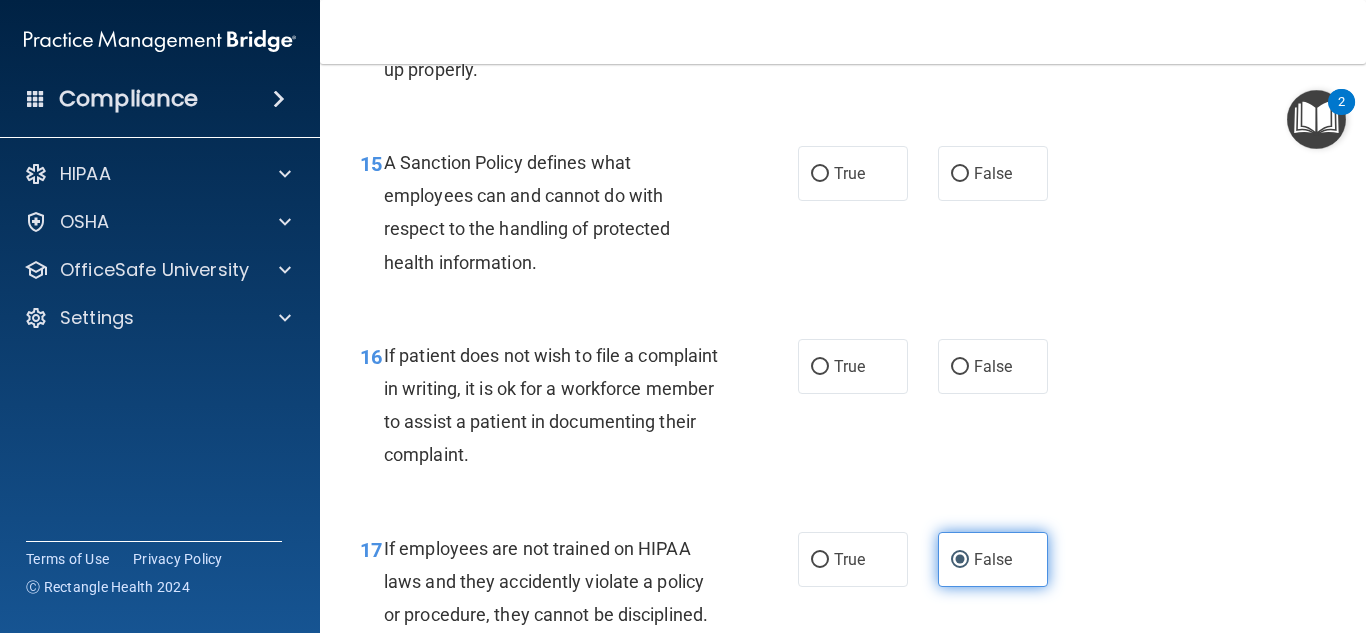 scroll, scrollTop: 3210, scrollLeft: 0, axis: vertical 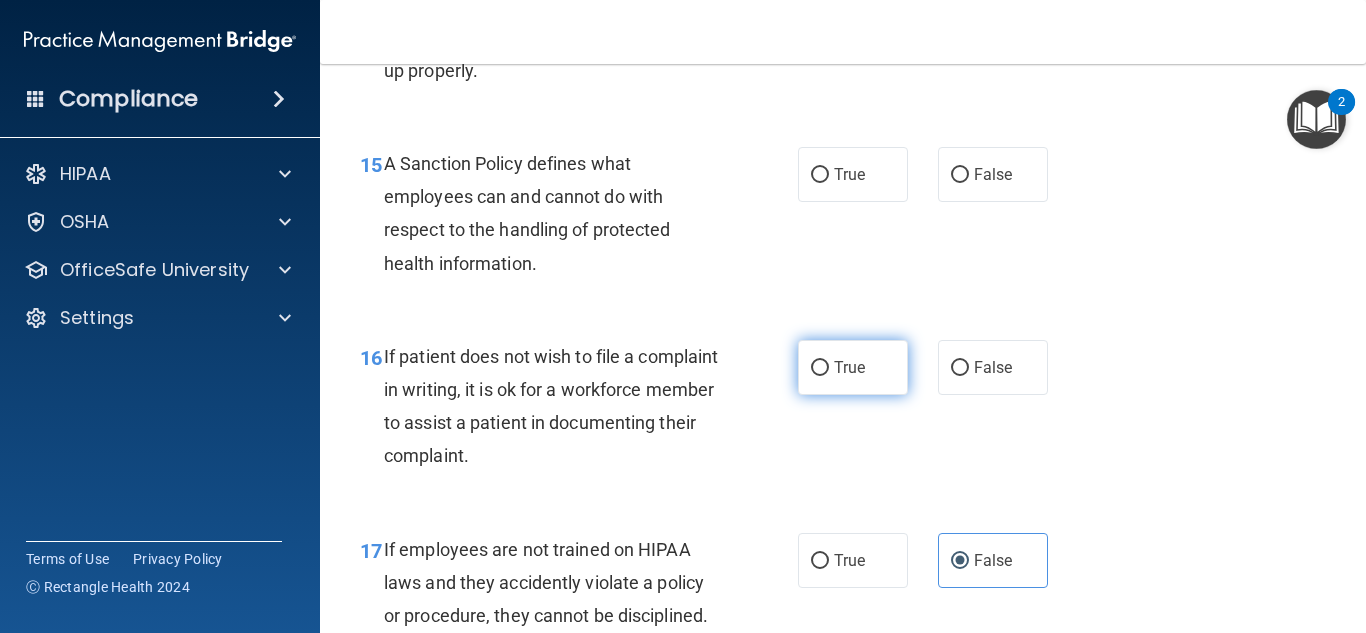 click on "True" at bounding box center [853, 367] 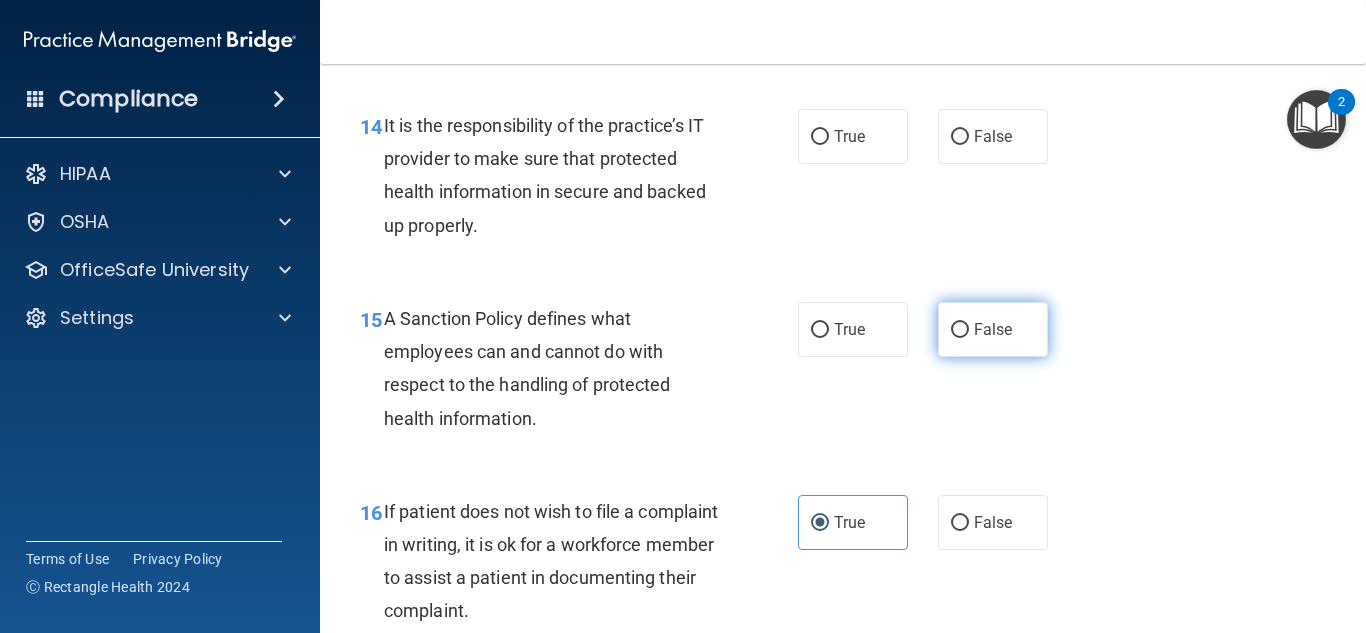 click on "False" at bounding box center [993, 329] 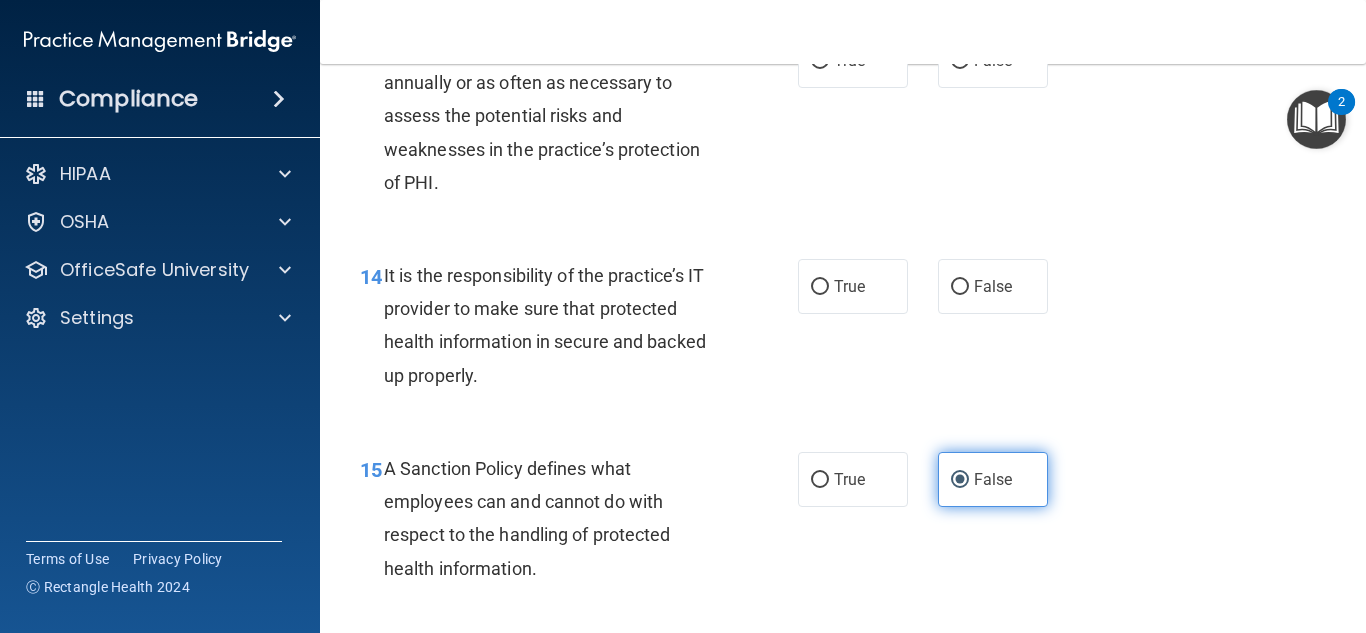 scroll, scrollTop: 2898, scrollLeft: 0, axis: vertical 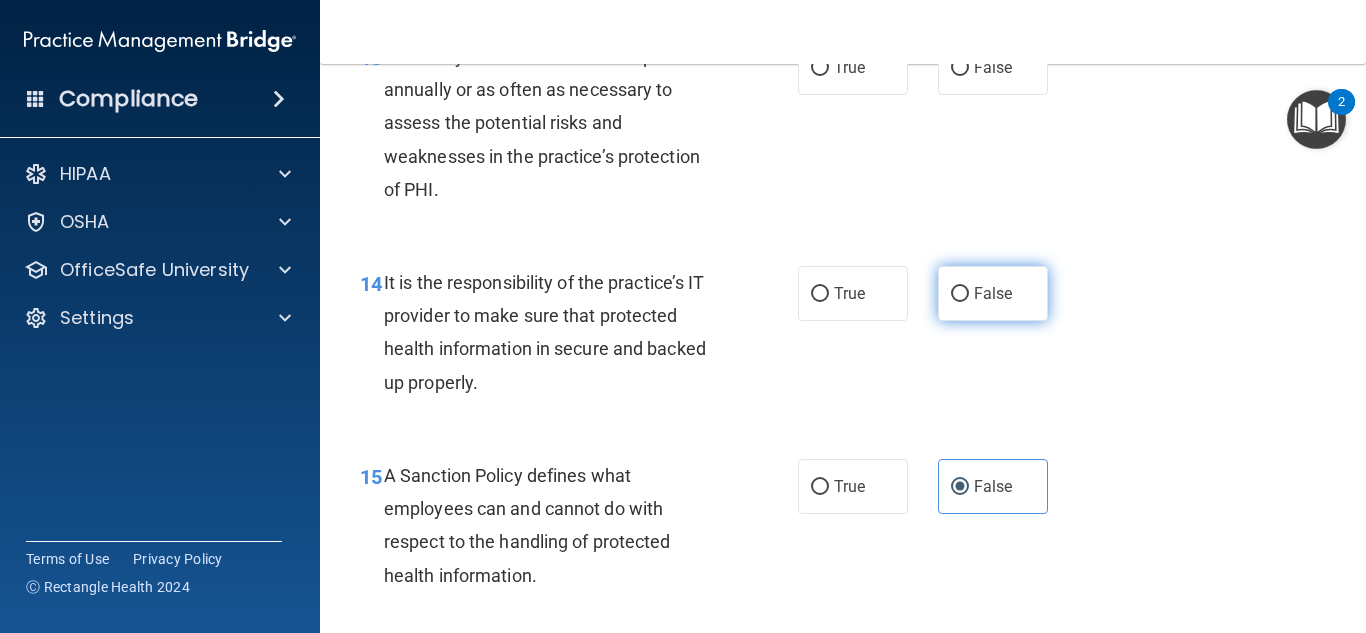 click on "False" at bounding box center (960, 294) 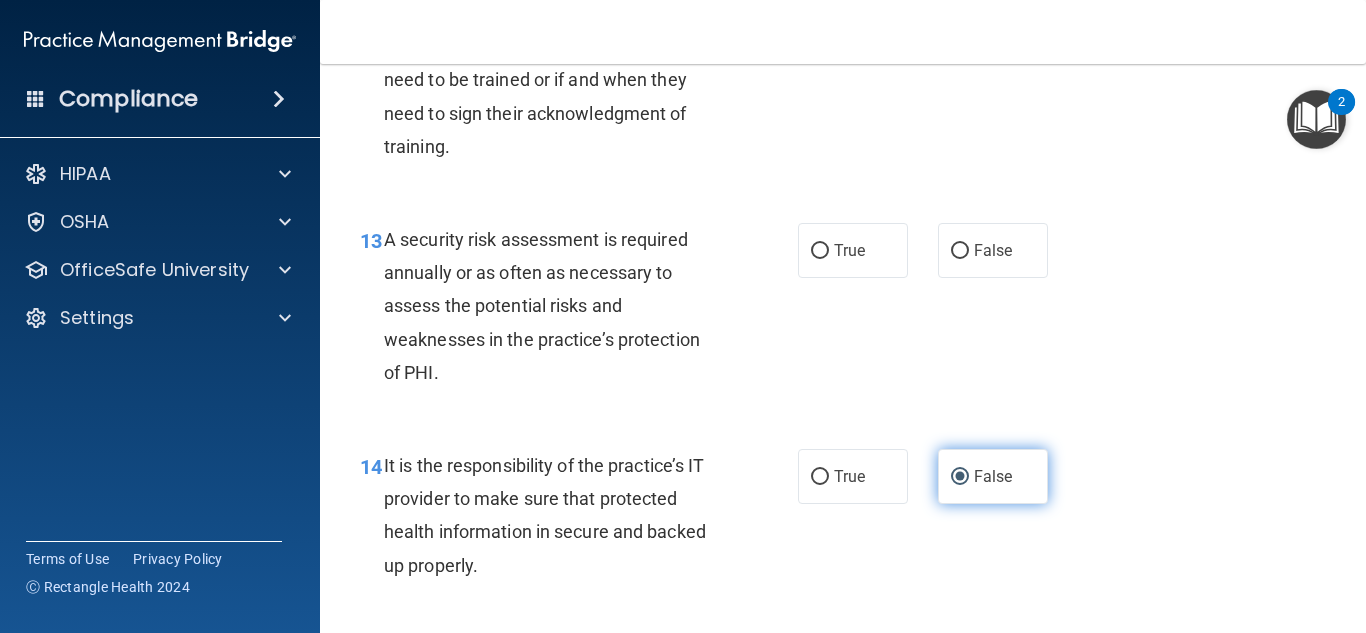 scroll, scrollTop: 2708, scrollLeft: 0, axis: vertical 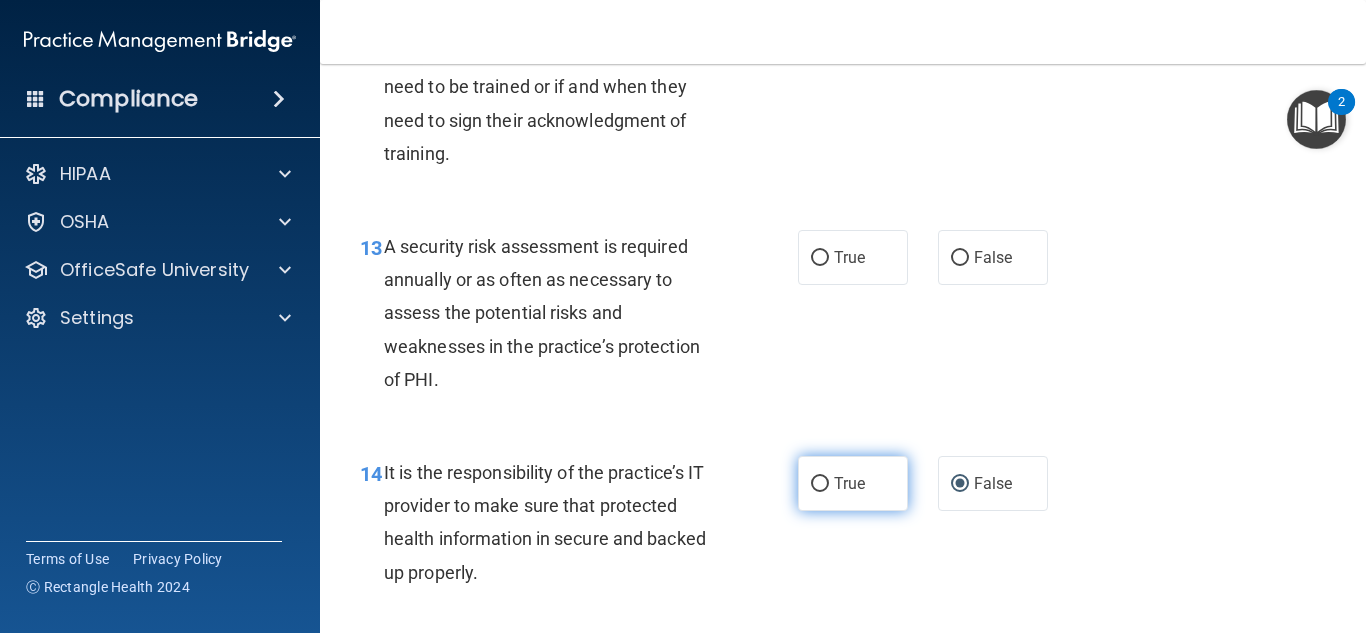 click on "True" at bounding box center [849, 483] 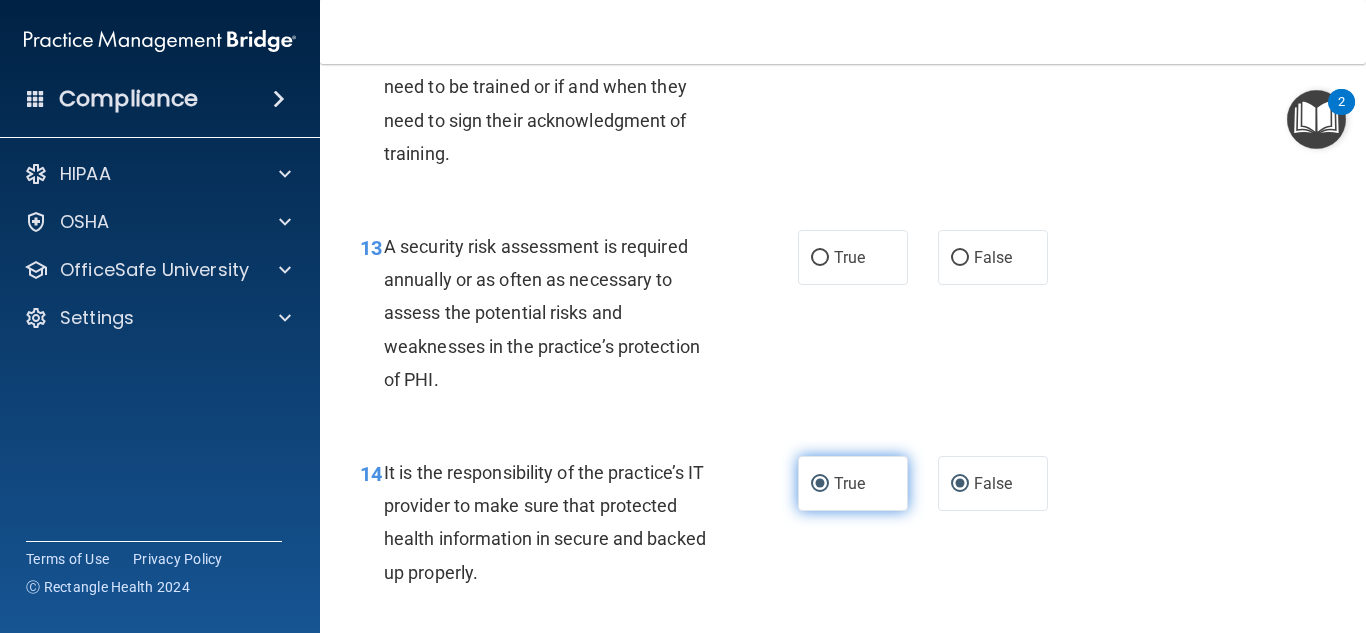 radio on "false" 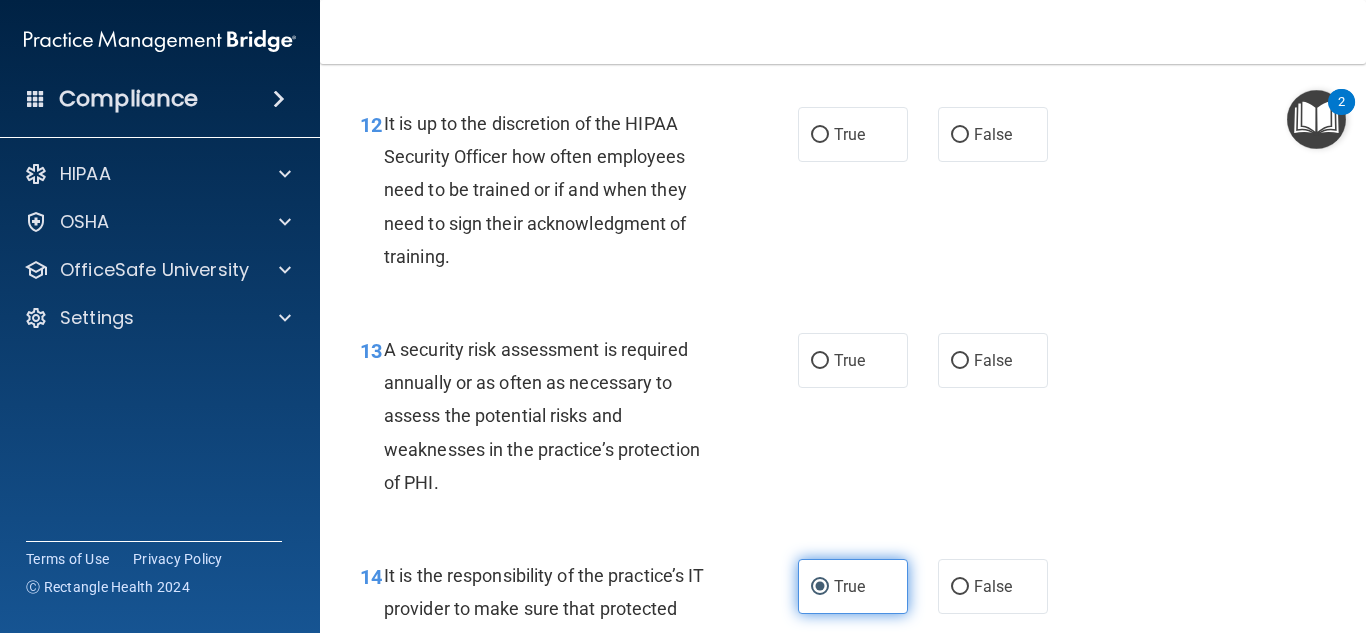 scroll, scrollTop: 2562, scrollLeft: 0, axis: vertical 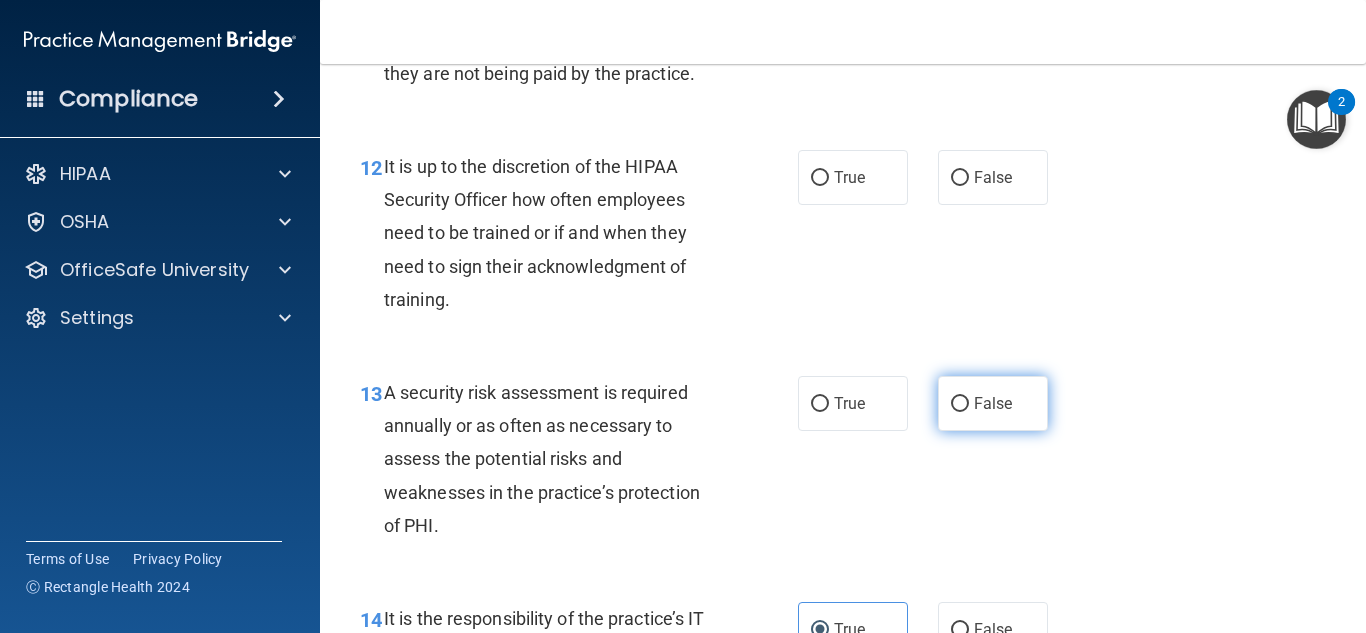 click on "False" at bounding box center (993, 403) 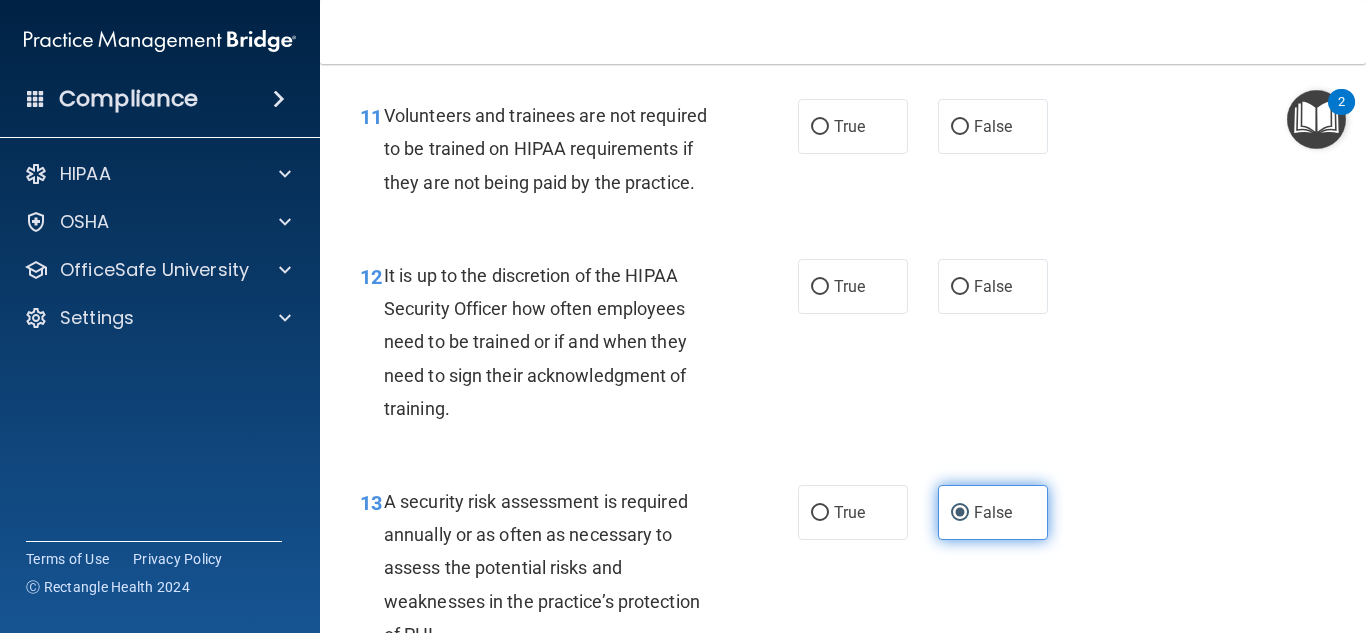 scroll, scrollTop: 2452, scrollLeft: 0, axis: vertical 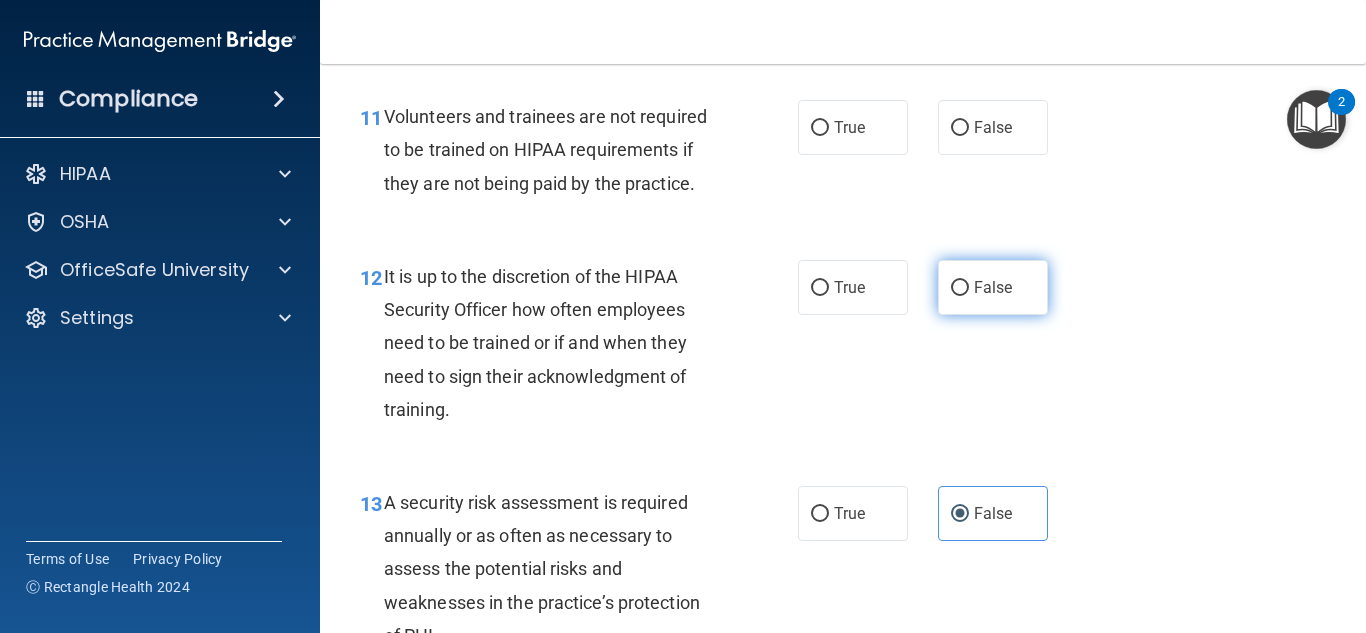 click on "False" at bounding box center (993, 287) 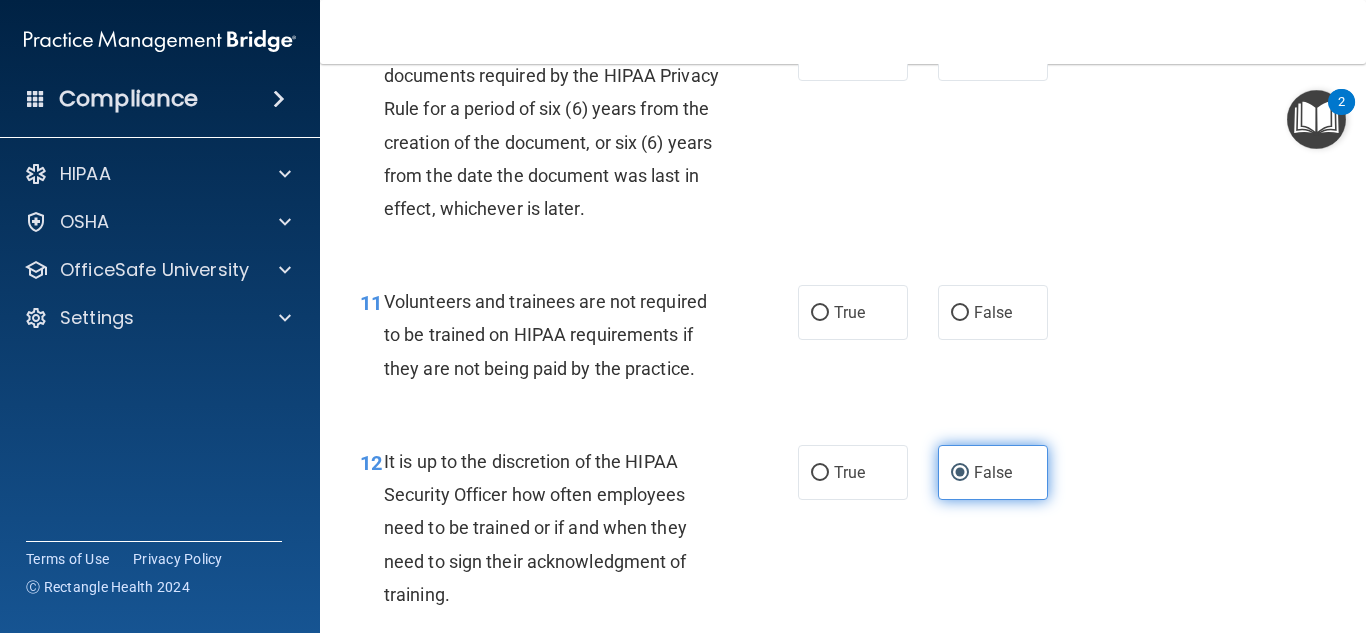 scroll, scrollTop: 2265, scrollLeft: 0, axis: vertical 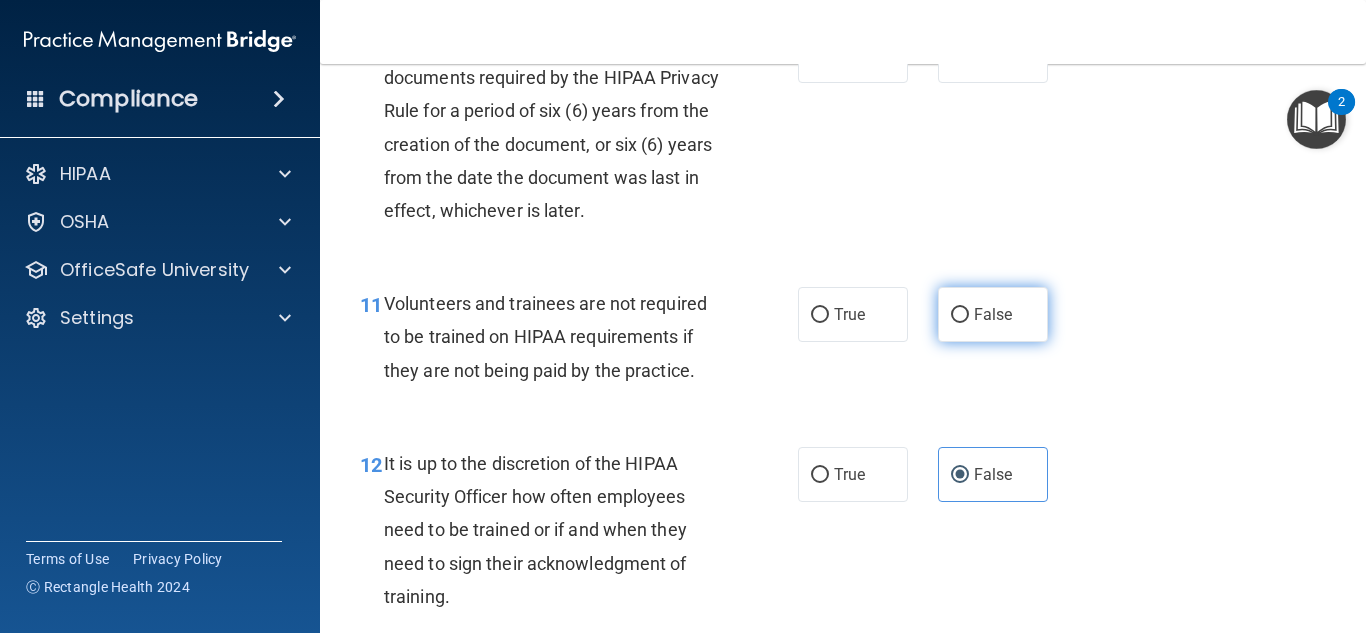click on "False" at bounding box center [993, 314] 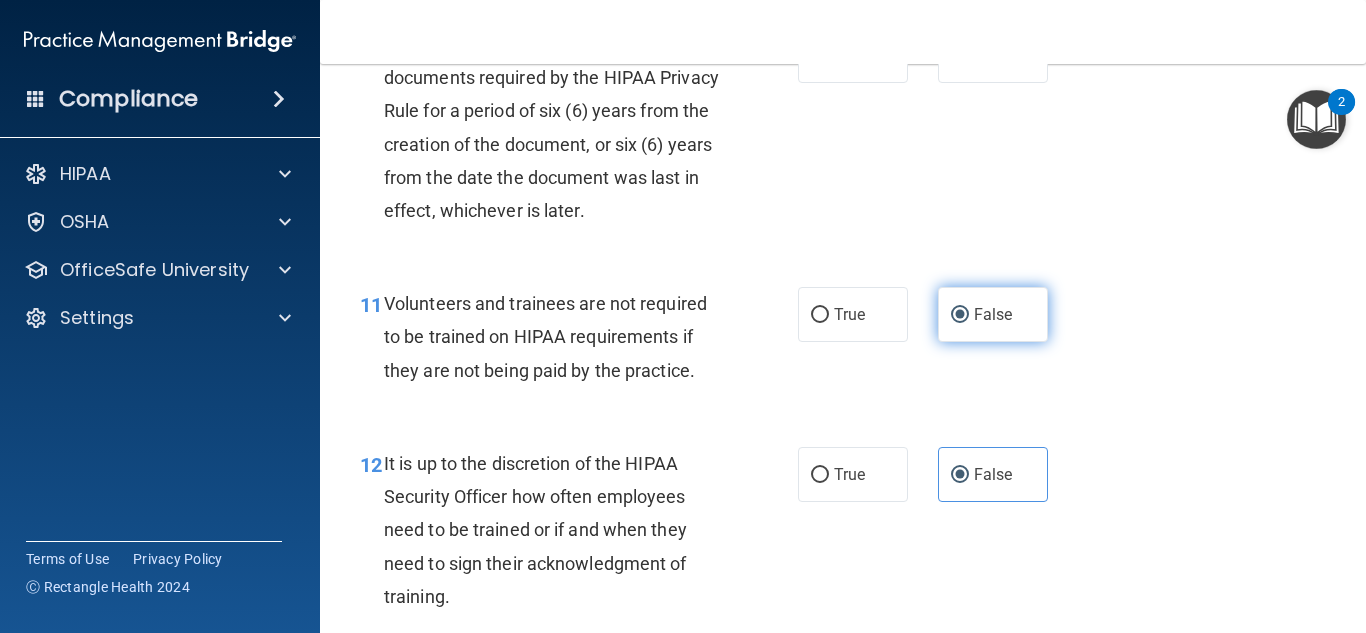 click on "False" at bounding box center (993, 314) 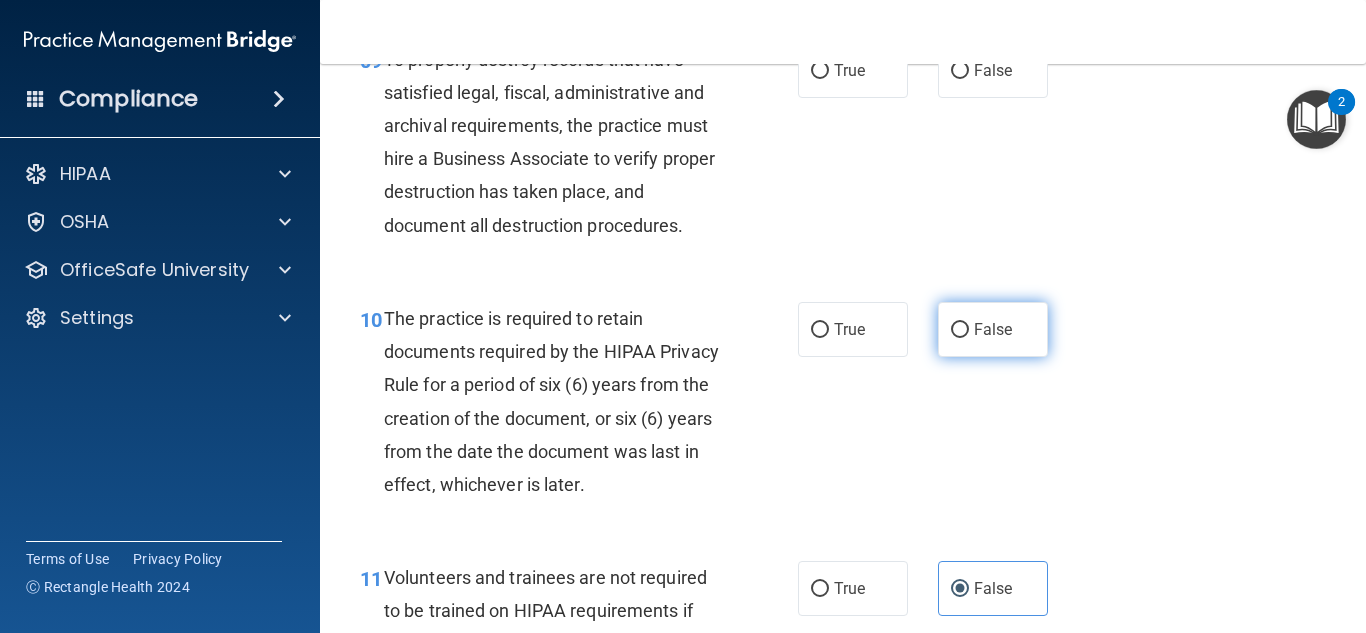 click on "False" at bounding box center [993, 329] 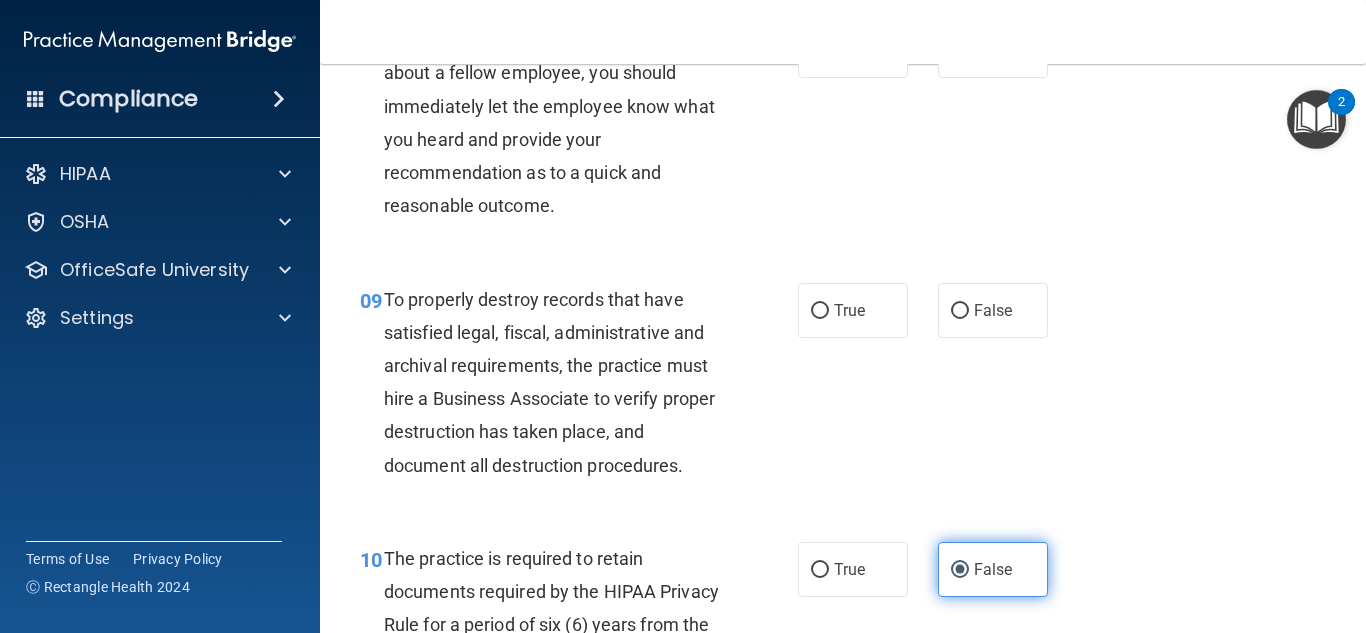 scroll, scrollTop: 1739, scrollLeft: 0, axis: vertical 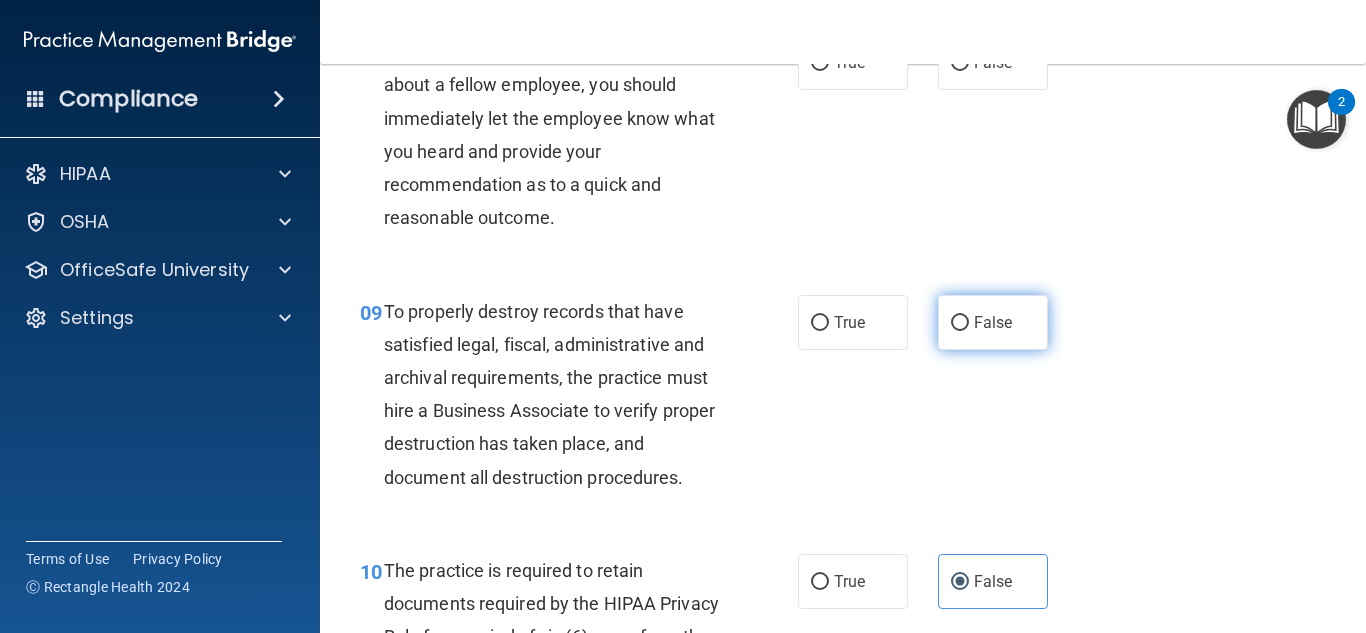 click on "False" at bounding box center (960, 323) 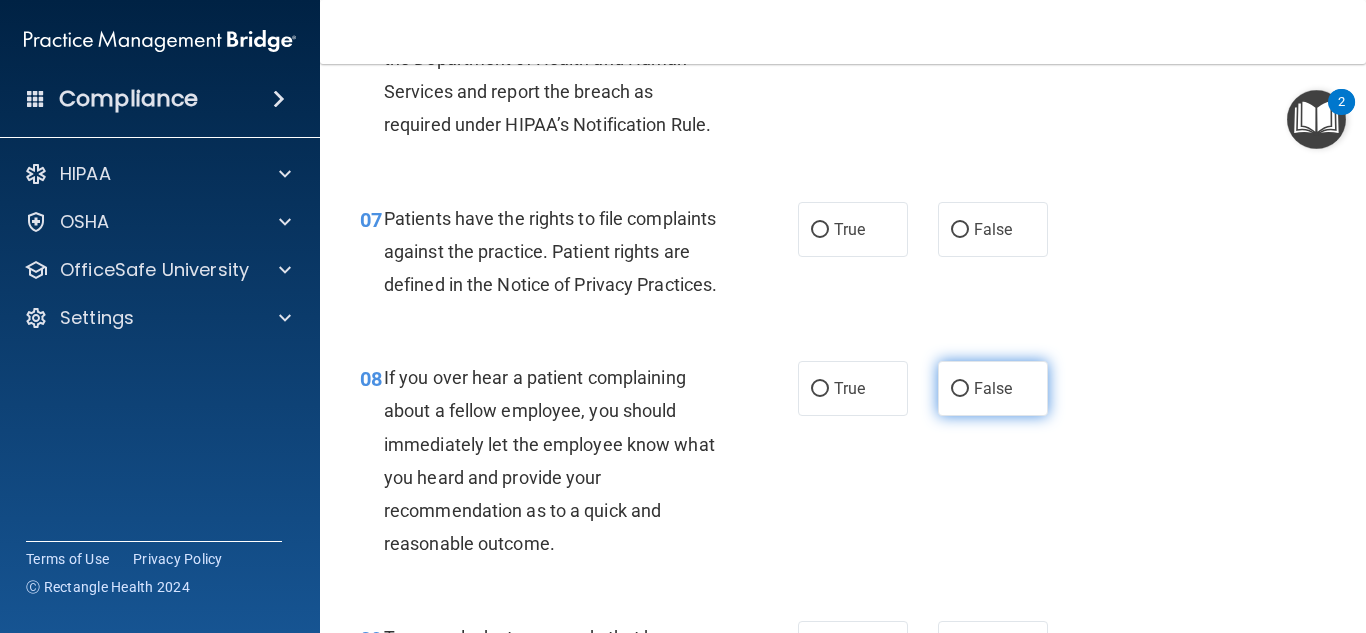 click on "False" at bounding box center [960, 389] 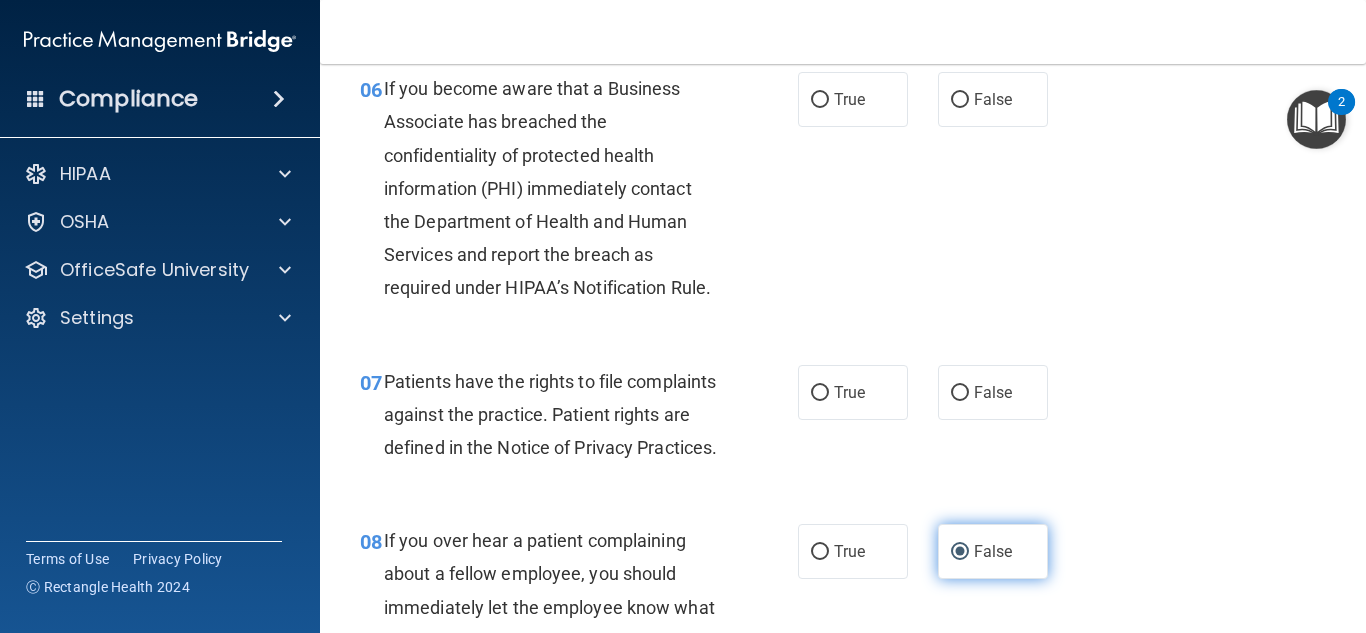 scroll, scrollTop: 1249, scrollLeft: 0, axis: vertical 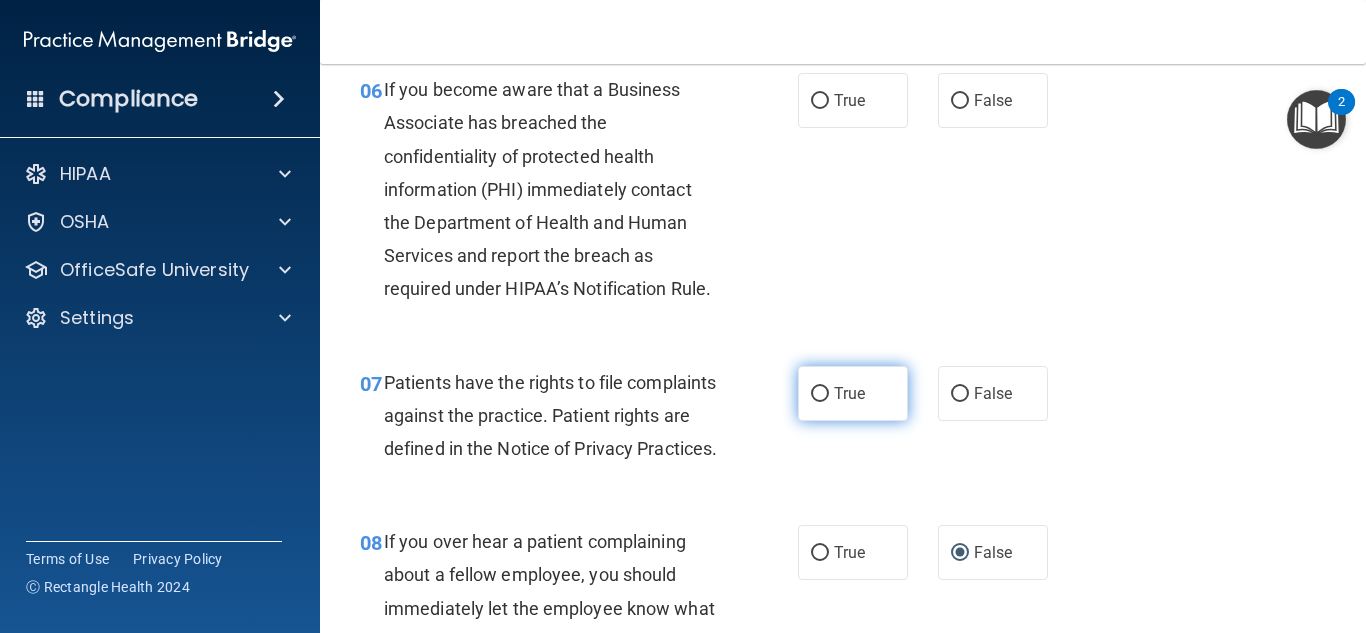 click on "True" at bounding box center (853, 393) 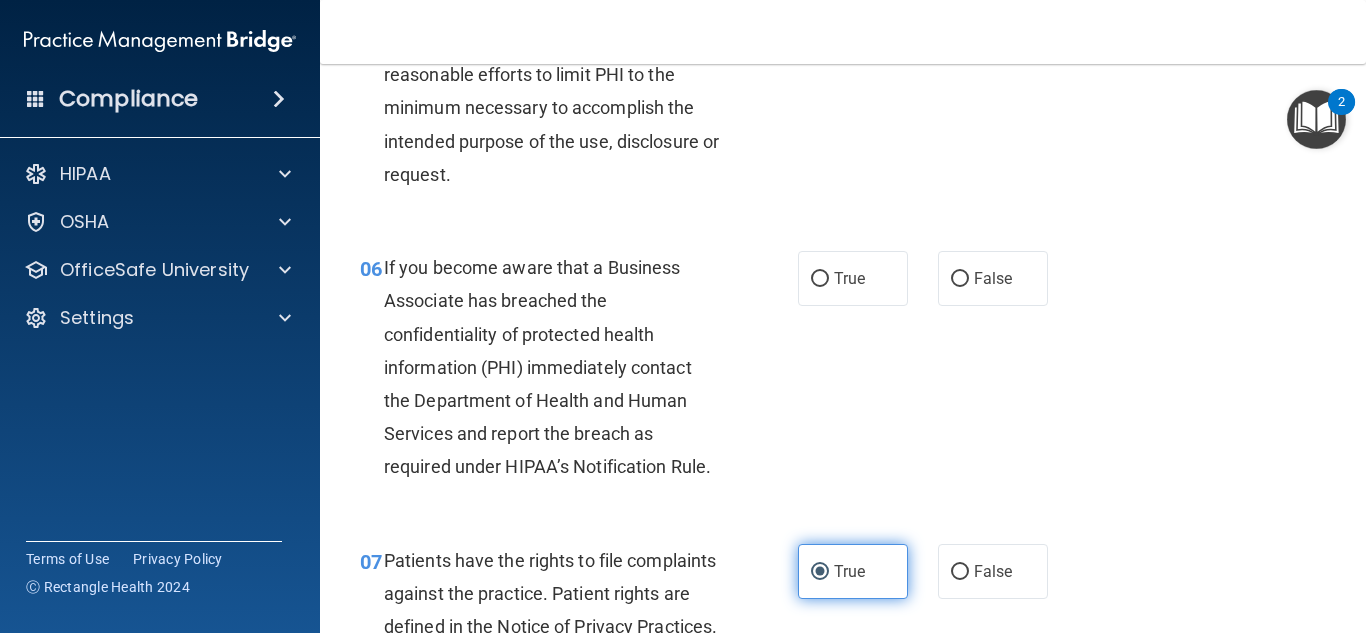 scroll, scrollTop: 1012, scrollLeft: 0, axis: vertical 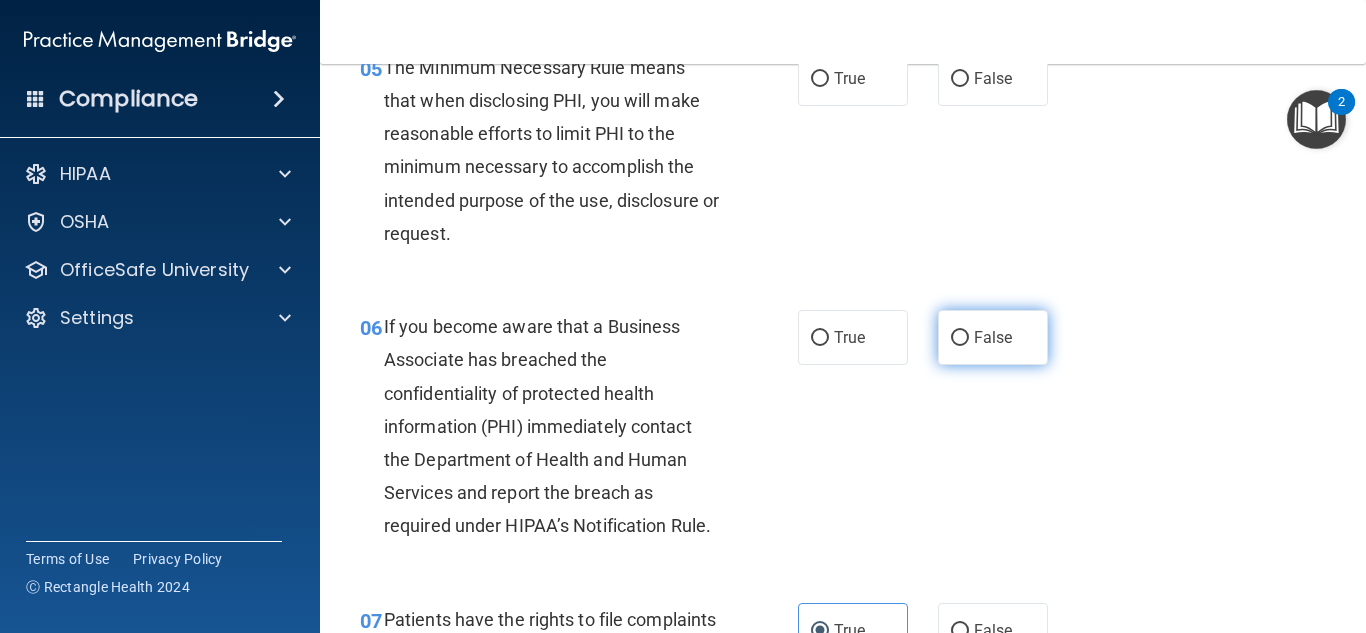 click on "False" at bounding box center [993, 337] 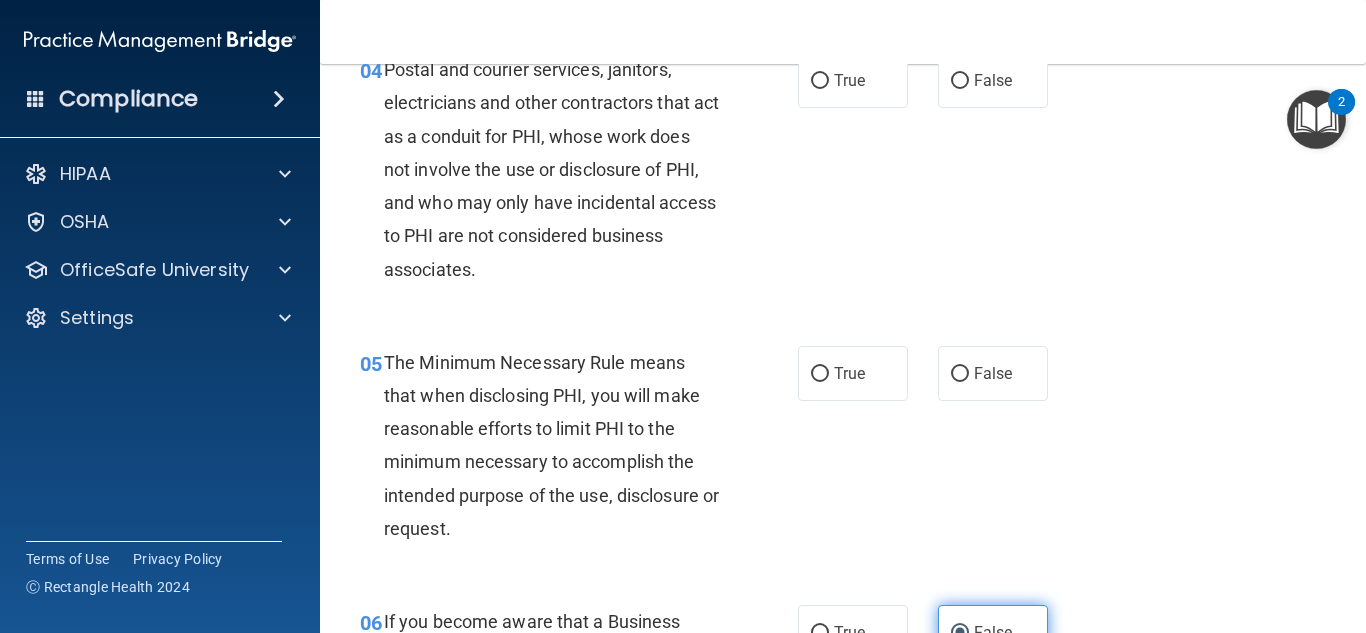 scroll, scrollTop: 705, scrollLeft: 0, axis: vertical 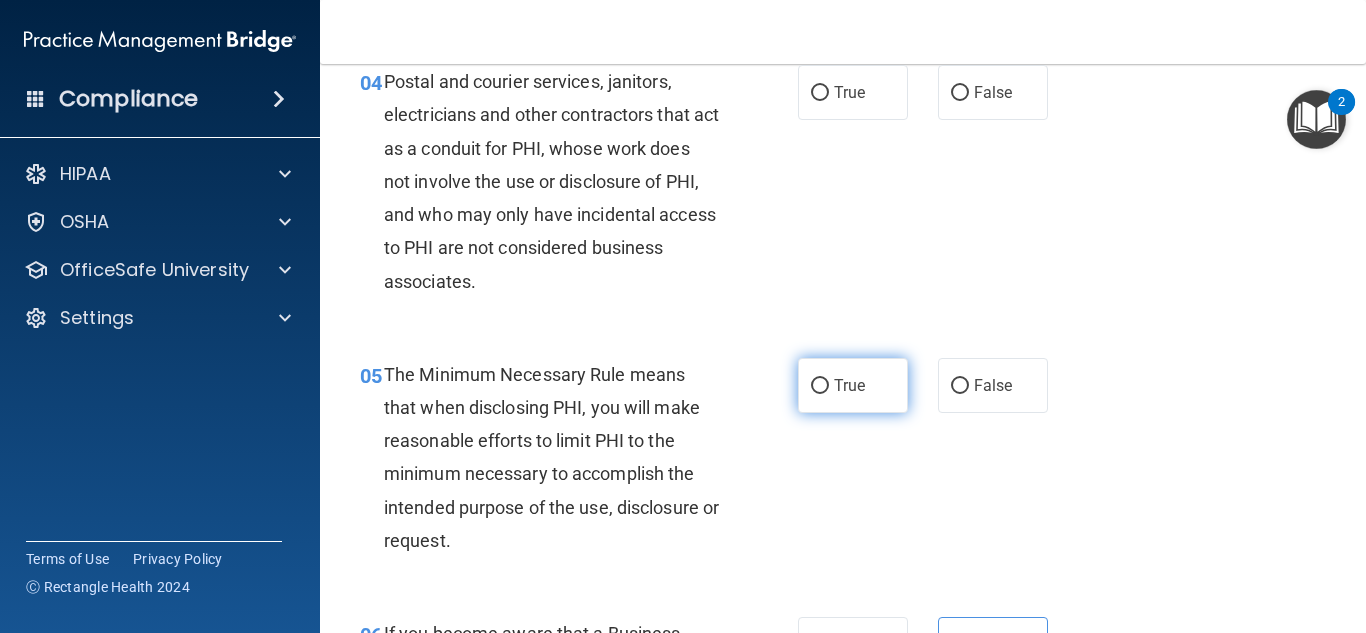 click on "True" at bounding box center (853, 385) 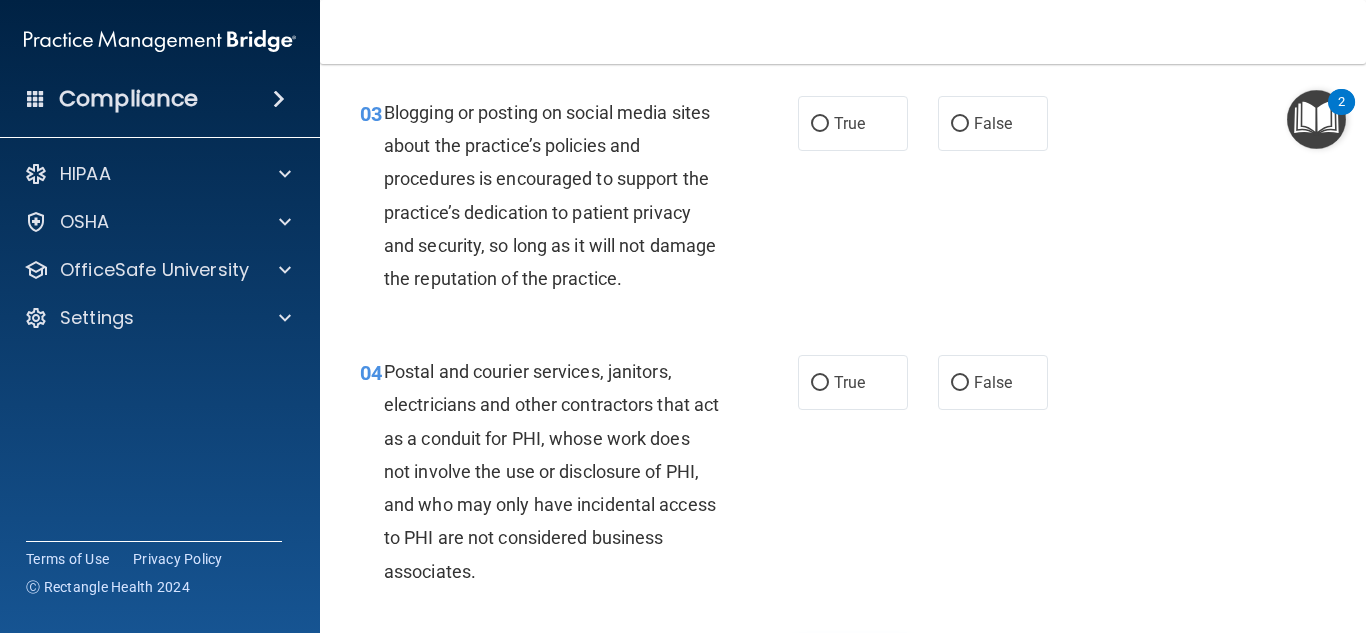 scroll, scrollTop: 407, scrollLeft: 0, axis: vertical 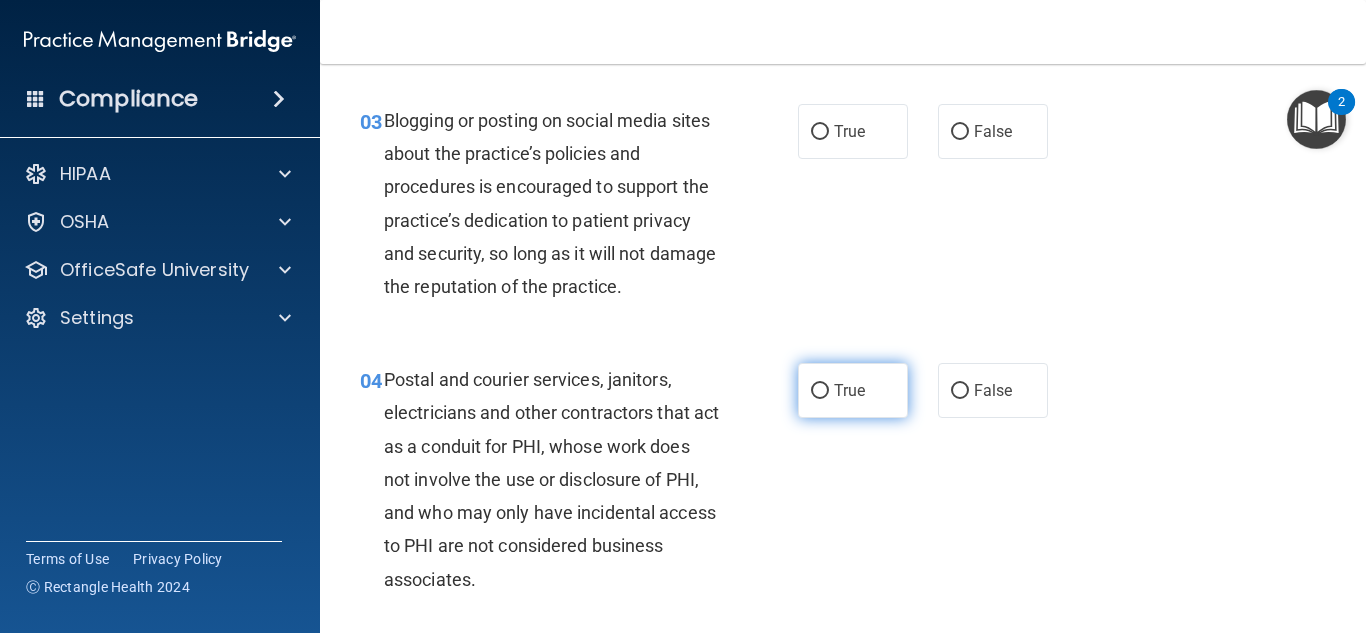 click on "True" at bounding box center (853, 390) 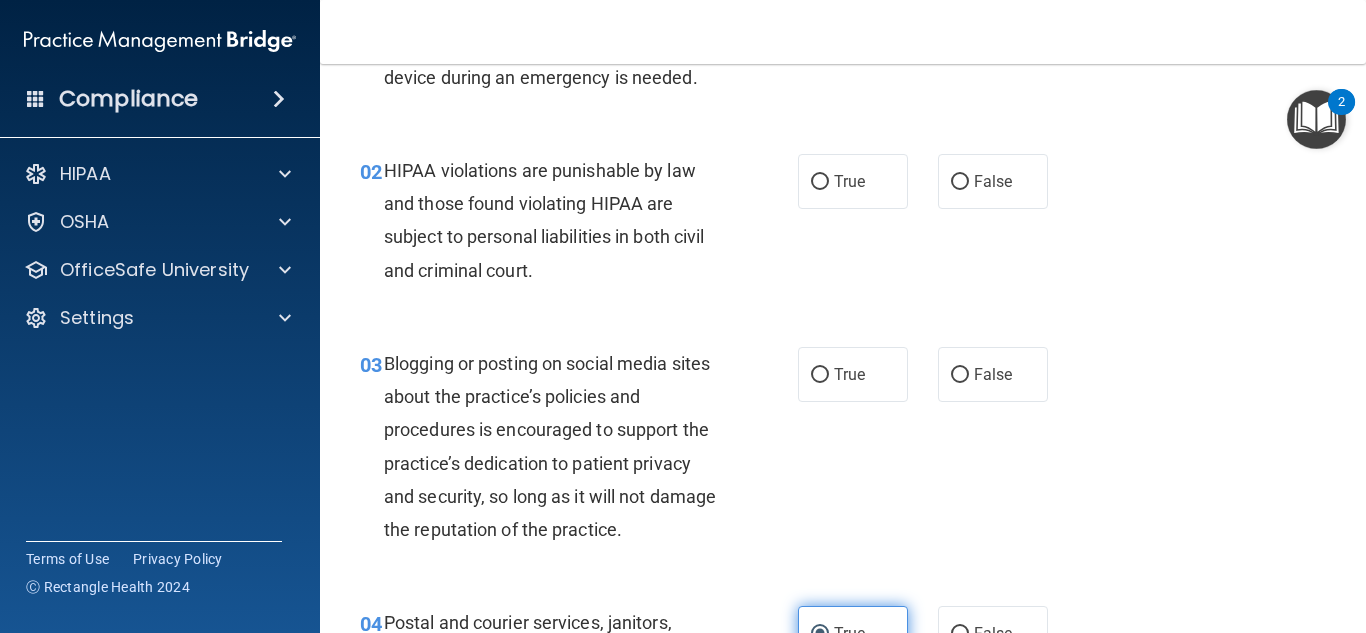 scroll, scrollTop: 125, scrollLeft: 0, axis: vertical 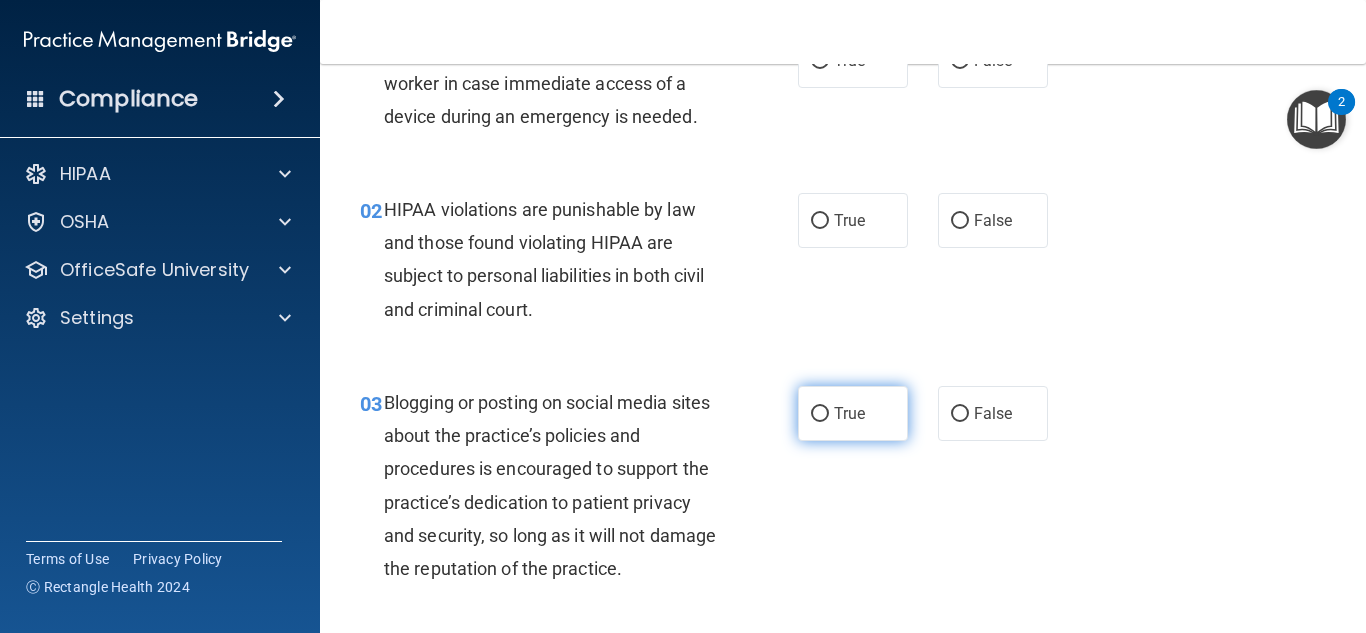 click on "True" at bounding box center [853, 413] 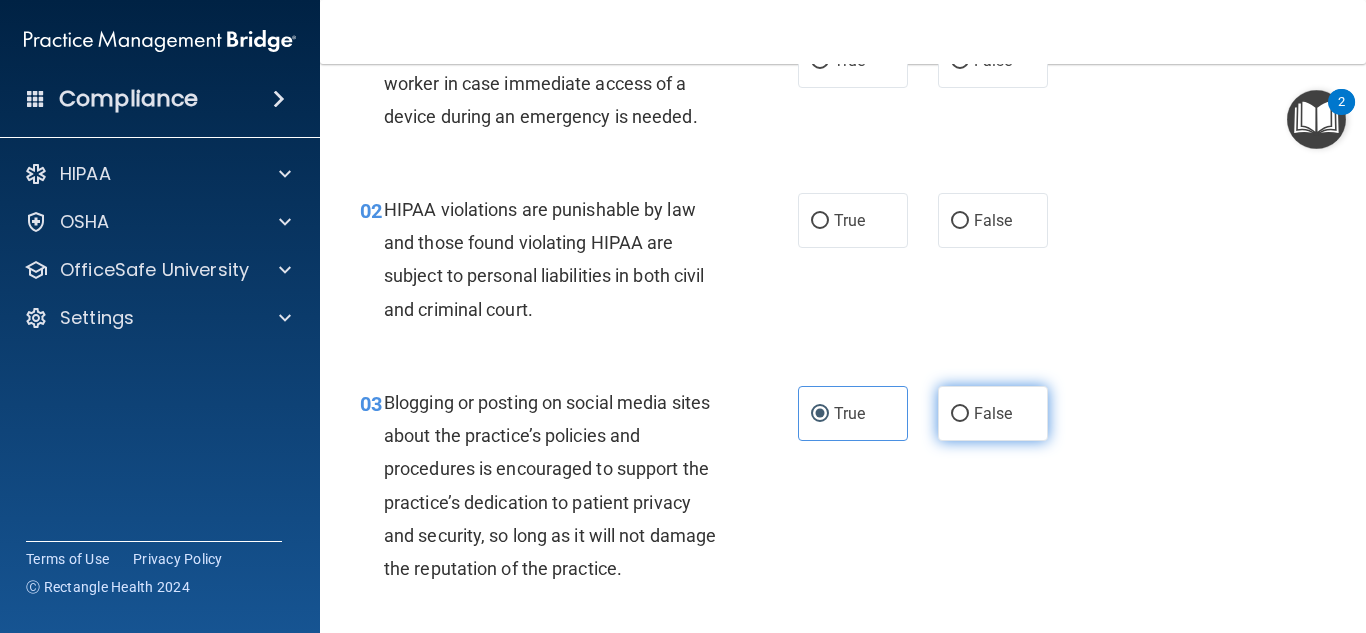 click on "False" at bounding box center [993, 413] 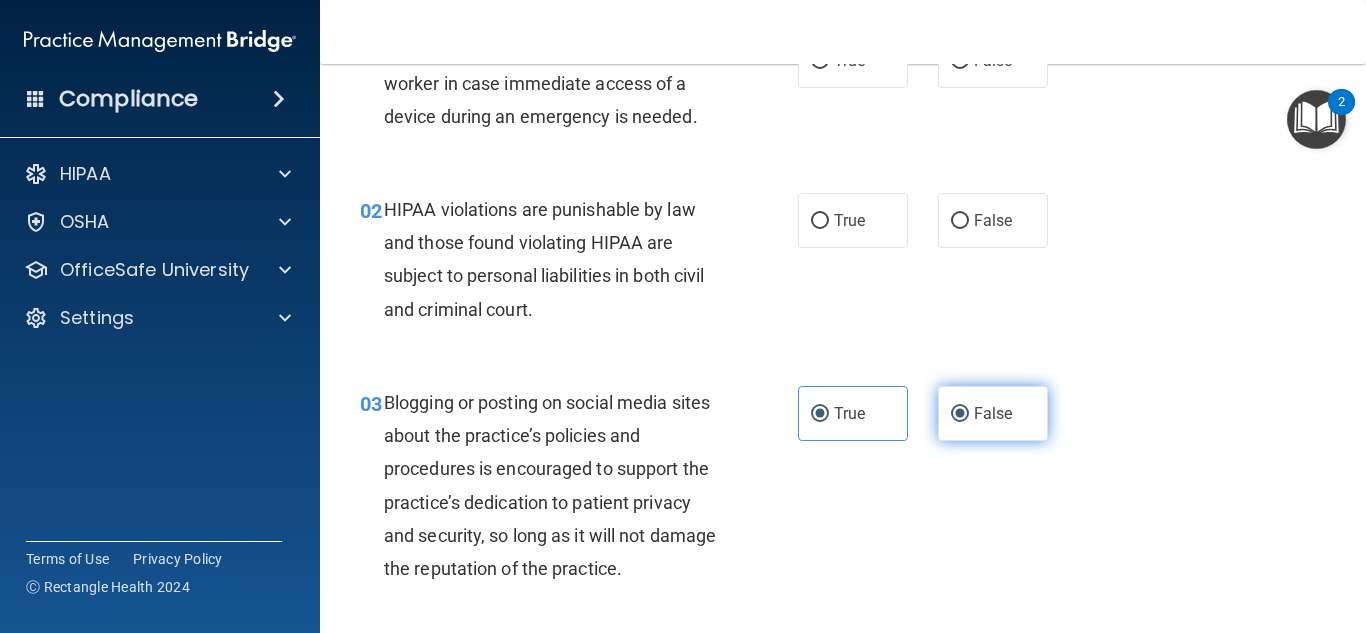 radio on "false" 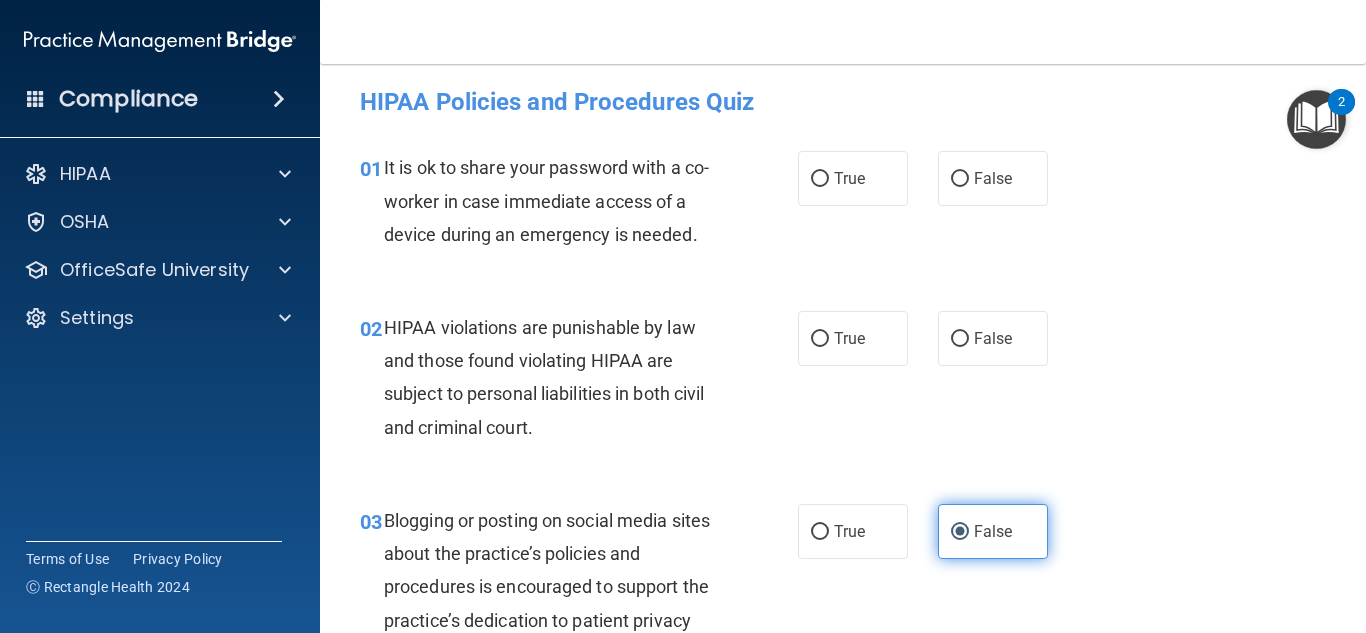 scroll, scrollTop: 0, scrollLeft: 0, axis: both 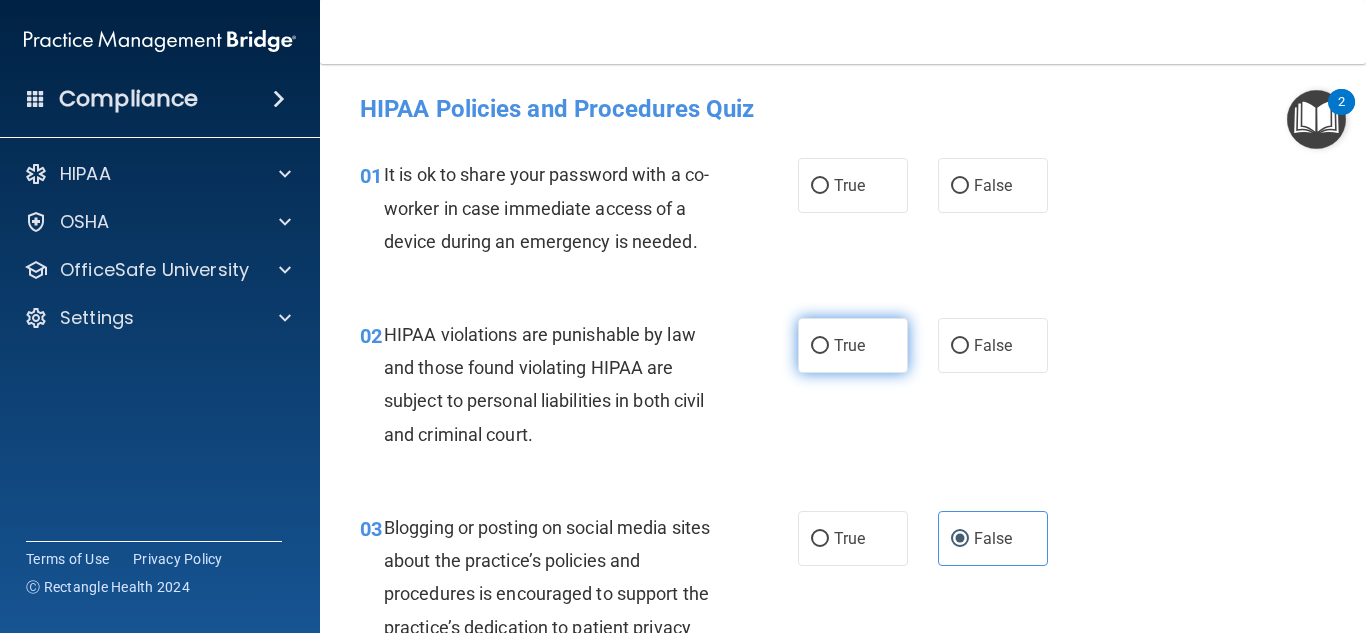 click on "True" at bounding box center (853, 345) 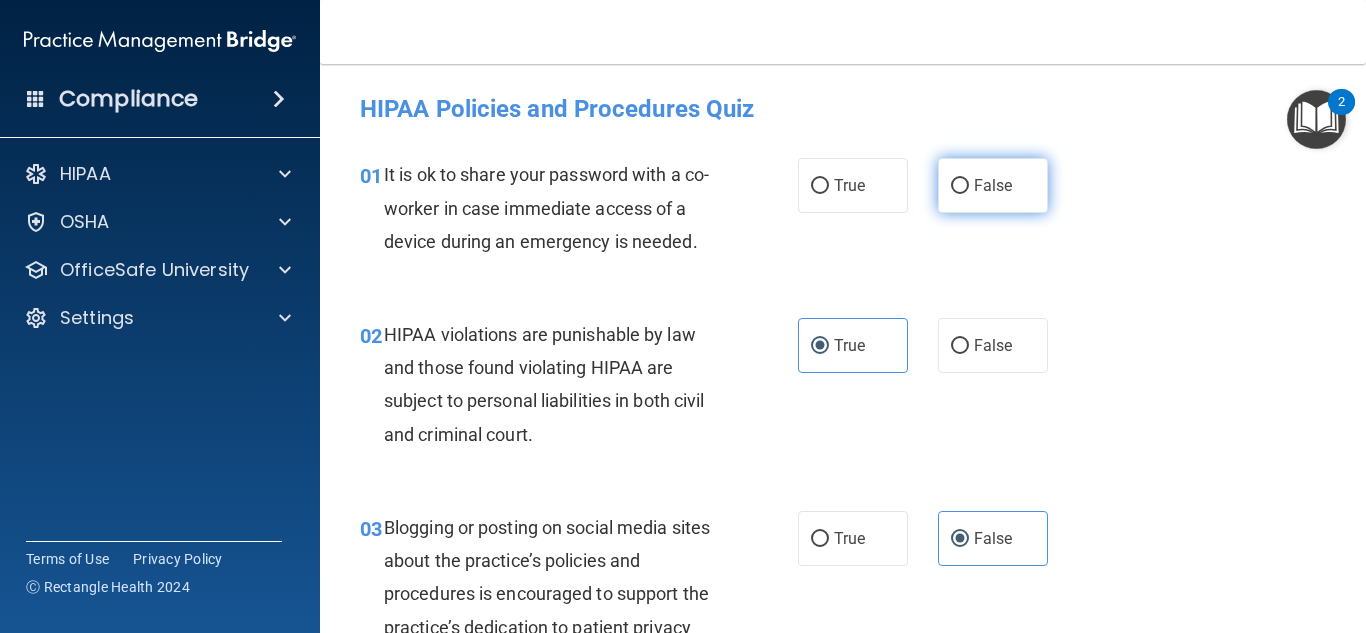 click on "False" at bounding box center [993, 185] 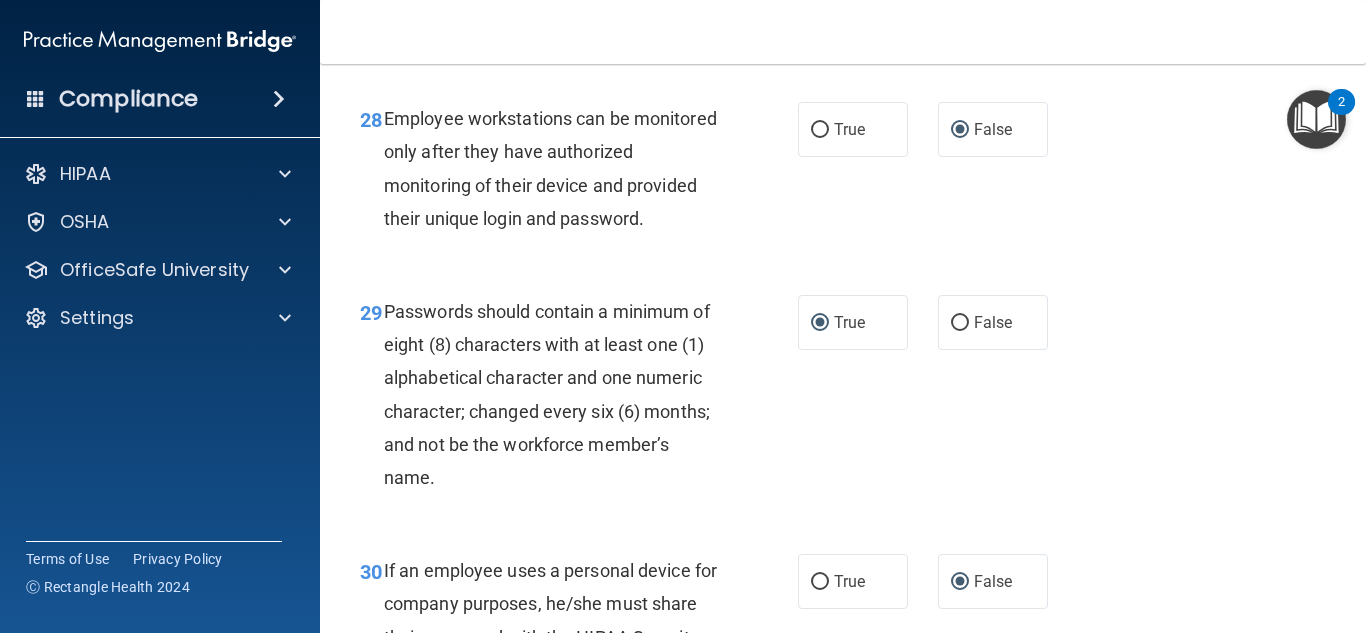 scroll, scrollTop: 6048, scrollLeft: 0, axis: vertical 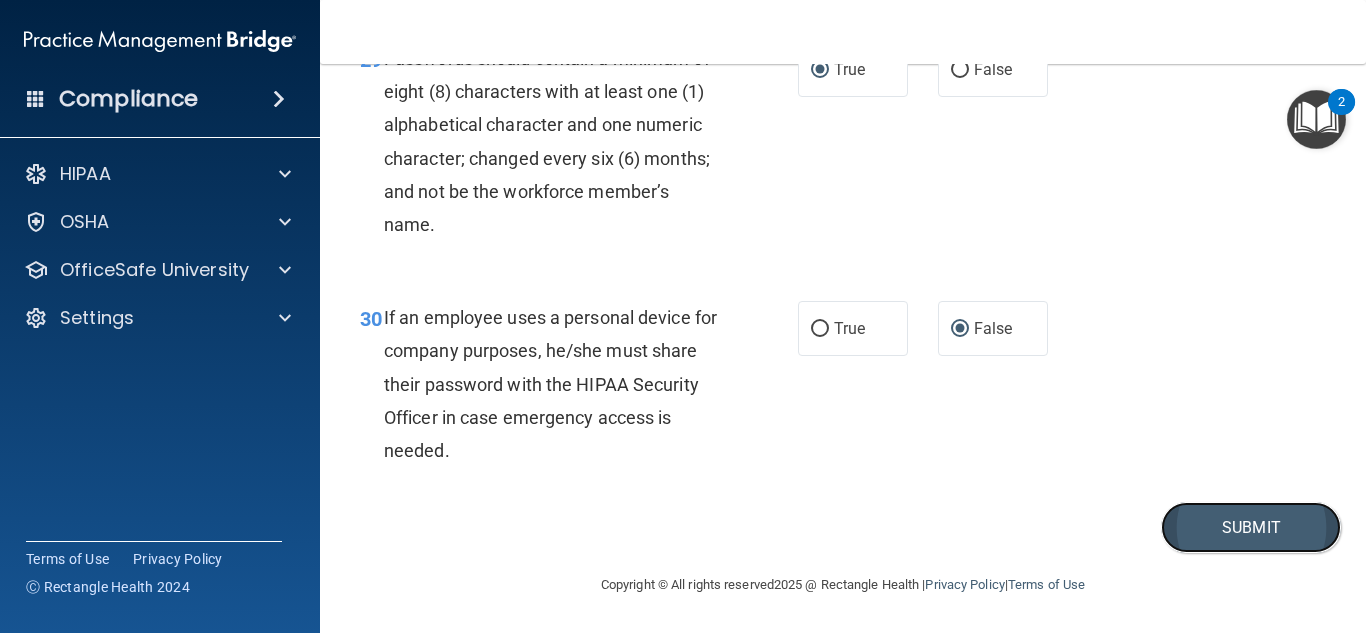 click on "Submit" at bounding box center (1251, 527) 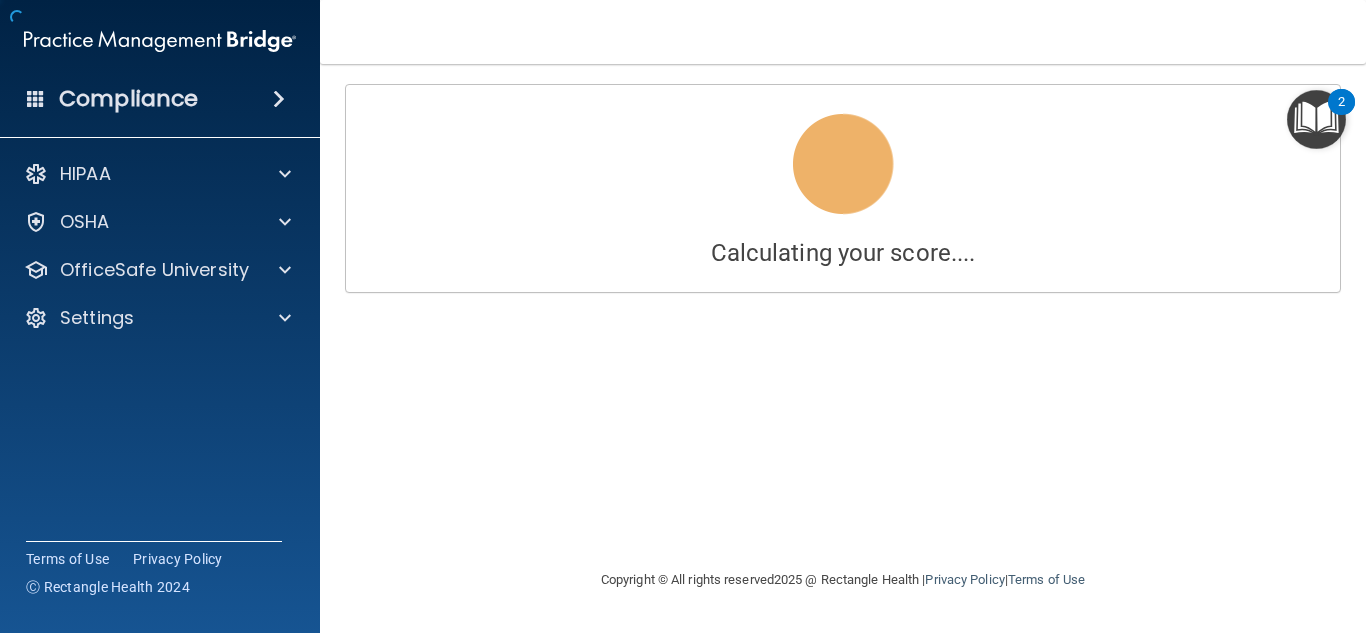 scroll, scrollTop: 0, scrollLeft: 0, axis: both 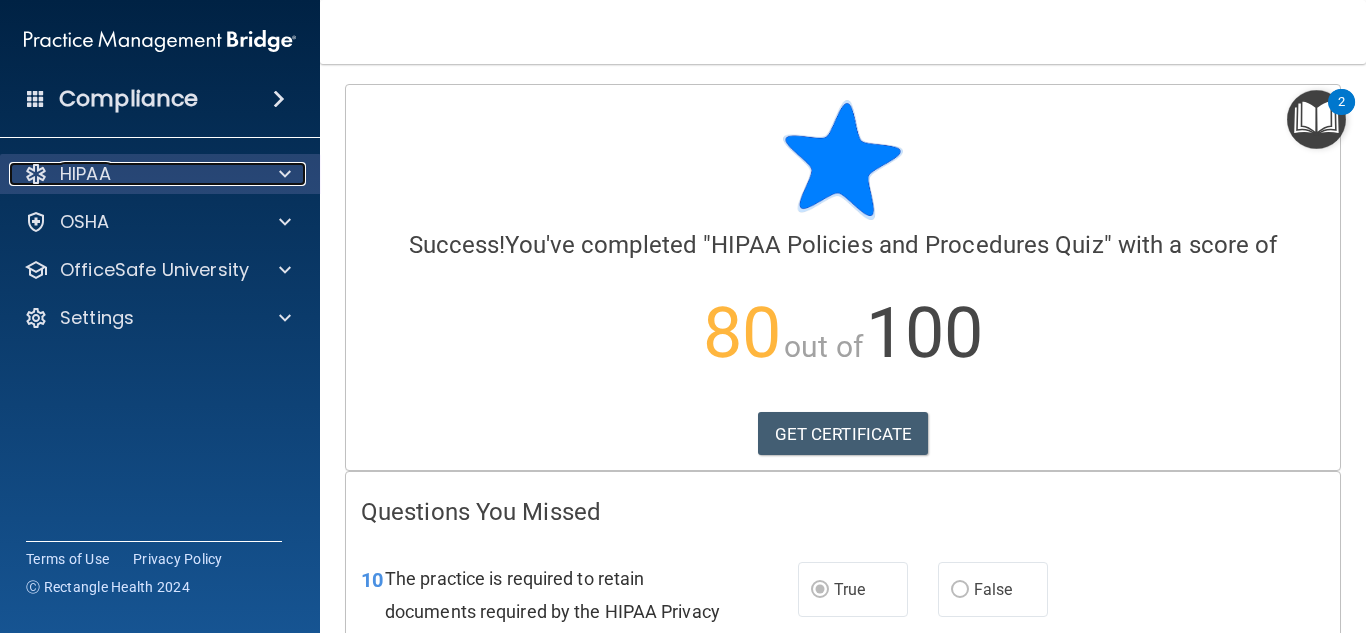 click on "HIPAA" at bounding box center [85, 174] 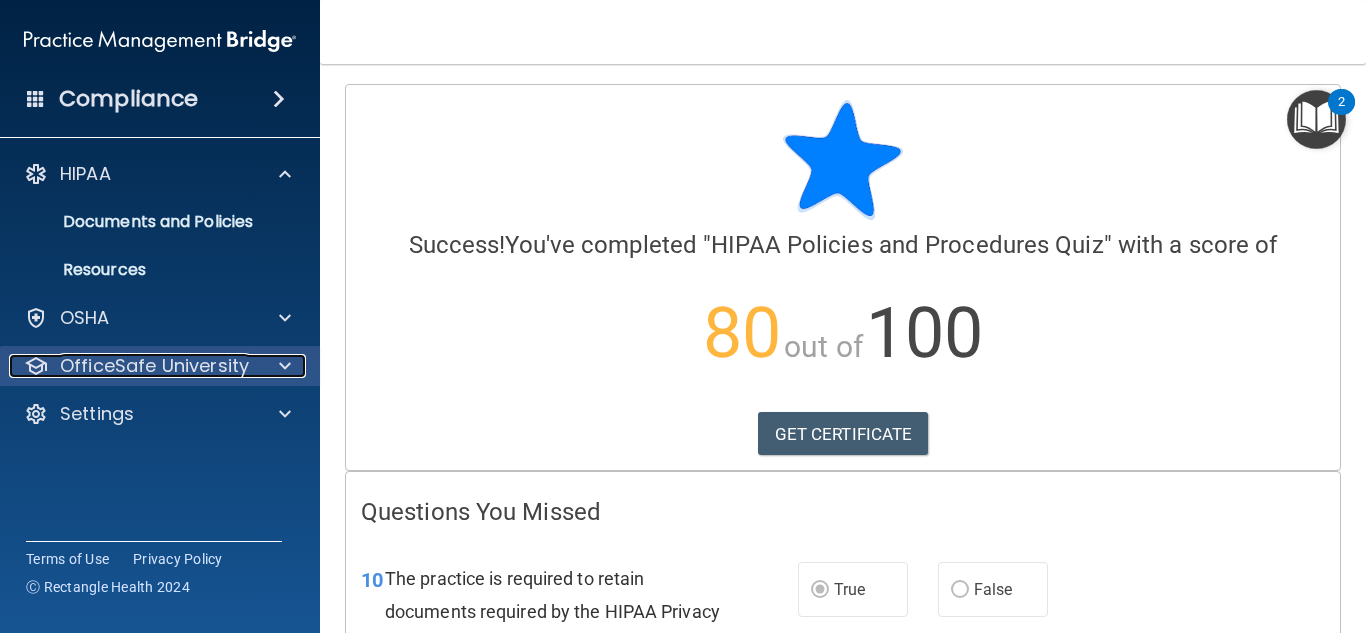 click at bounding box center (36, 366) 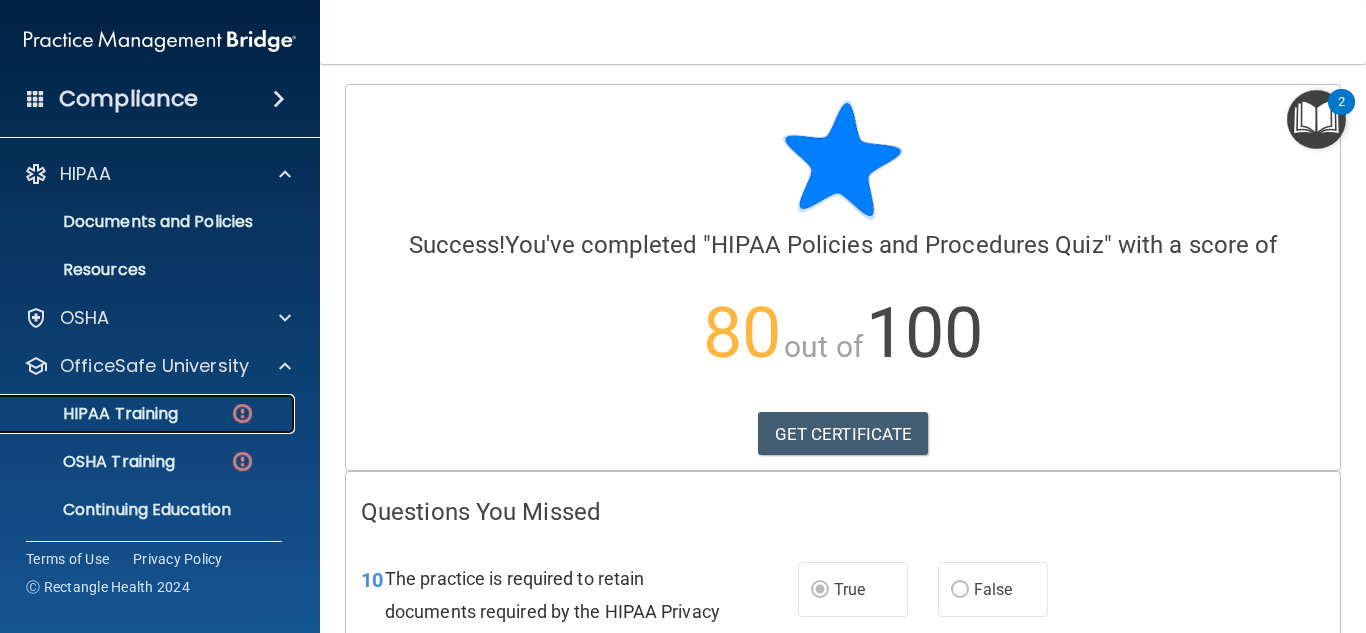 click on "HIPAA Training" at bounding box center (137, 414) 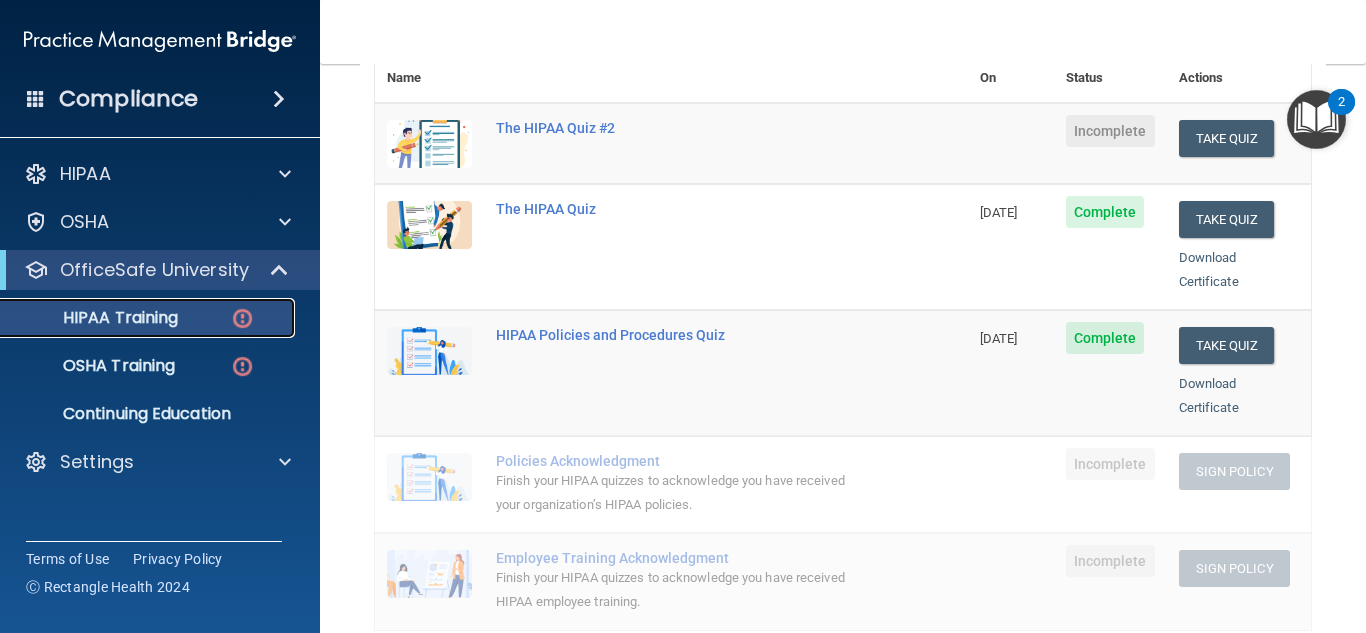 scroll, scrollTop: 217, scrollLeft: 0, axis: vertical 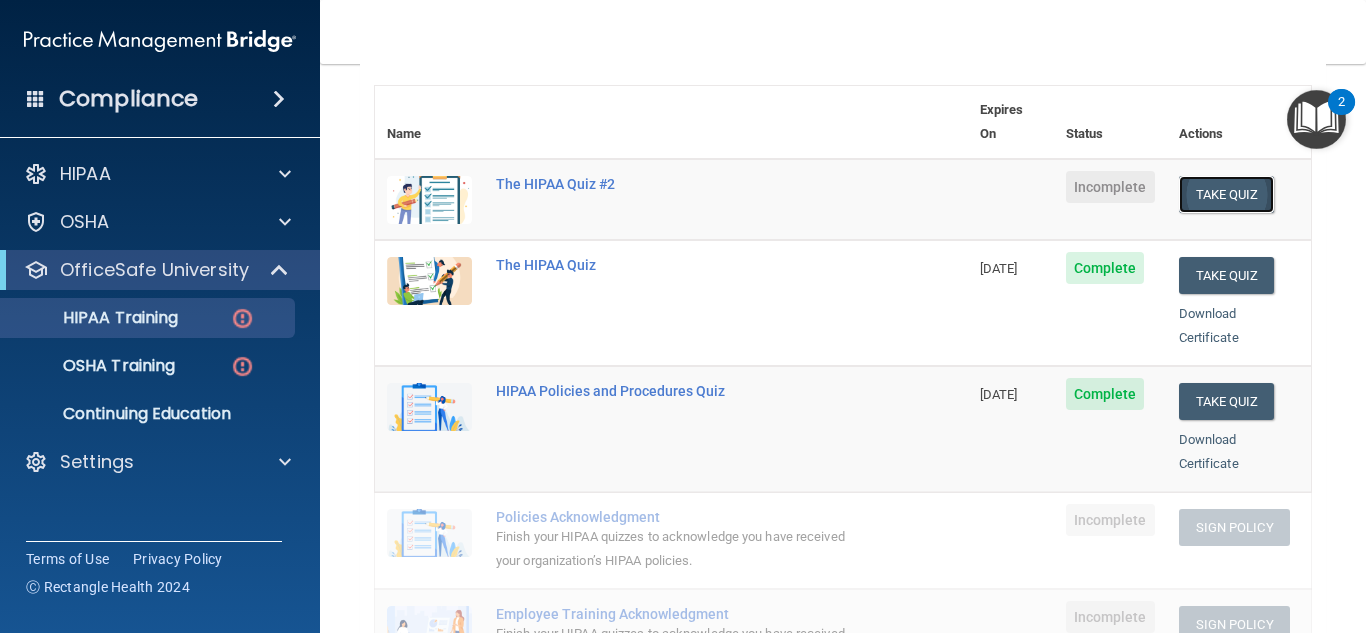 click on "Take Quiz" at bounding box center [1227, 194] 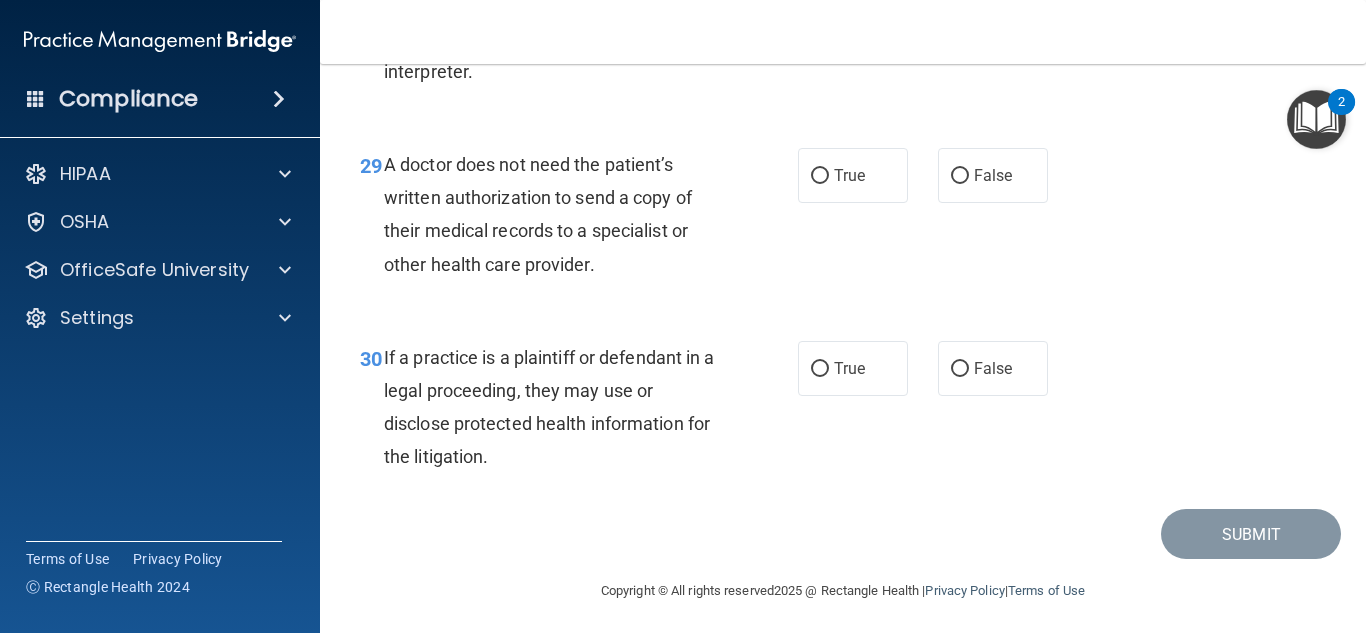 scroll, scrollTop: 5404, scrollLeft: 0, axis: vertical 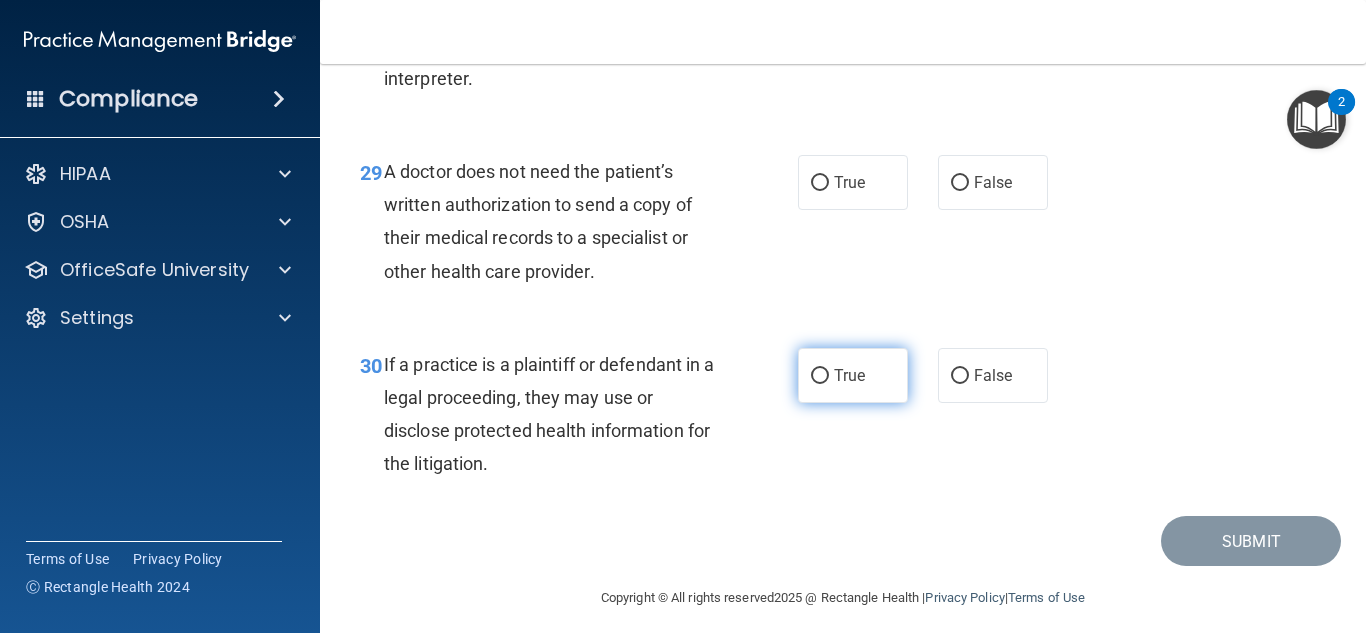 click on "True" at bounding box center (853, 375) 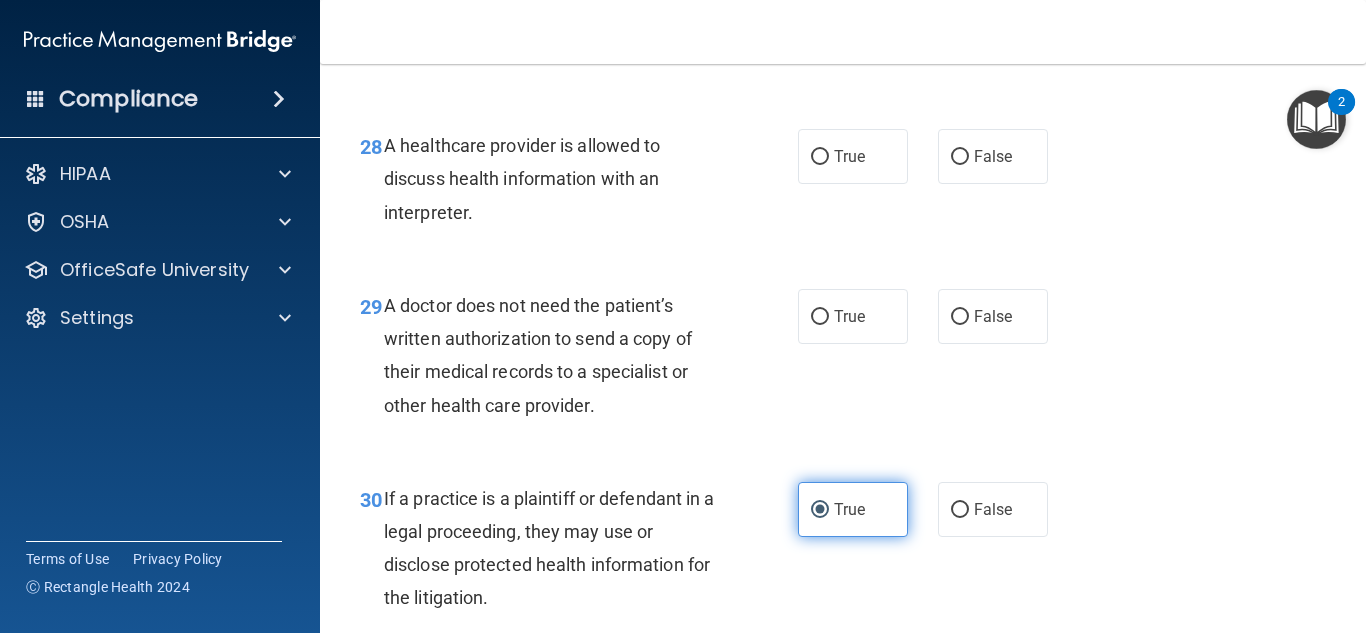 scroll, scrollTop: 5265, scrollLeft: 0, axis: vertical 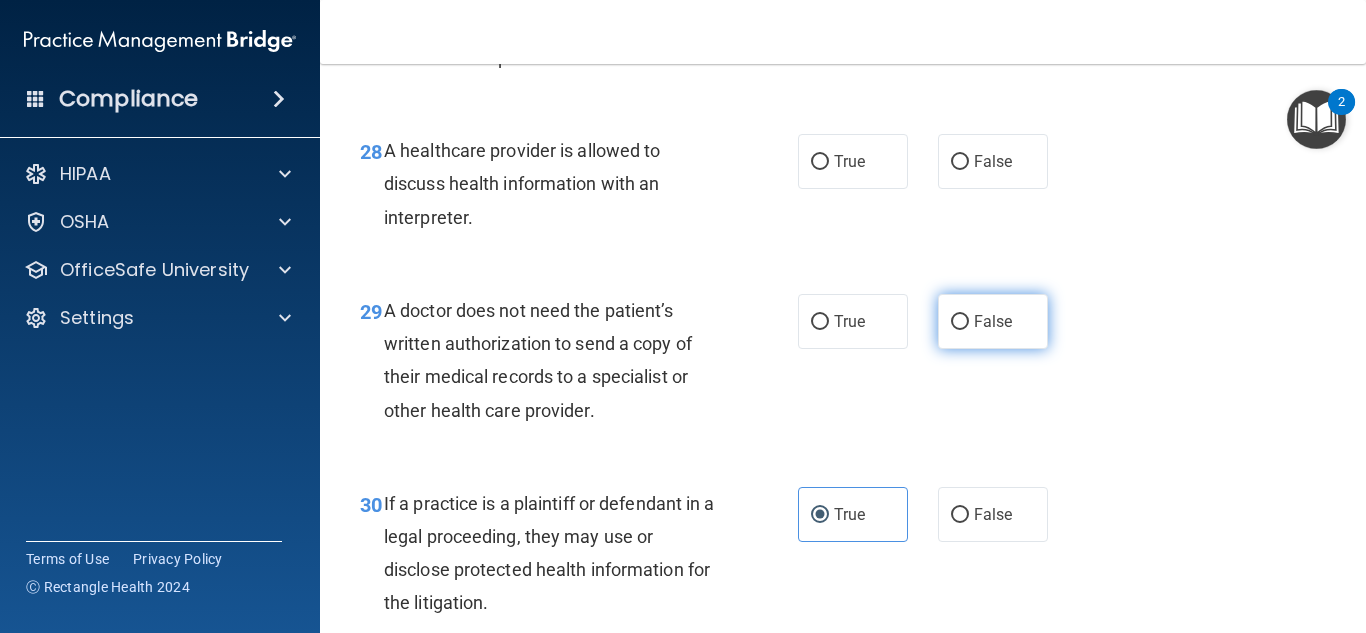 click on "False" at bounding box center [993, 321] 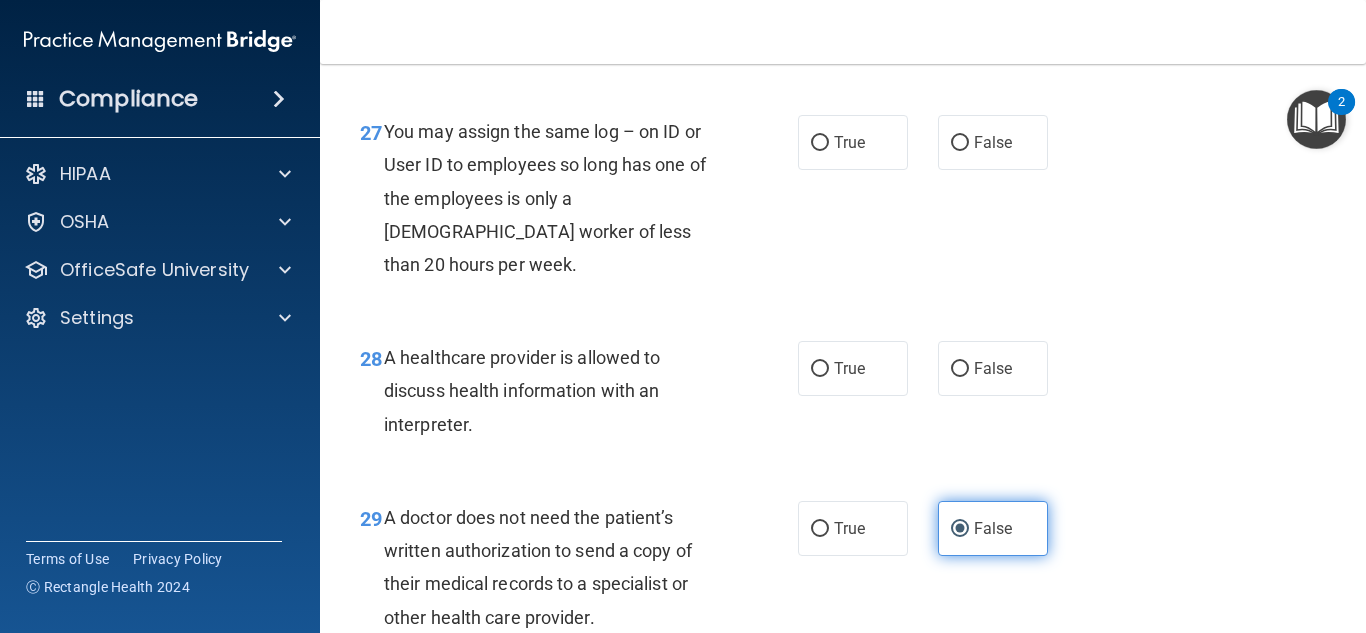 scroll, scrollTop: 5053, scrollLeft: 0, axis: vertical 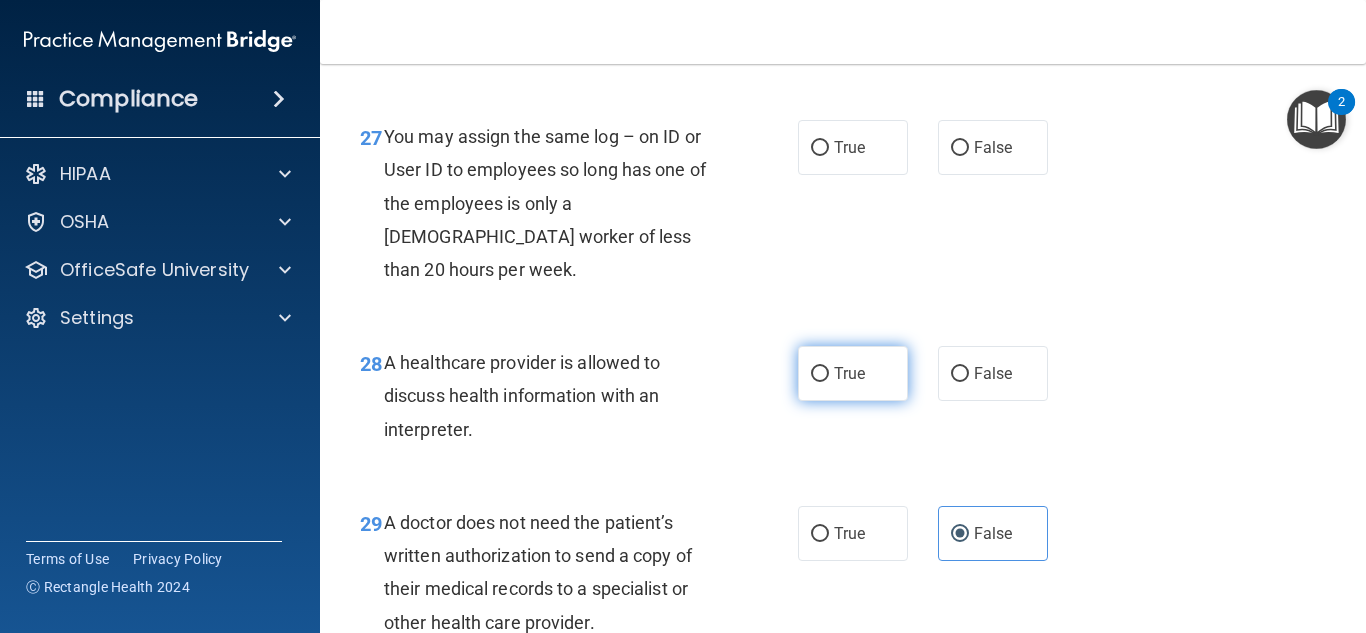 click on "True" at bounding box center (853, 373) 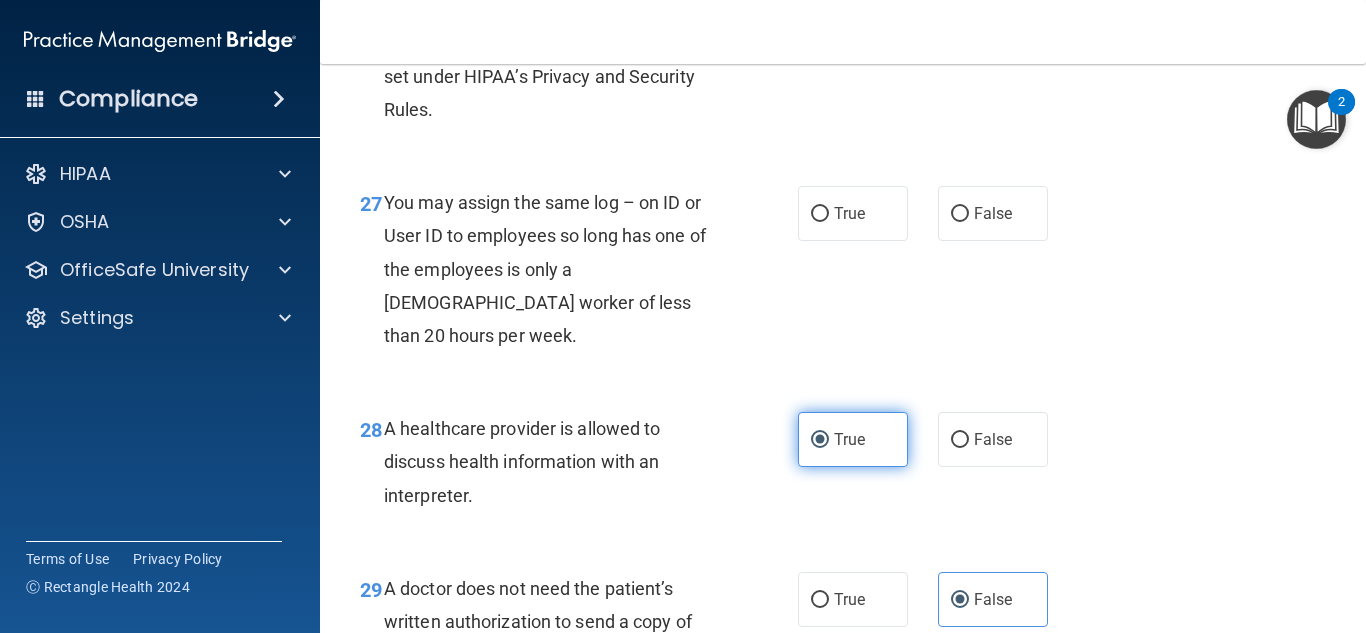 scroll, scrollTop: 4945, scrollLeft: 0, axis: vertical 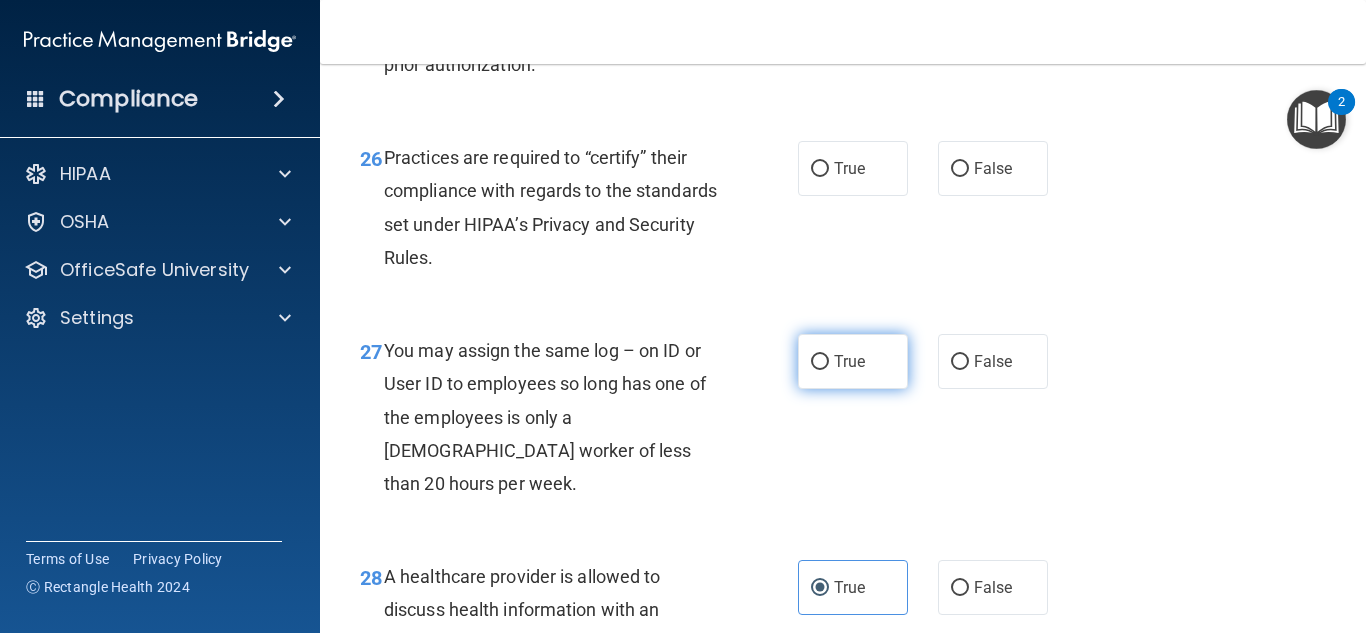 click on "True" at bounding box center (853, 361) 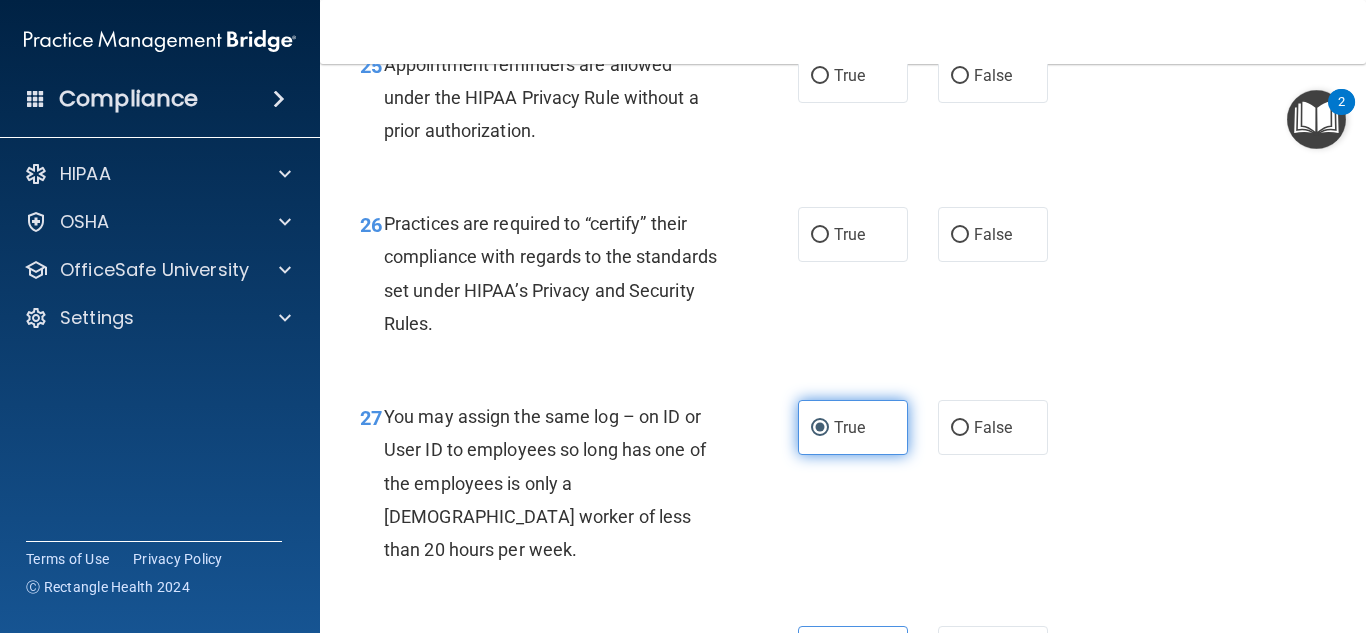 scroll, scrollTop: 4736, scrollLeft: 0, axis: vertical 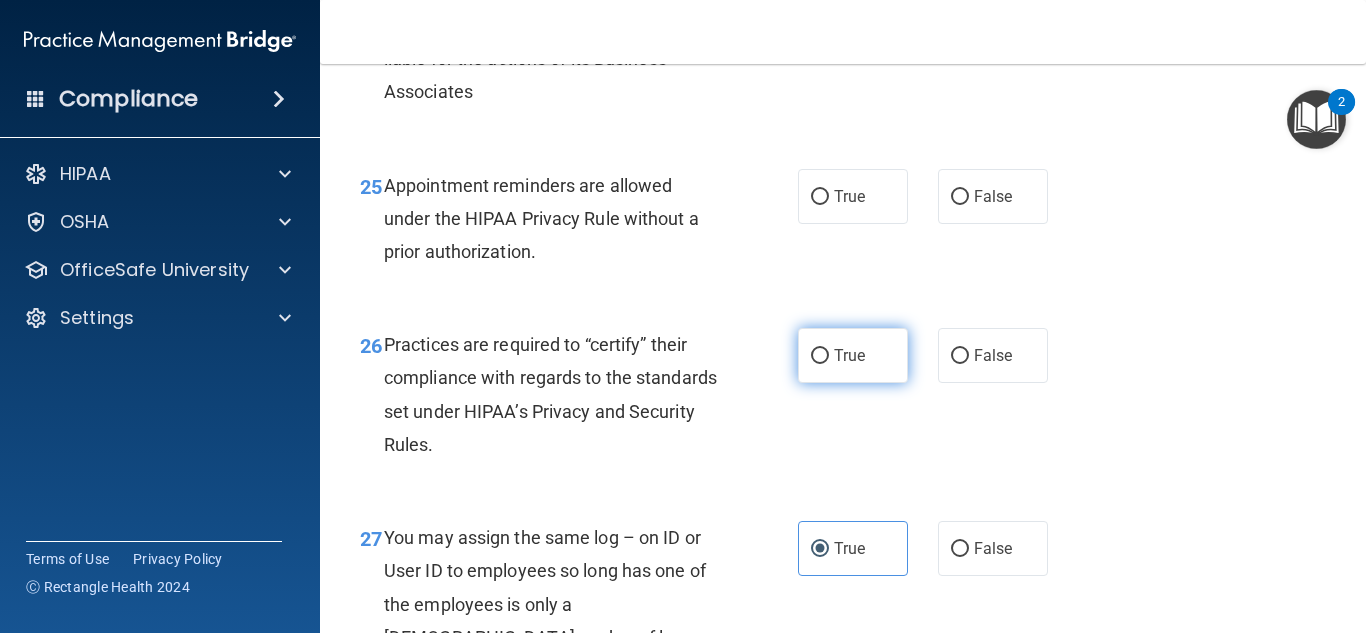 click on "True" at bounding box center (853, 355) 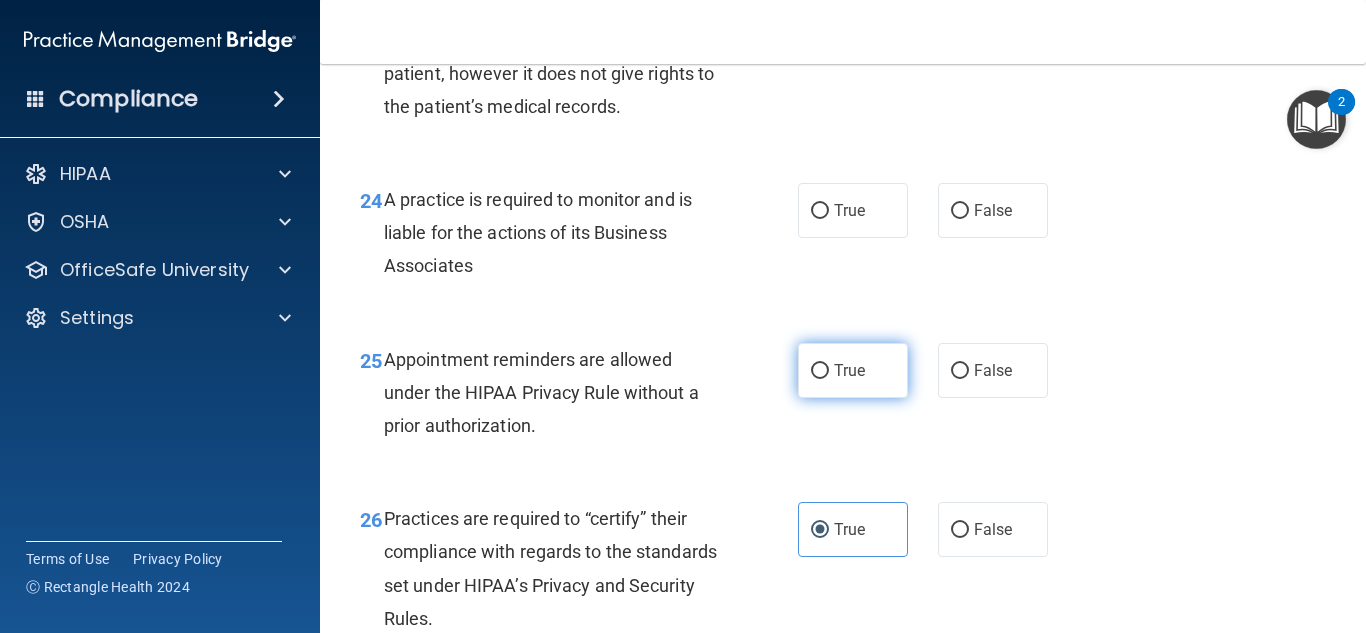 click on "True" at bounding box center [853, 370] 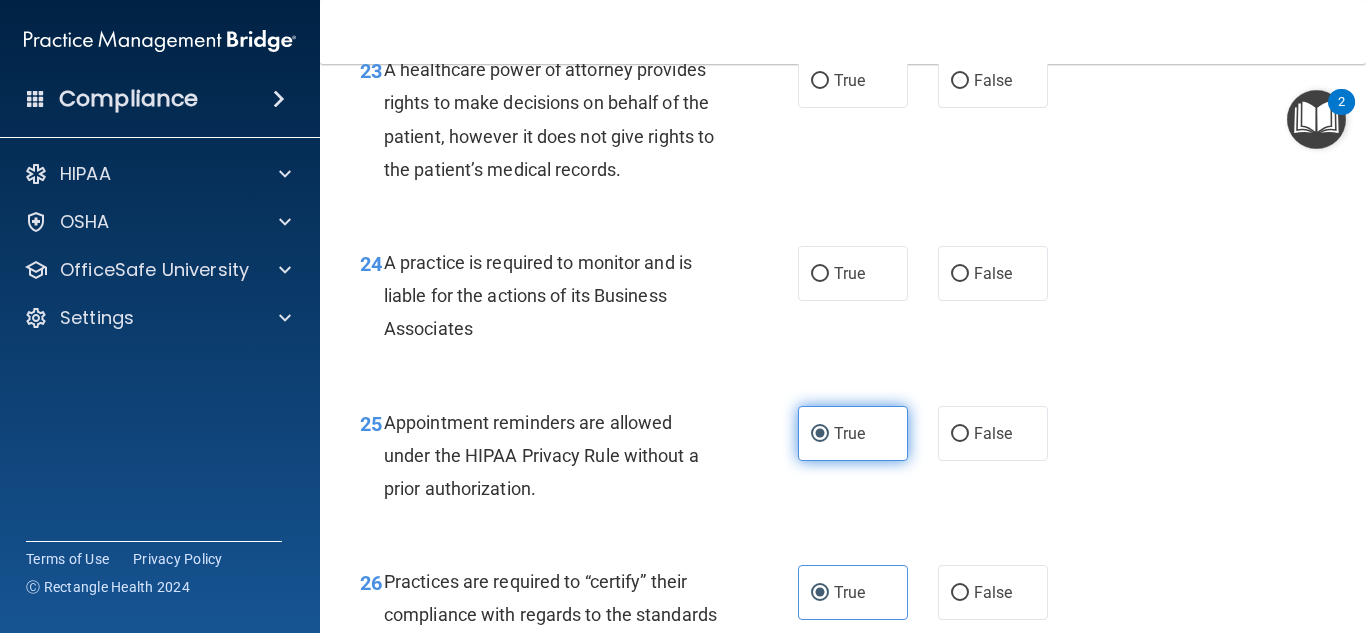 scroll, scrollTop: 4408, scrollLeft: 0, axis: vertical 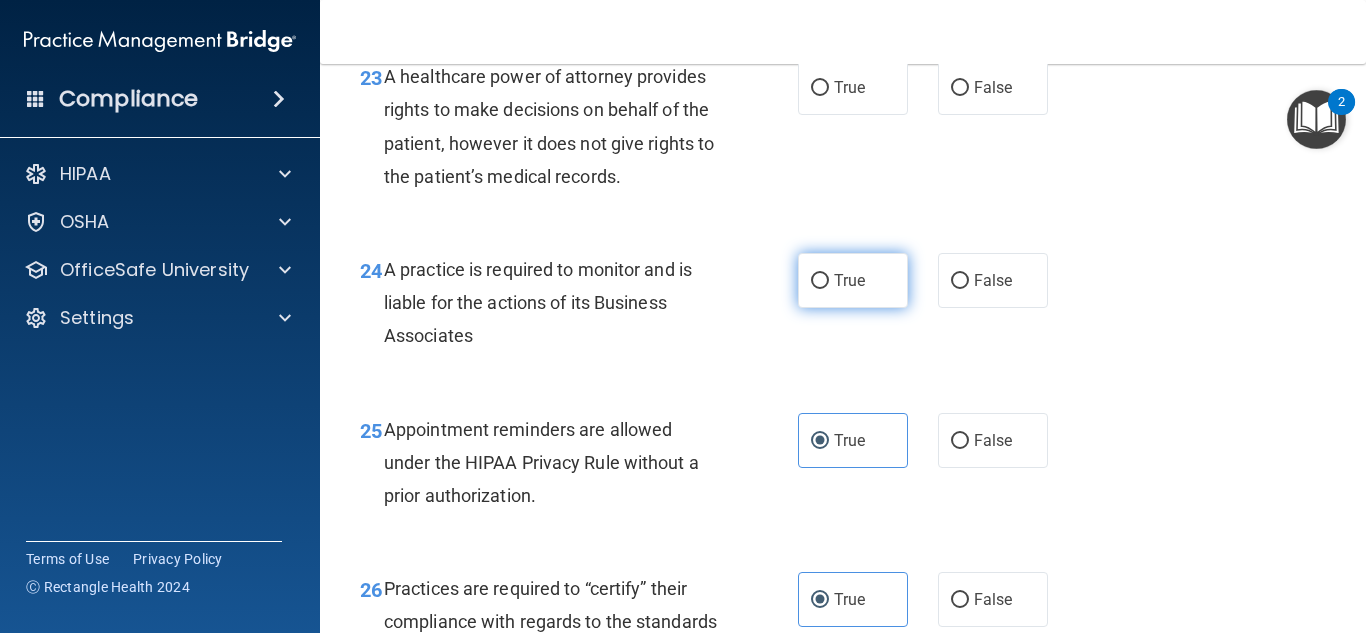 click on "True" at bounding box center (853, 280) 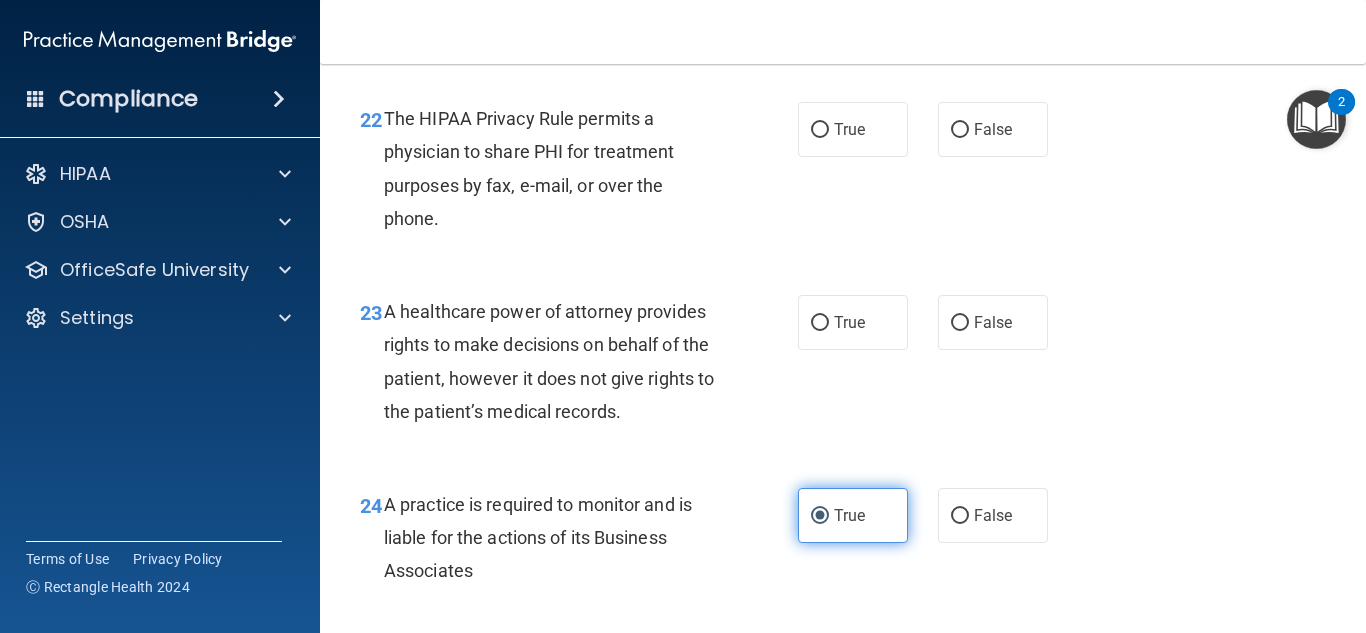scroll, scrollTop: 4169, scrollLeft: 0, axis: vertical 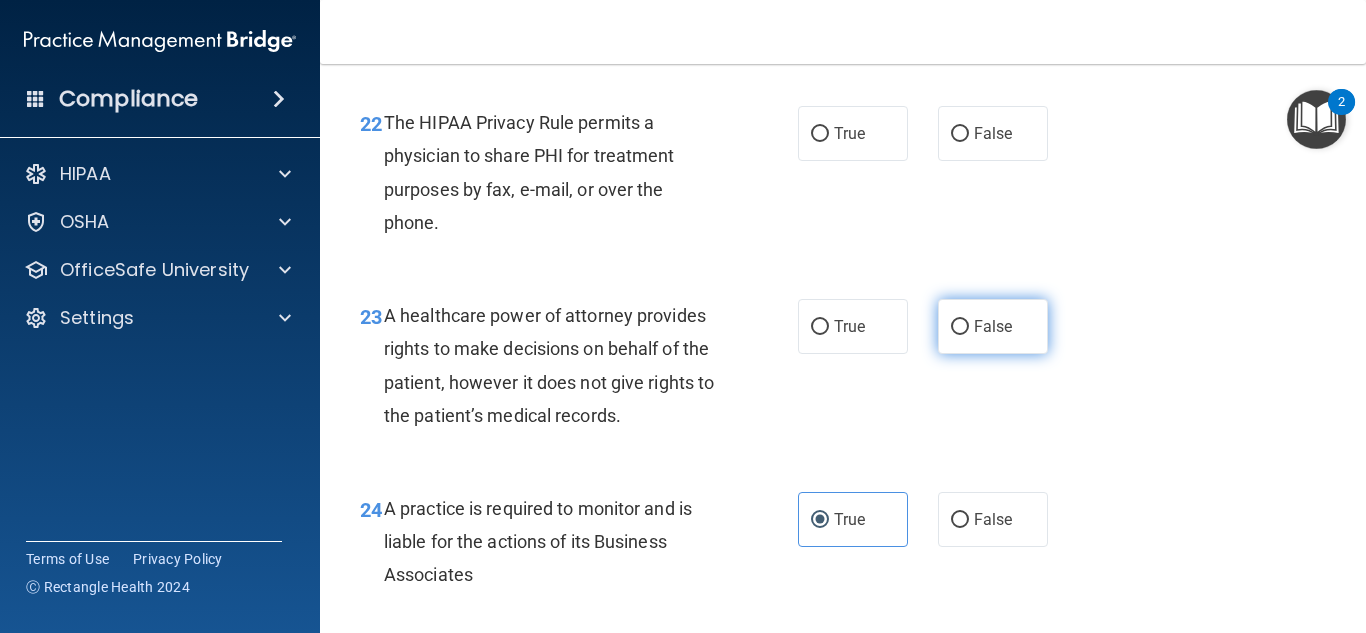 click on "False" at bounding box center [993, 326] 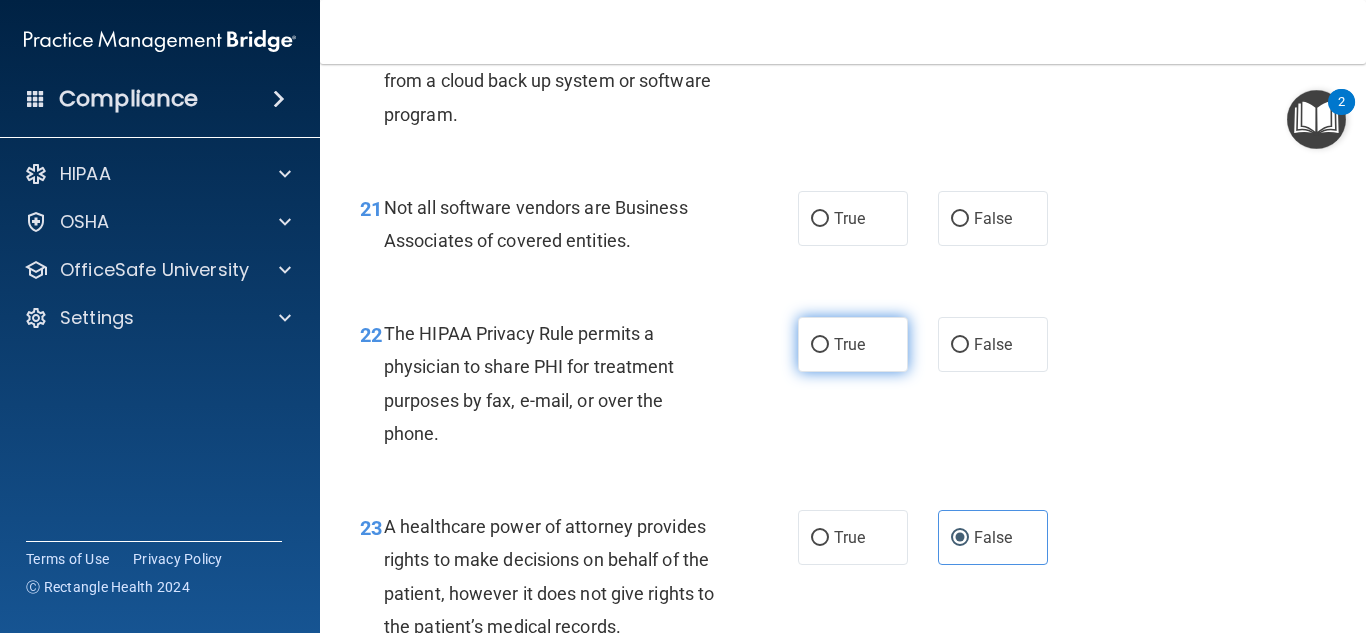 click on "True" at bounding box center [853, 344] 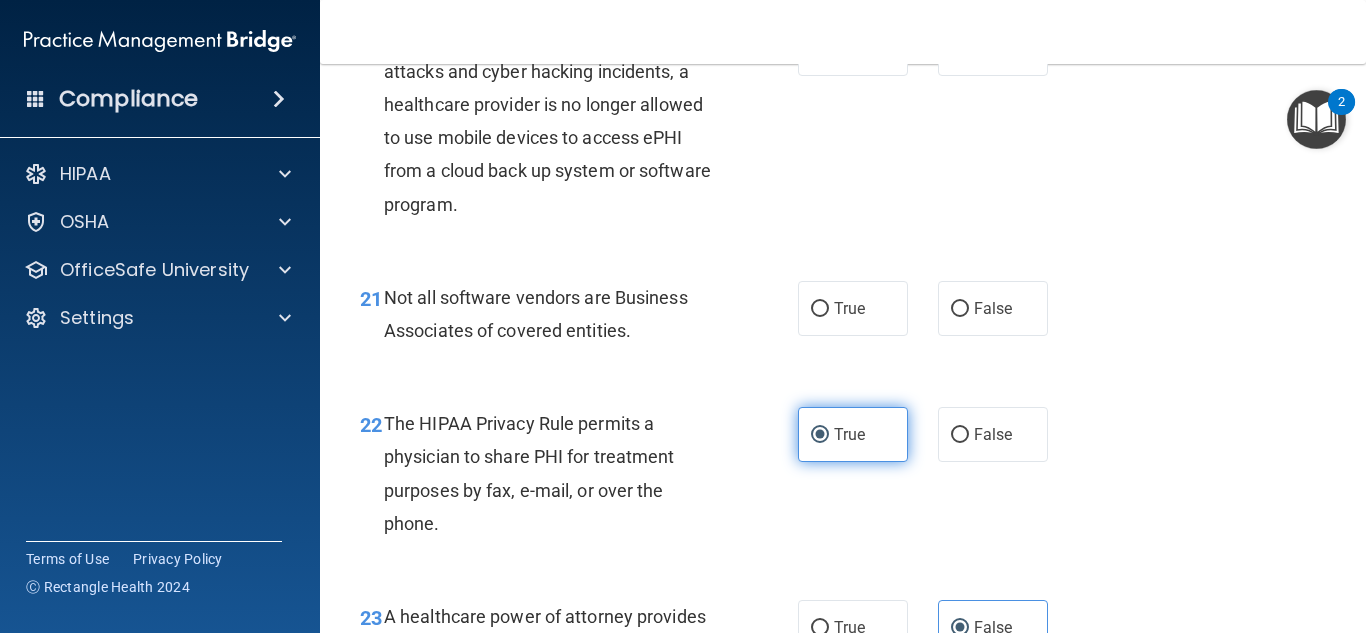 scroll, scrollTop: 3862, scrollLeft: 0, axis: vertical 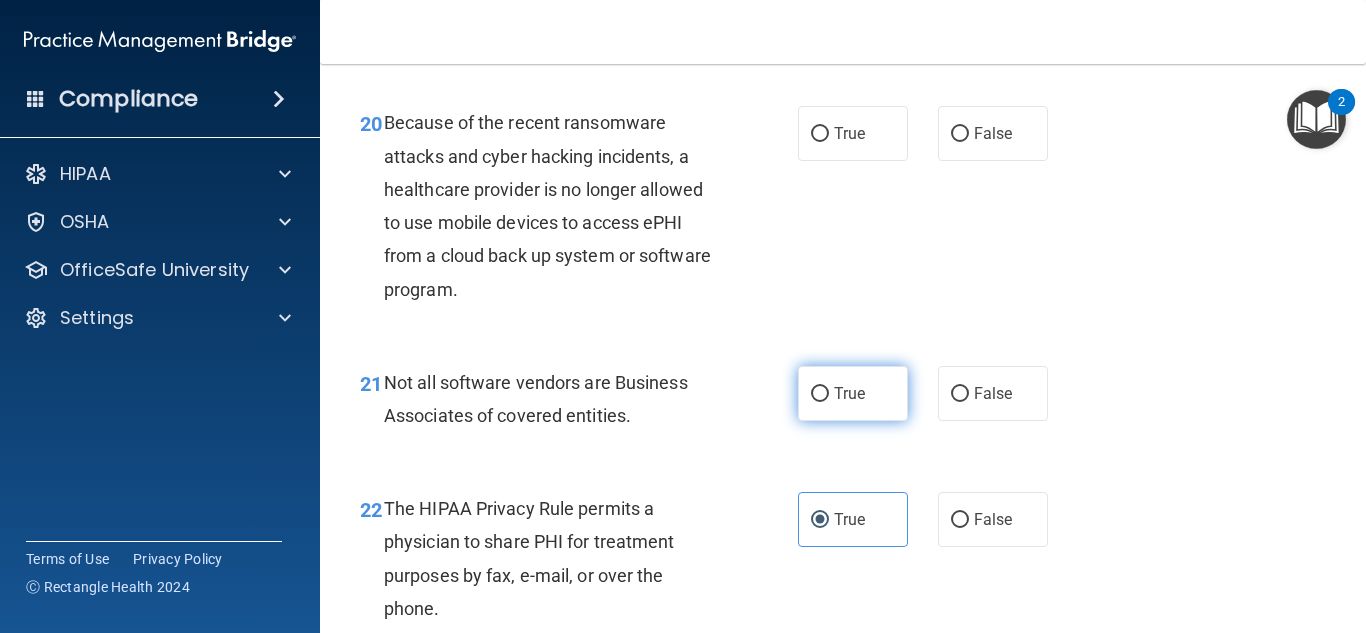 click on "True" at bounding box center (853, 393) 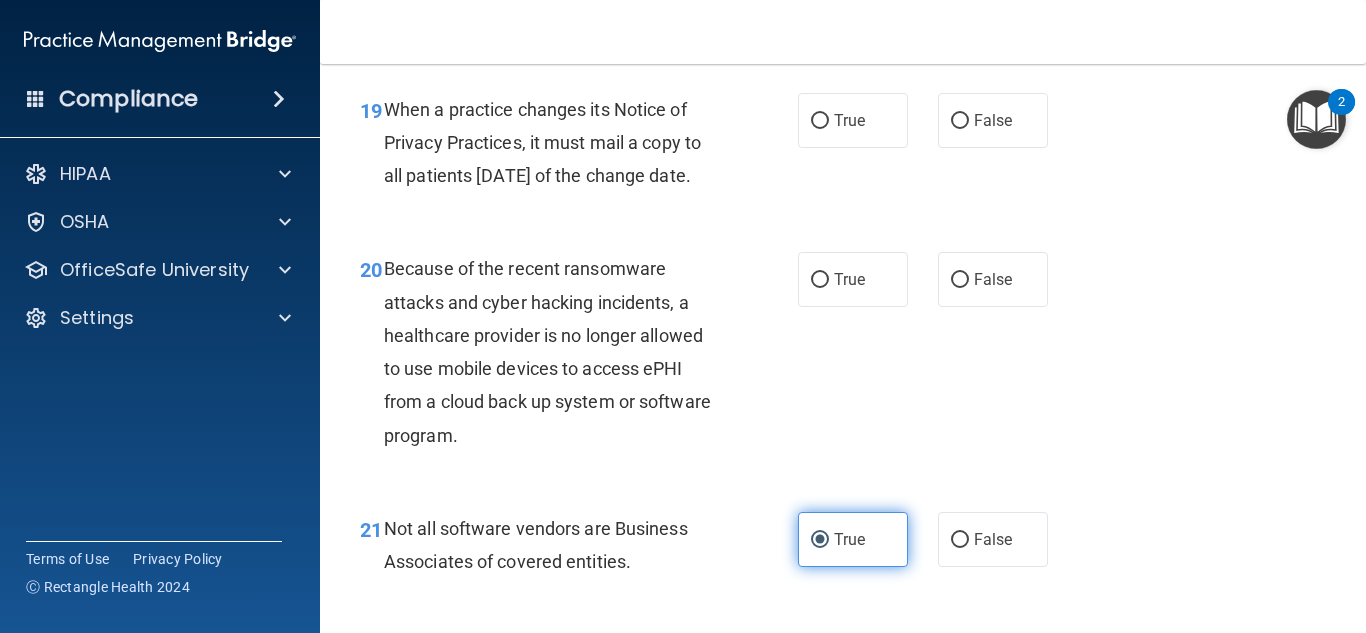 scroll, scrollTop: 3635, scrollLeft: 0, axis: vertical 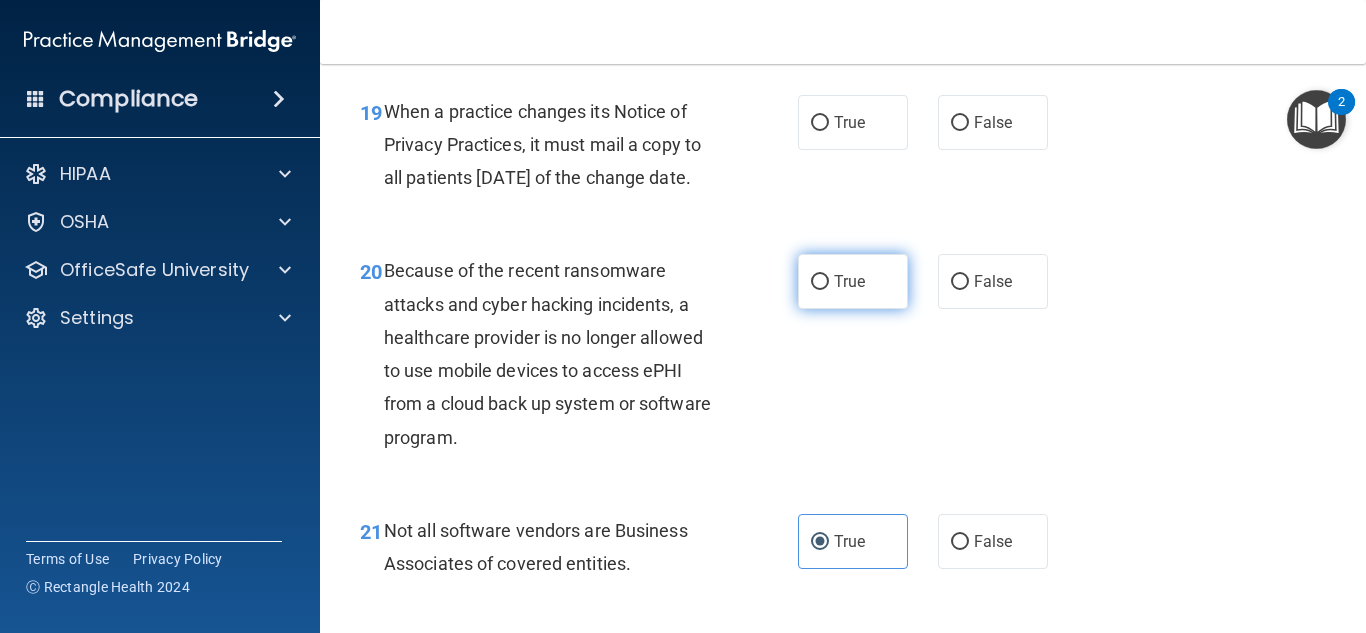 click on "True" at bounding box center (853, 281) 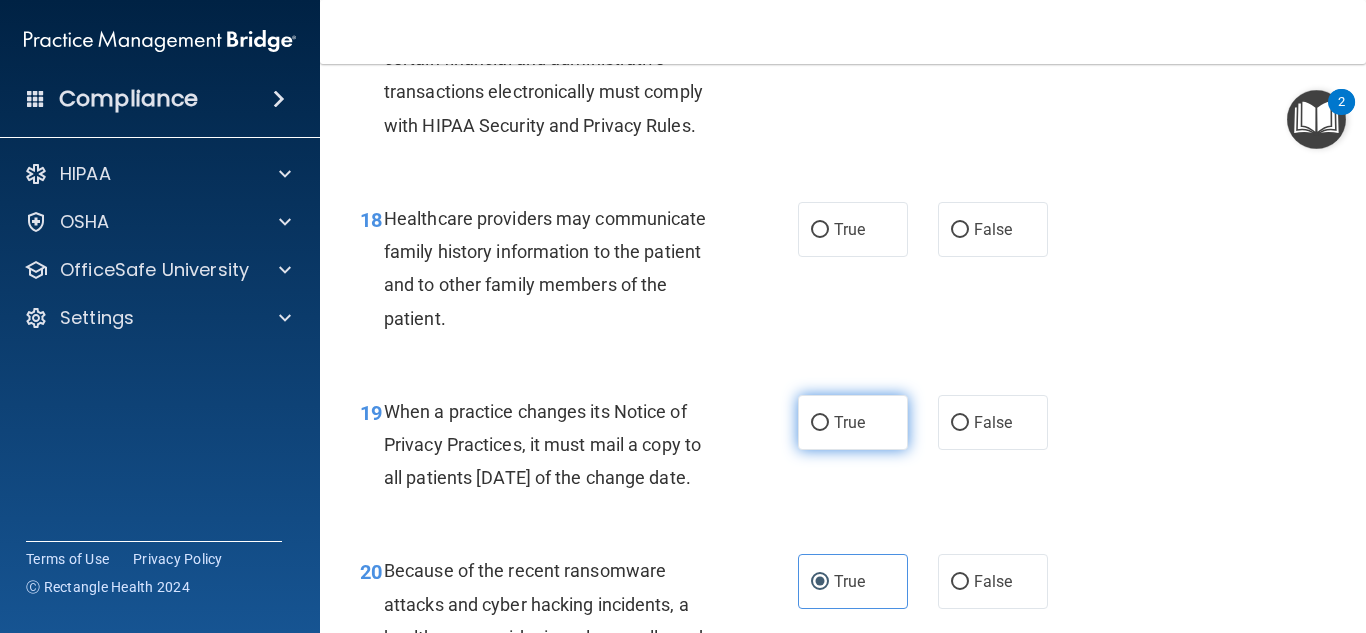 click on "True" at bounding box center (853, 422) 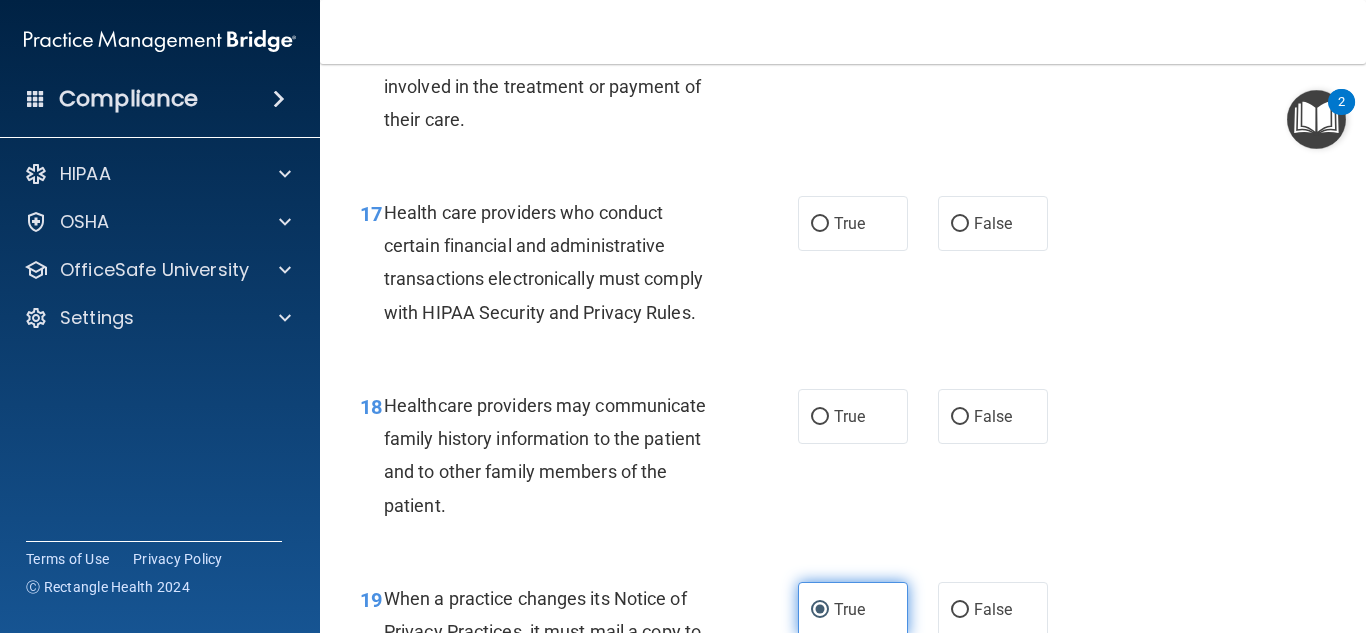 scroll, scrollTop: 3147, scrollLeft: 0, axis: vertical 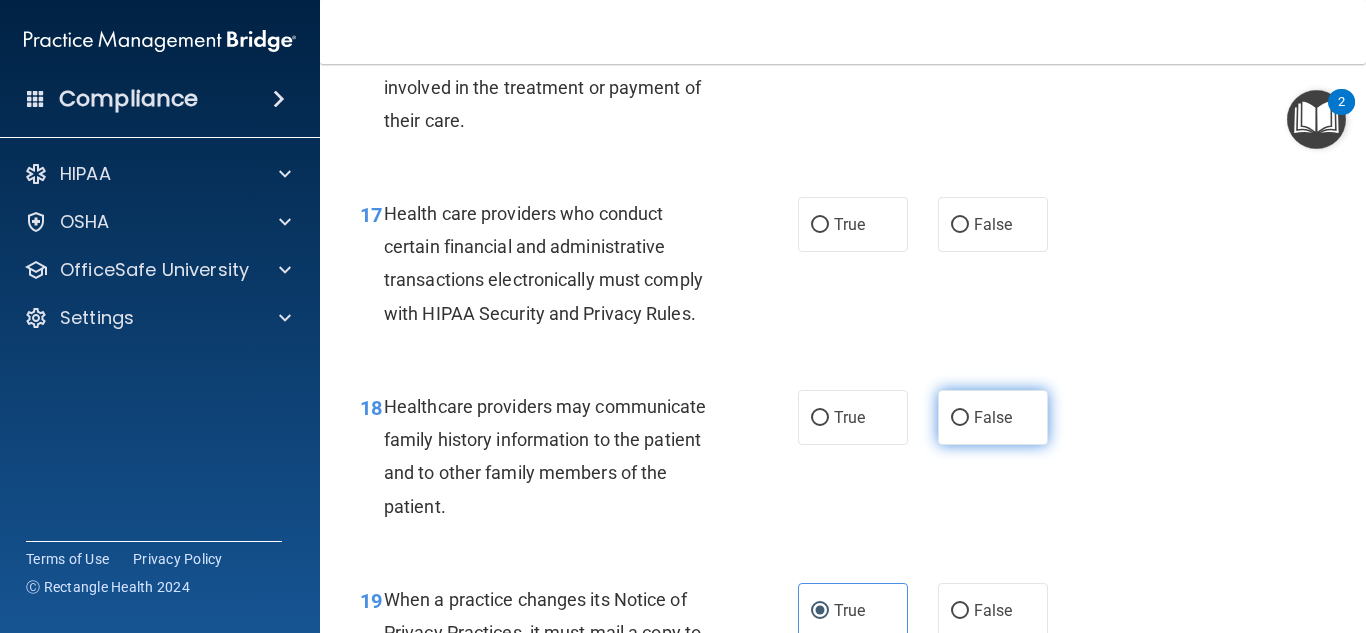 click on "False" at bounding box center [960, 418] 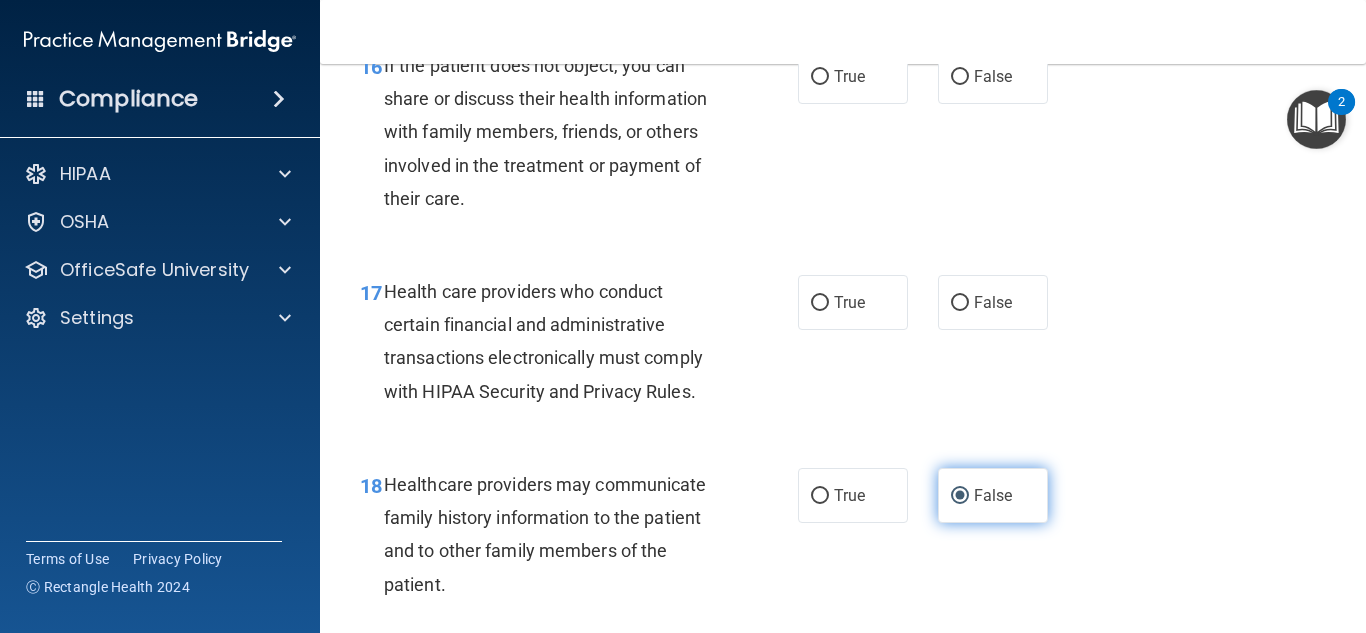 scroll, scrollTop: 3039, scrollLeft: 0, axis: vertical 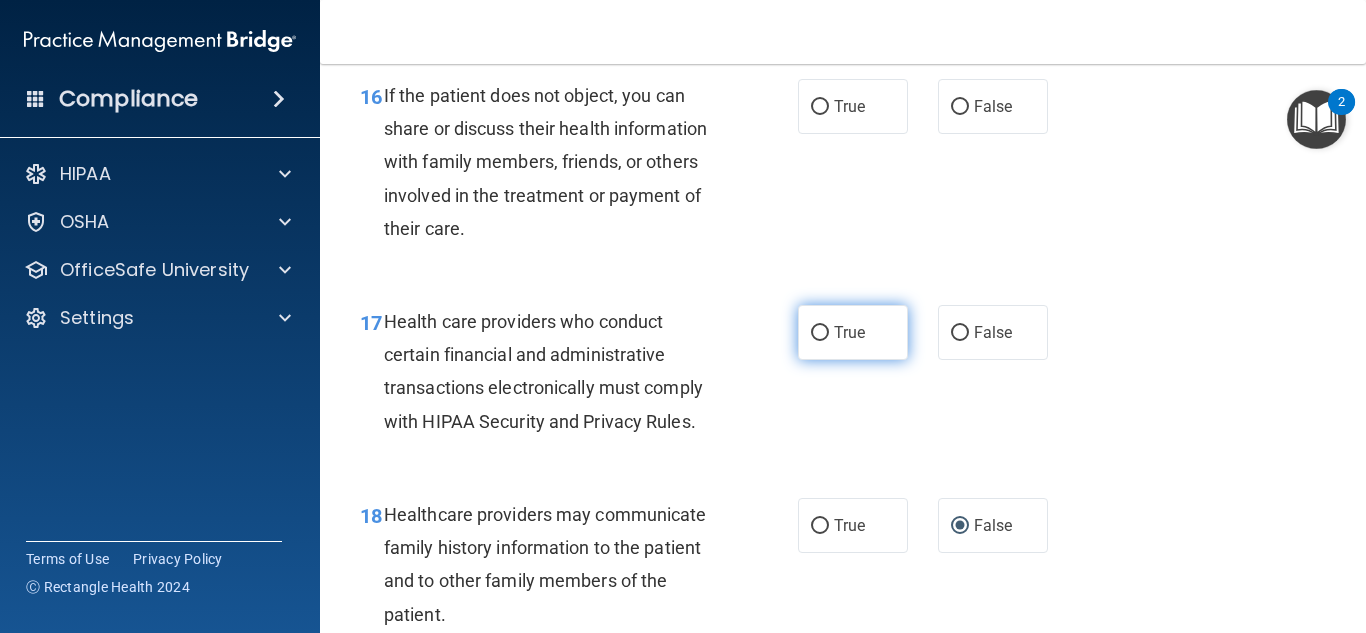 click on "True" at bounding box center [853, 332] 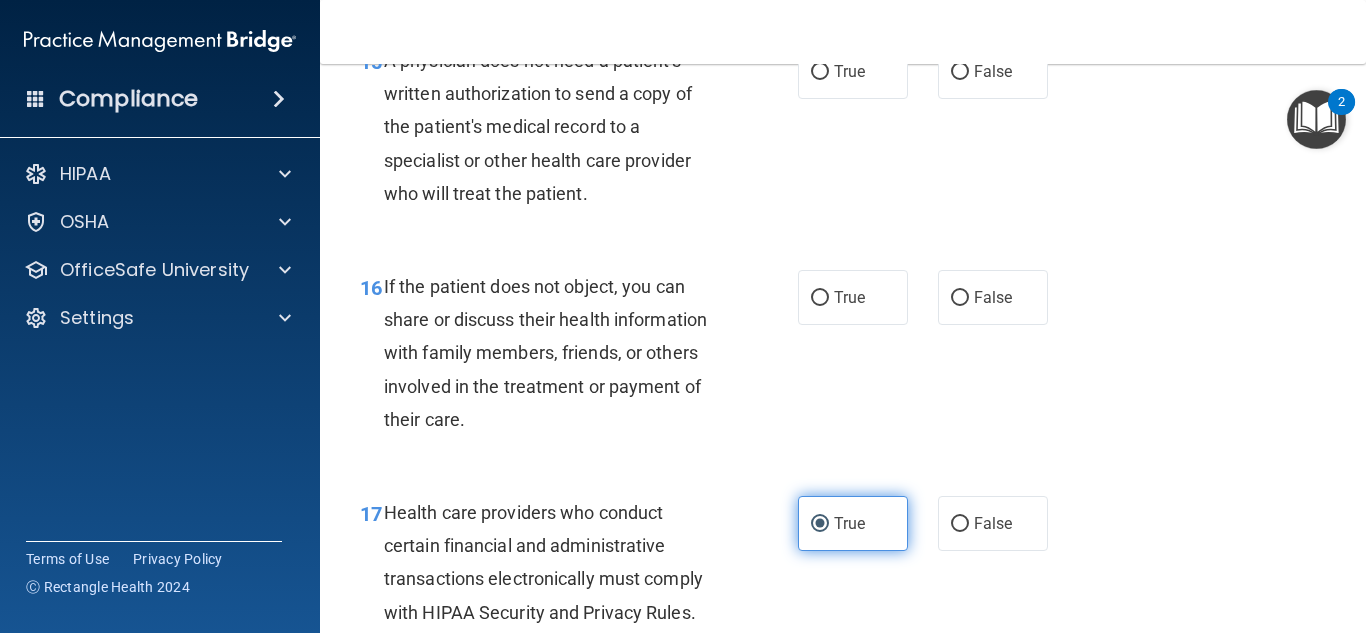 scroll, scrollTop: 2847, scrollLeft: 0, axis: vertical 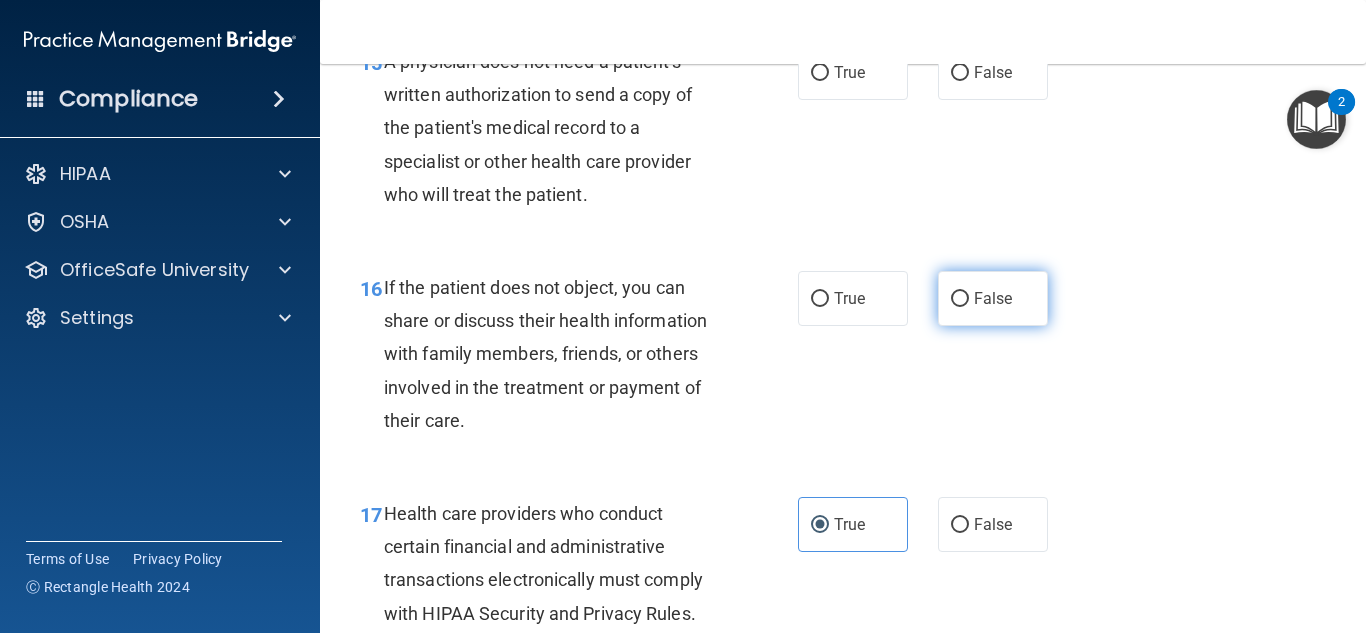 click on "False" at bounding box center [993, 298] 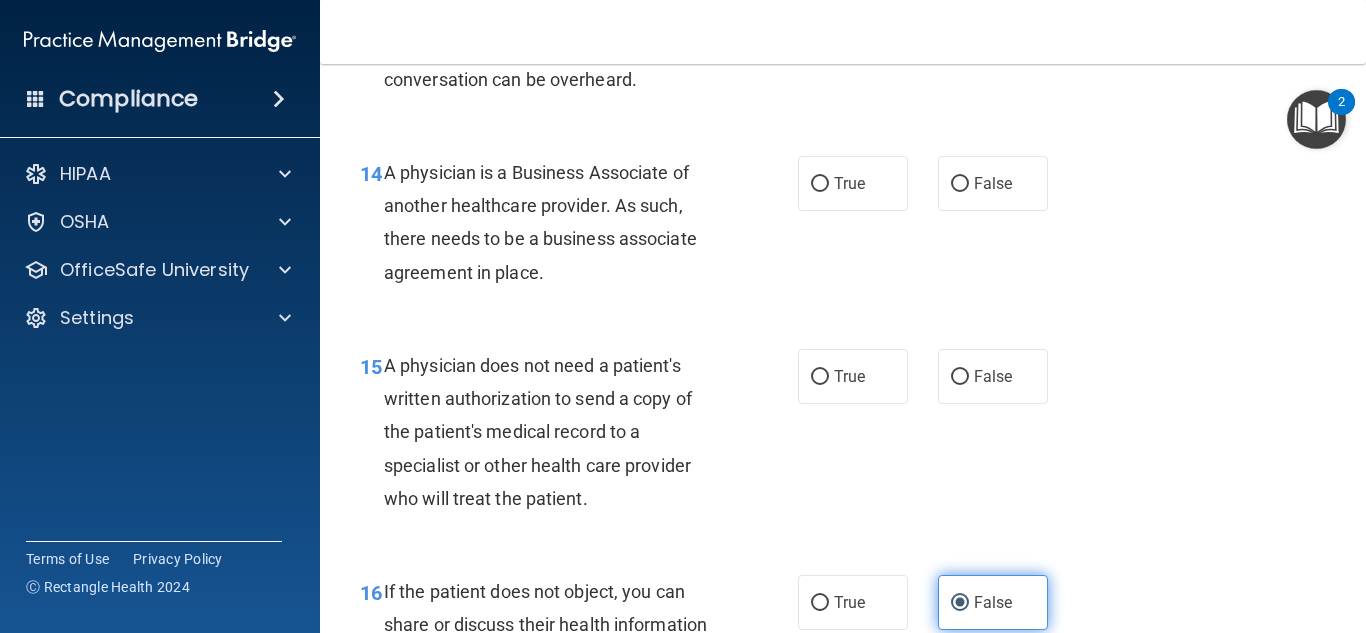 scroll, scrollTop: 2539, scrollLeft: 0, axis: vertical 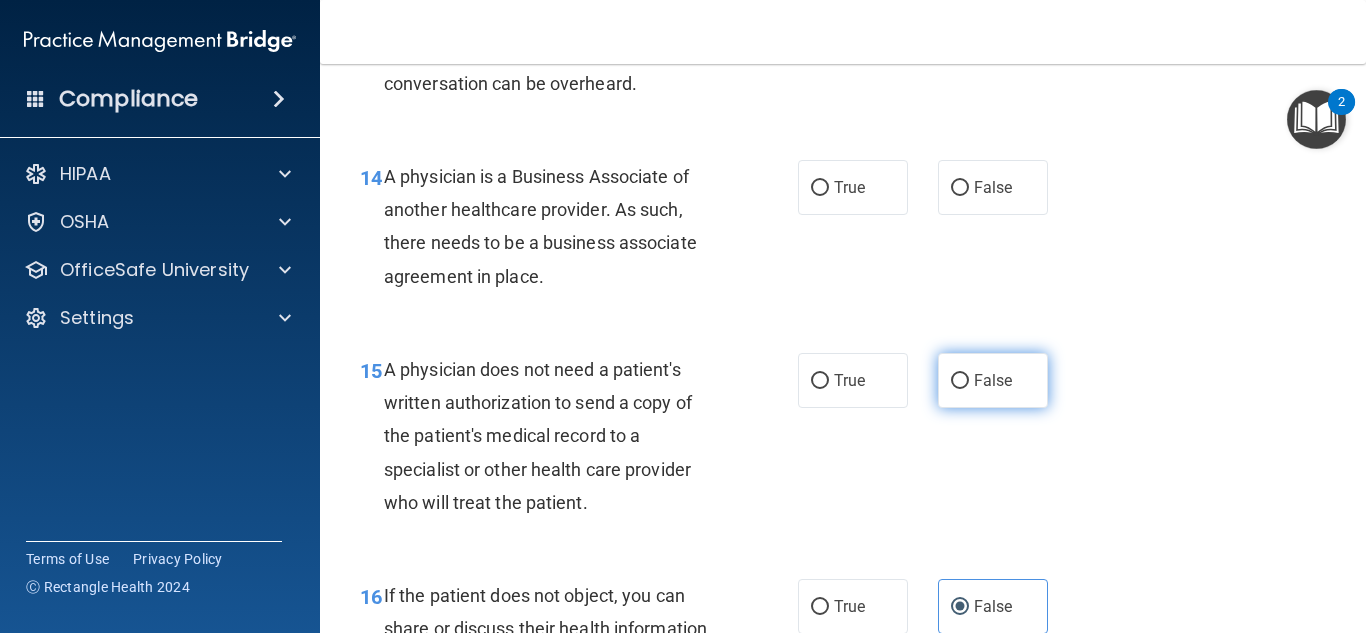 click on "False" at bounding box center [993, 380] 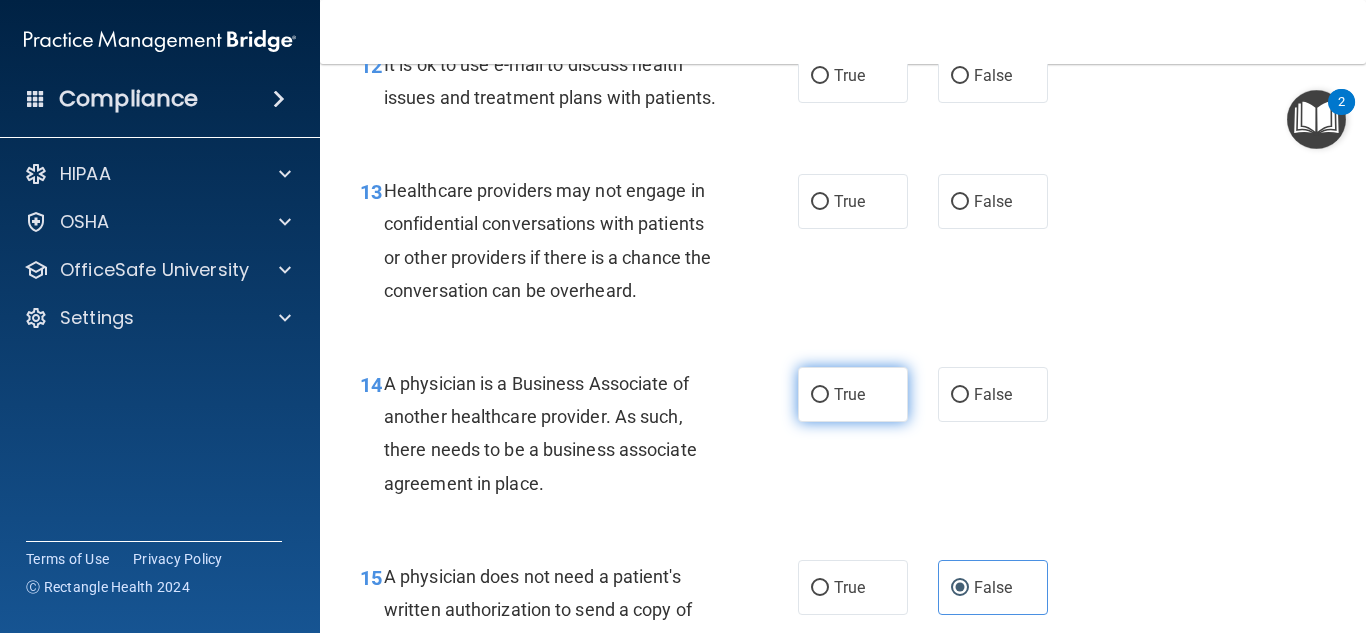 click on "True" at bounding box center [849, 394] 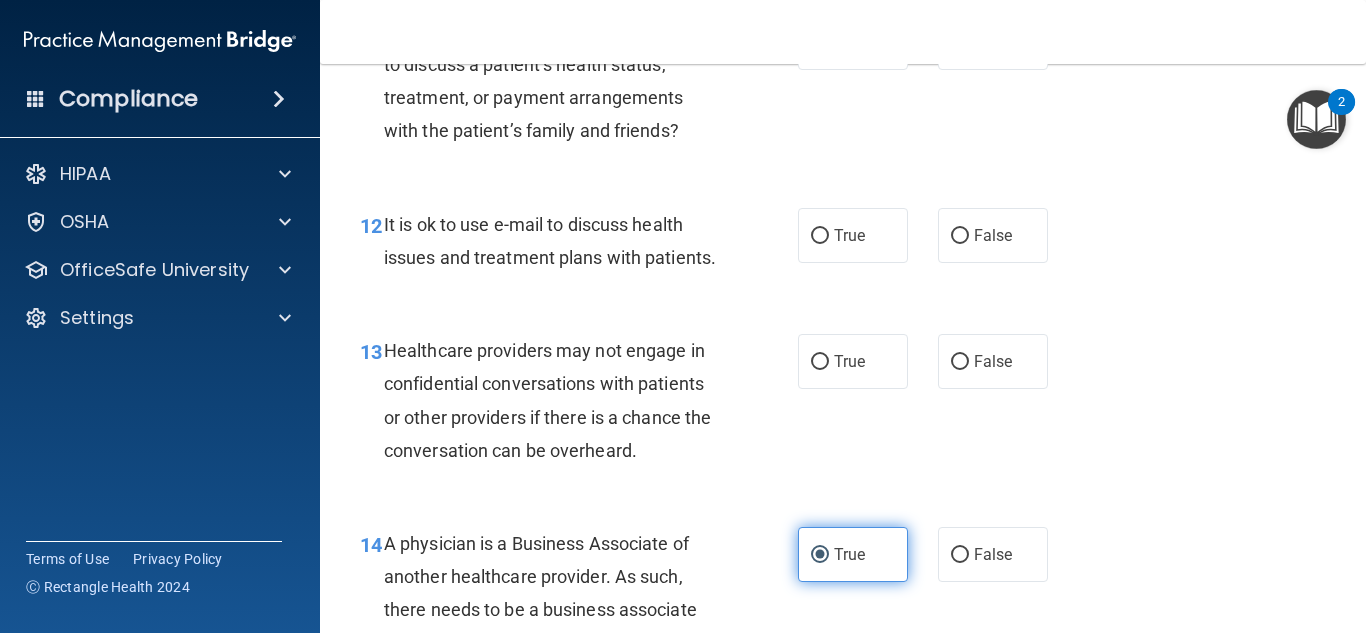 scroll, scrollTop: 2153, scrollLeft: 0, axis: vertical 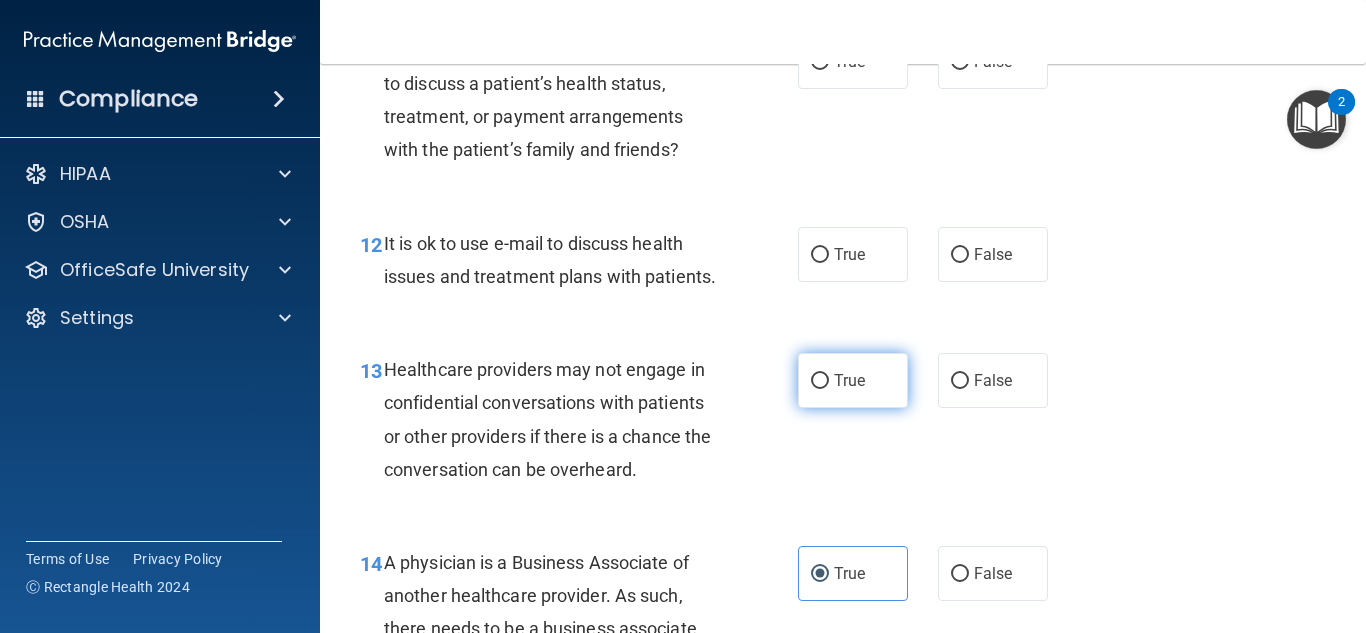 click on "True" at bounding box center (849, 380) 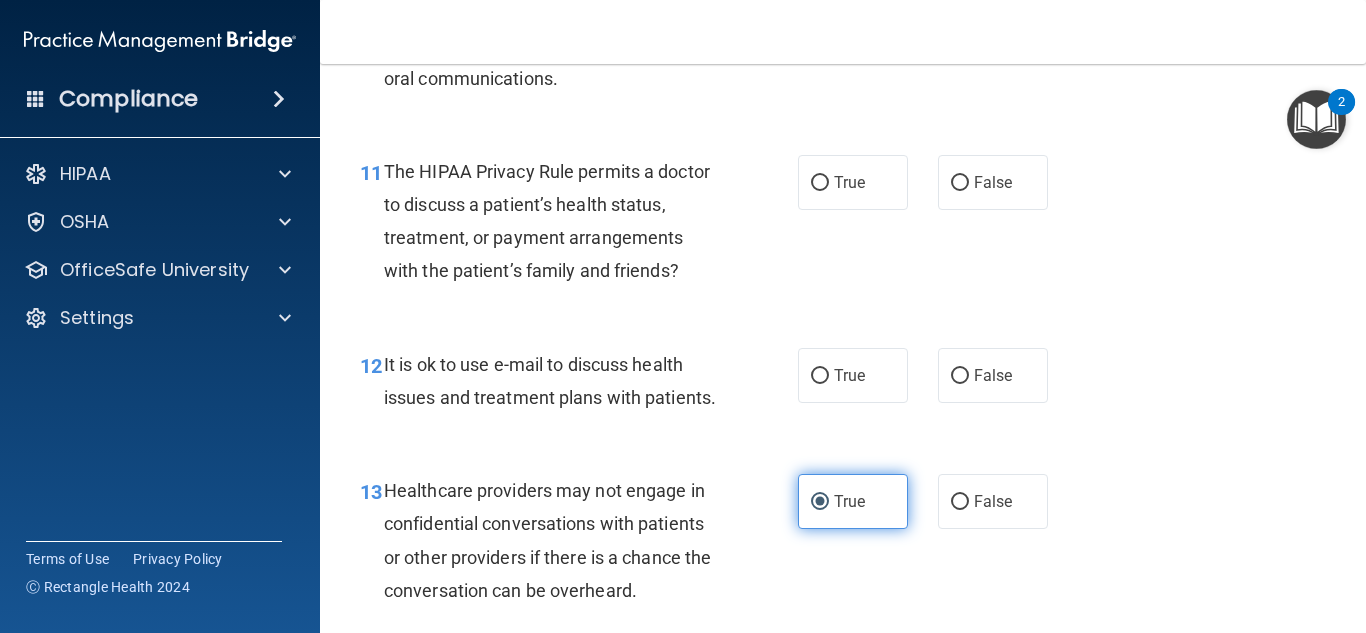 scroll, scrollTop: 2031, scrollLeft: 0, axis: vertical 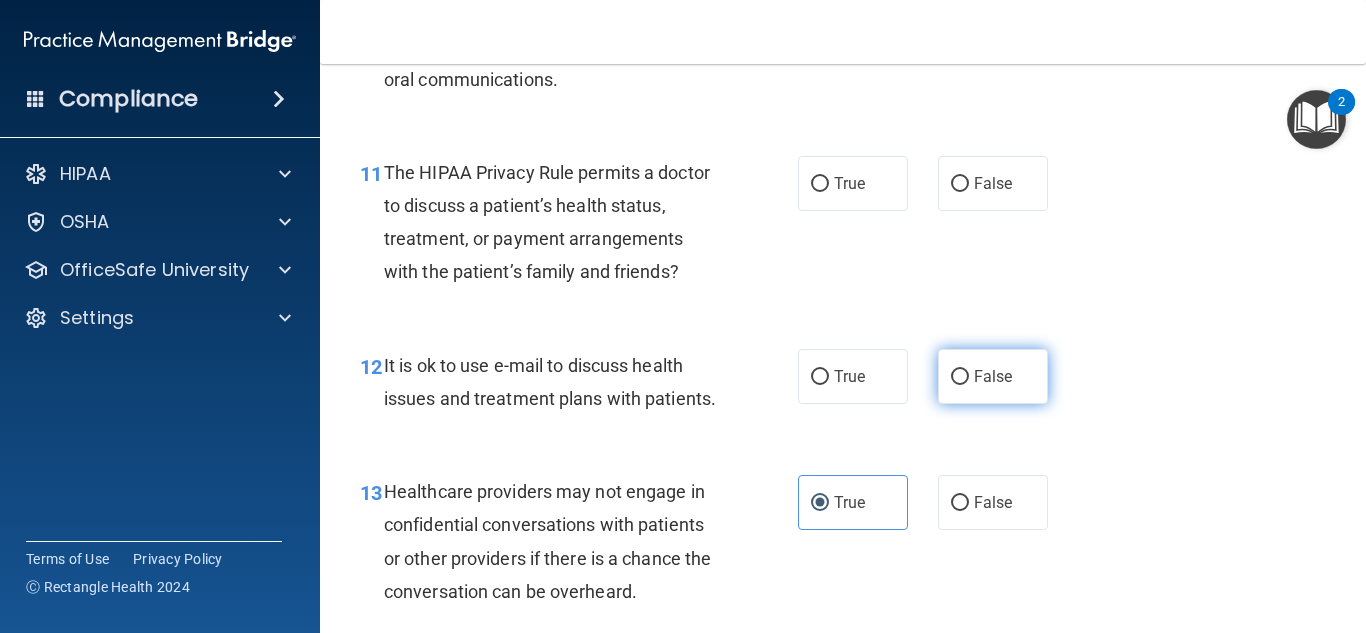 click on "False" at bounding box center [993, 376] 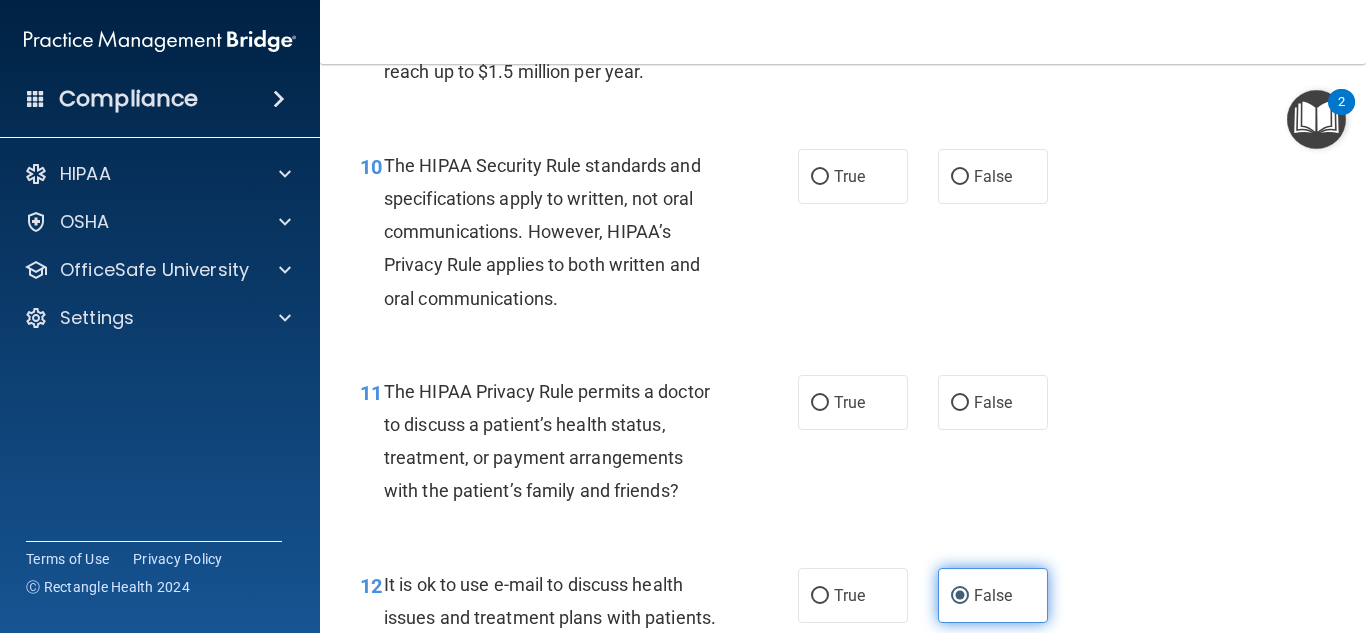 scroll, scrollTop: 1795, scrollLeft: 0, axis: vertical 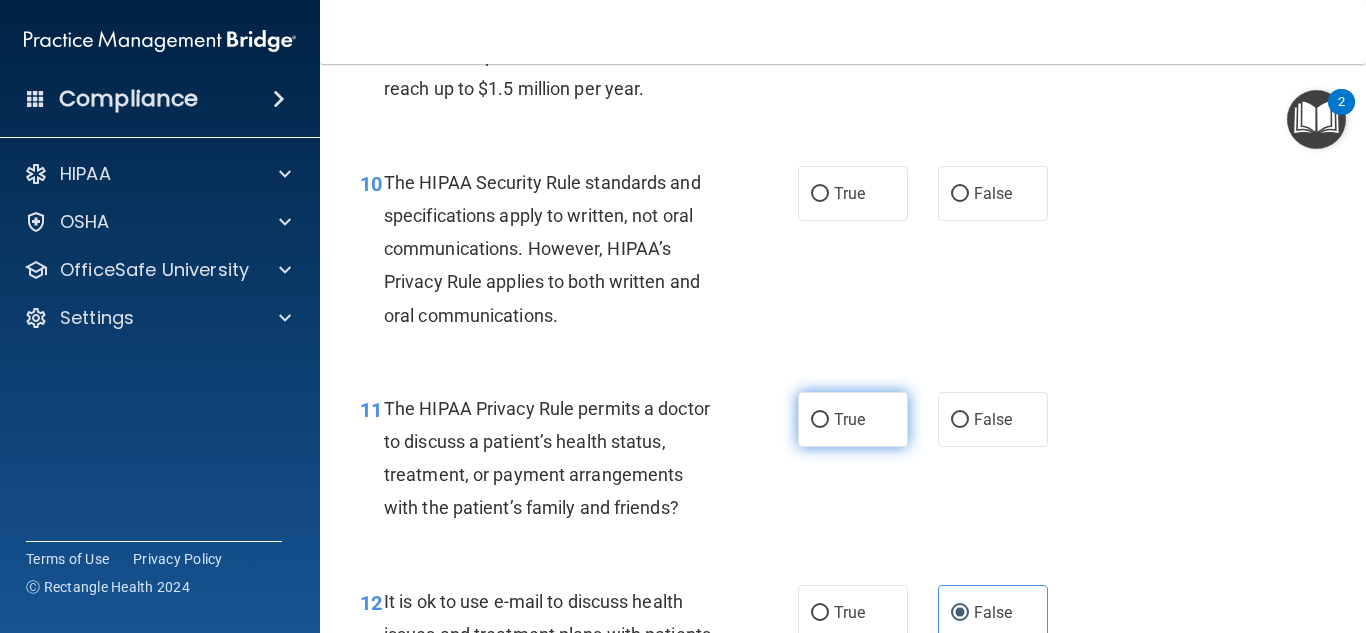 click on "True" at bounding box center [853, 419] 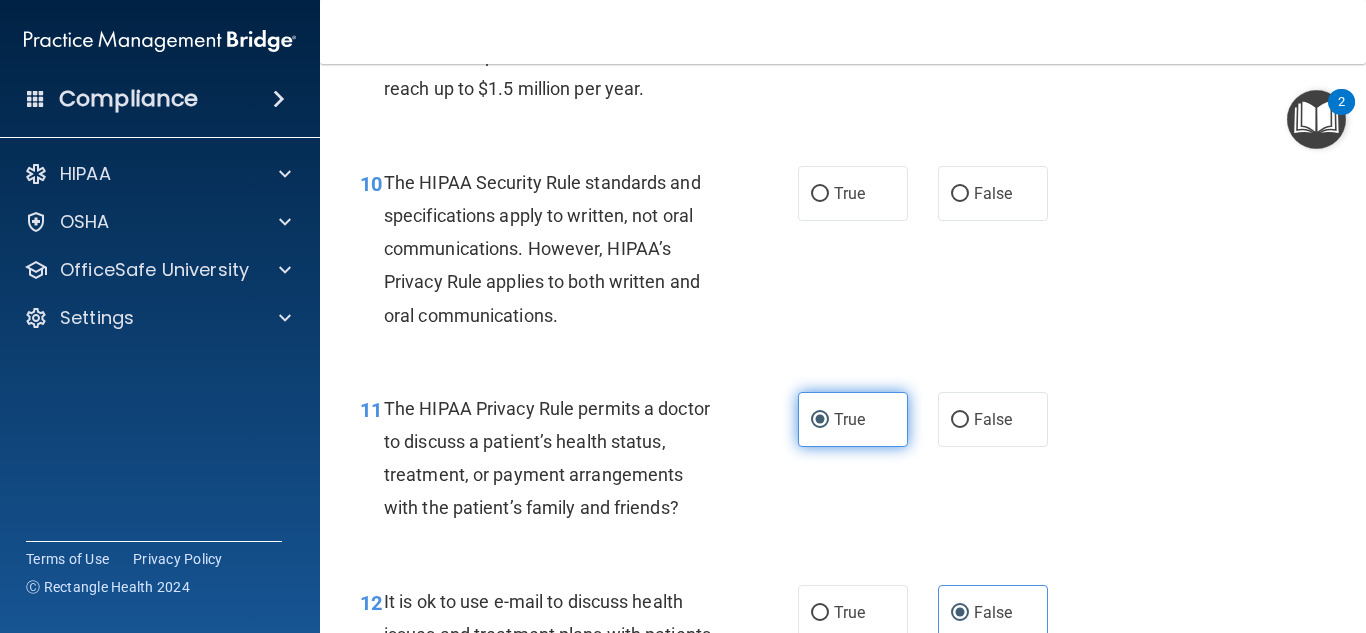 scroll, scrollTop: 1783, scrollLeft: 0, axis: vertical 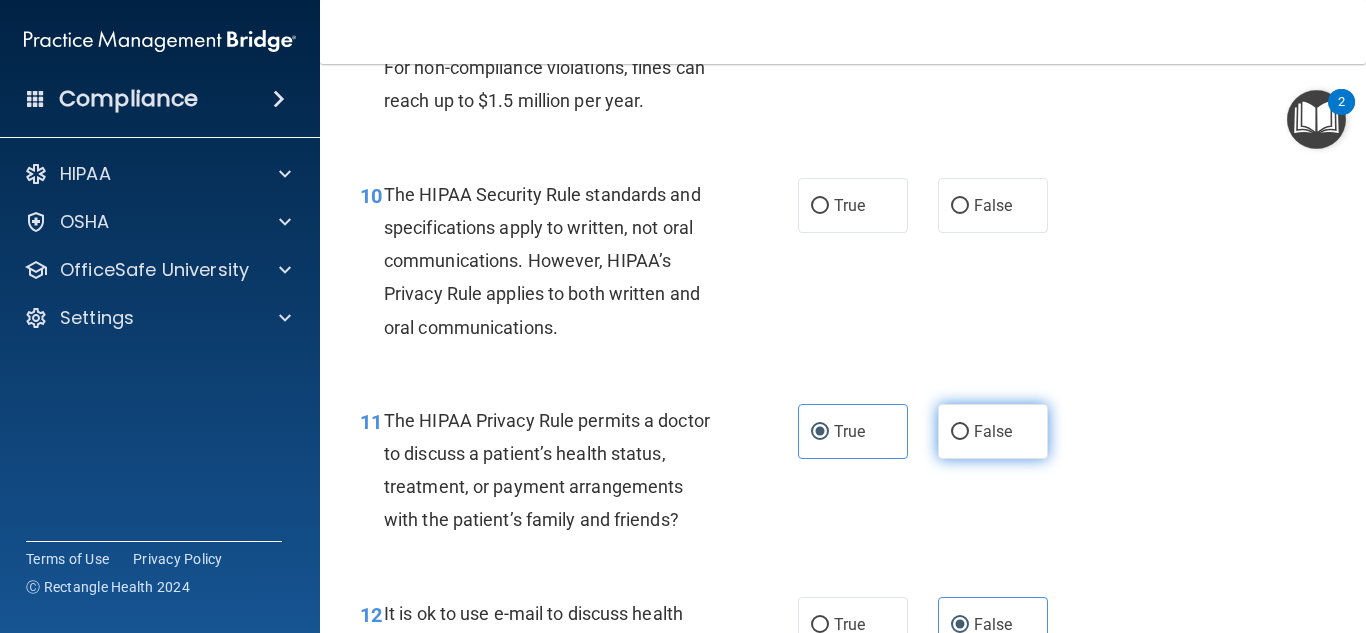 click on "False" at bounding box center [993, 431] 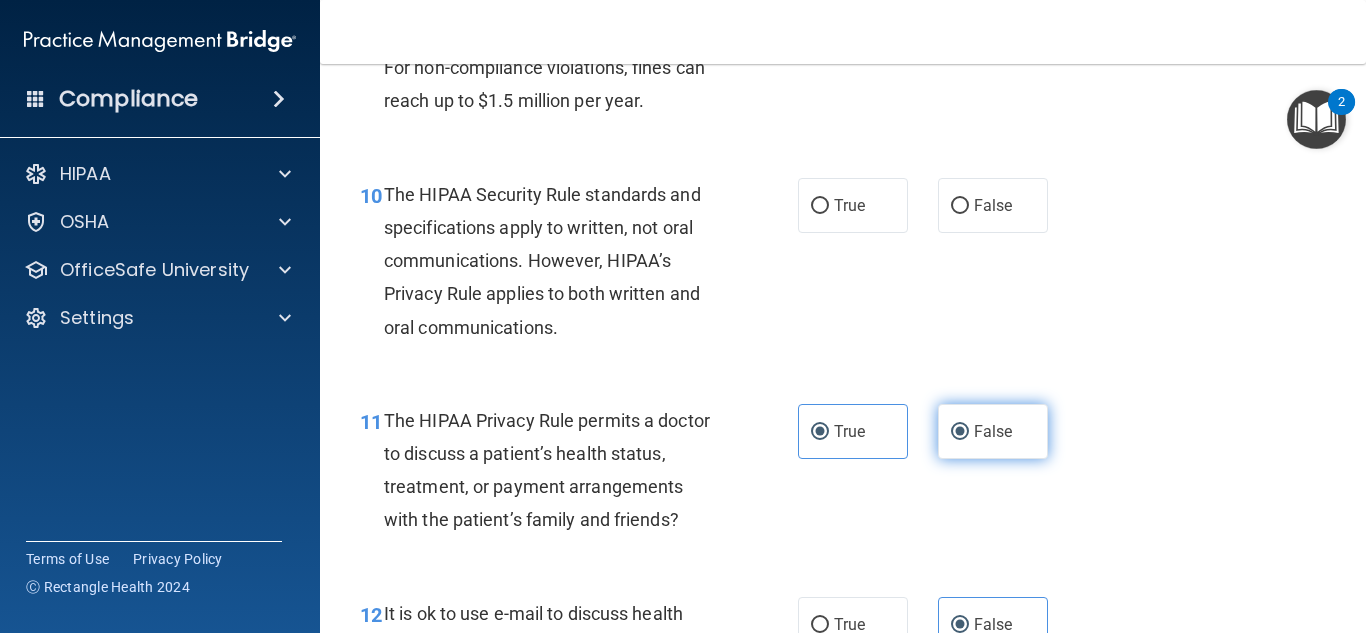 radio on "false" 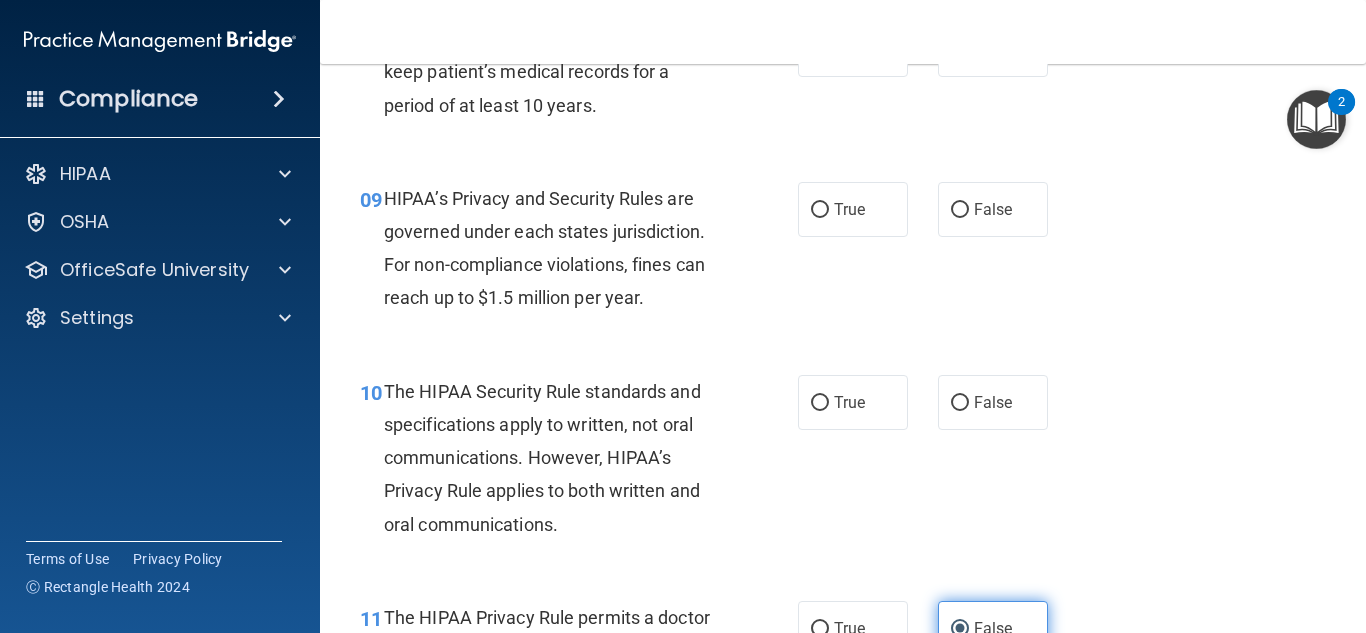 scroll, scrollTop: 1579, scrollLeft: 0, axis: vertical 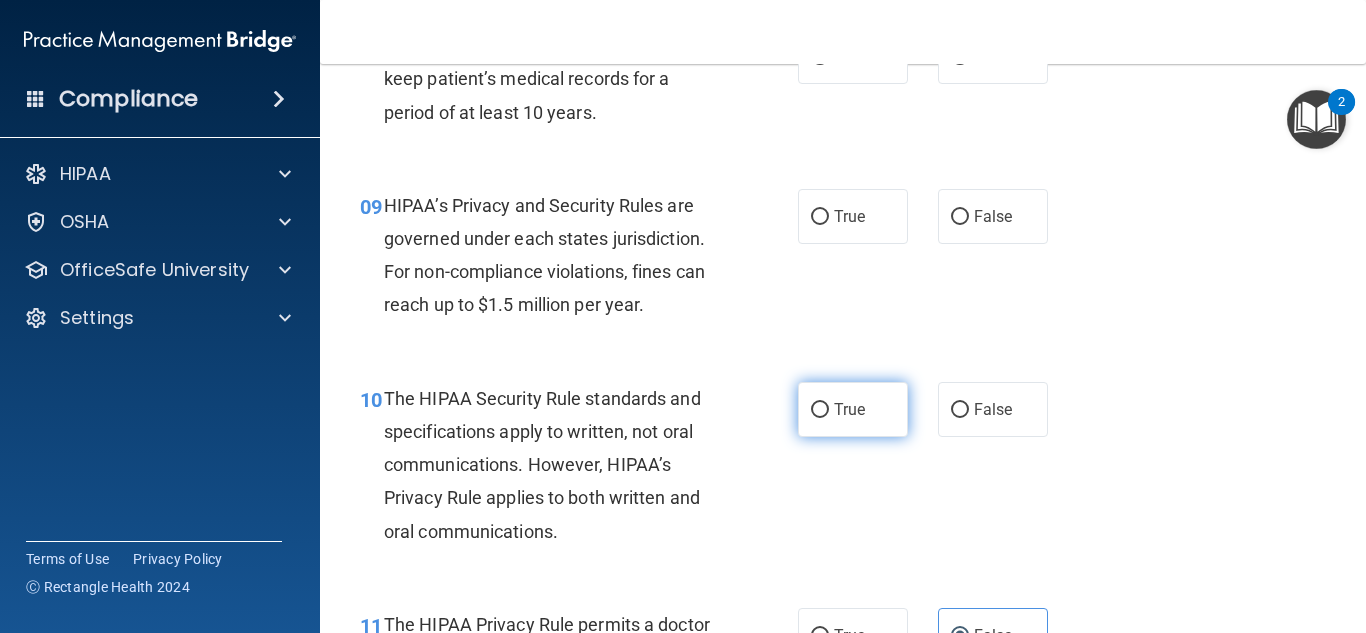 click on "True" at bounding box center (853, 409) 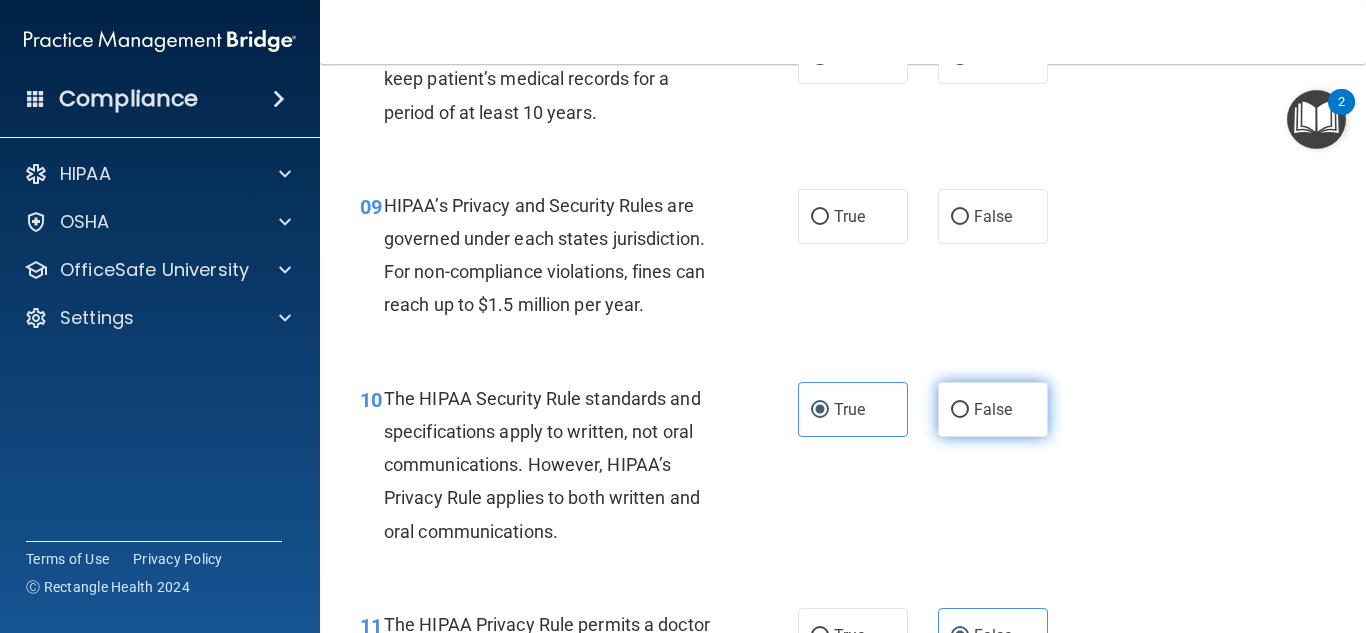 click on "False" at bounding box center [993, 409] 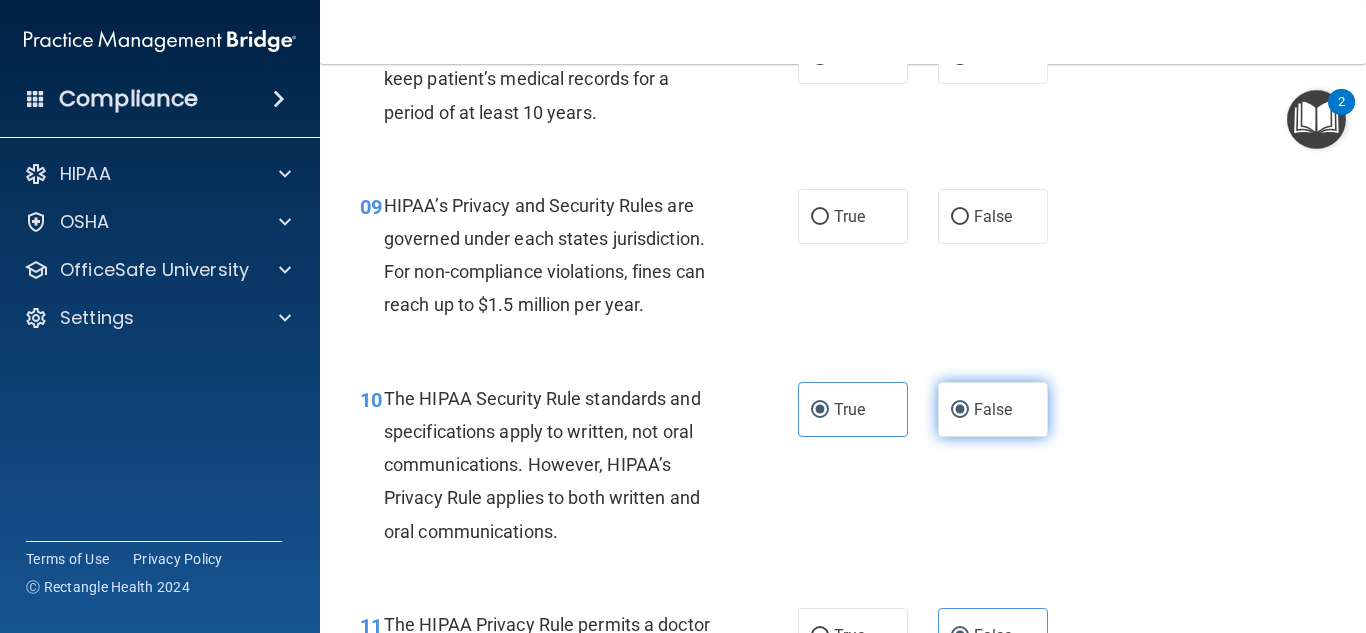 radio on "false" 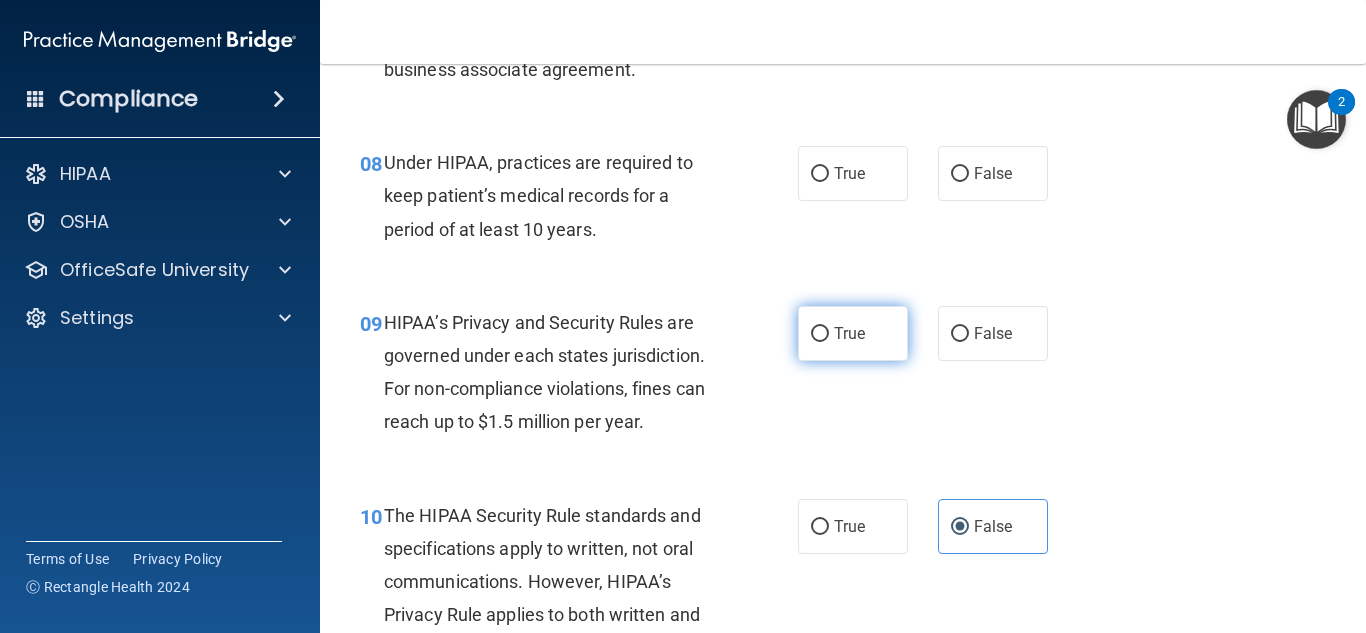 click on "True" at bounding box center (853, 333) 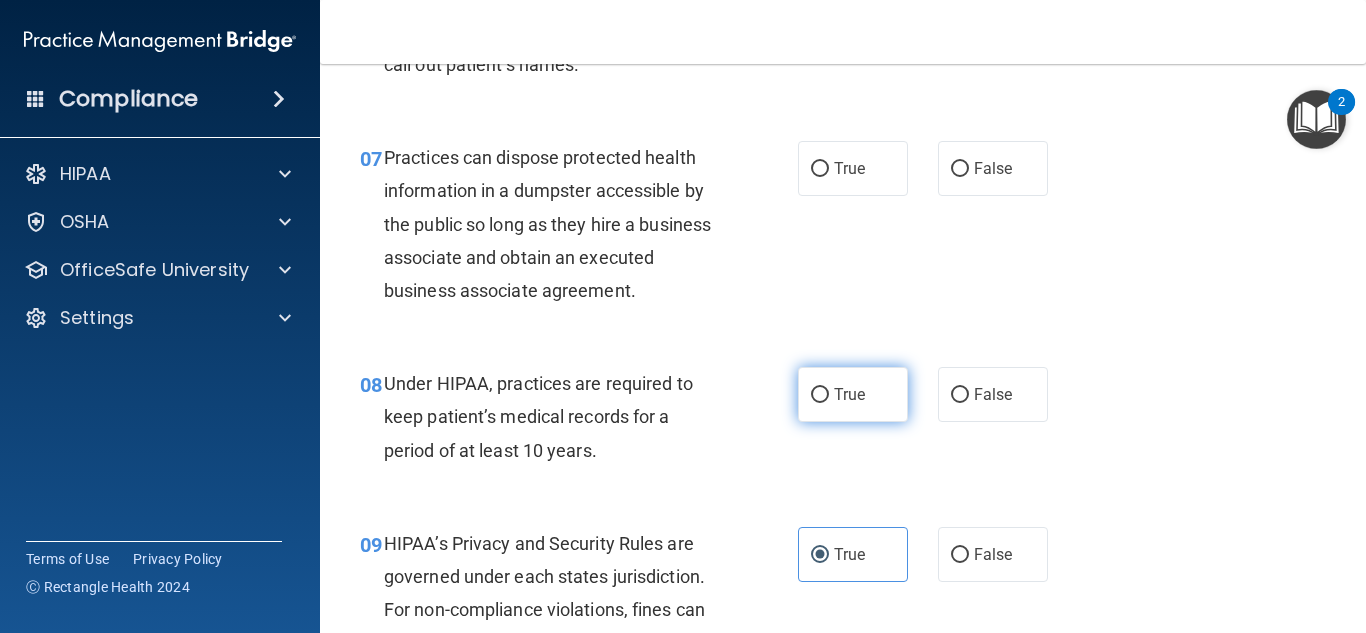 click on "True" at bounding box center (853, 394) 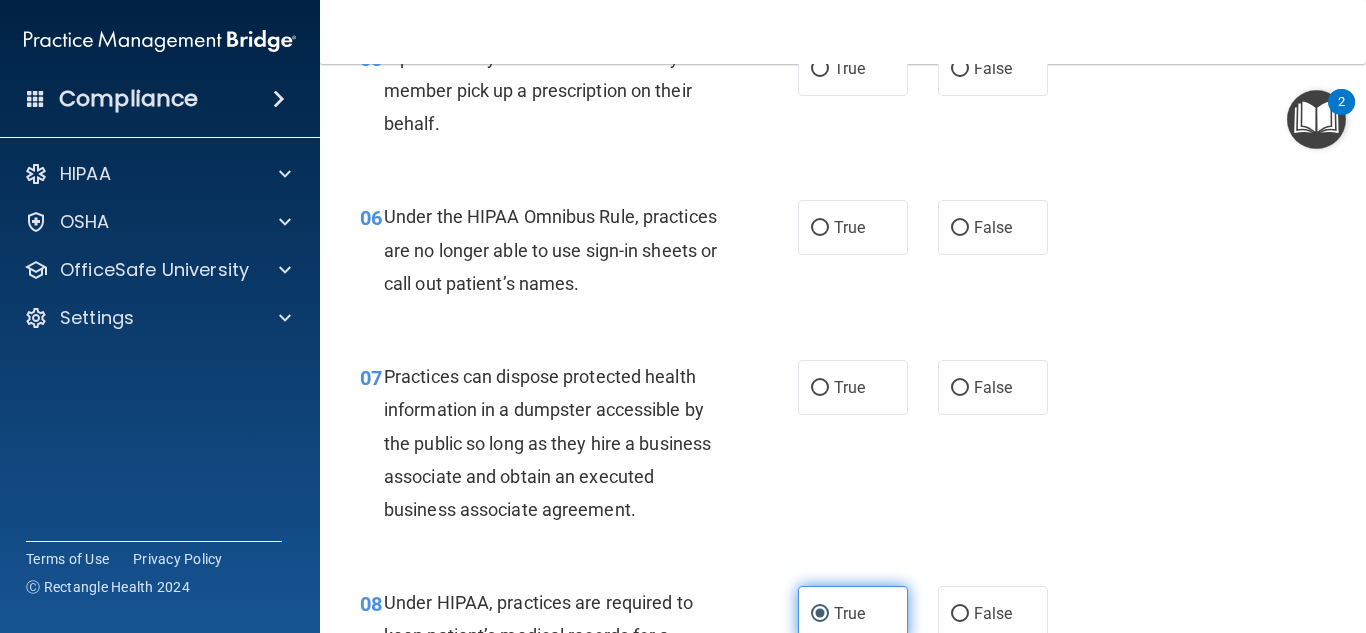 scroll, scrollTop: 1002, scrollLeft: 0, axis: vertical 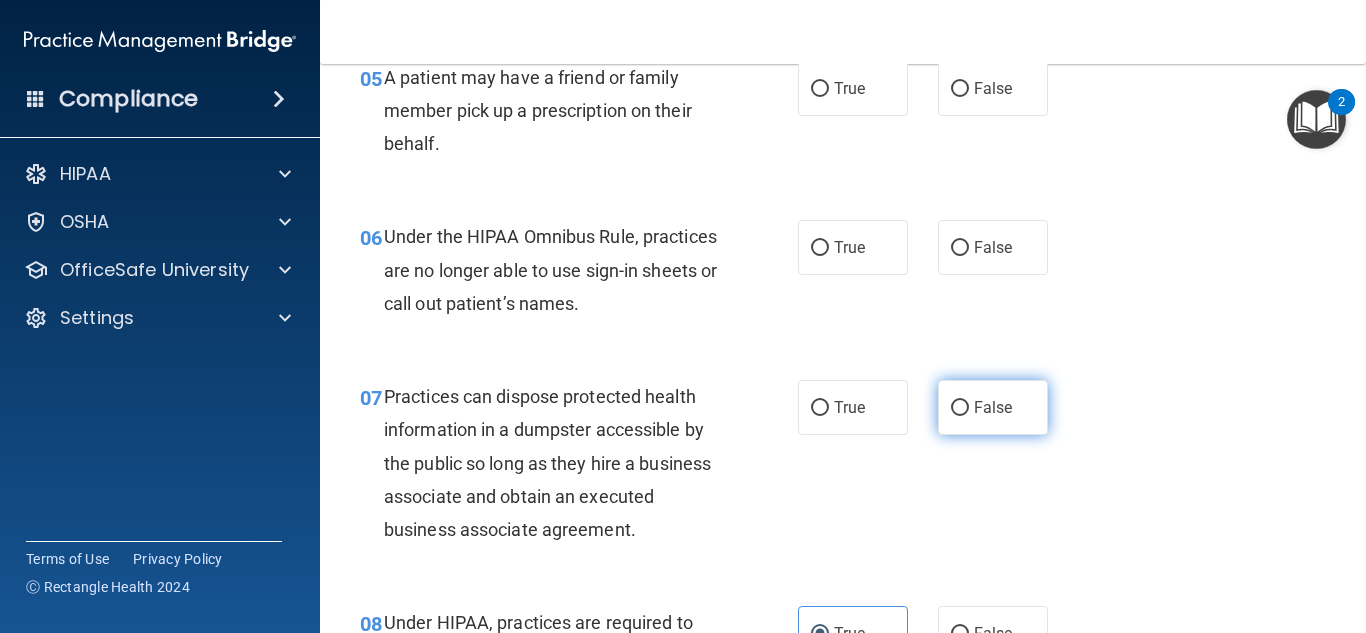 click on "False" at bounding box center [993, 407] 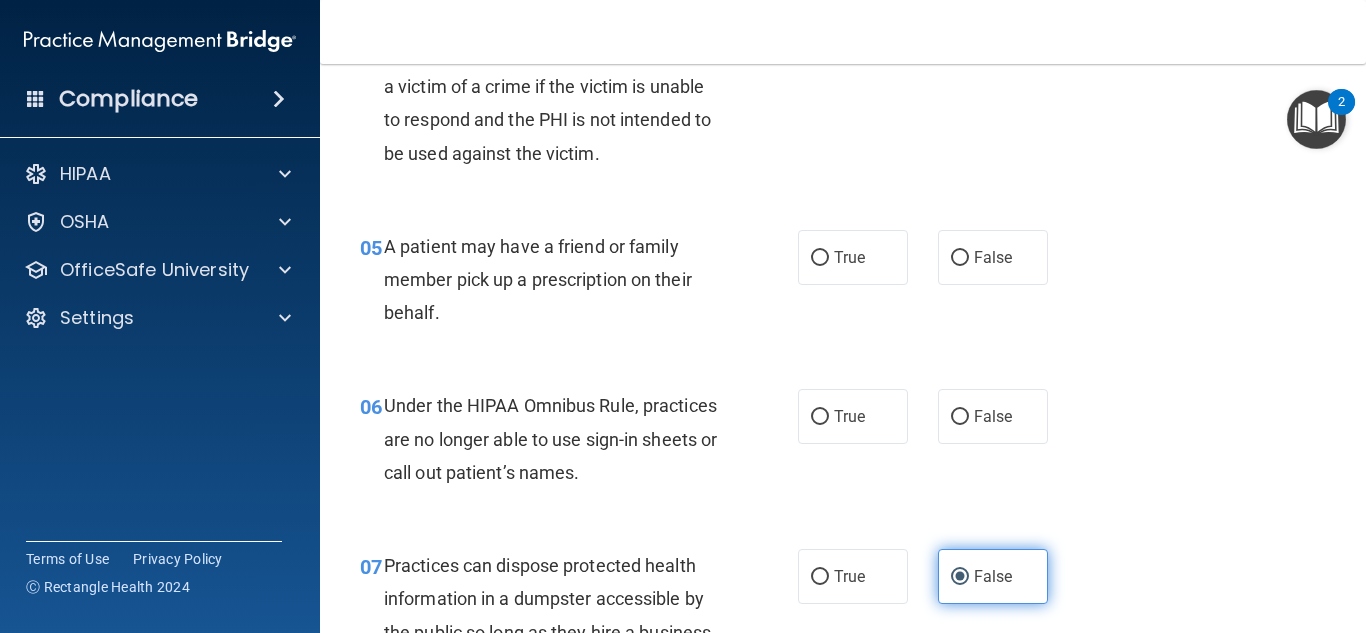 scroll, scrollTop: 832, scrollLeft: 0, axis: vertical 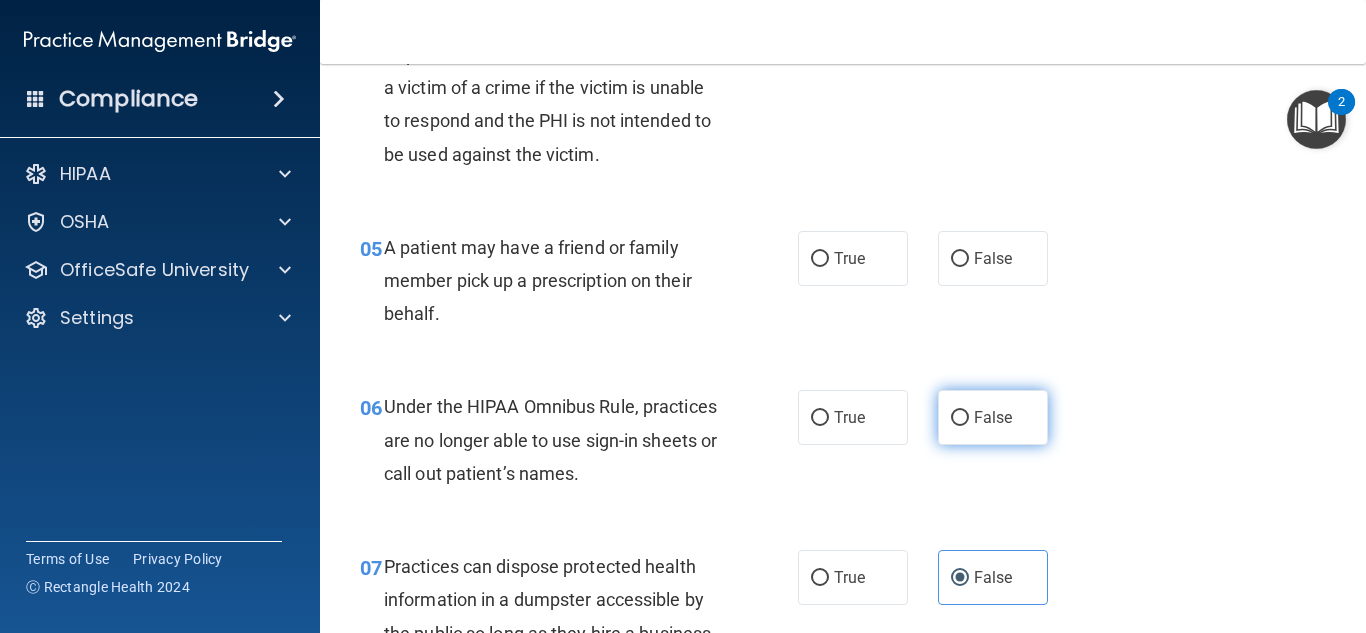 click on "False" at bounding box center (993, 417) 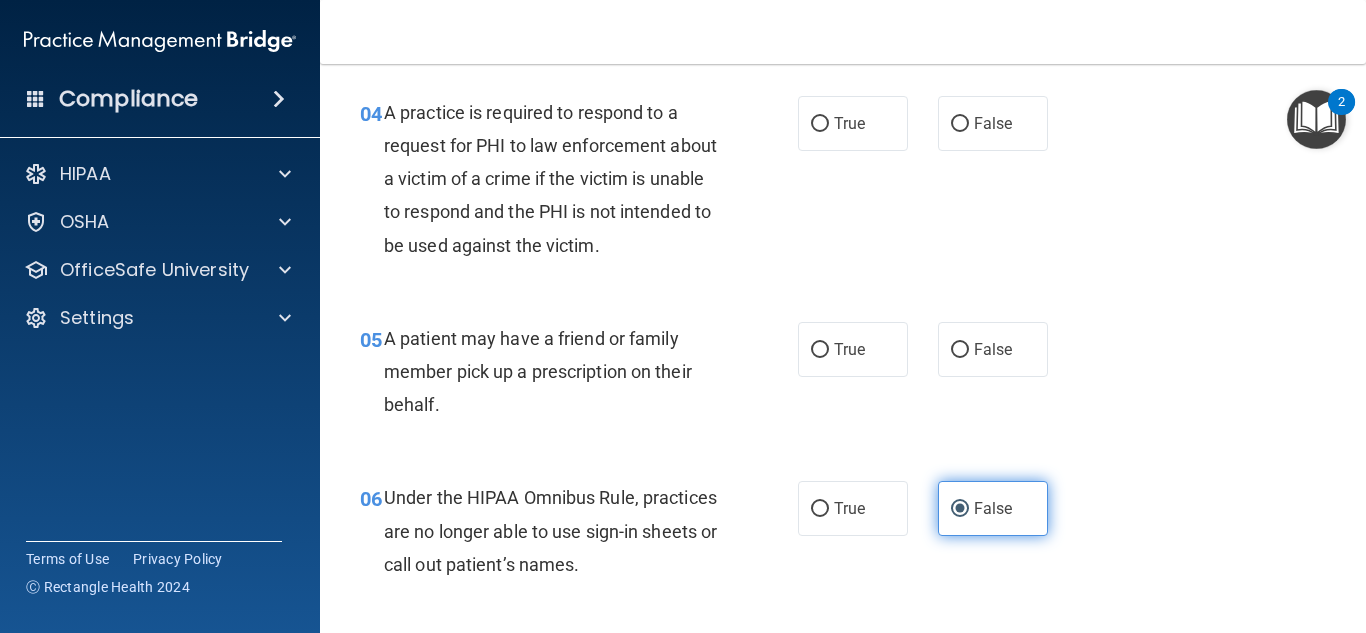 scroll, scrollTop: 728, scrollLeft: 0, axis: vertical 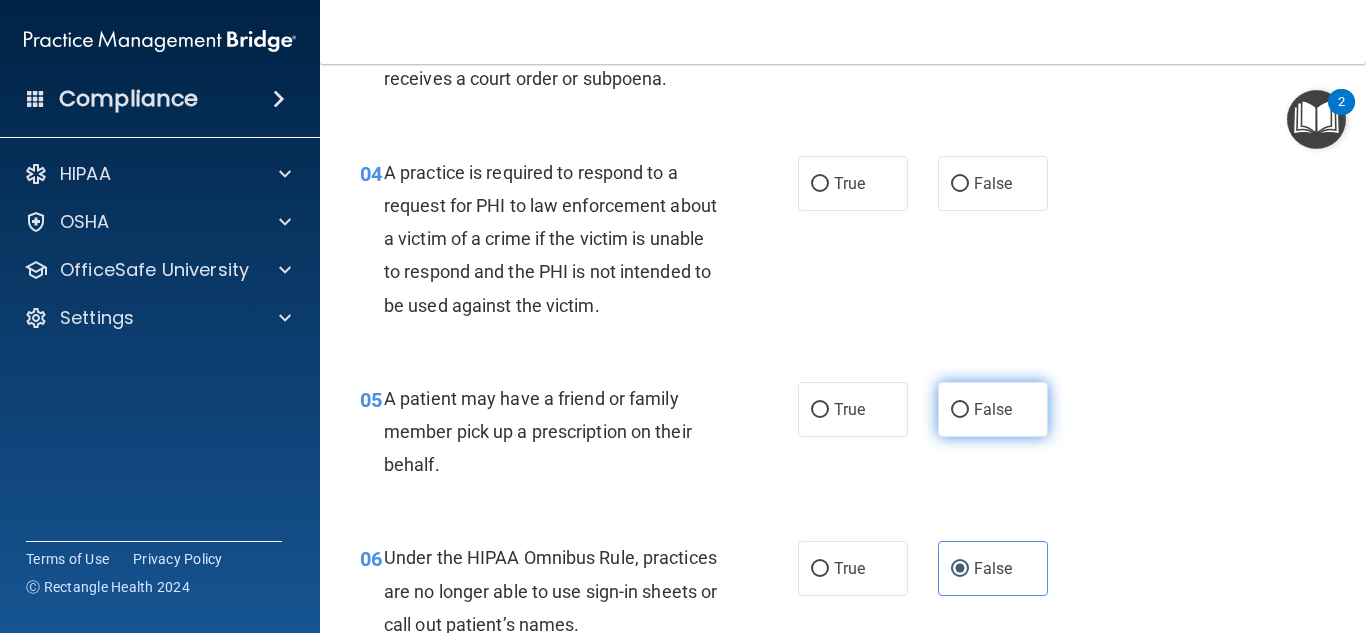click on "False" at bounding box center [960, 410] 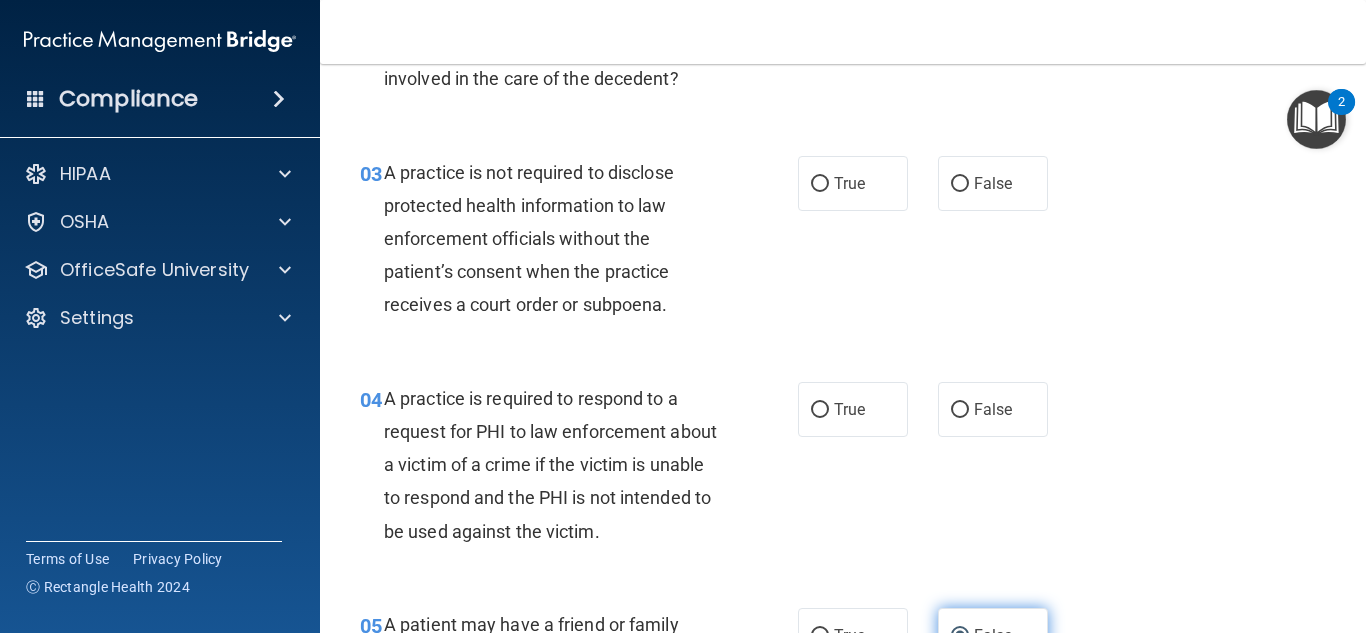 scroll, scrollTop: 445, scrollLeft: 0, axis: vertical 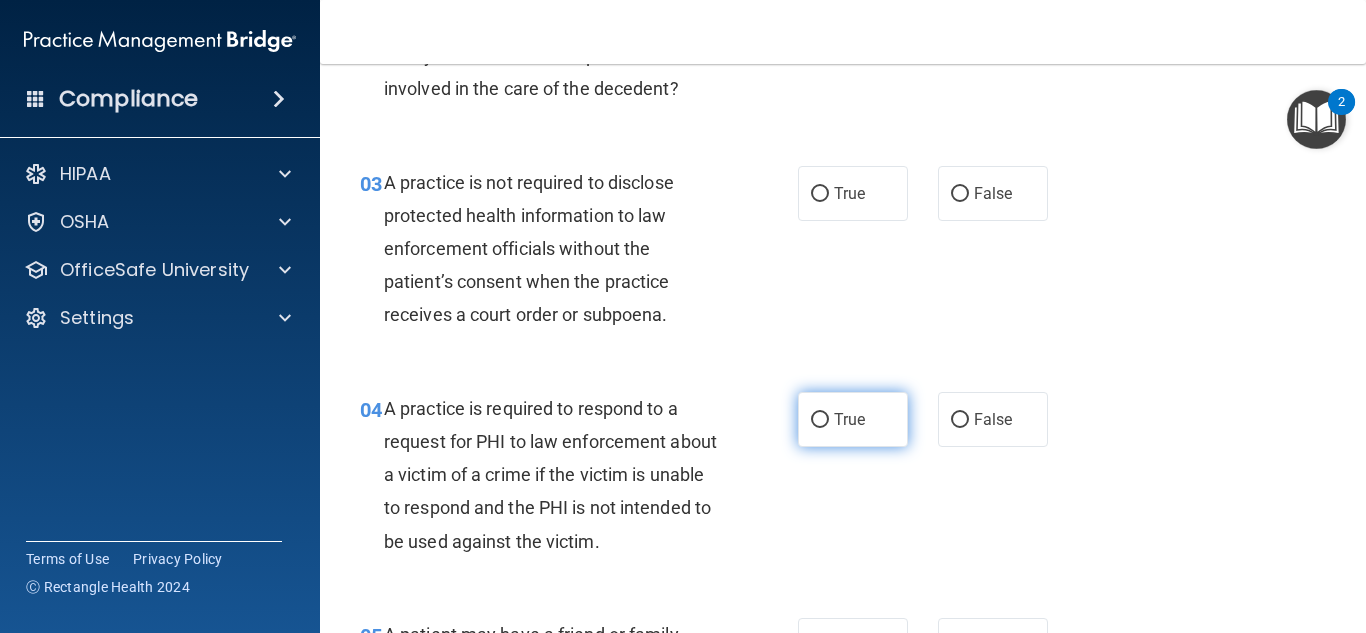 click on "True" at bounding box center [853, 419] 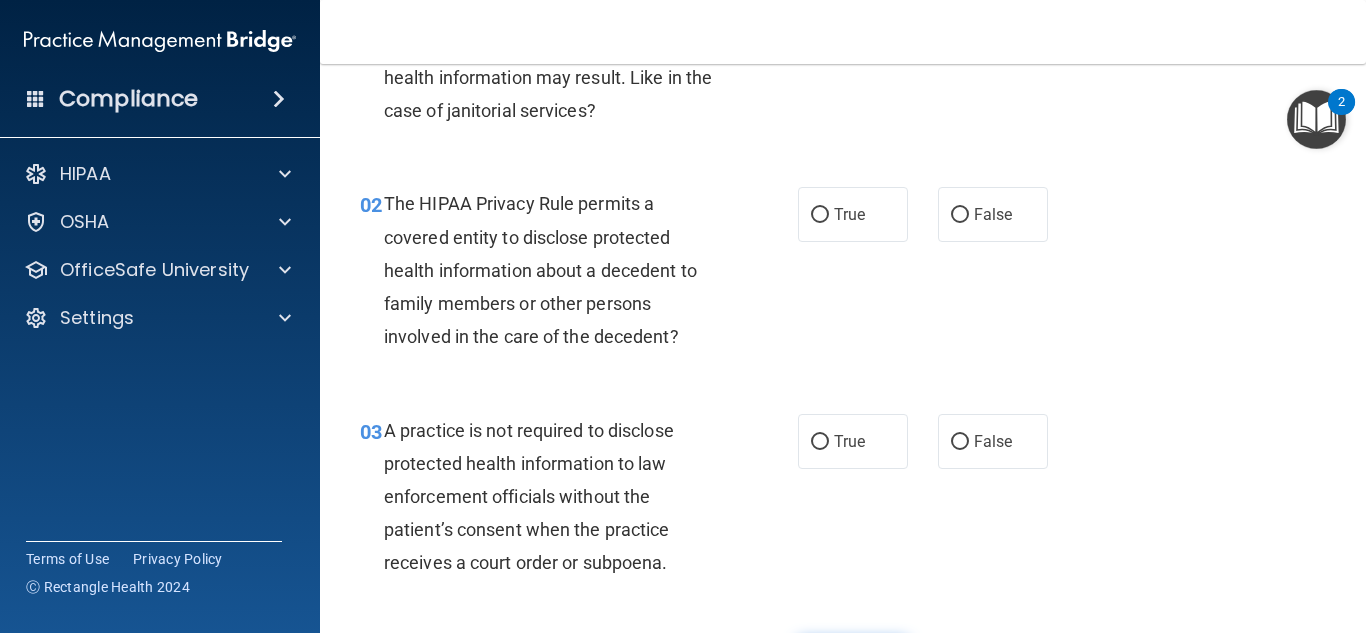scroll, scrollTop: 194, scrollLeft: 0, axis: vertical 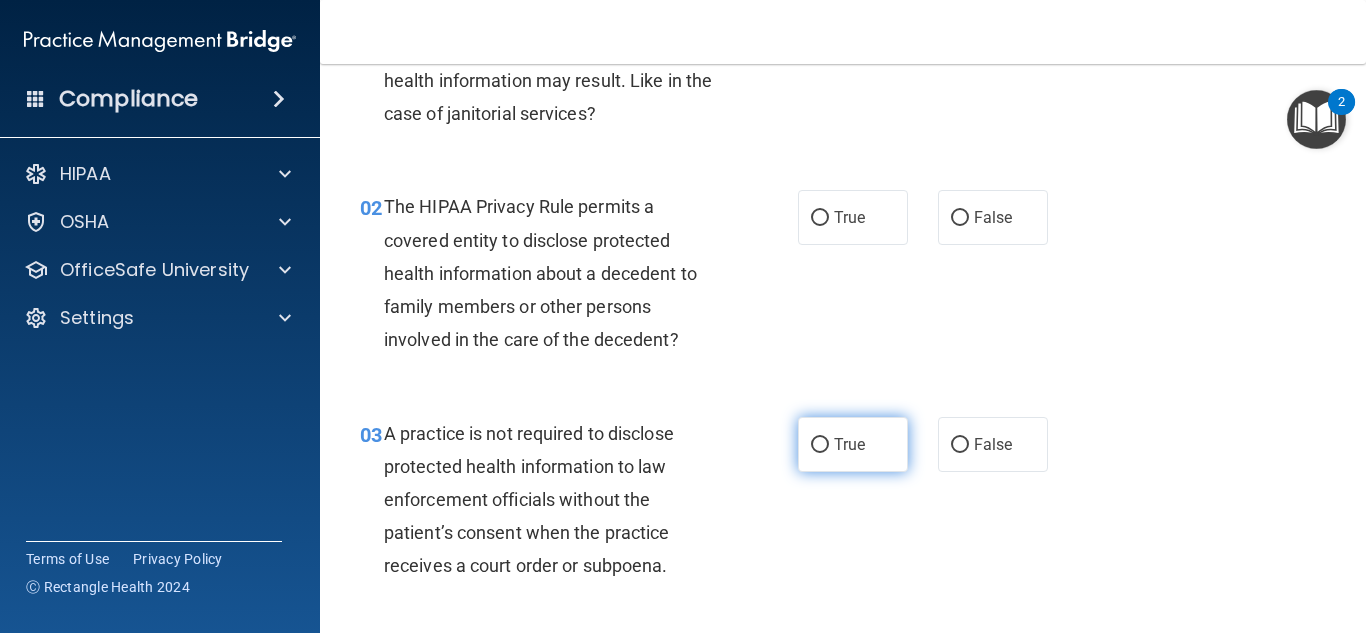 click on "True" at bounding box center [849, 444] 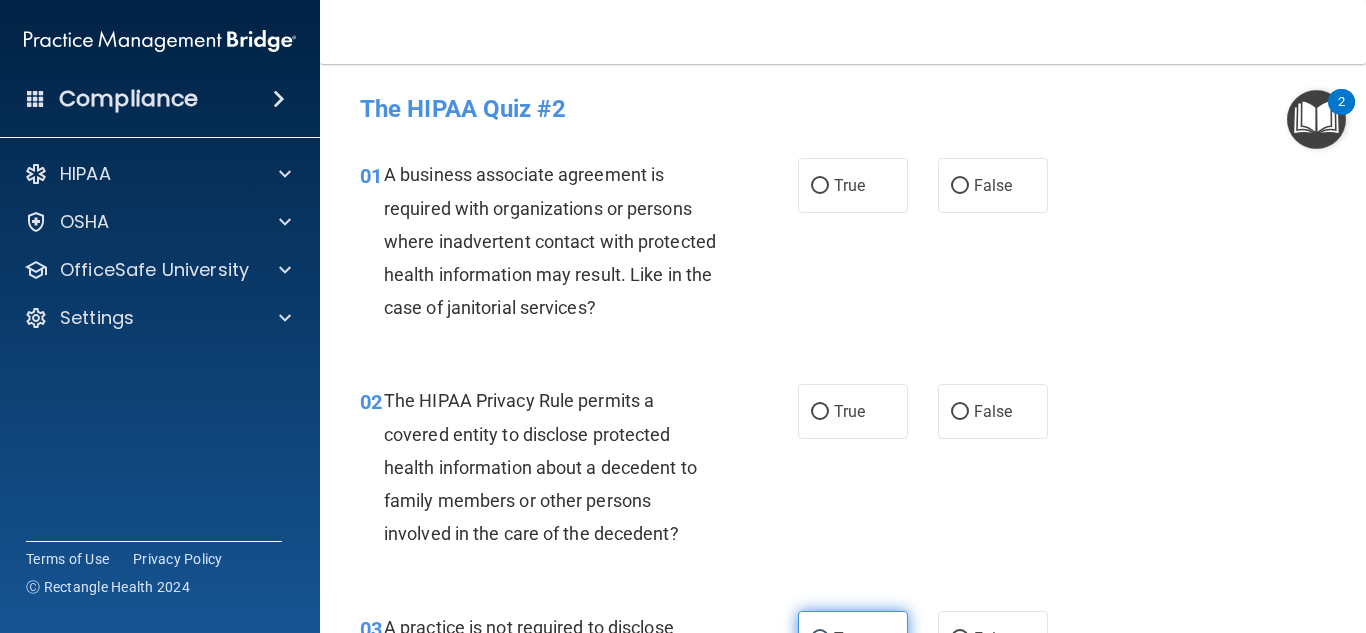 scroll, scrollTop: 5, scrollLeft: 0, axis: vertical 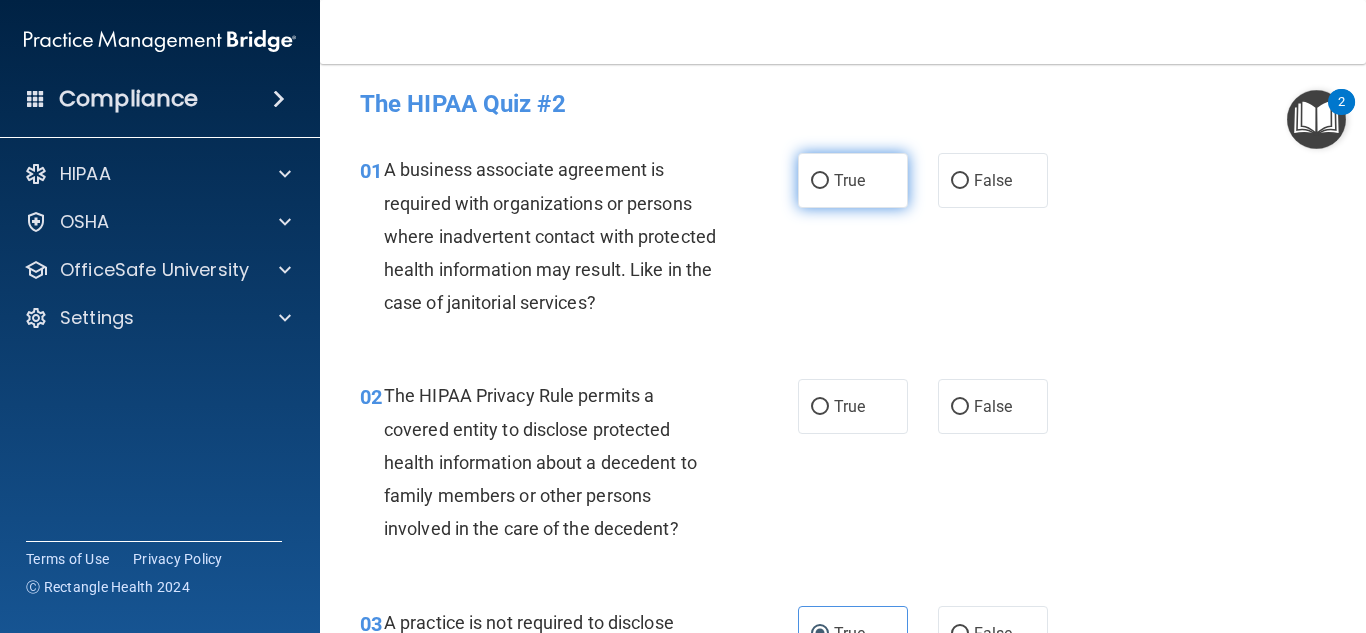 click on "True" at bounding box center (853, 180) 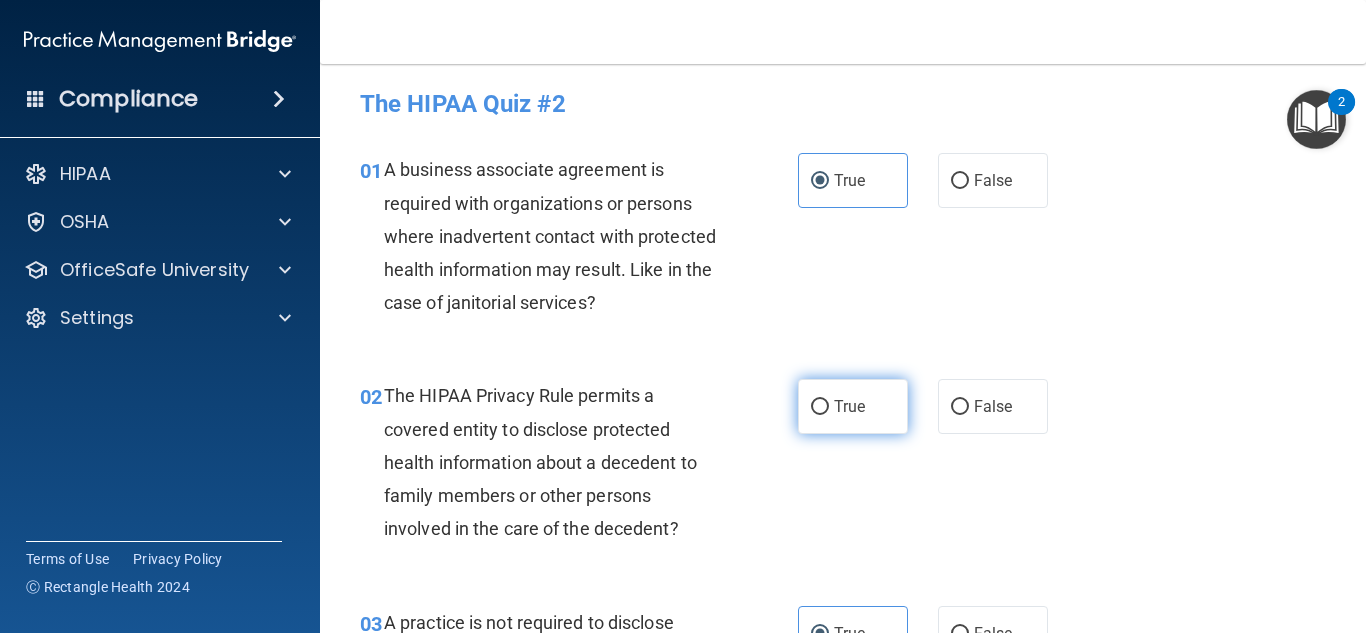 click on "True" at bounding box center (853, 406) 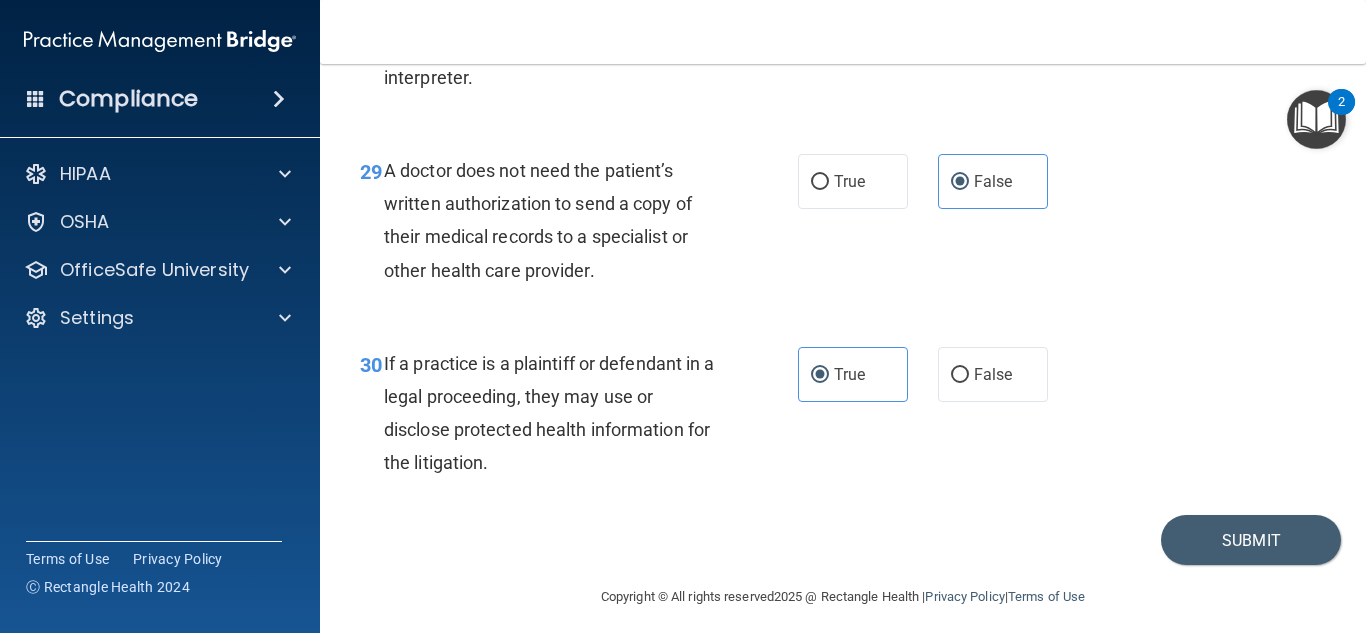 scroll, scrollTop: 5450, scrollLeft: 0, axis: vertical 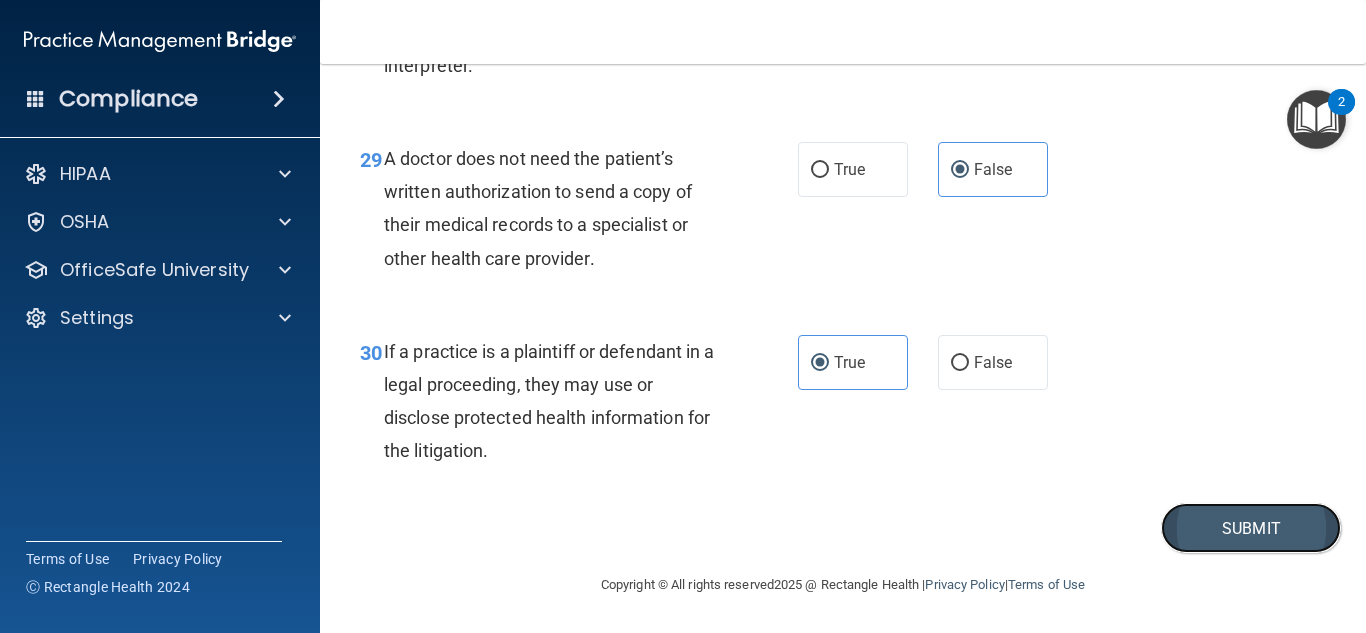 click on "Submit" at bounding box center [1251, 528] 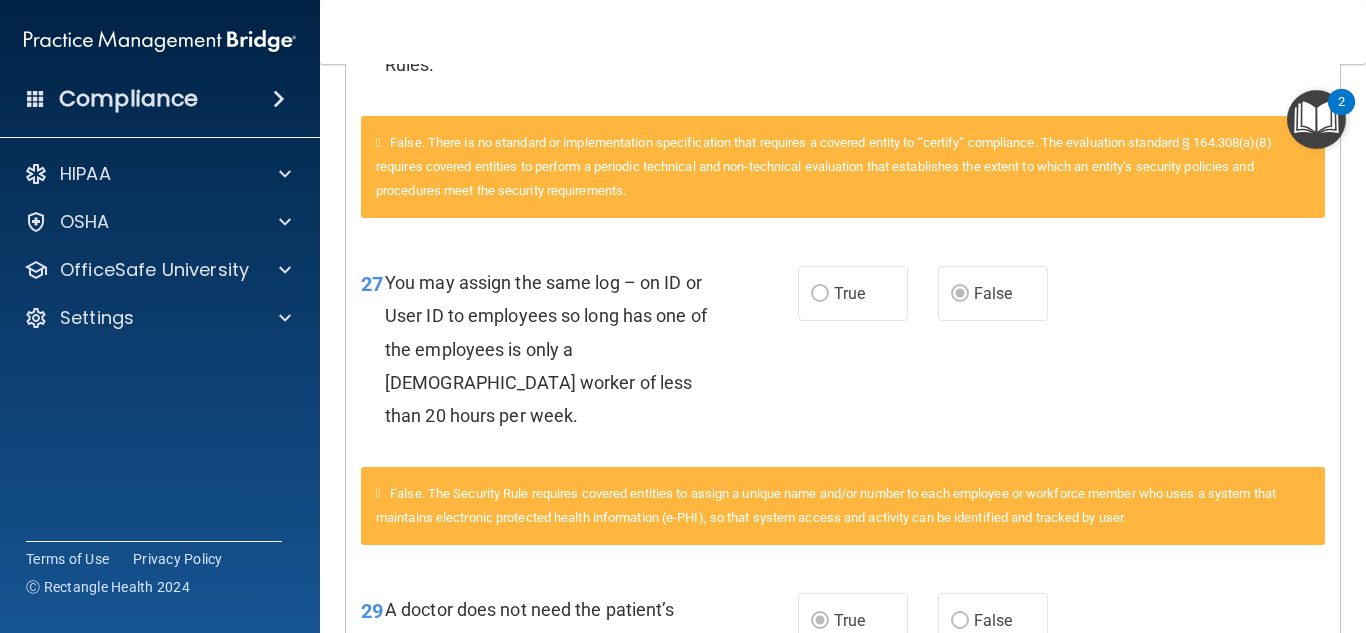 scroll, scrollTop: 1029, scrollLeft: 0, axis: vertical 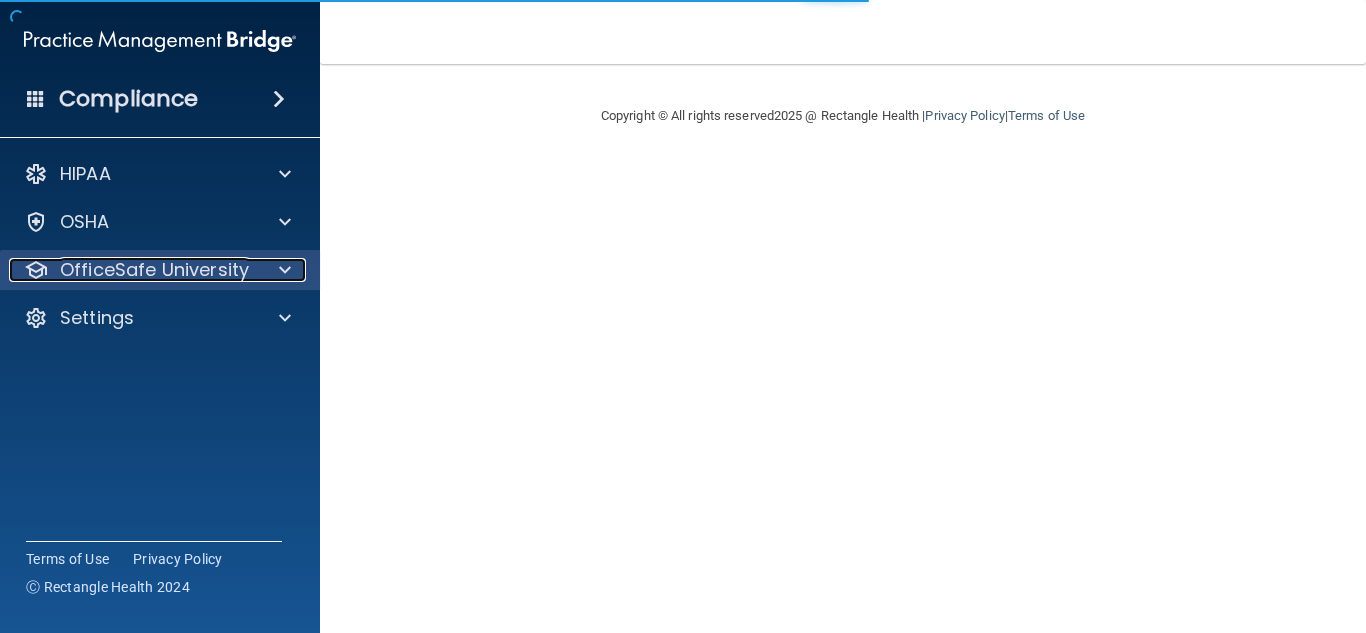 click on "OfficeSafe University" at bounding box center (133, 270) 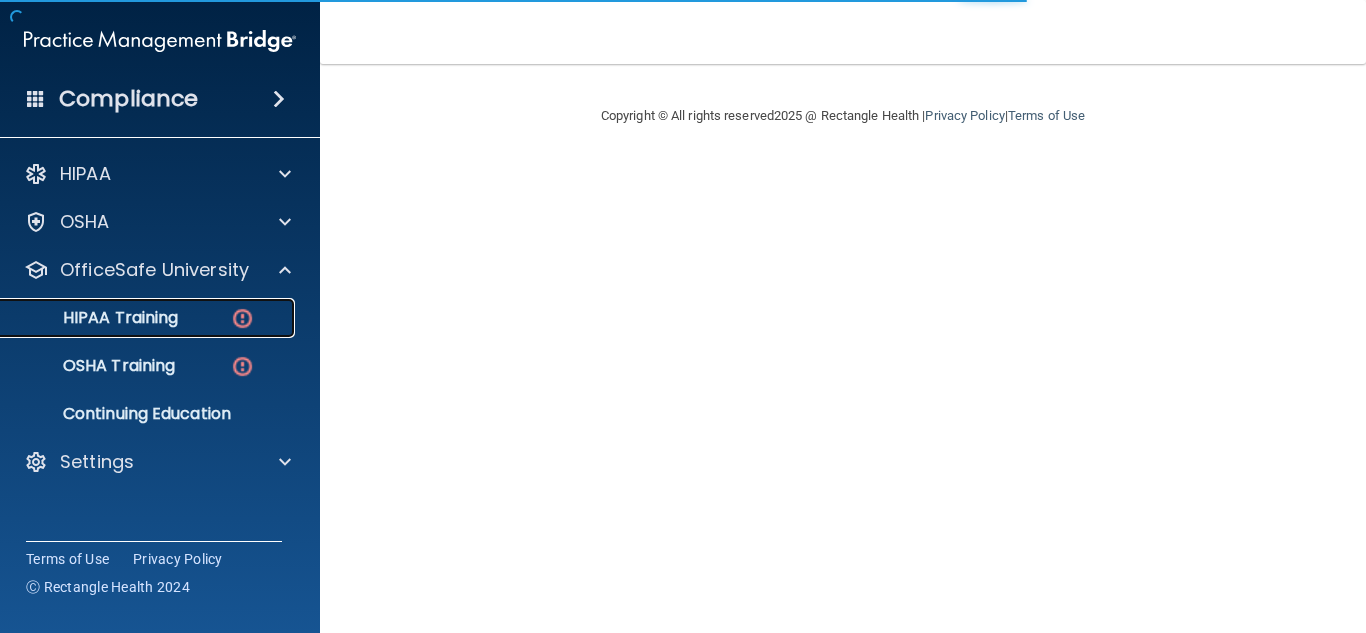click on "HIPAA Training" at bounding box center [95, 318] 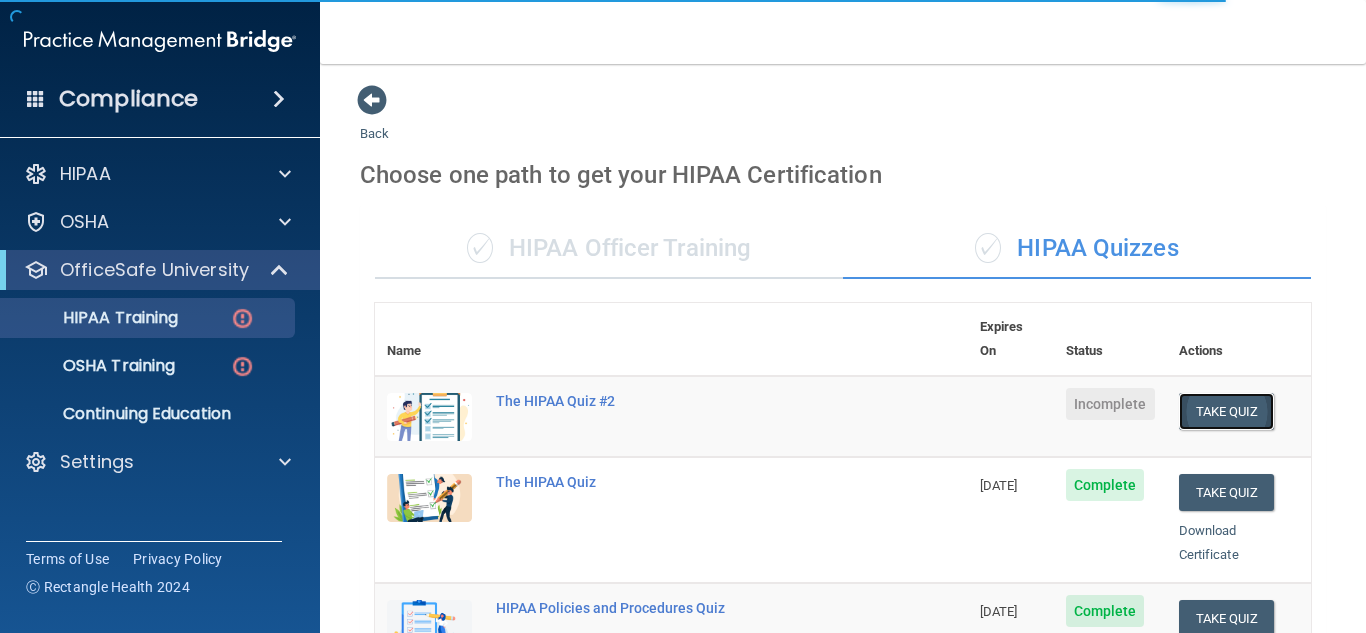click on "Take Quiz" at bounding box center (1227, 411) 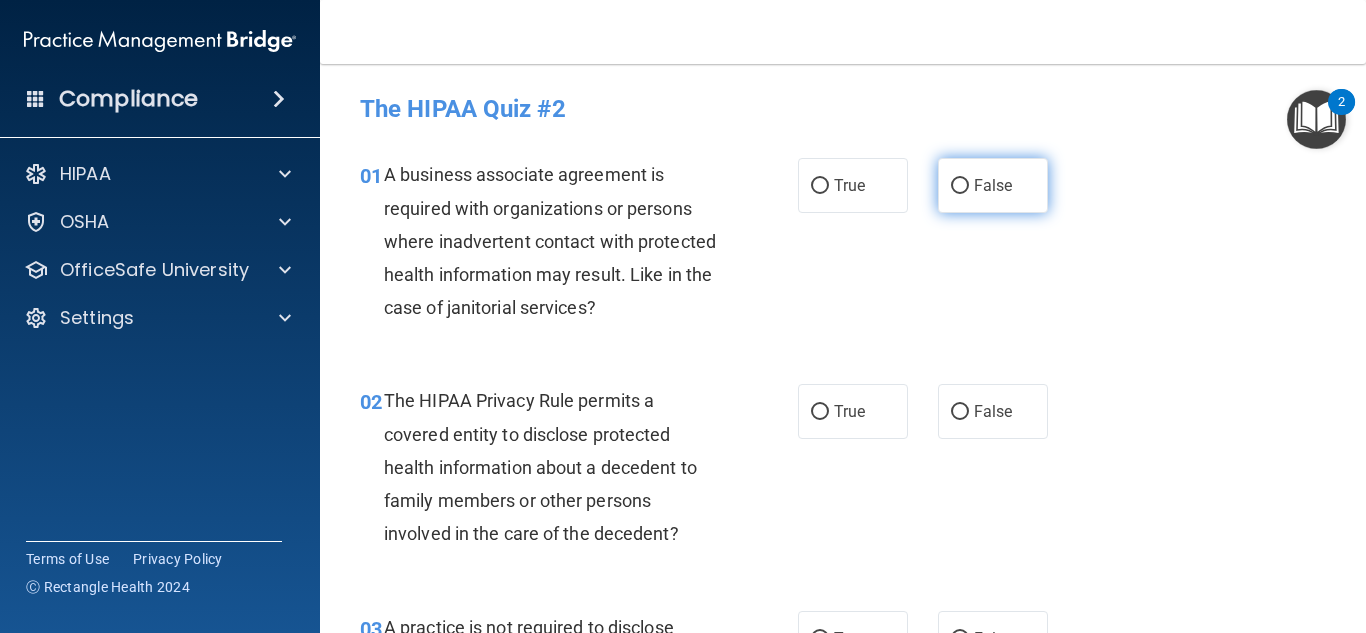 click on "False" at bounding box center [960, 186] 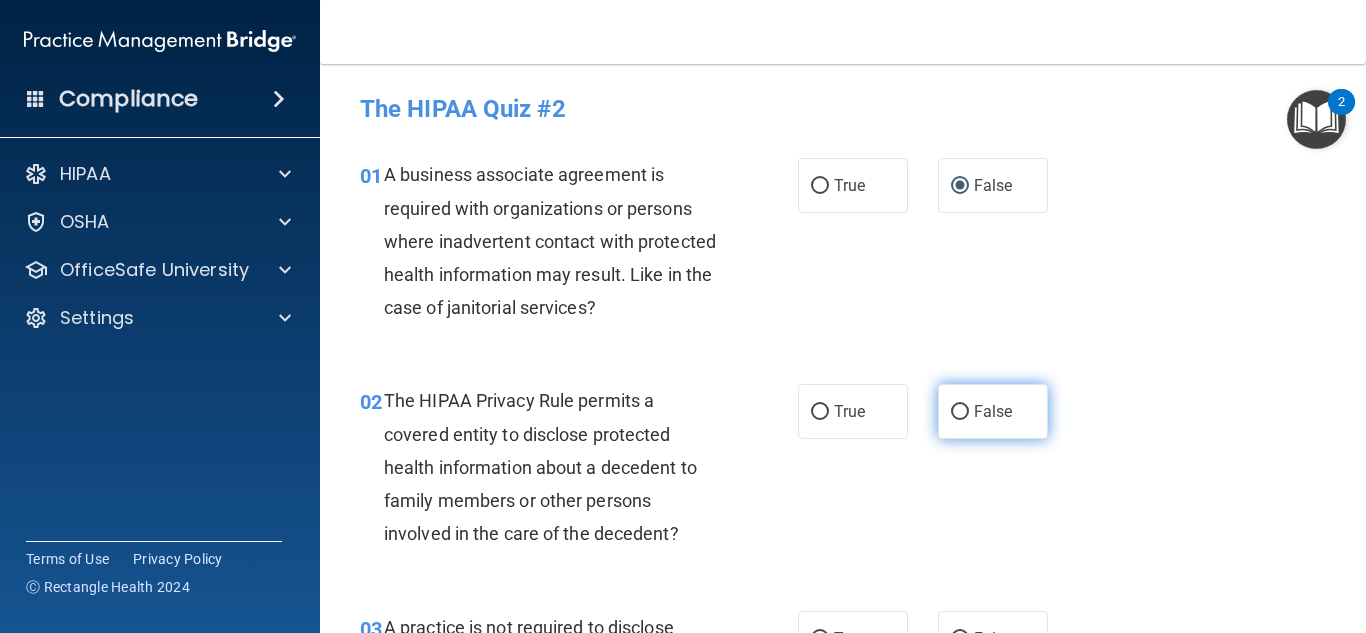 click on "False" at bounding box center (993, 411) 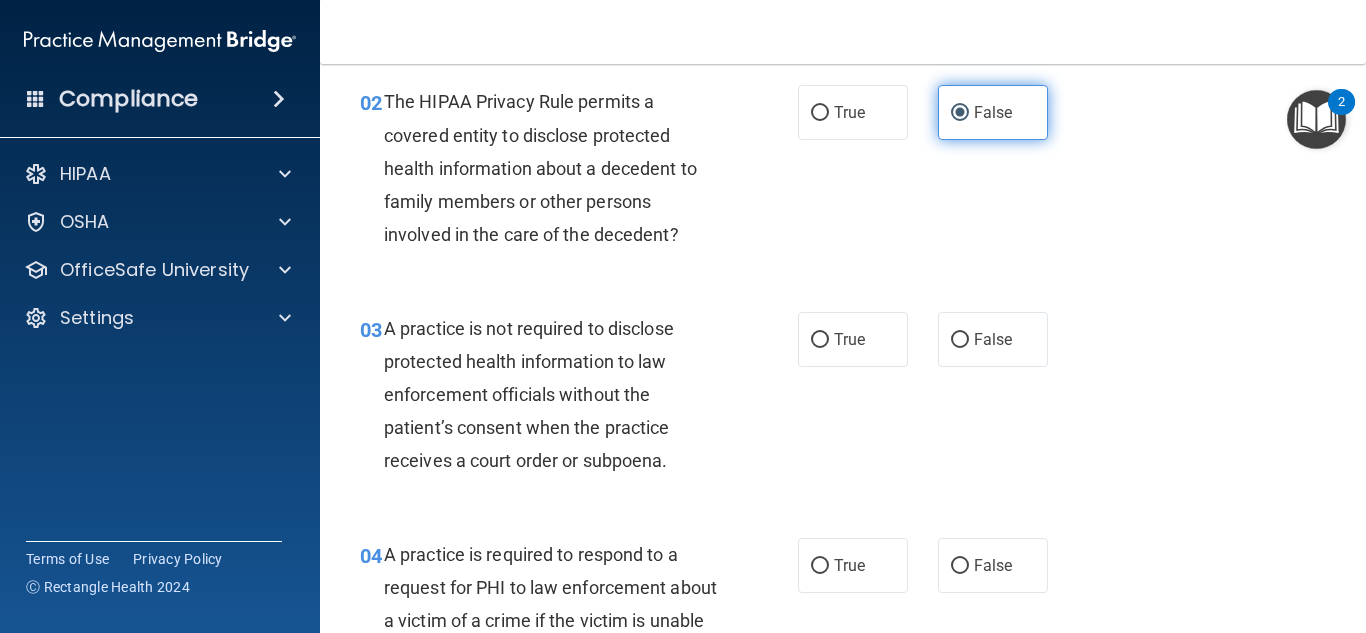 scroll, scrollTop: 312, scrollLeft: 0, axis: vertical 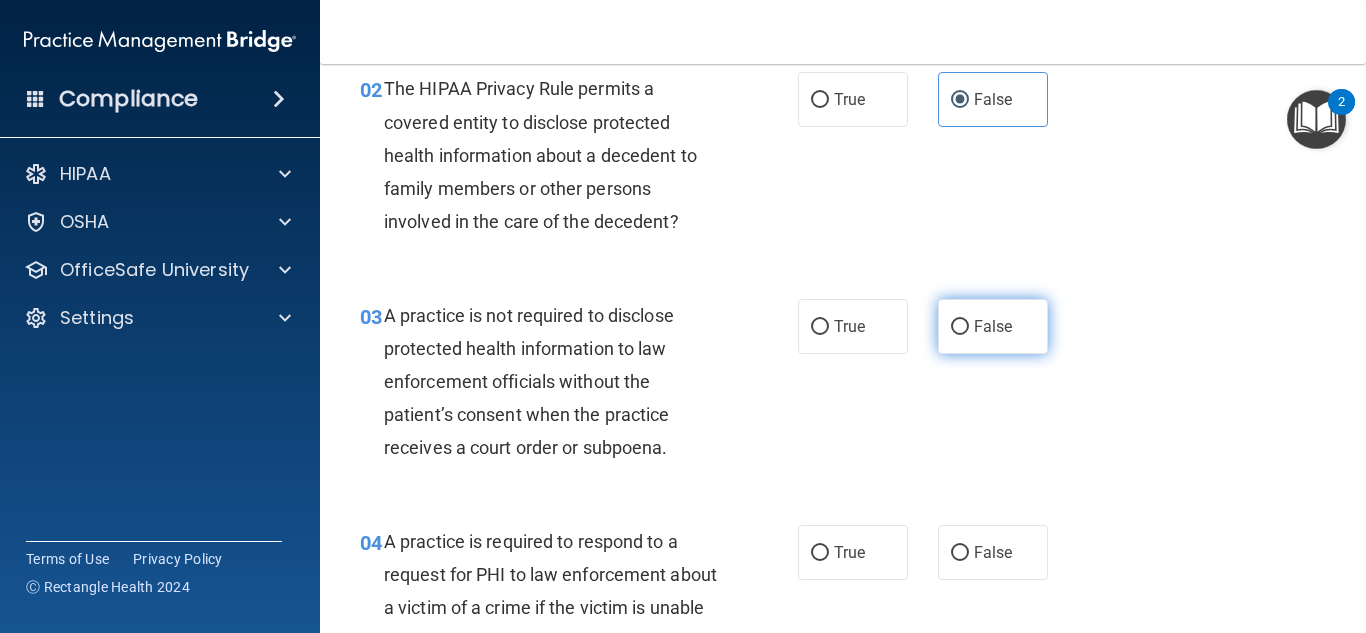 click on "False" at bounding box center [960, 327] 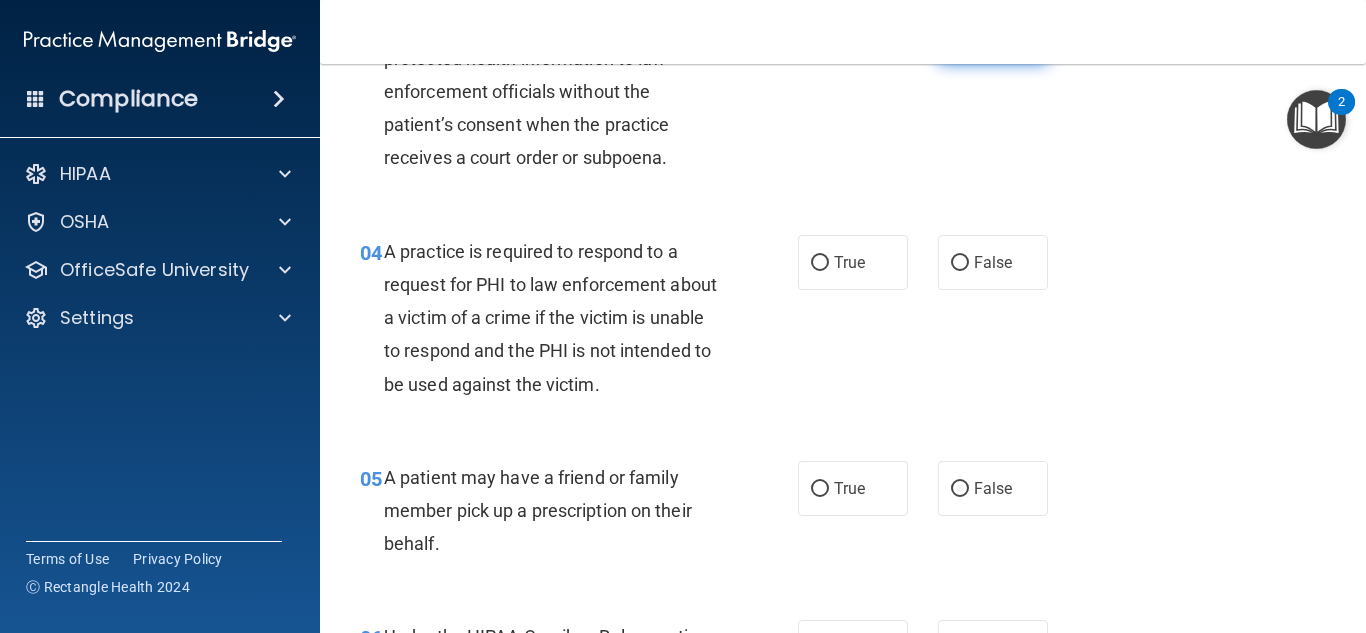 scroll, scrollTop: 605, scrollLeft: 0, axis: vertical 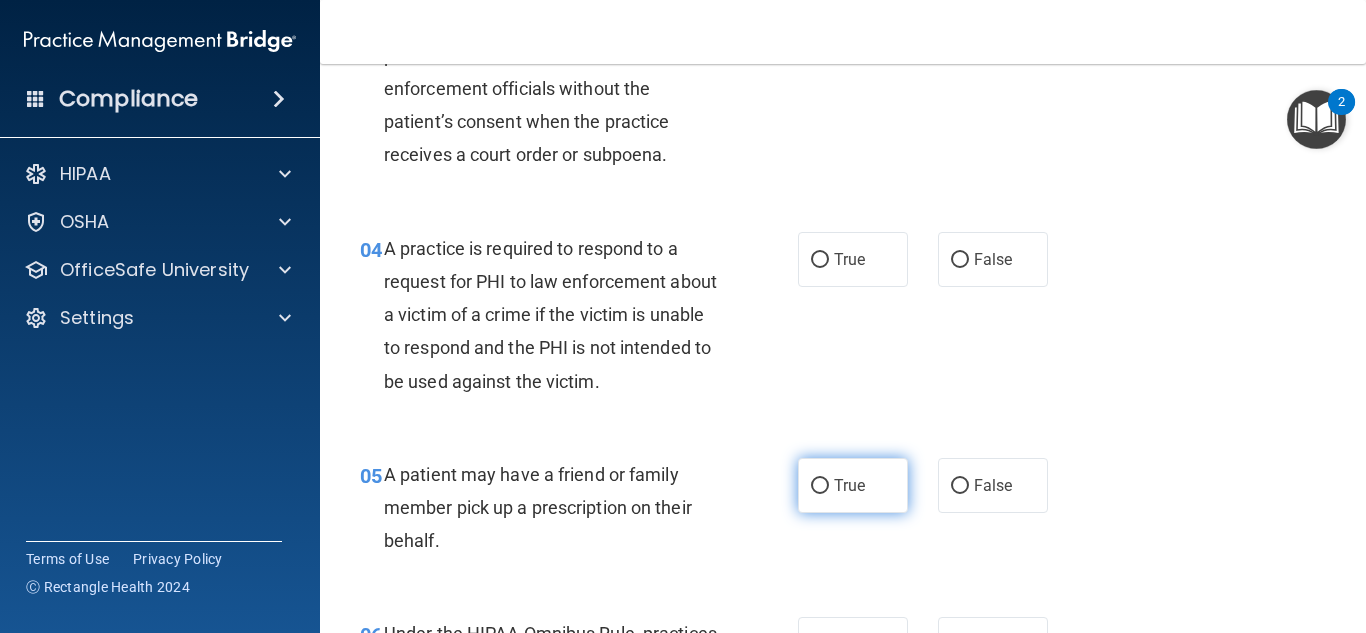 click on "True" at bounding box center [820, 486] 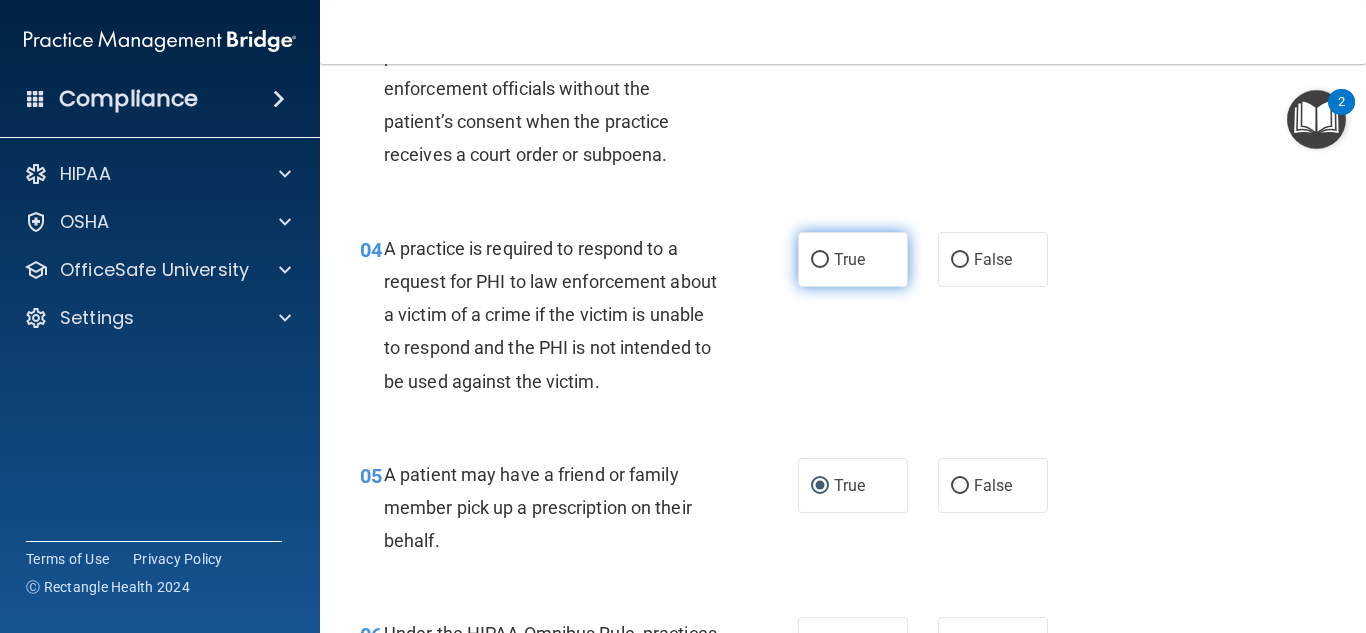 click on "True" at bounding box center [853, 259] 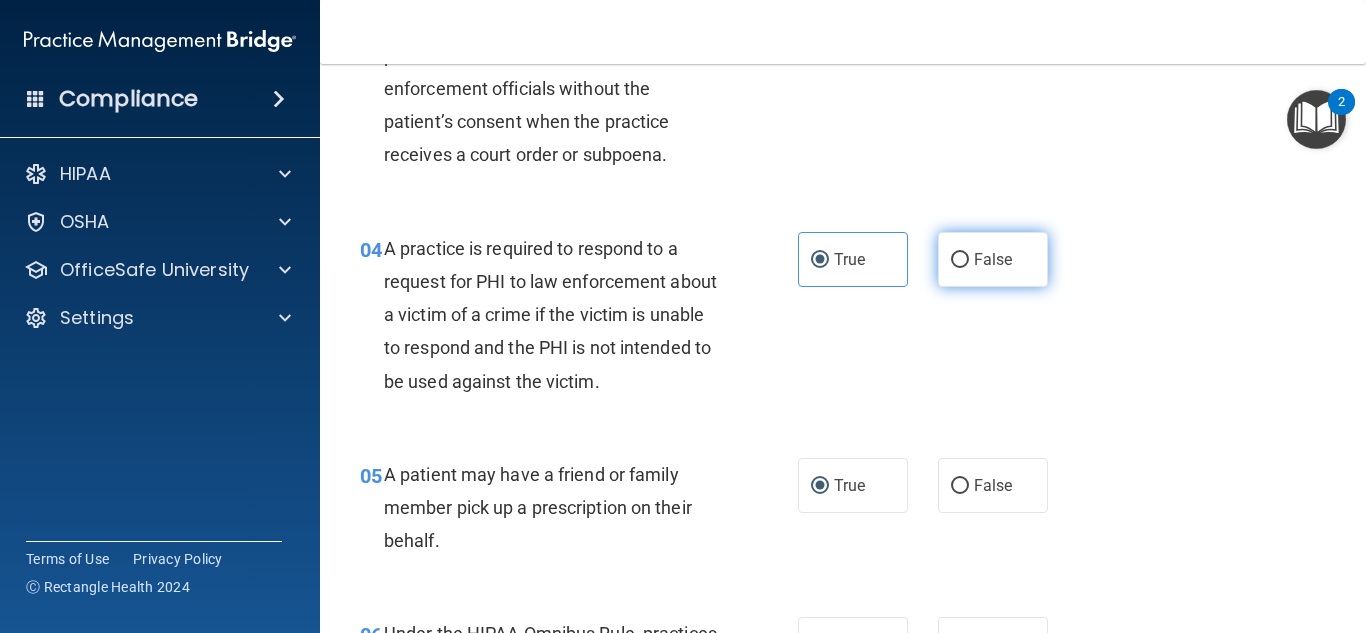 click on "False" at bounding box center (993, 259) 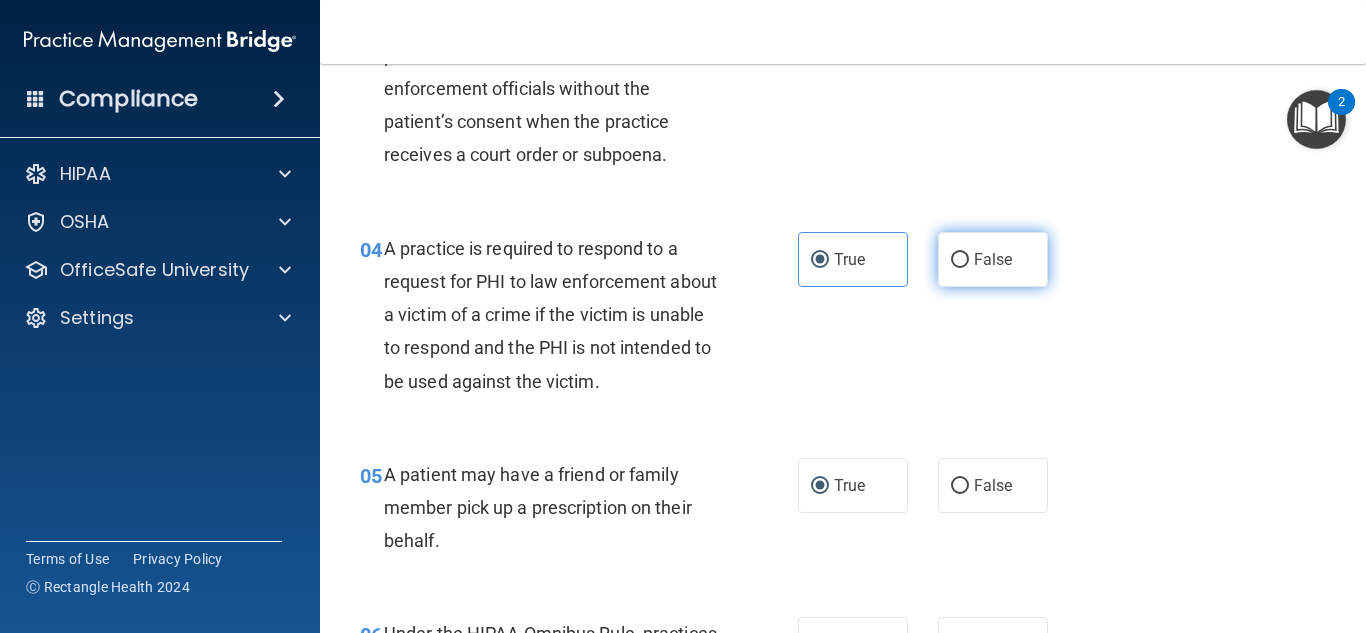 radio on "true" 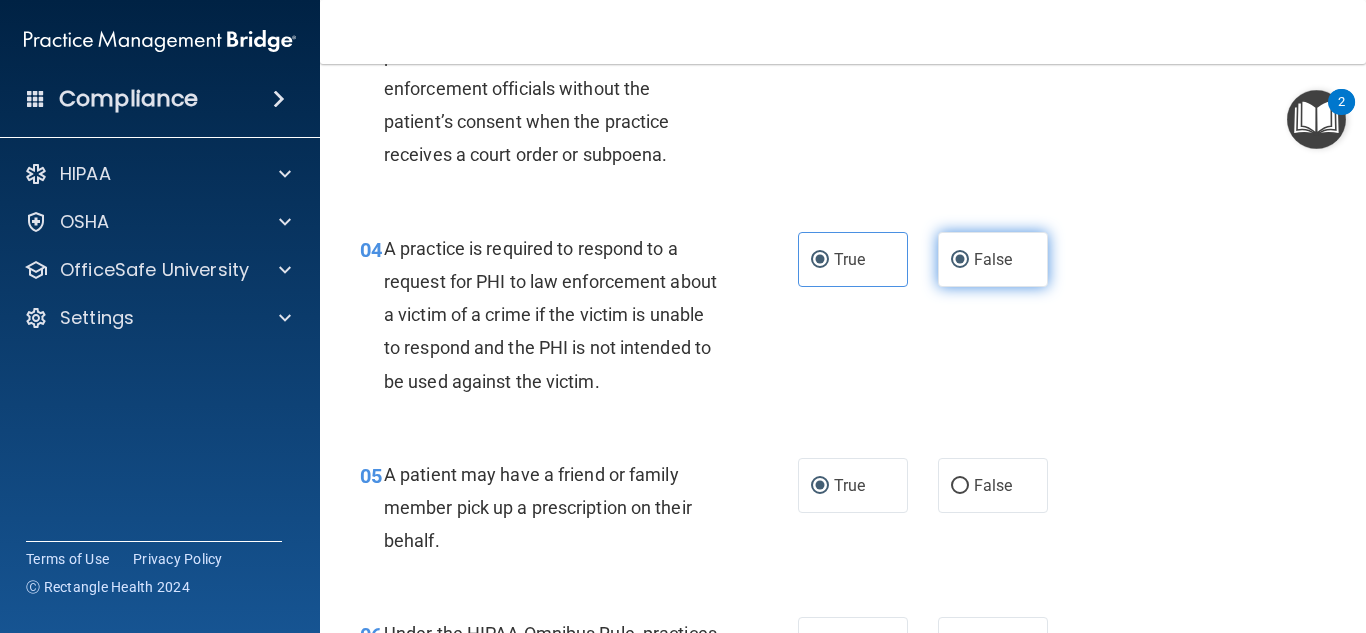 radio on "false" 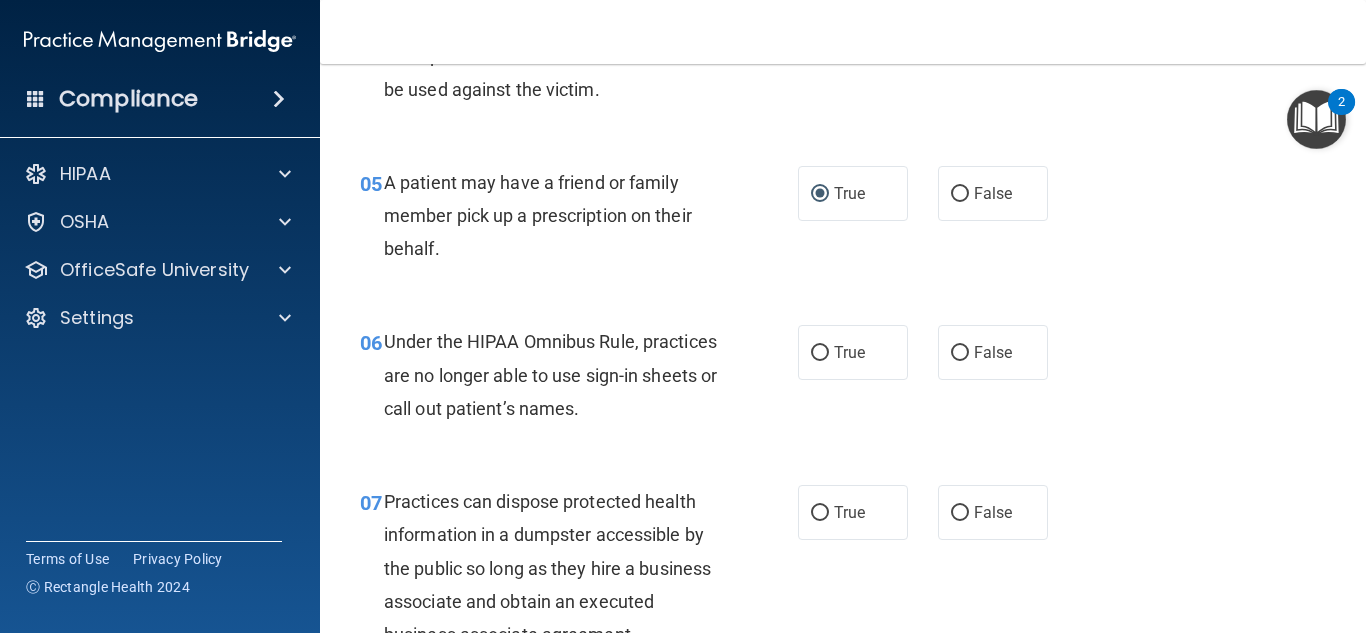 scroll, scrollTop: 910, scrollLeft: 0, axis: vertical 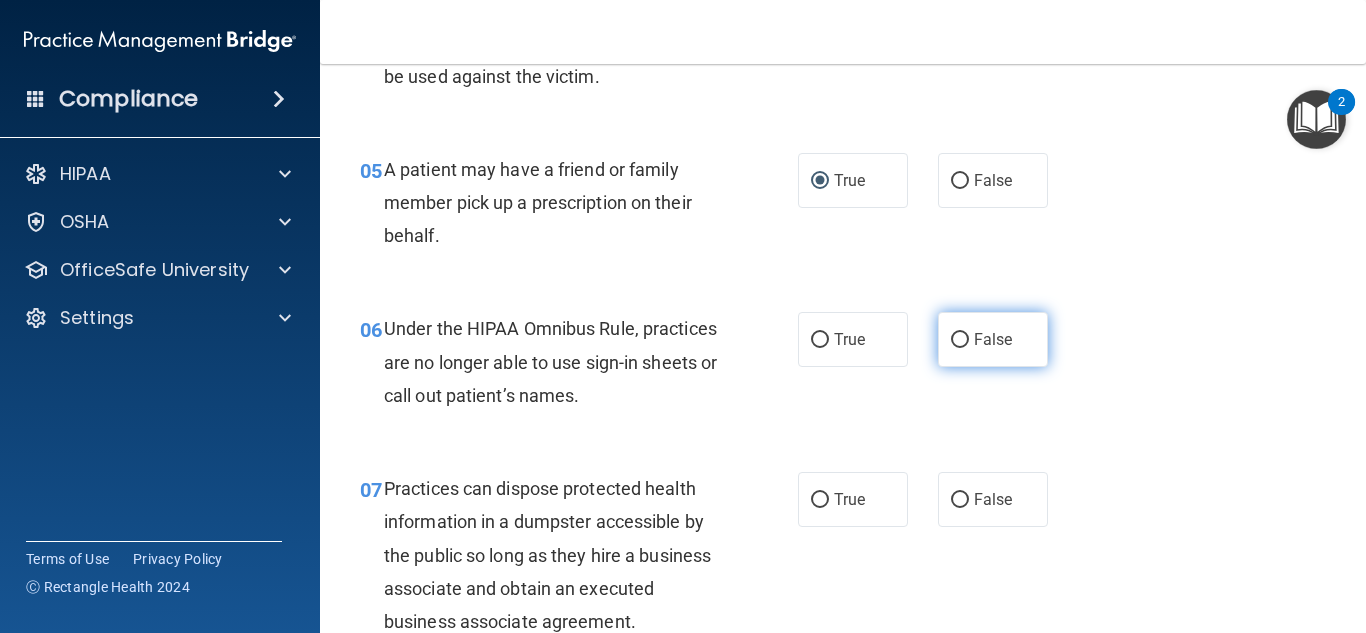 click on "False" at bounding box center (993, 339) 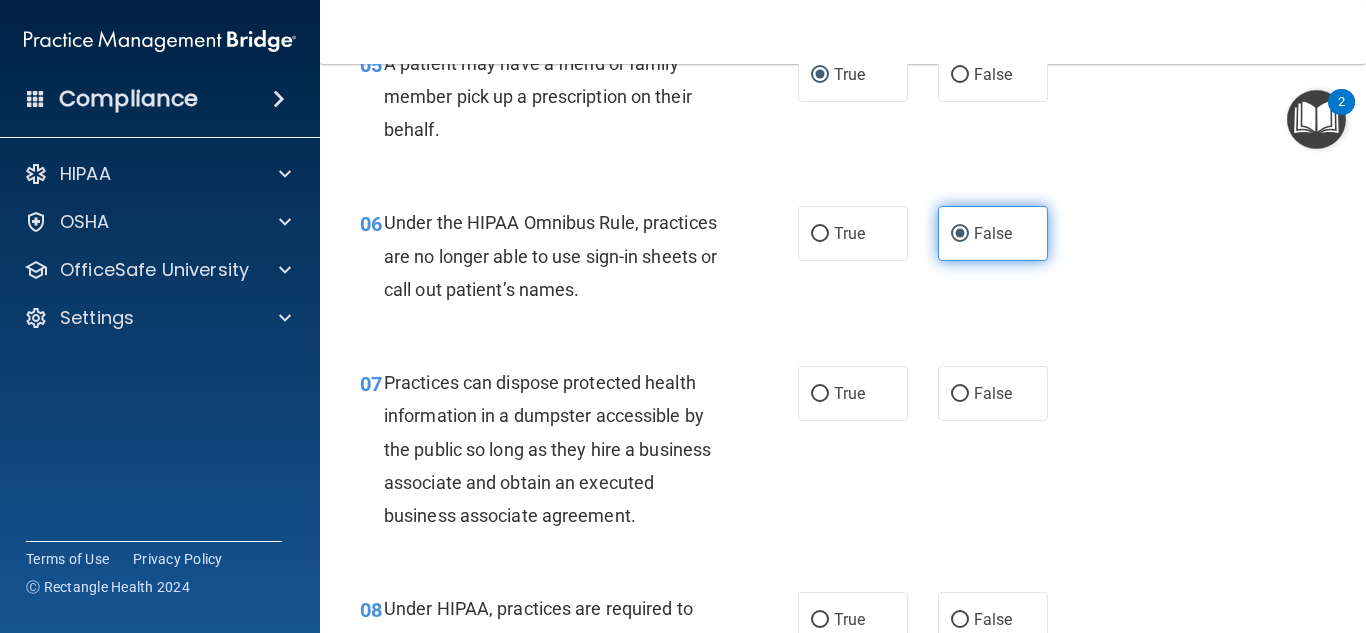 scroll, scrollTop: 1021, scrollLeft: 0, axis: vertical 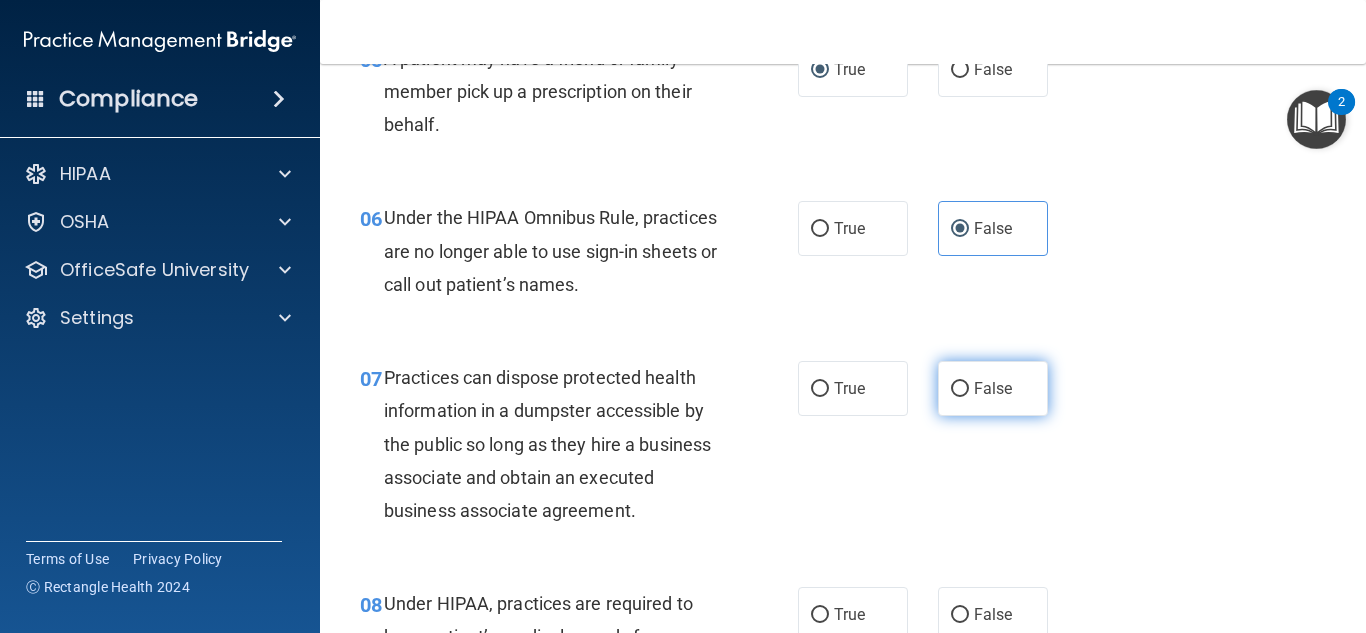 click on "False" at bounding box center [960, 389] 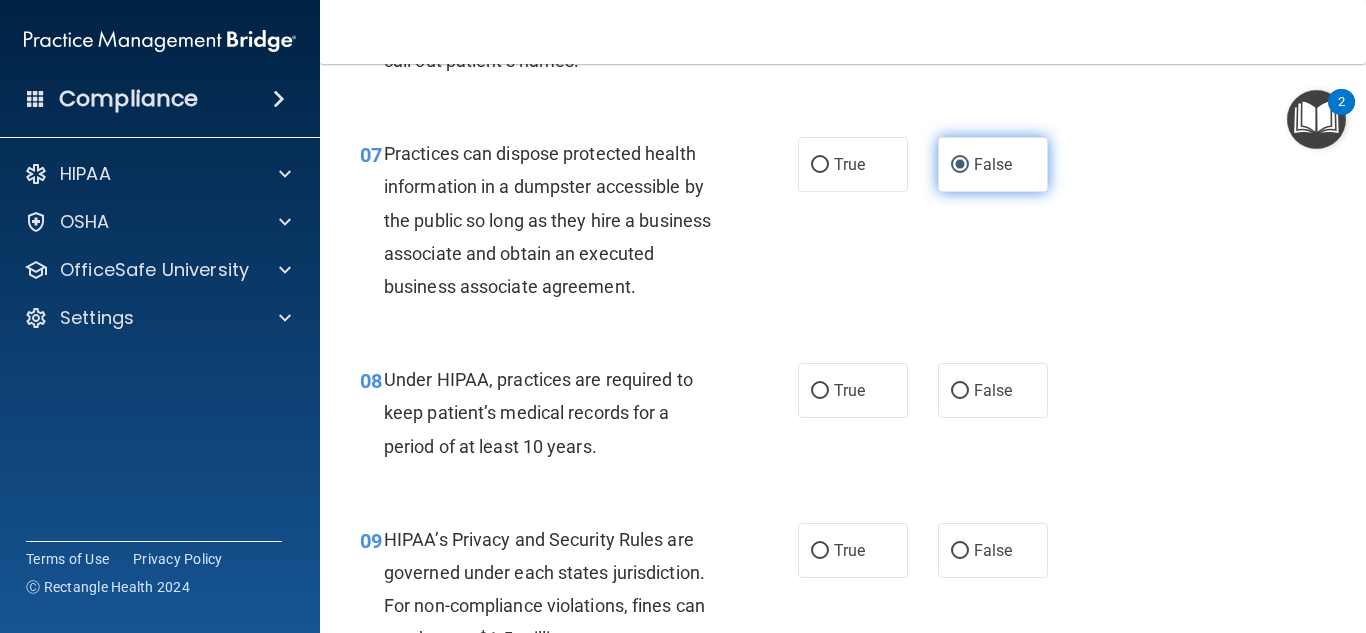 scroll, scrollTop: 1244, scrollLeft: 0, axis: vertical 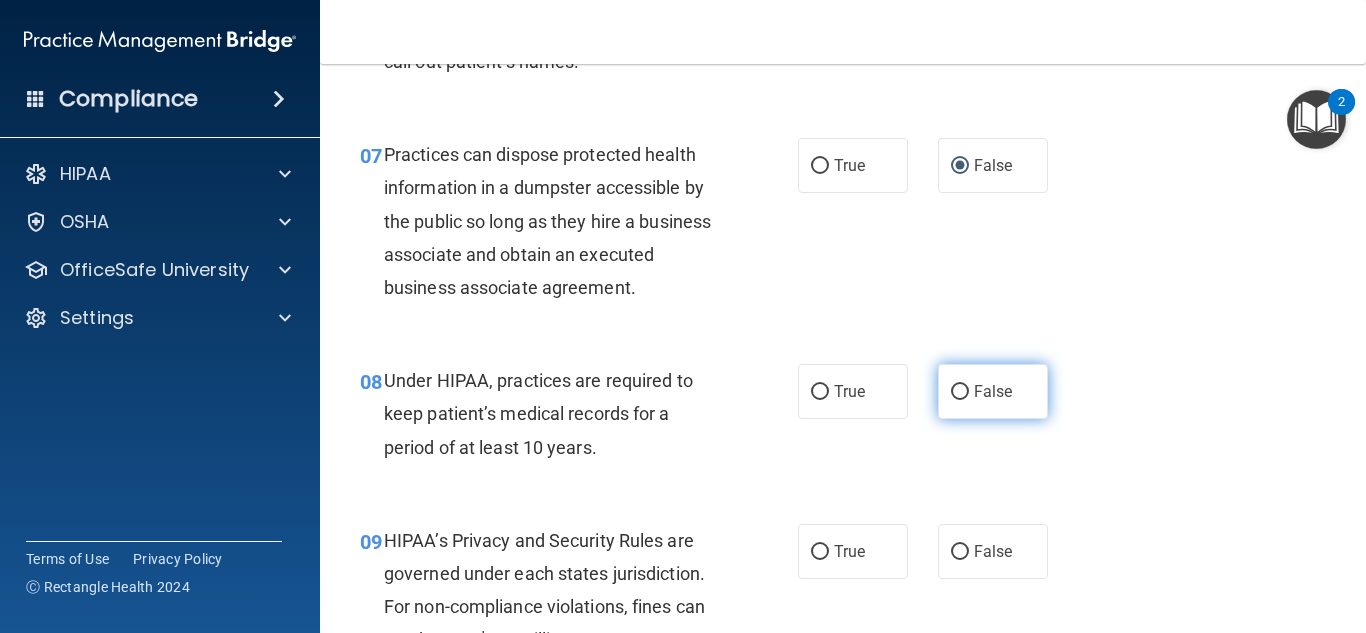 click on "False" at bounding box center (960, 392) 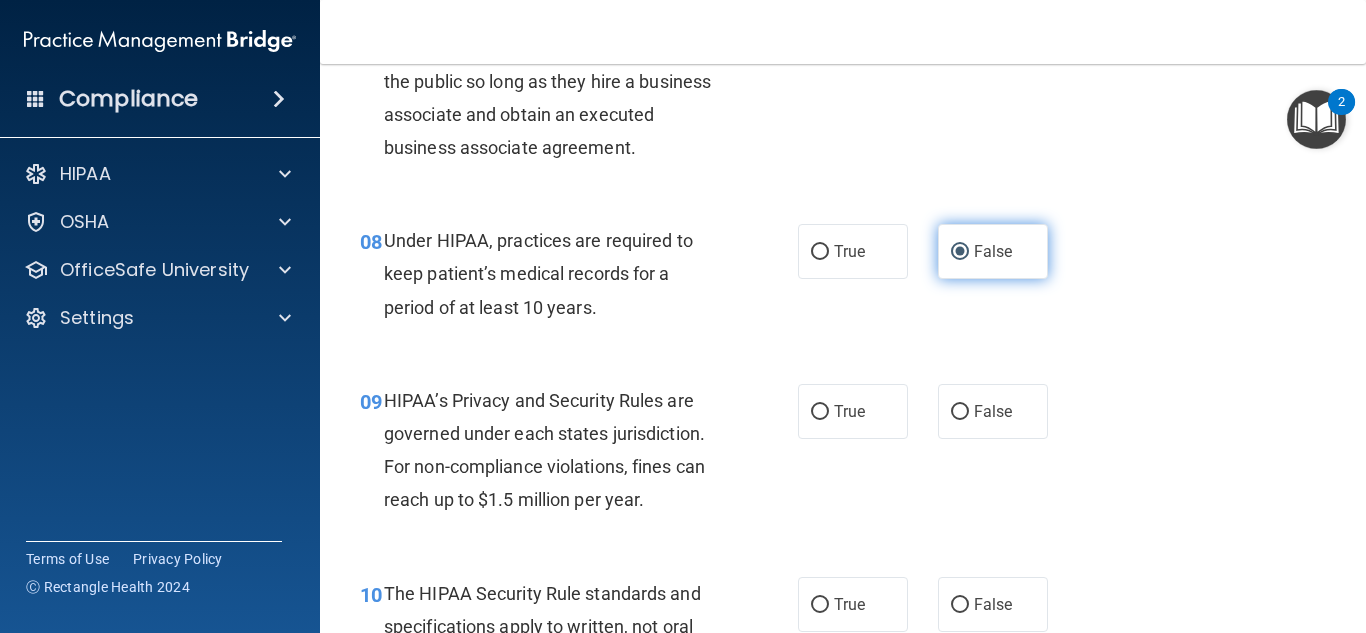 scroll, scrollTop: 1443, scrollLeft: 0, axis: vertical 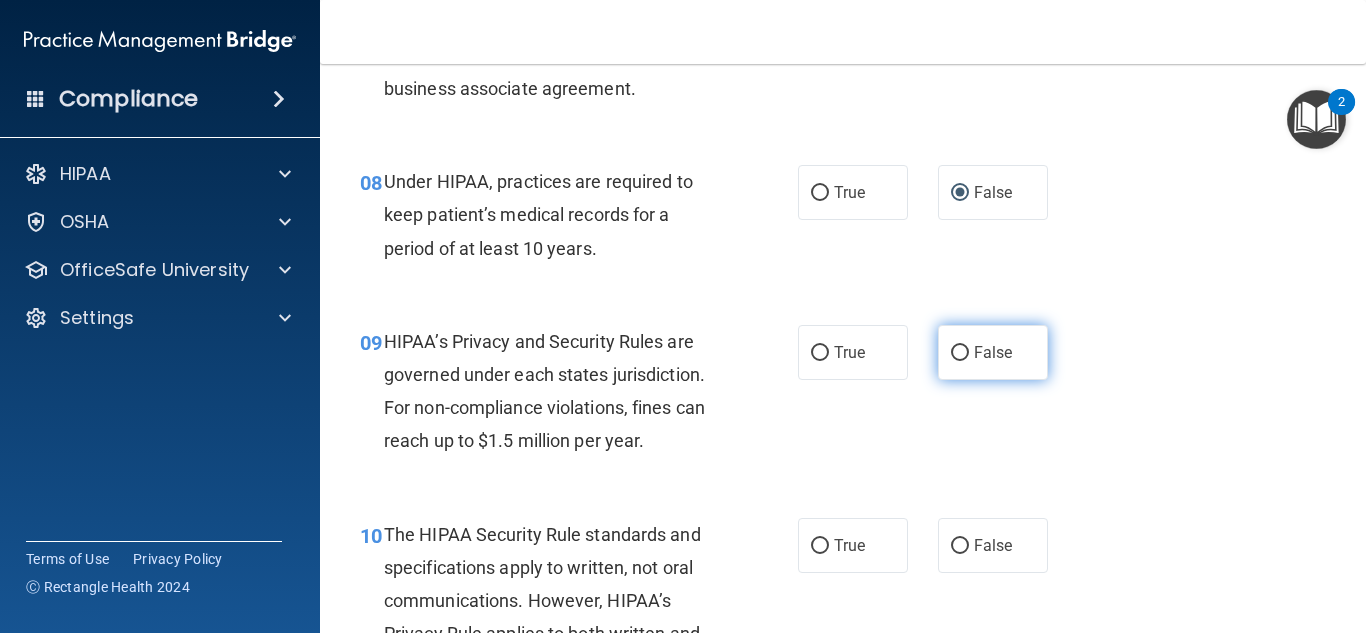 click on "False" at bounding box center [960, 353] 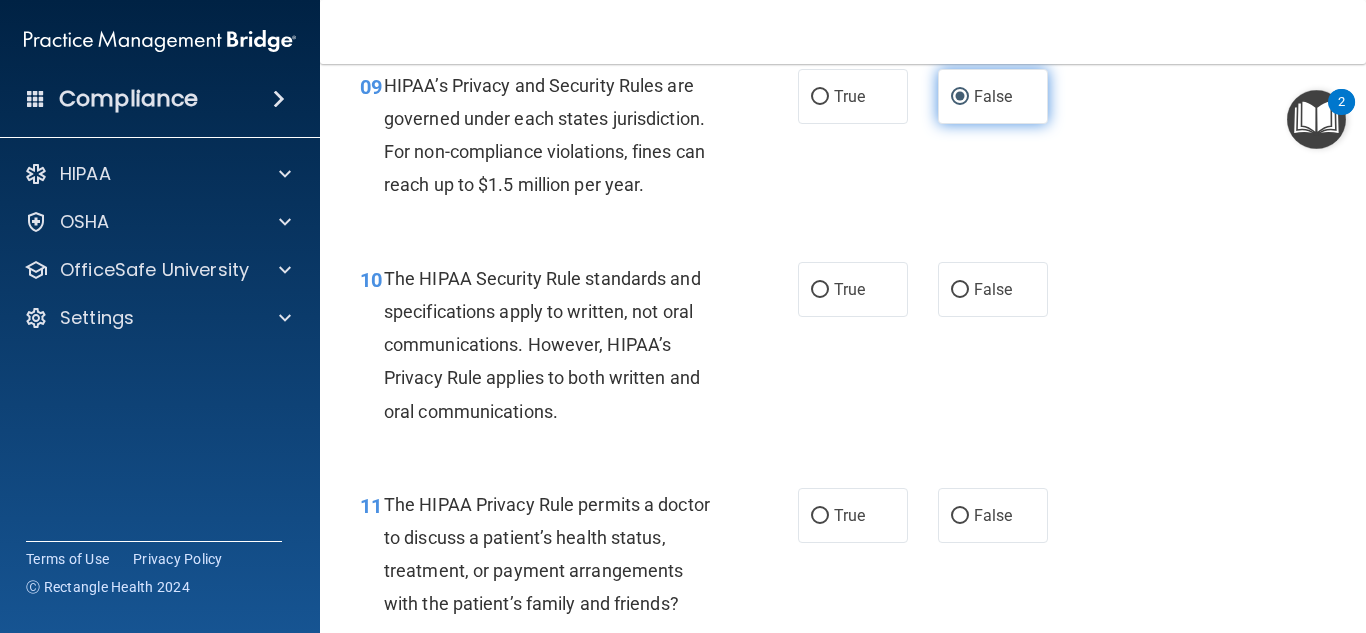 scroll, scrollTop: 1707, scrollLeft: 0, axis: vertical 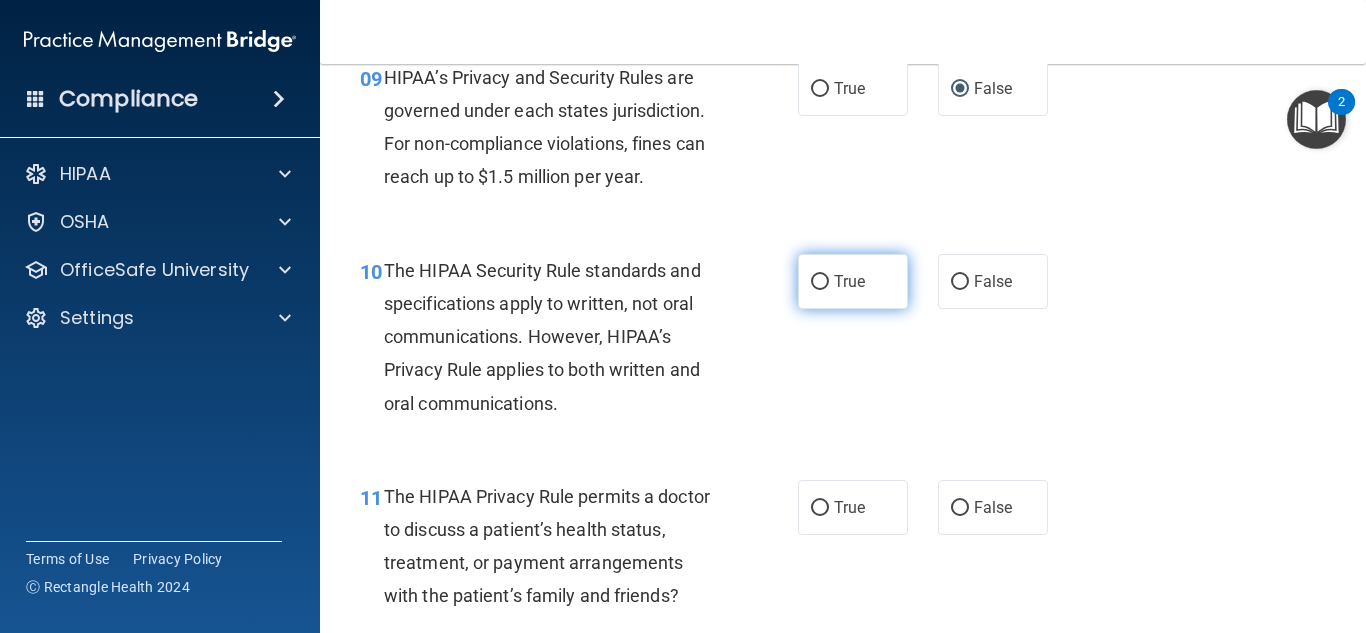 click on "True" at bounding box center (820, 282) 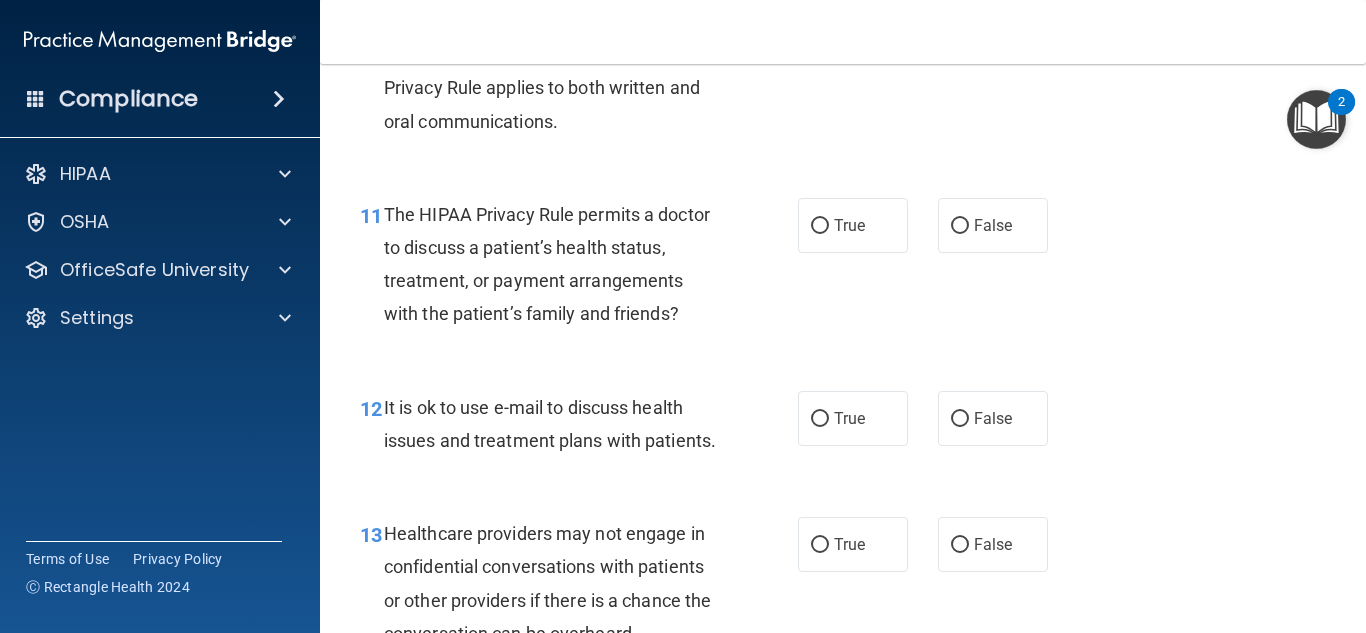 scroll, scrollTop: 1990, scrollLeft: 0, axis: vertical 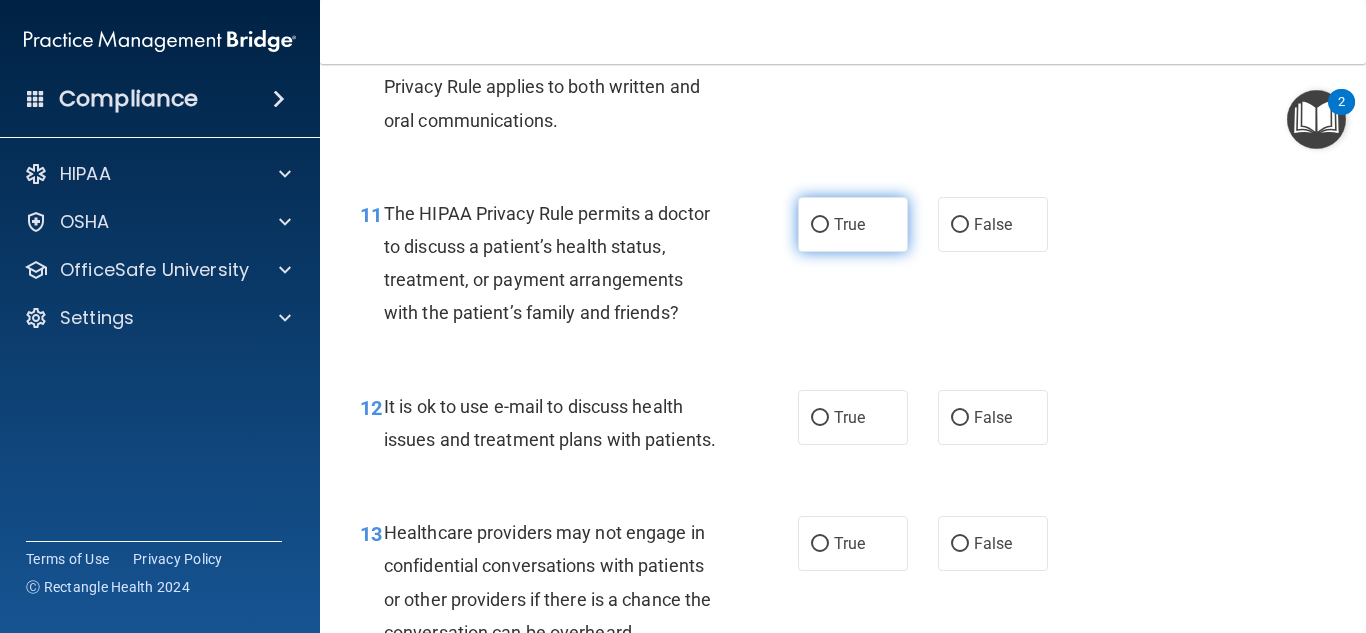 click on "True" at bounding box center (853, 224) 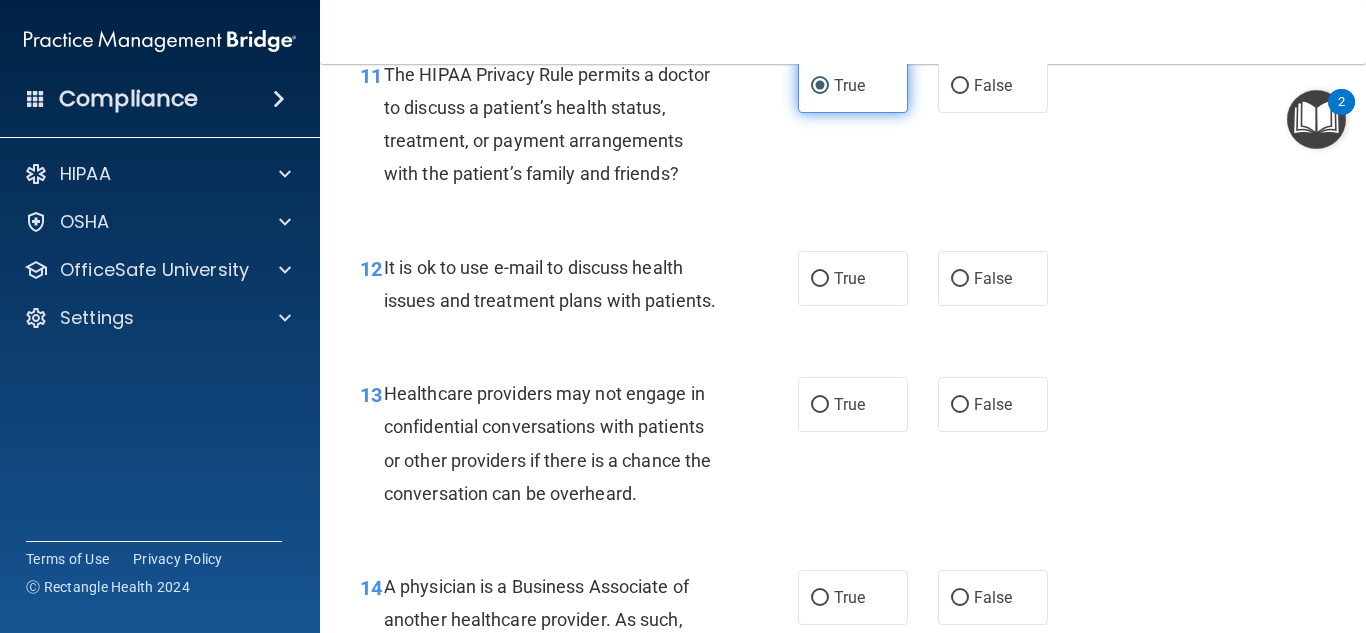 scroll, scrollTop: 2129, scrollLeft: 0, axis: vertical 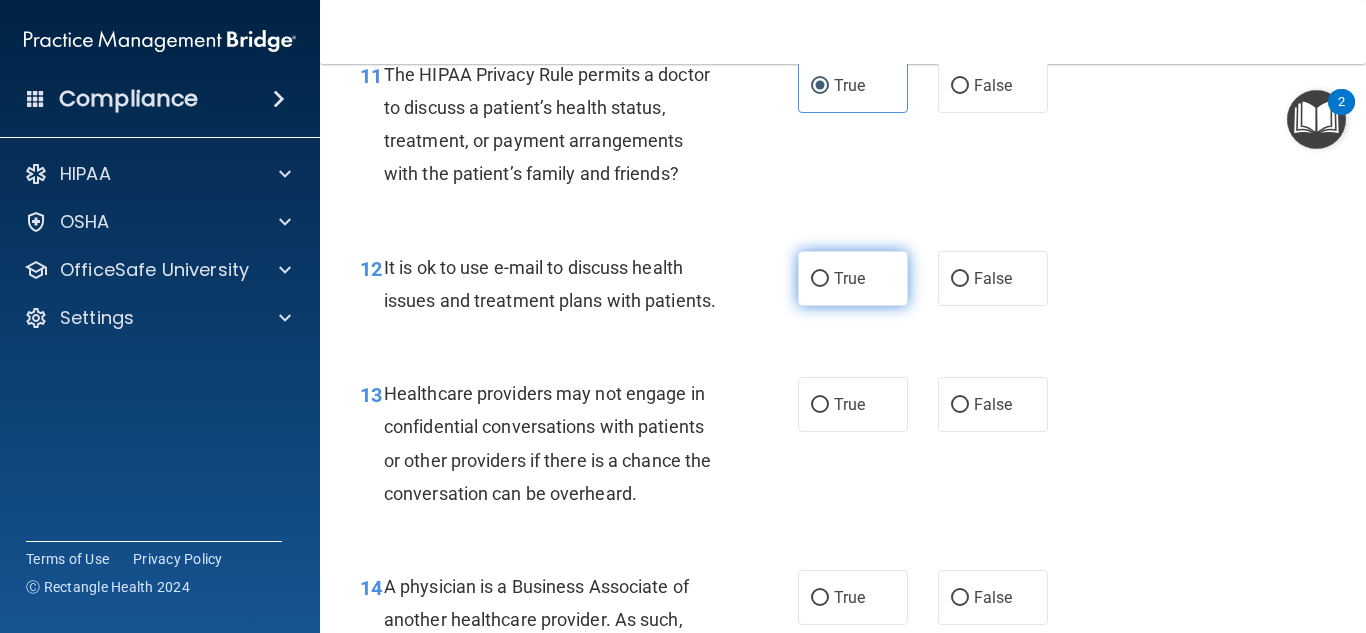 click on "True" at bounding box center [820, 279] 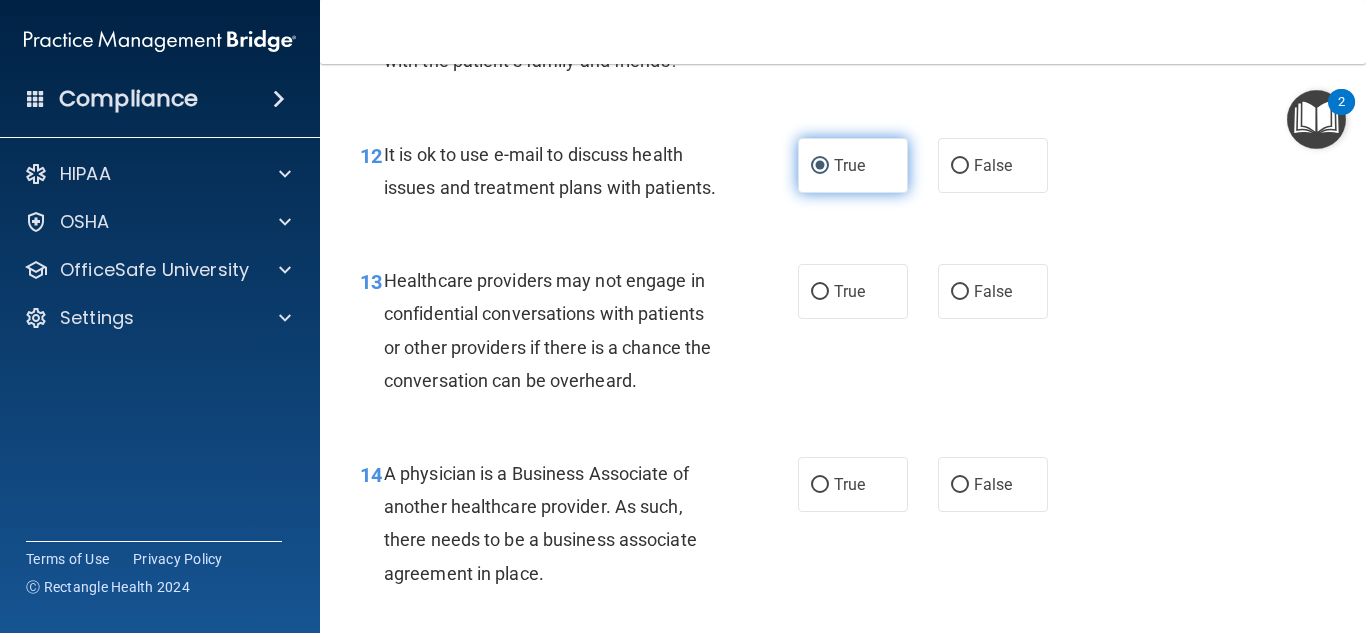 scroll, scrollTop: 2241, scrollLeft: 0, axis: vertical 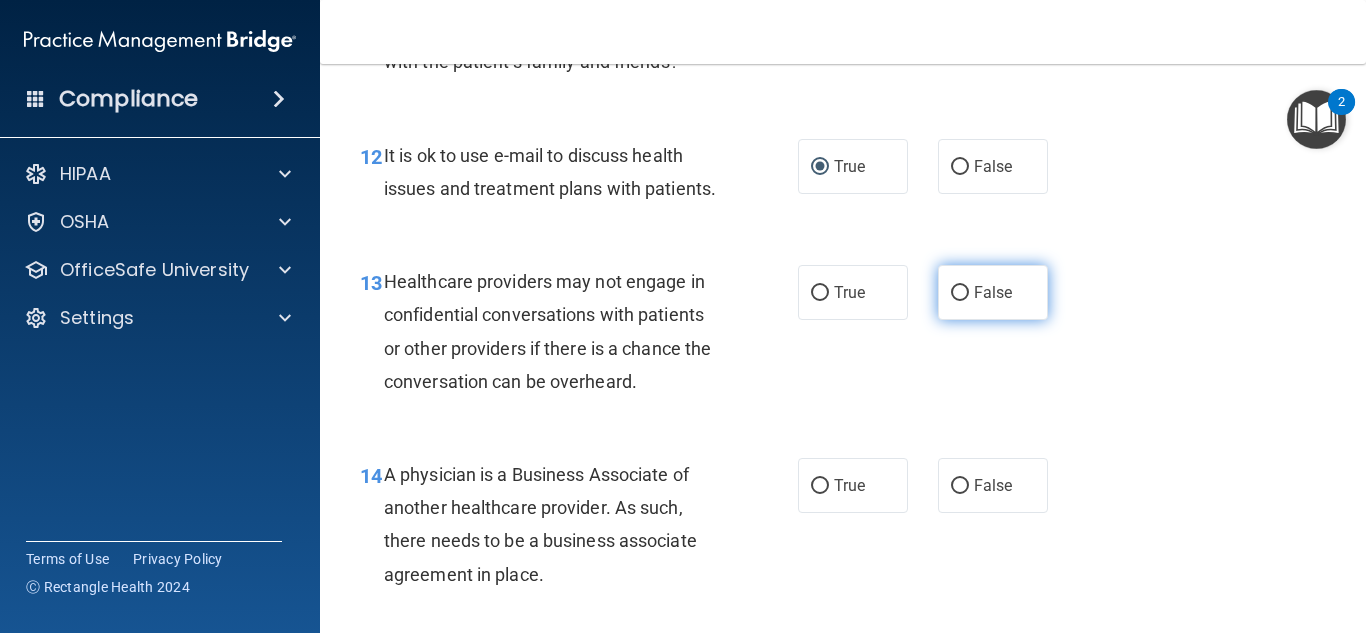 click on "False" at bounding box center (960, 293) 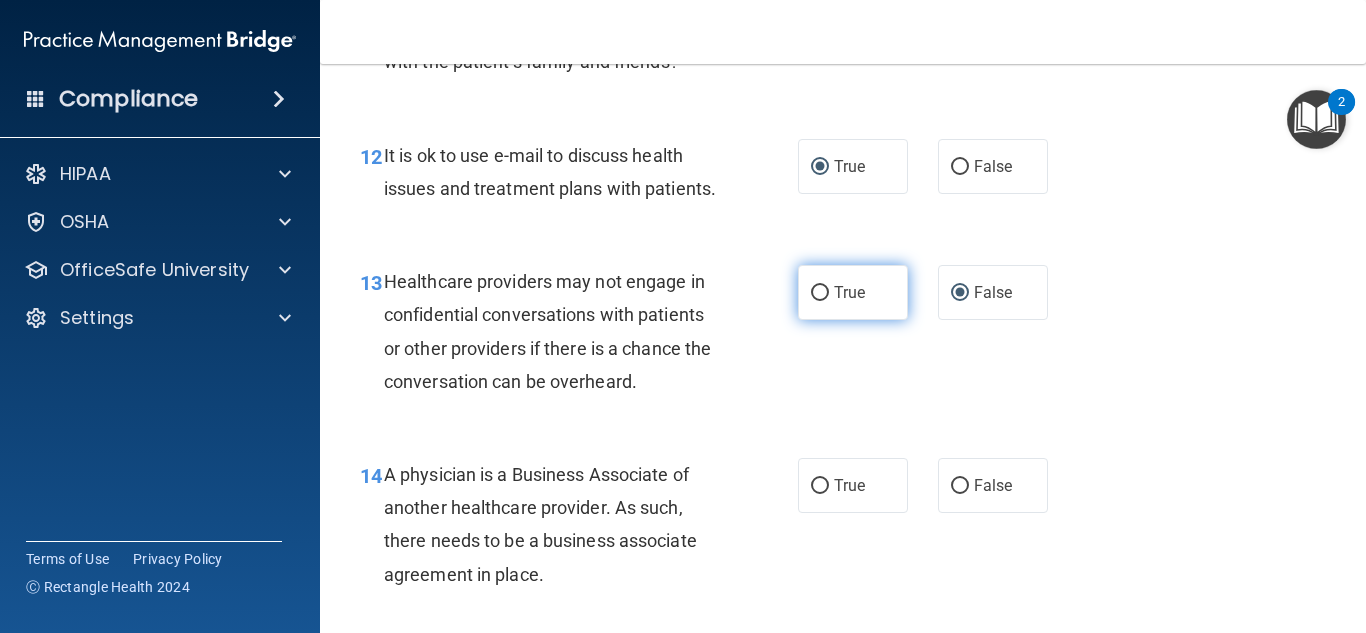 click on "True" at bounding box center (820, 293) 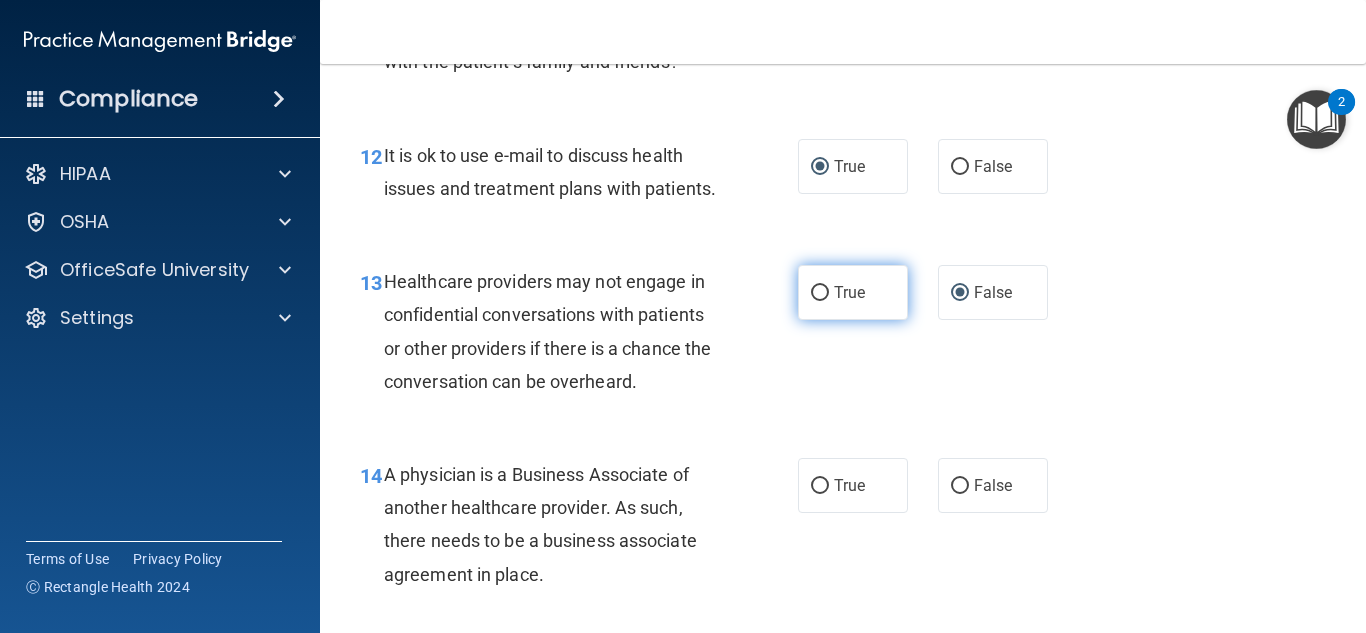 radio on "true" 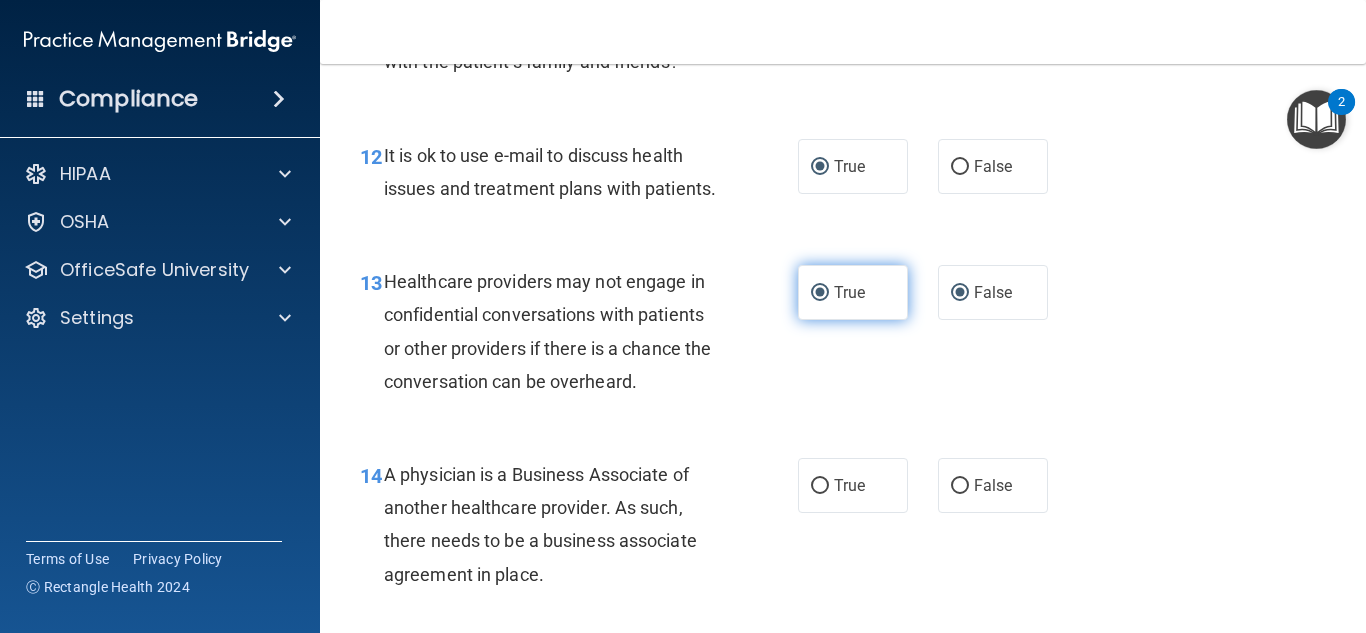 radio on "false" 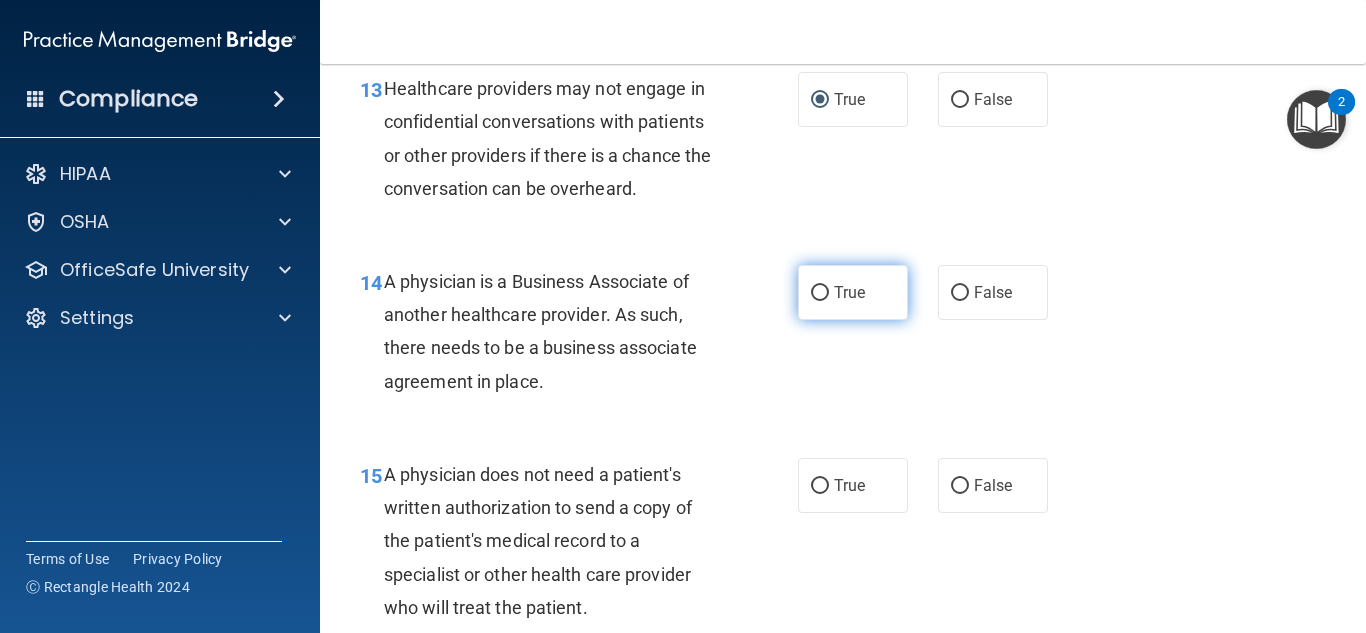 click on "True" at bounding box center [849, 292] 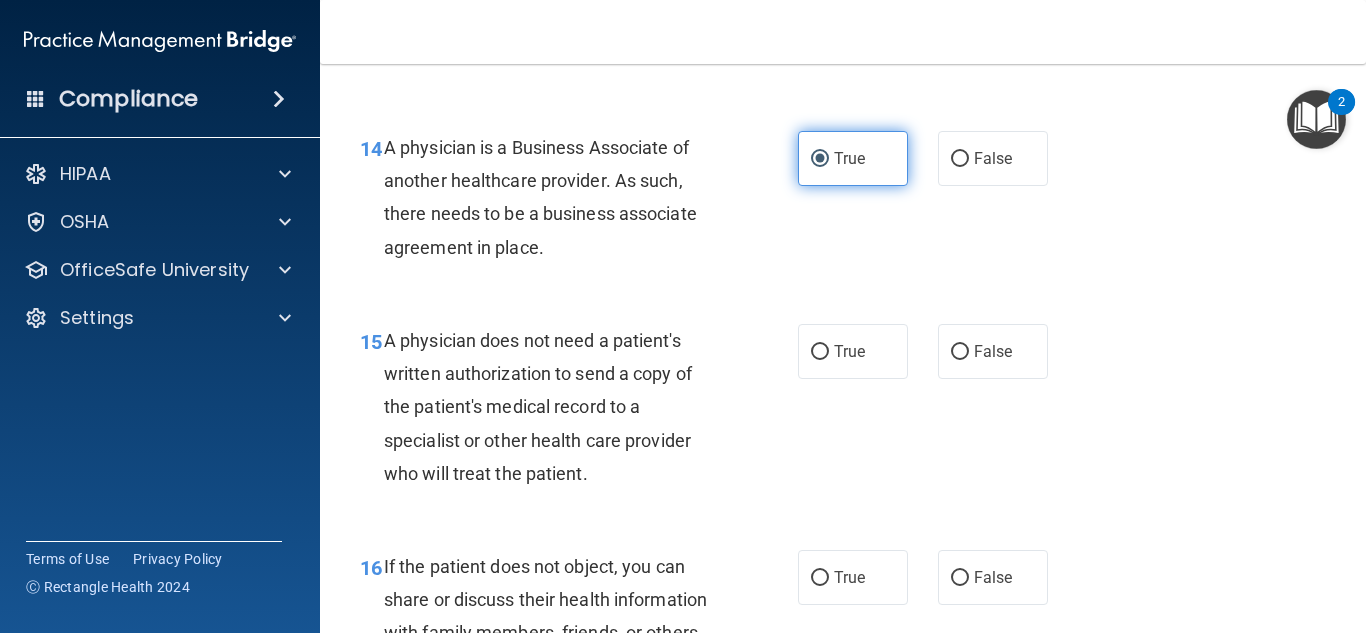 scroll, scrollTop: 2659, scrollLeft: 0, axis: vertical 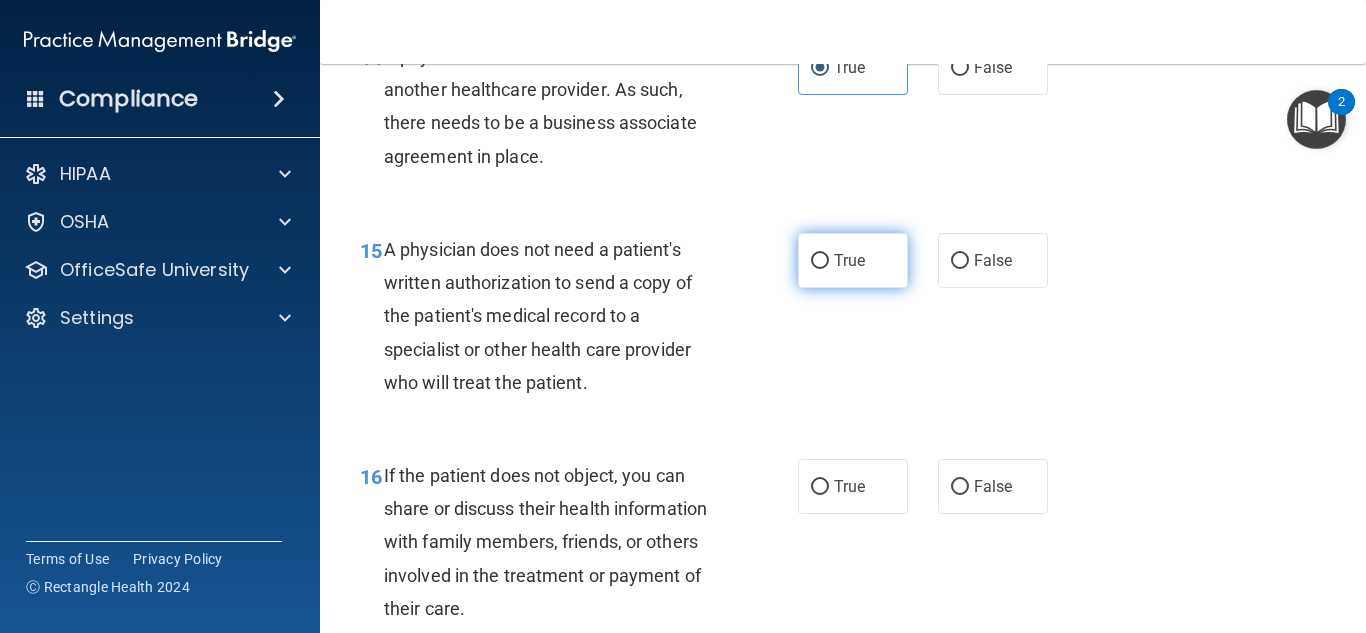 click on "True" at bounding box center (820, 261) 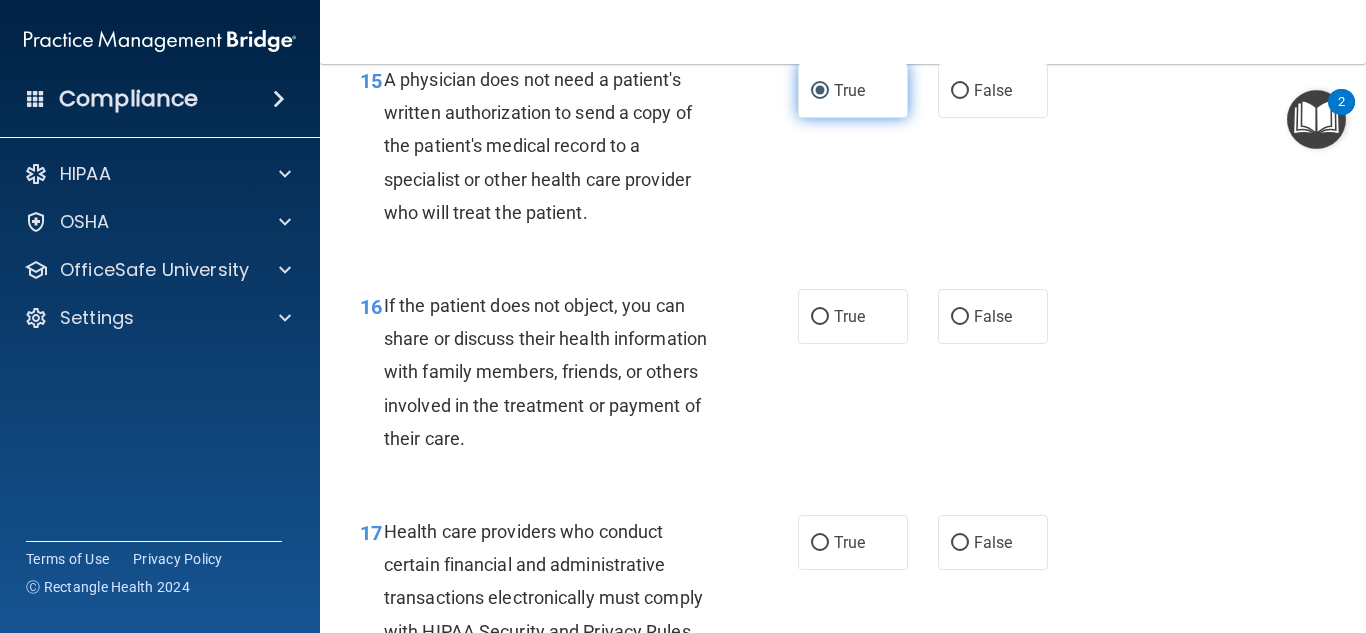 scroll, scrollTop: 2876, scrollLeft: 0, axis: vertical 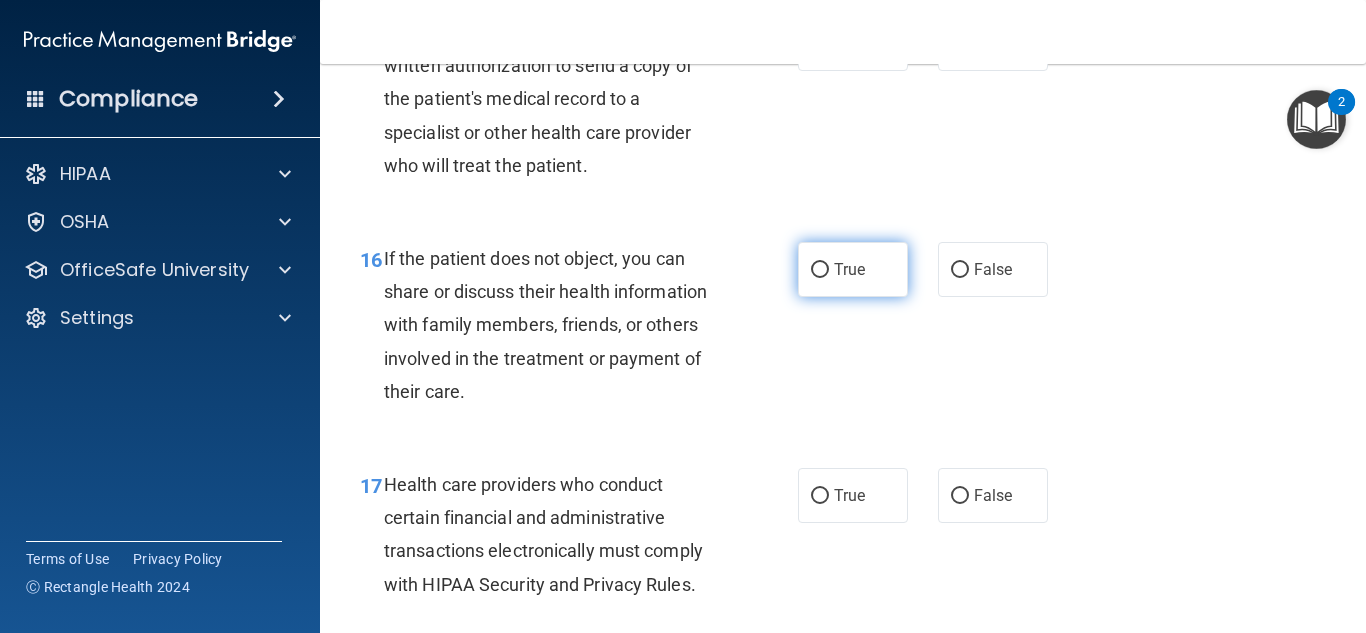 click on "True" at bounding box center [820, 270] 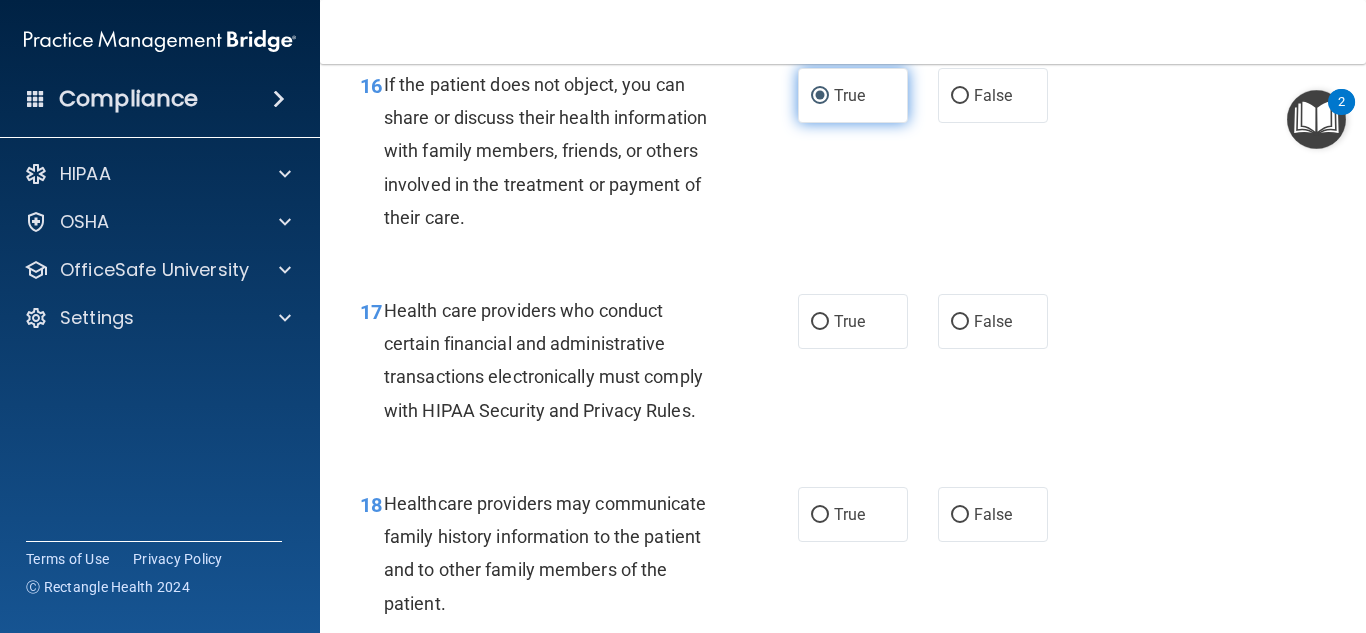 scroll, scrollTop: 3072, scrollLeft: 0, axis: vertical 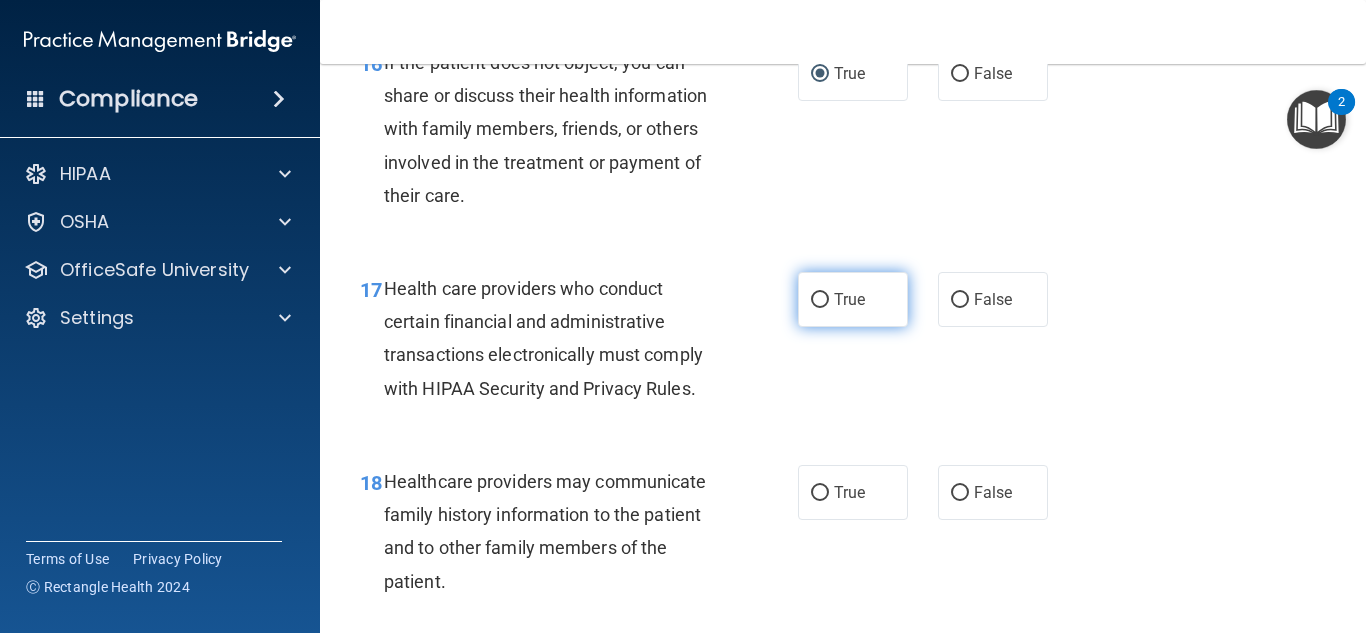 click on "True" at bounding box center (849, 299) 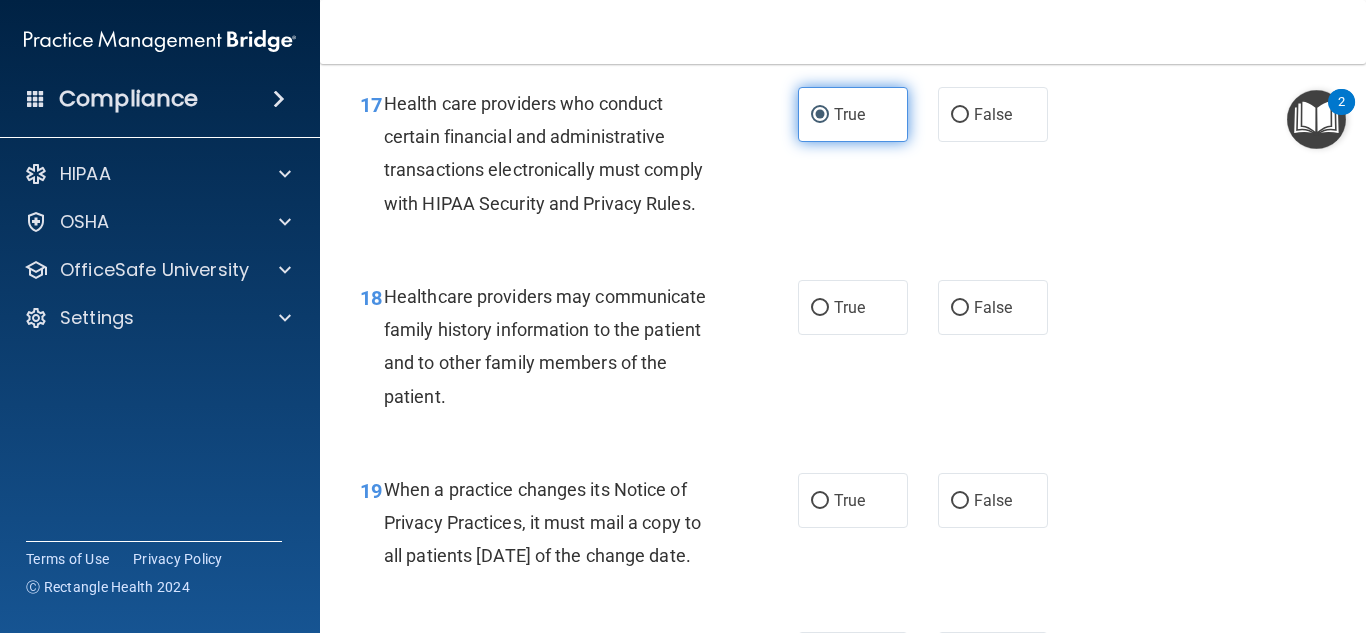 scroll, scrollTop: 3252, scrollLeft: 0, axis: vertical 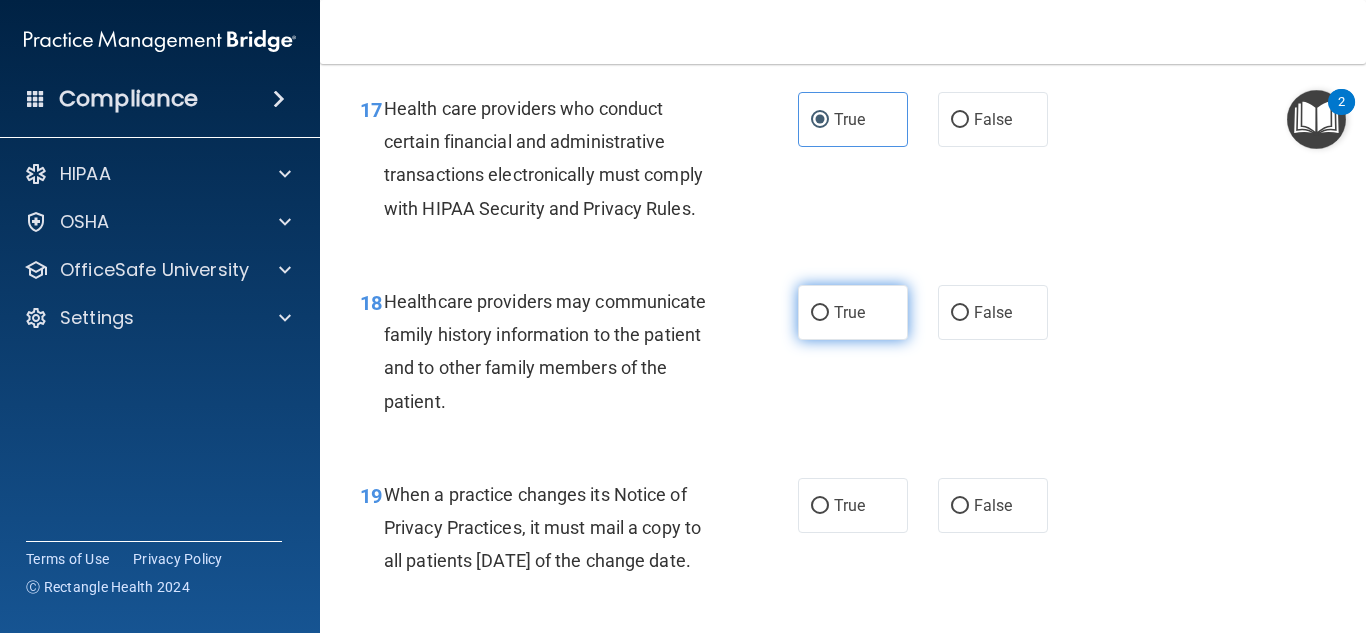 click on "True" at bounding box center [853, 312] 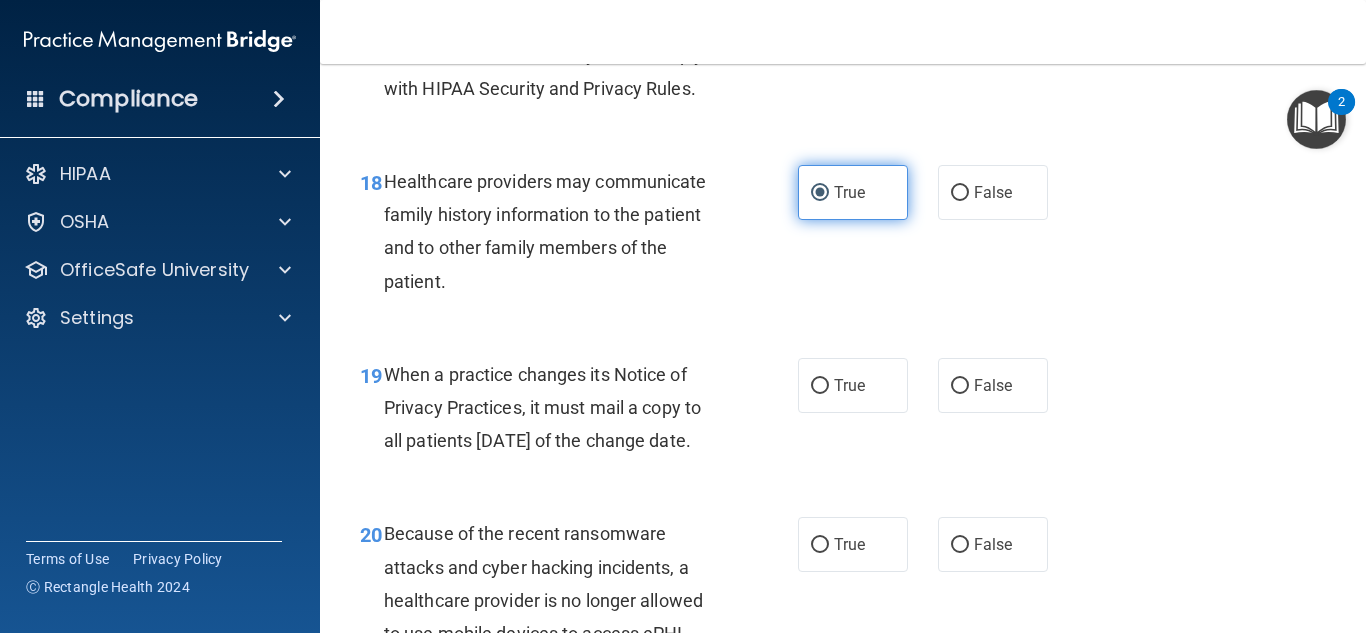 scroll, scrollTop: 3436, scrollLeft: 0, axis: vertical 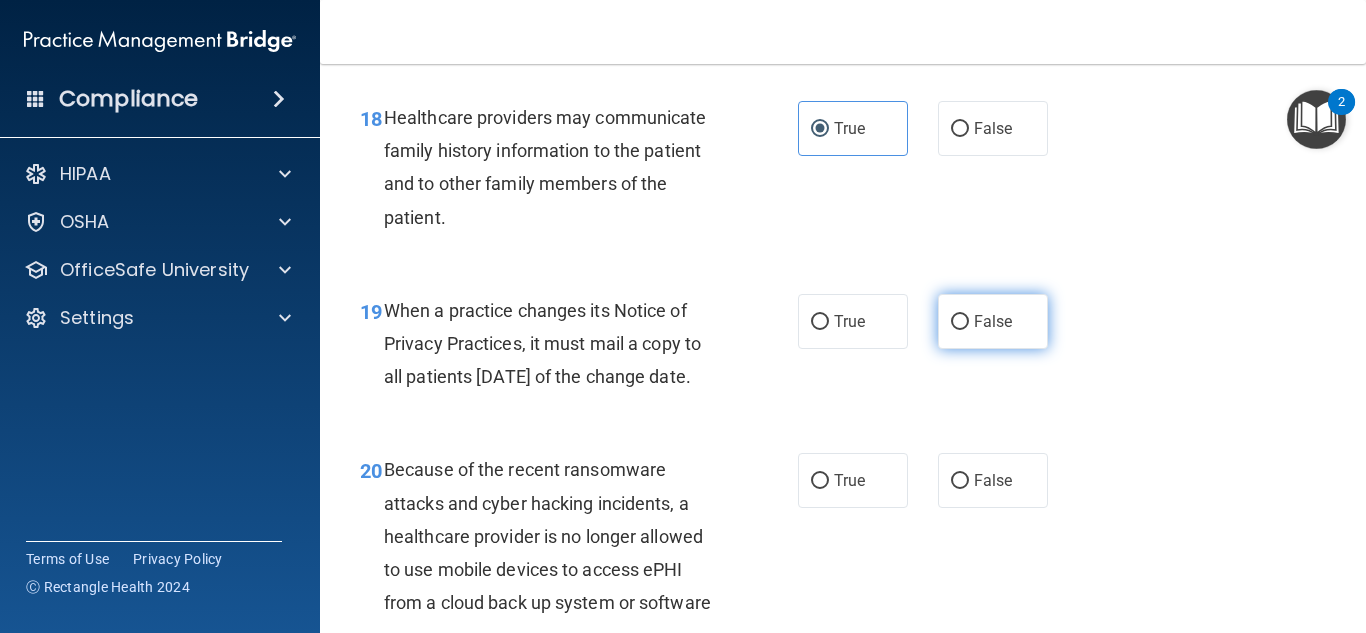 click on "False" at bounding box center (960, 322) 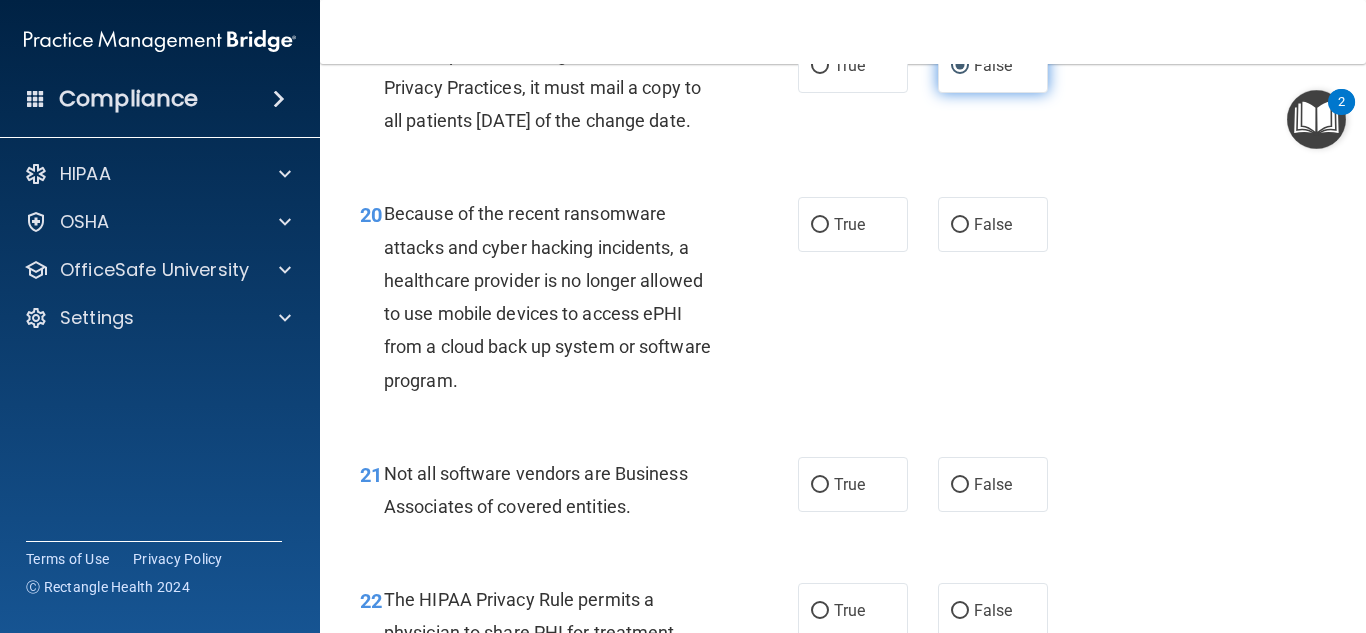 scroll, scrollTop: 3691, scrollLeft: 0, axis: vertical 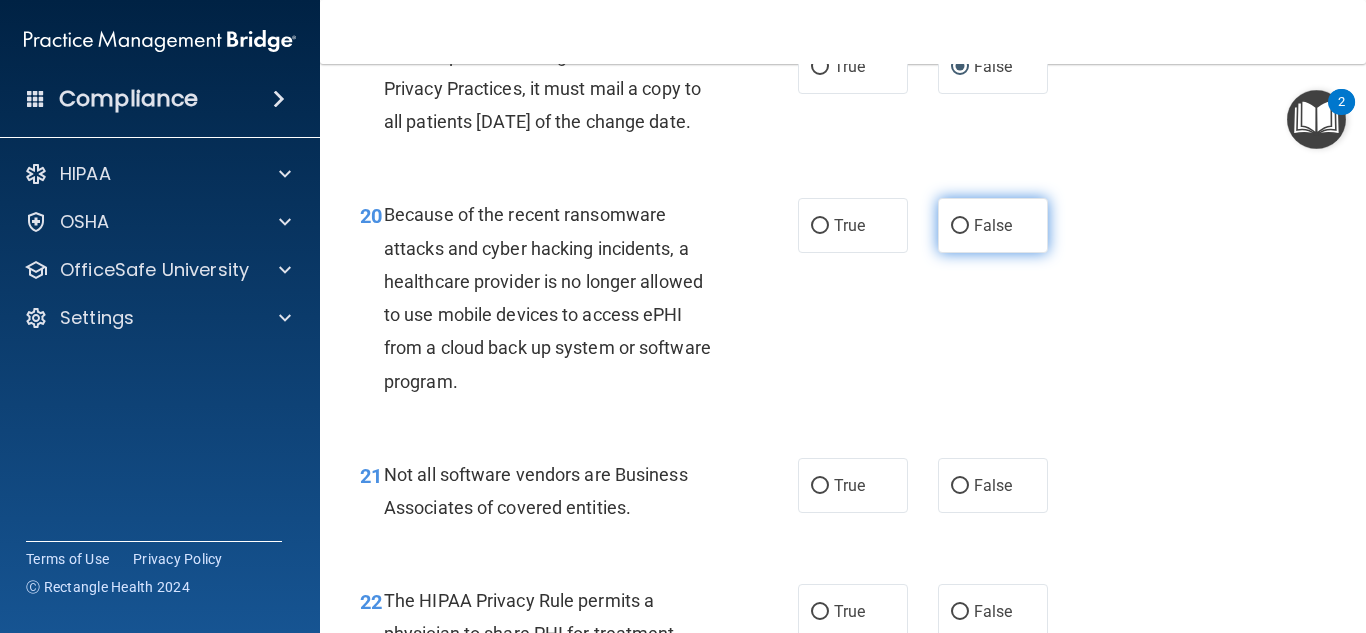 click on "False" at bounding box center (960, 226) 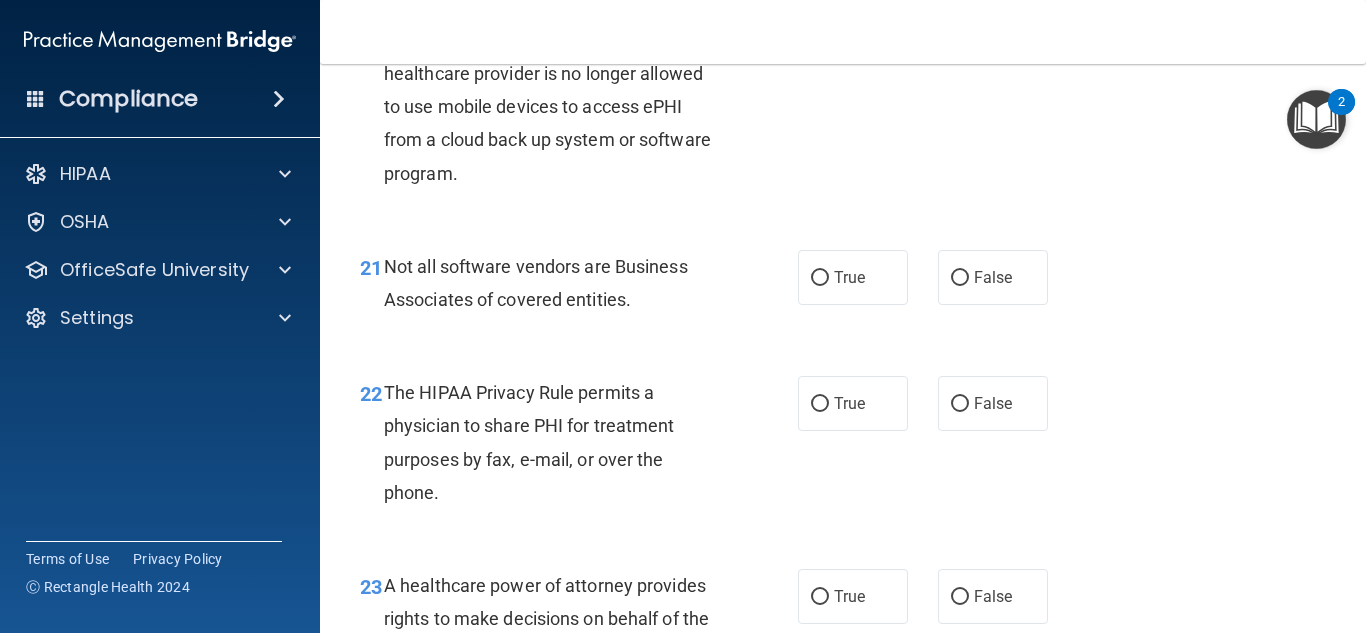 scroll, scrollTop: 3898, scrollLeft: 0, axis: vertical 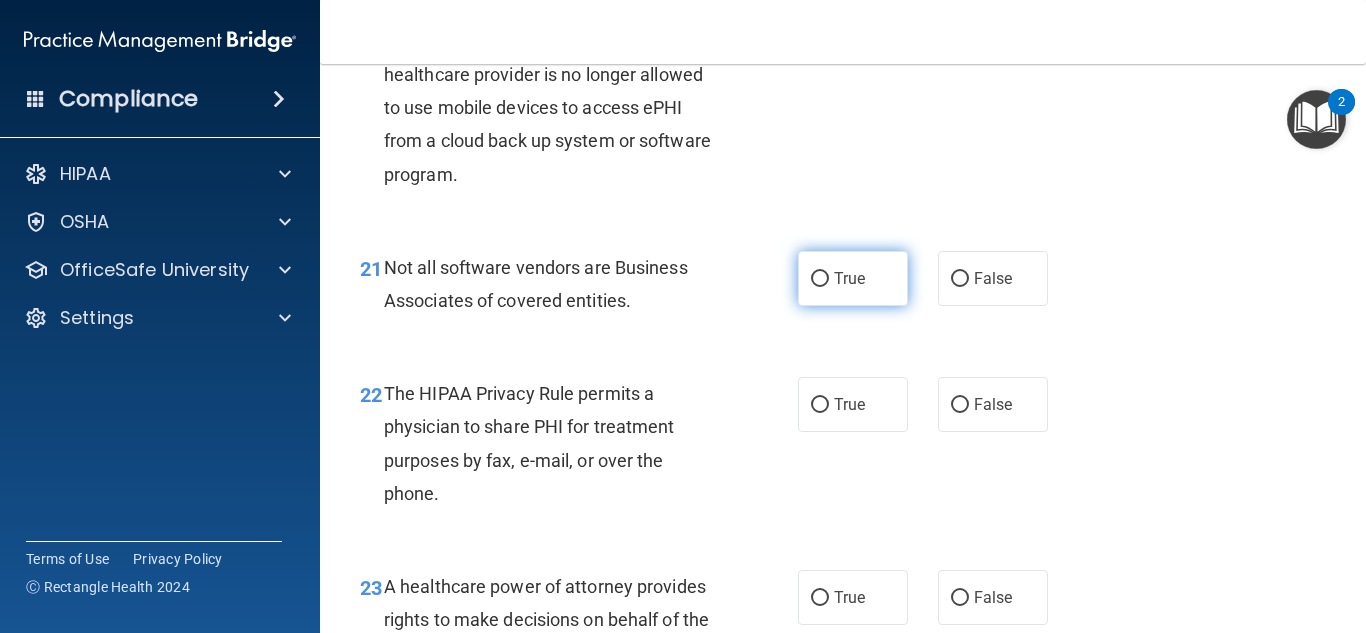 click on "True" at bounding box center (853, 278) 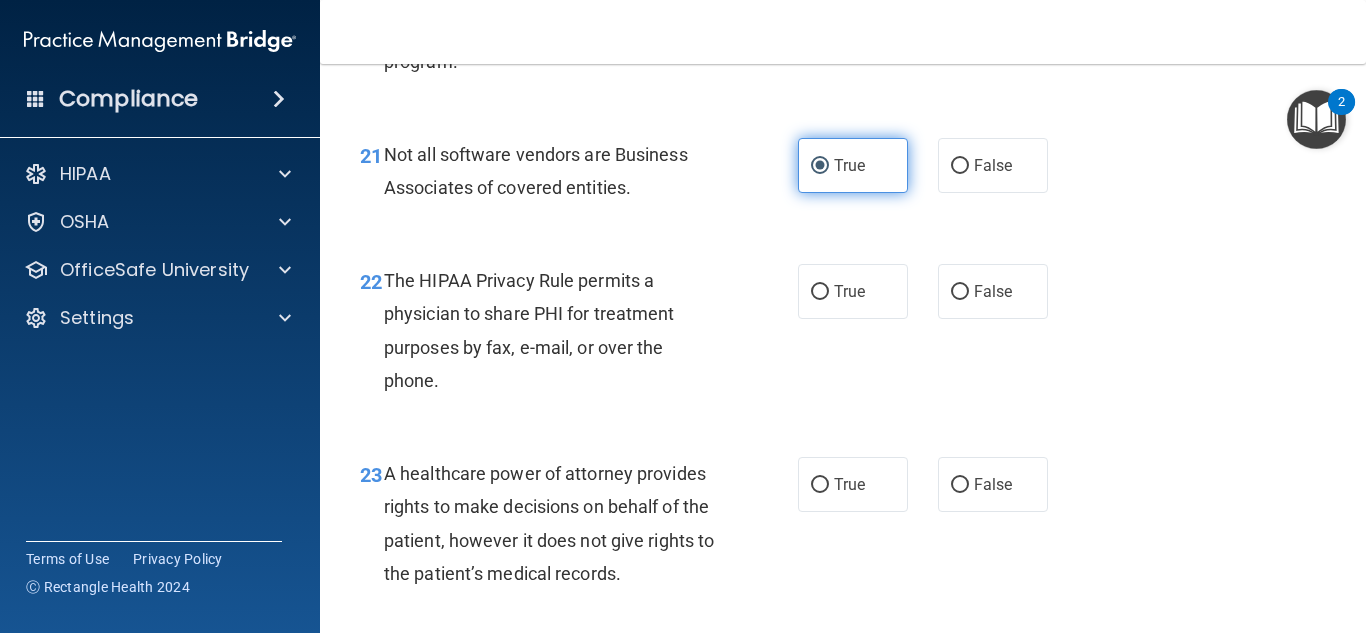 scroll, scrollTop: 4027, scrollLeft: 0, axis: vertical 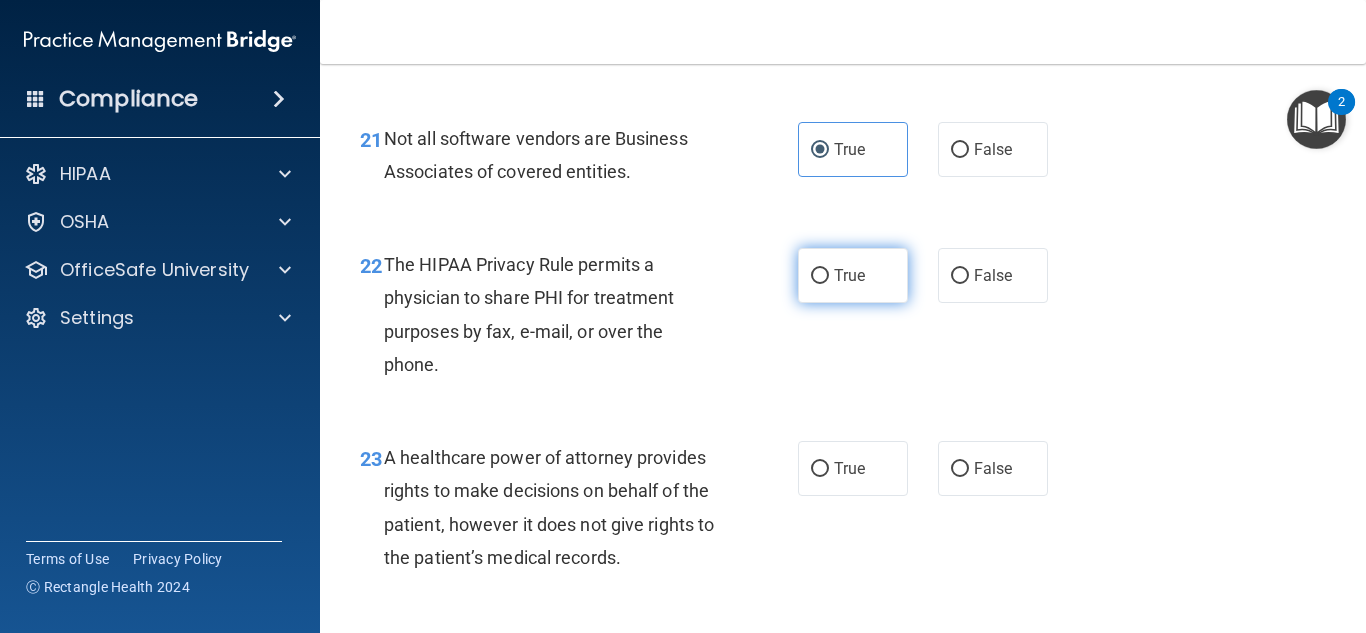 click on "True" at bounding box center [849, 275] 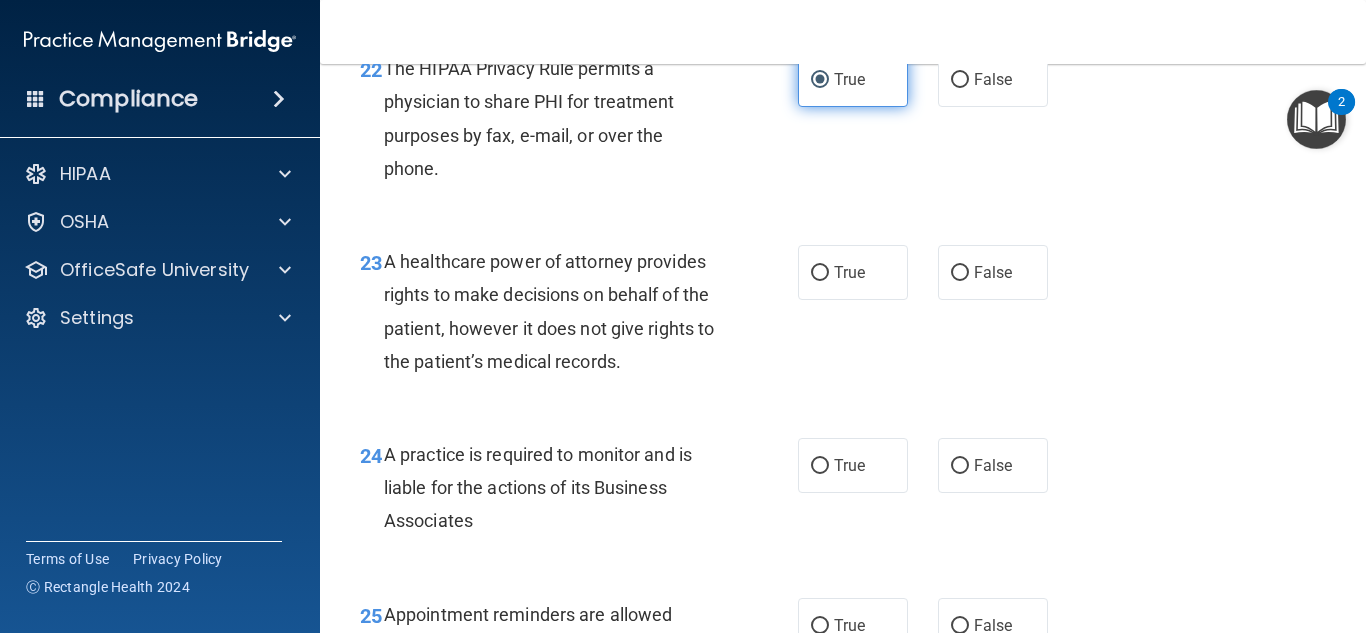 scroll, scrollTop: 4224, scrollLeft: 0, axis: vertical 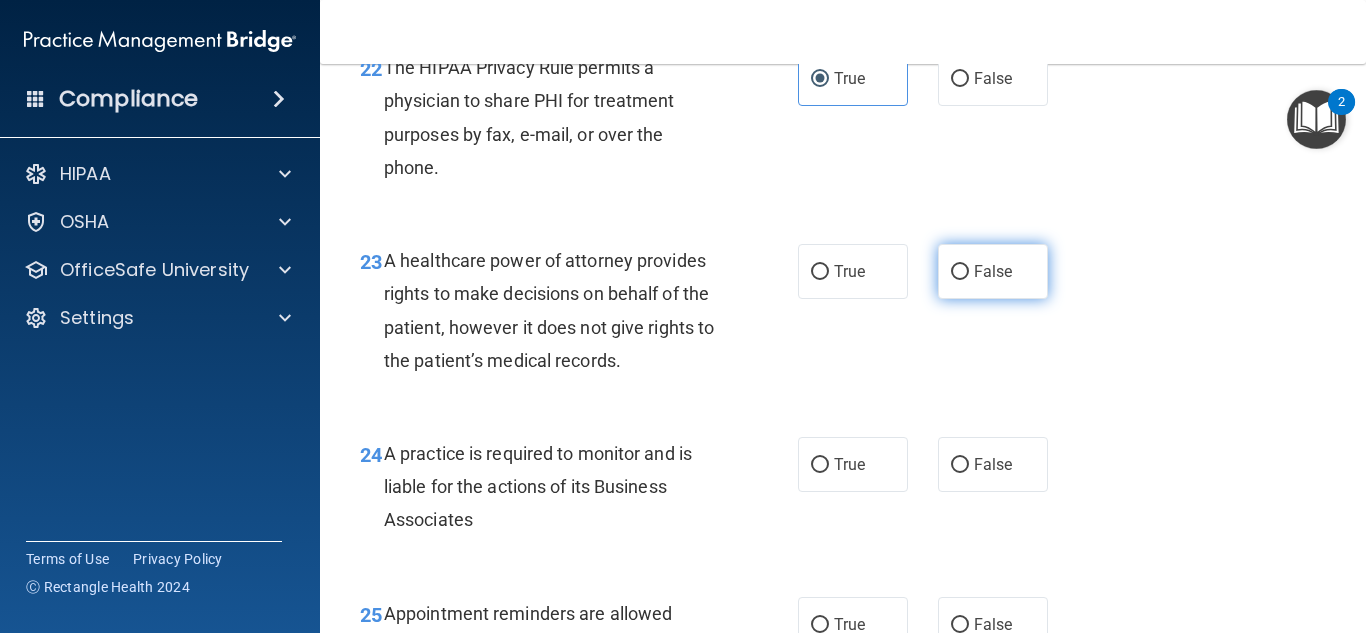 click on "False" at bounding box center [960, 272] 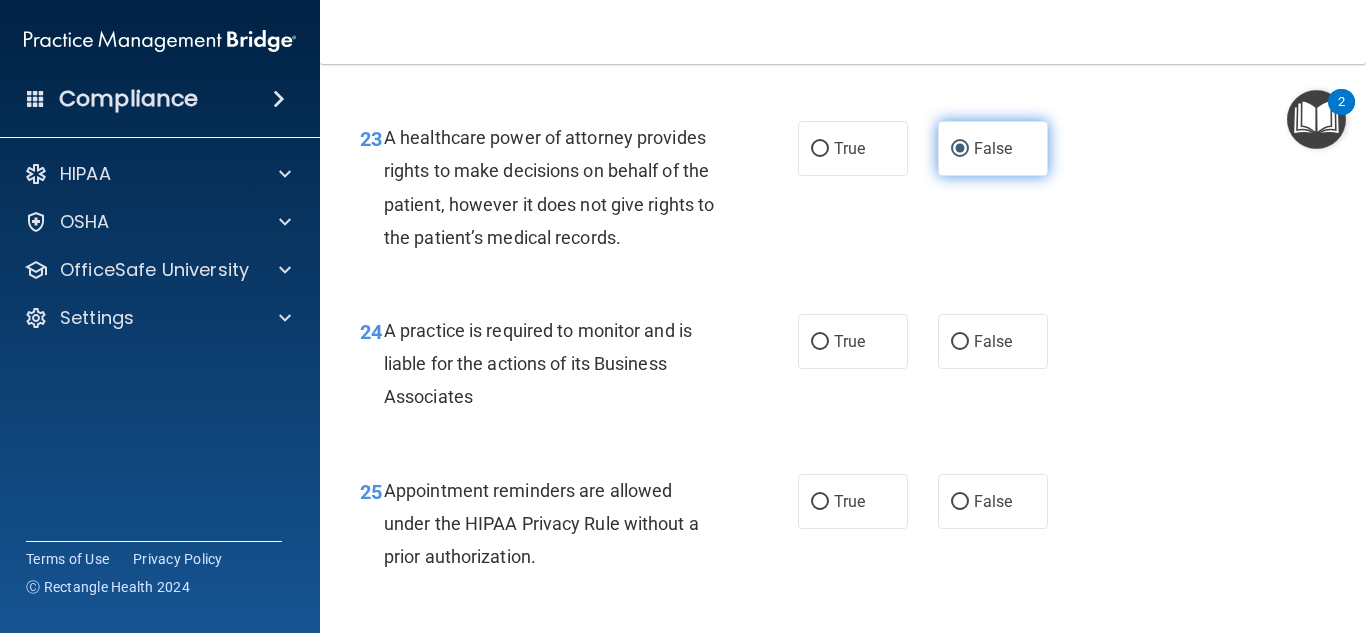 scroll, scrollTop: 4361, scrollLeft: 0, axis: vertical 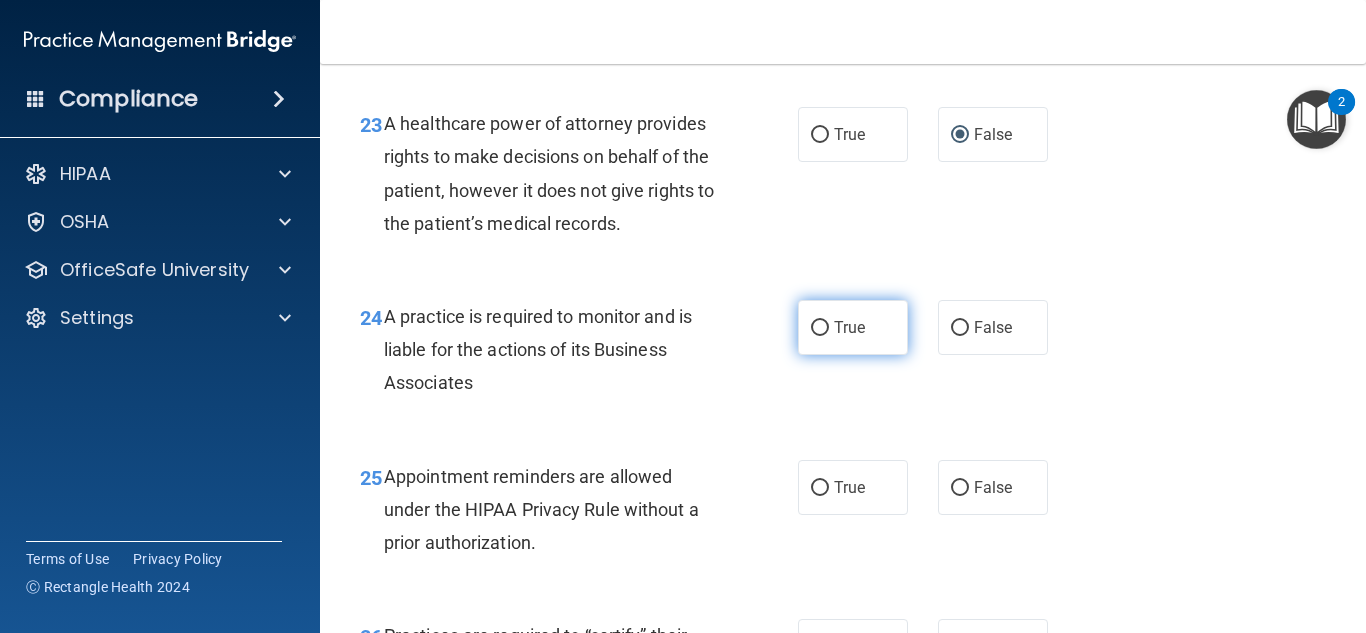 click on "True" at bounding box center (820, 328) 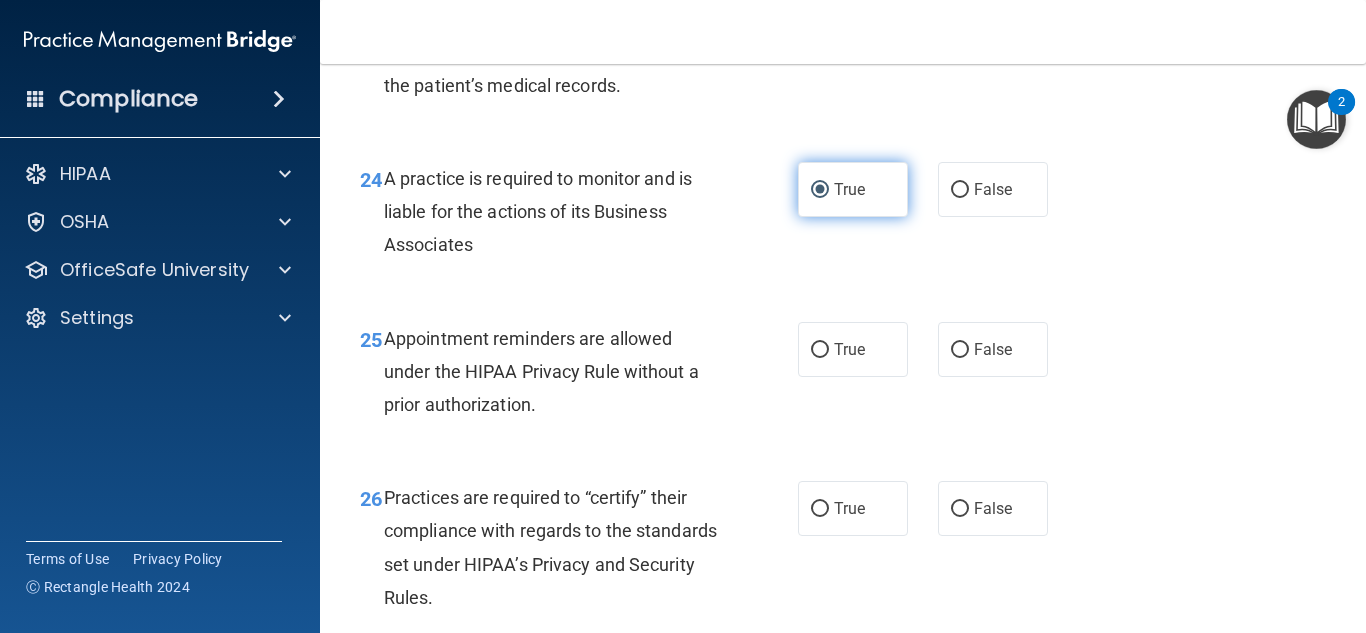 scroll, scrollTop: 4520, scrollLeft: 0, axis: vertical 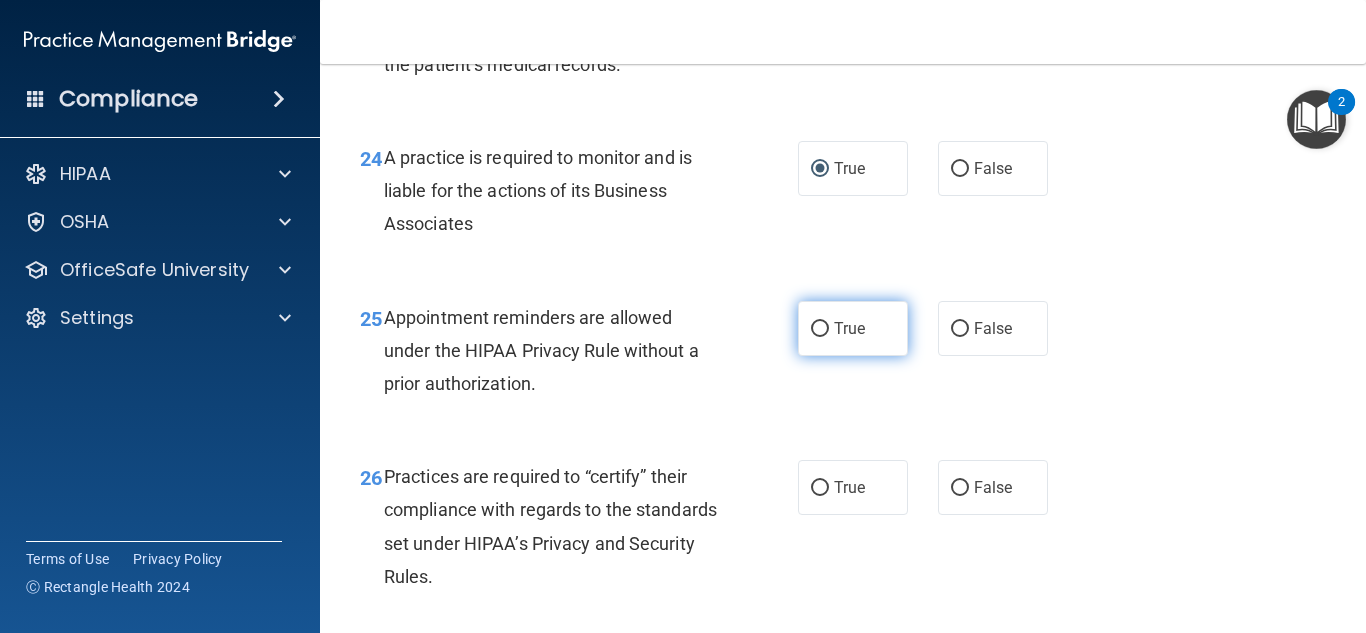 click on "True" at bounding box center [853, 328] 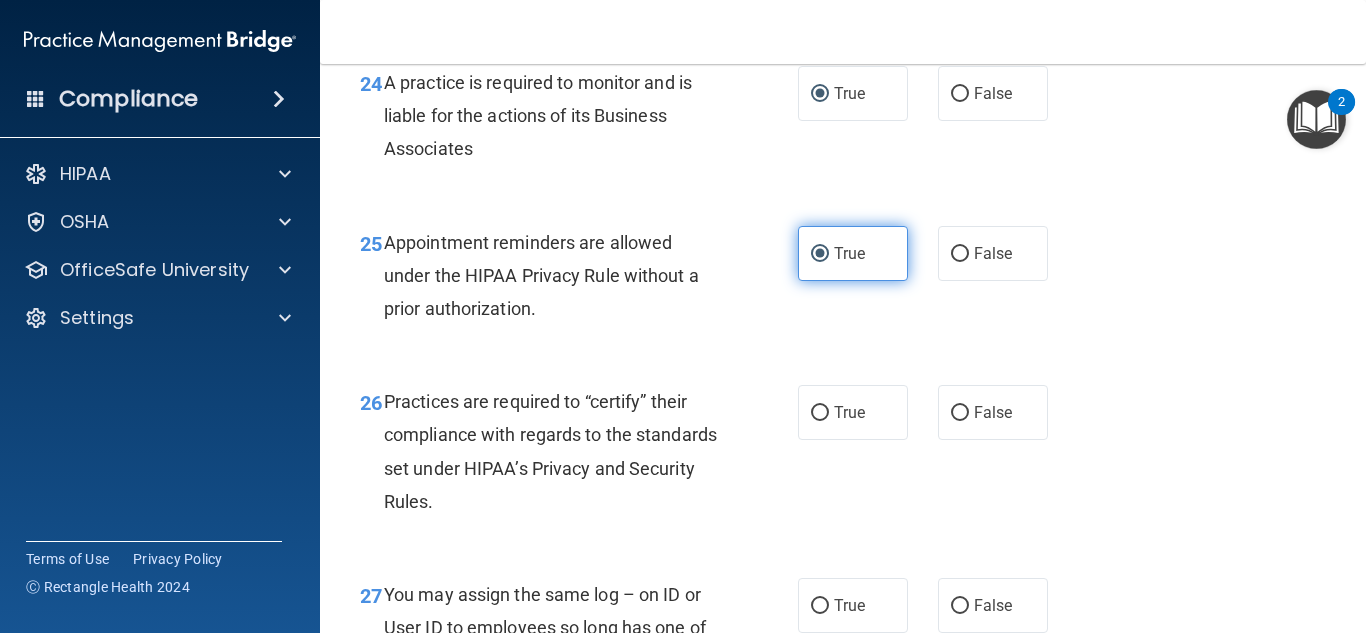 scroll, scrollTop: 4660, scrollLeft: 0, axis: vertical 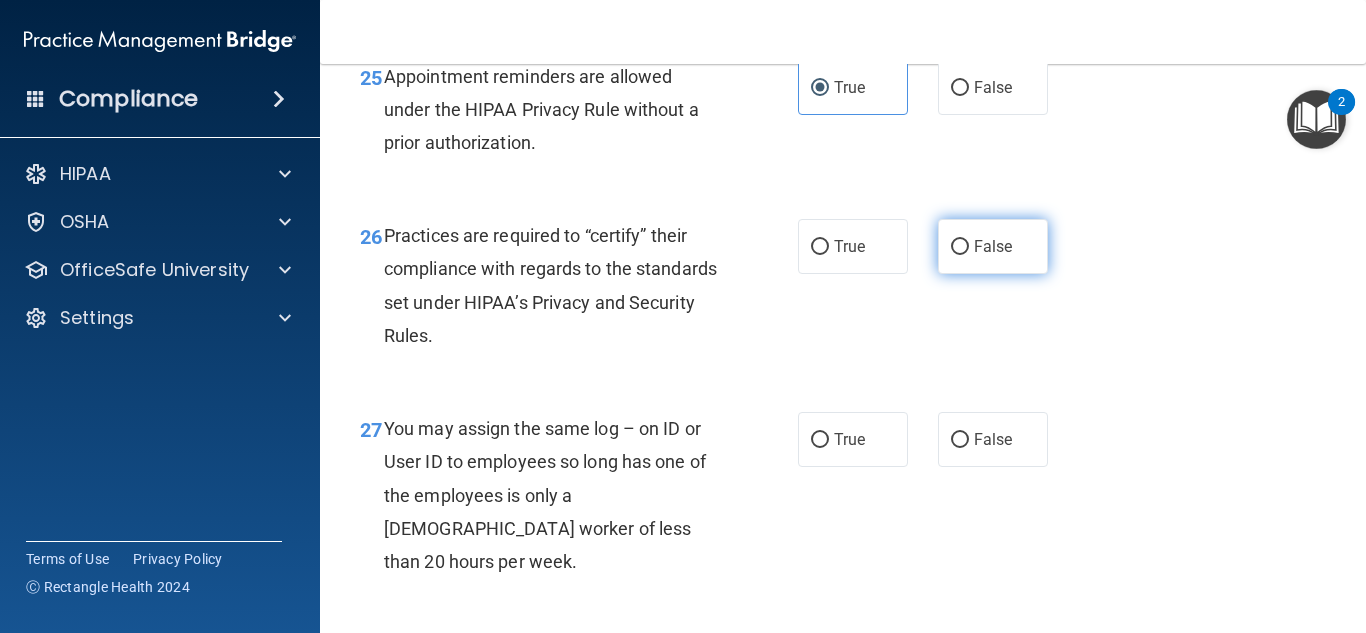 click on "False" at bounding box center [960, 247] 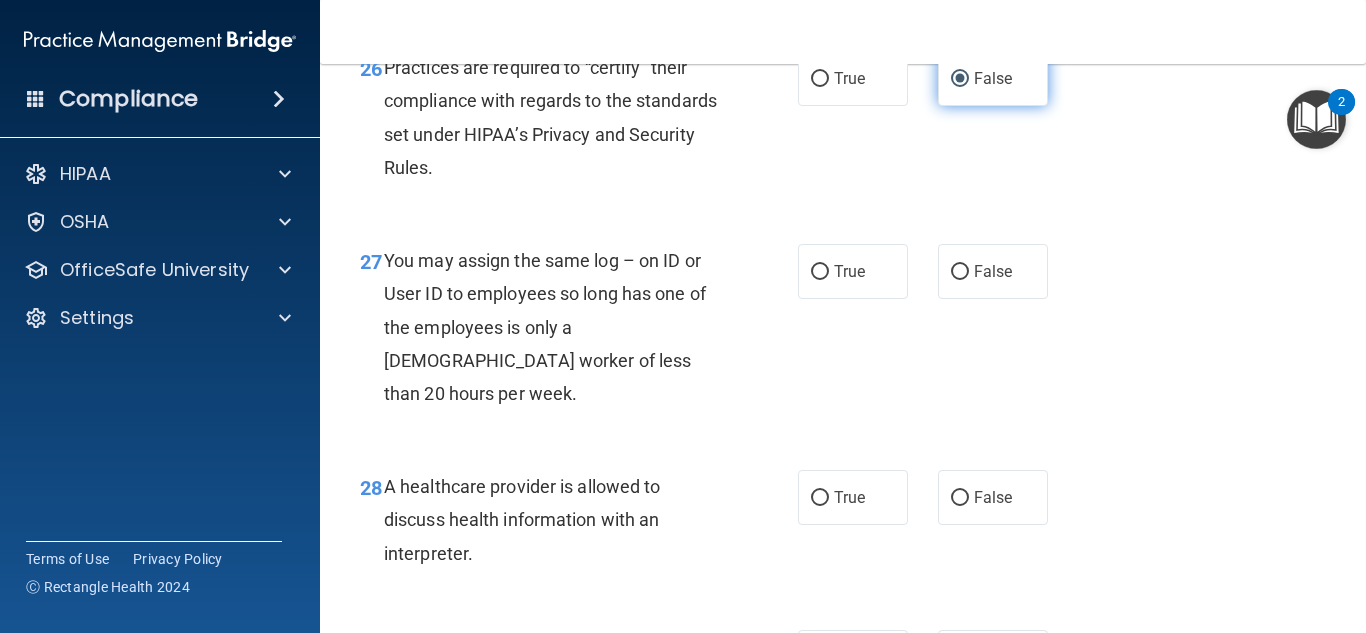 scroll, scrollTop: 4958, scrollLeft: 0, axis: vertical 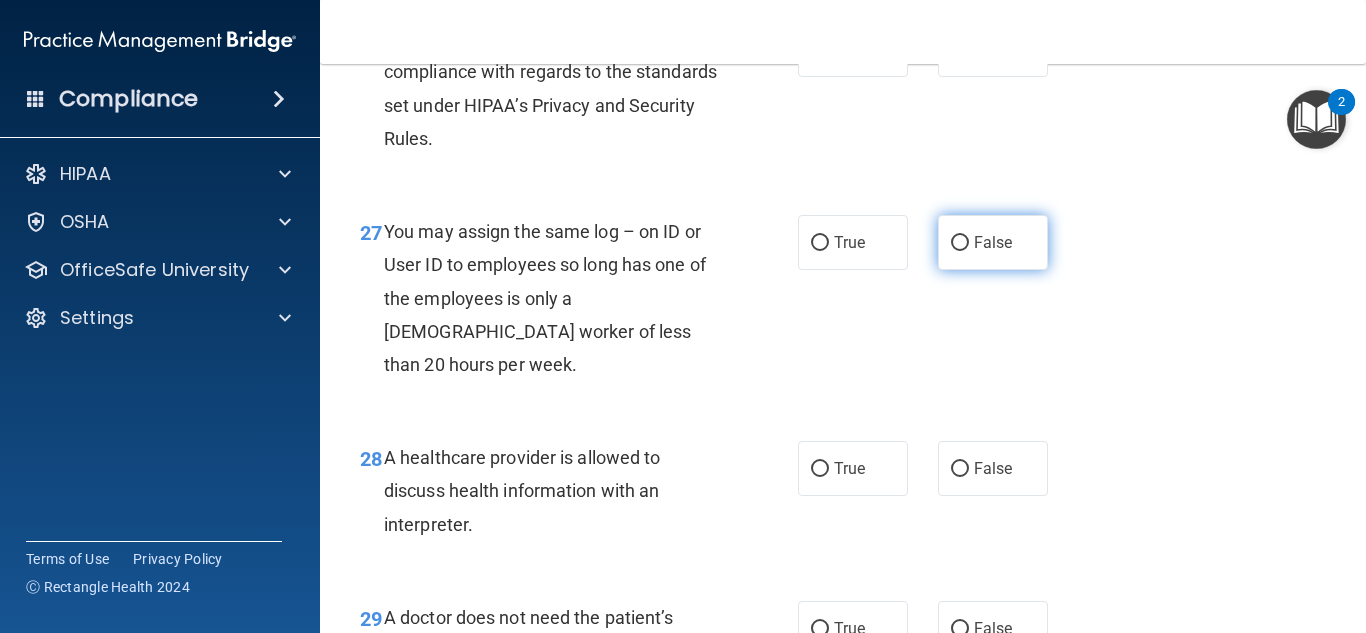 click on "False" at bounding box center (993, 242) 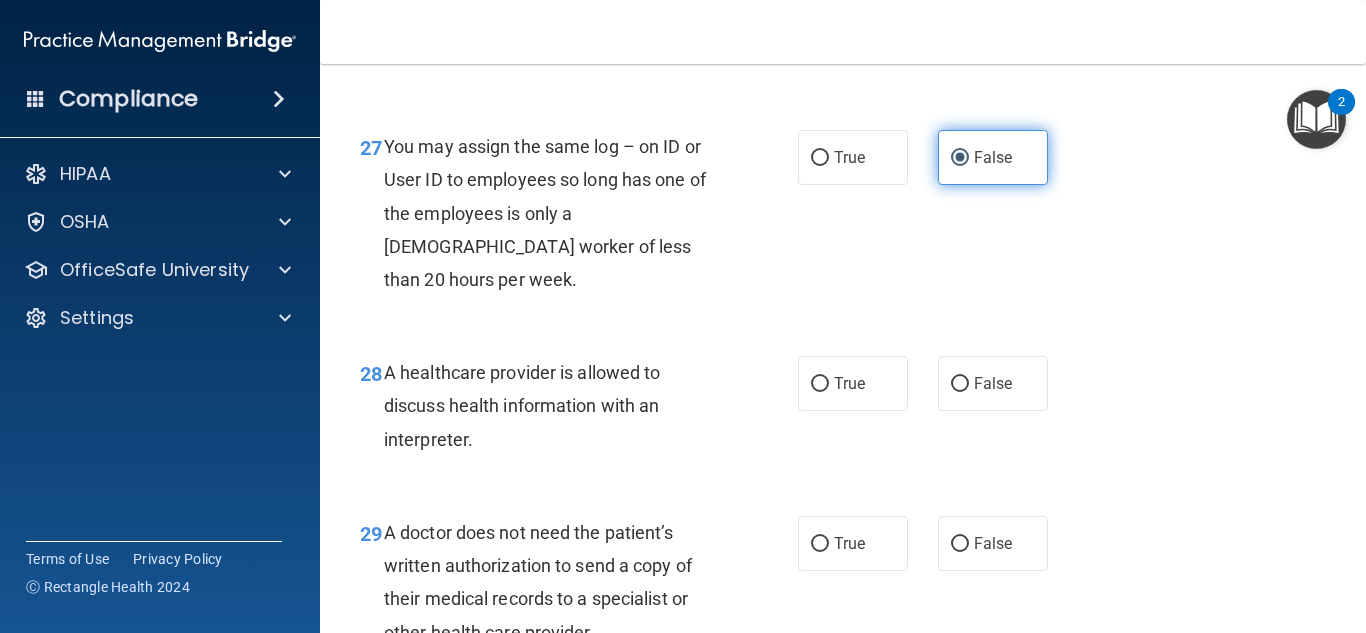 scroll, scrollTop: 5126, scrollLeft: 0, axis: vertical 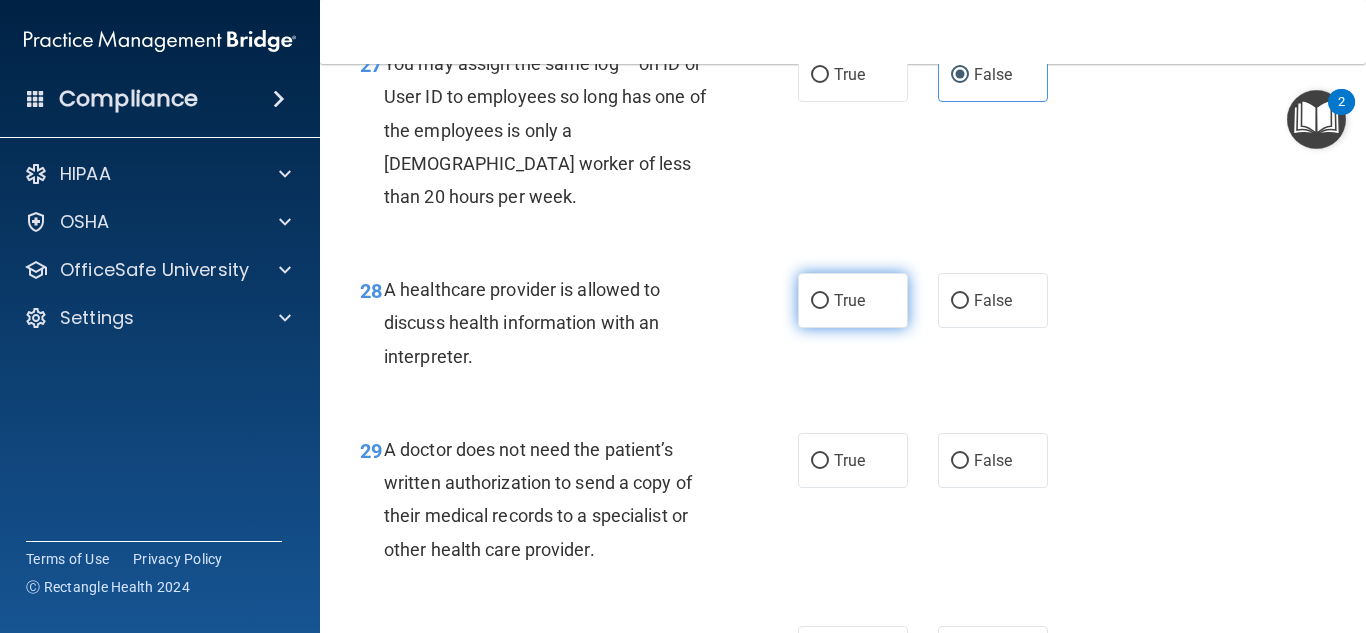 click on "True" at bounding box center [853, 300] 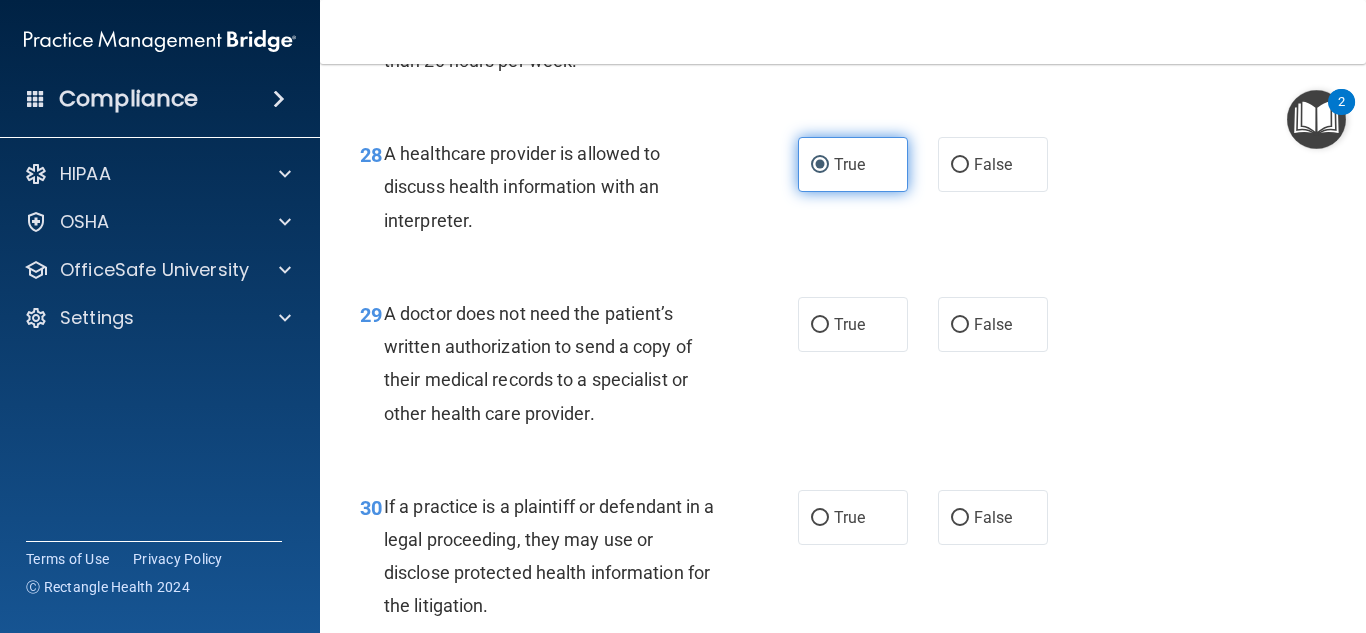 scroll, scrollTop: 5281, scrollLeft: 0, axis: vertical 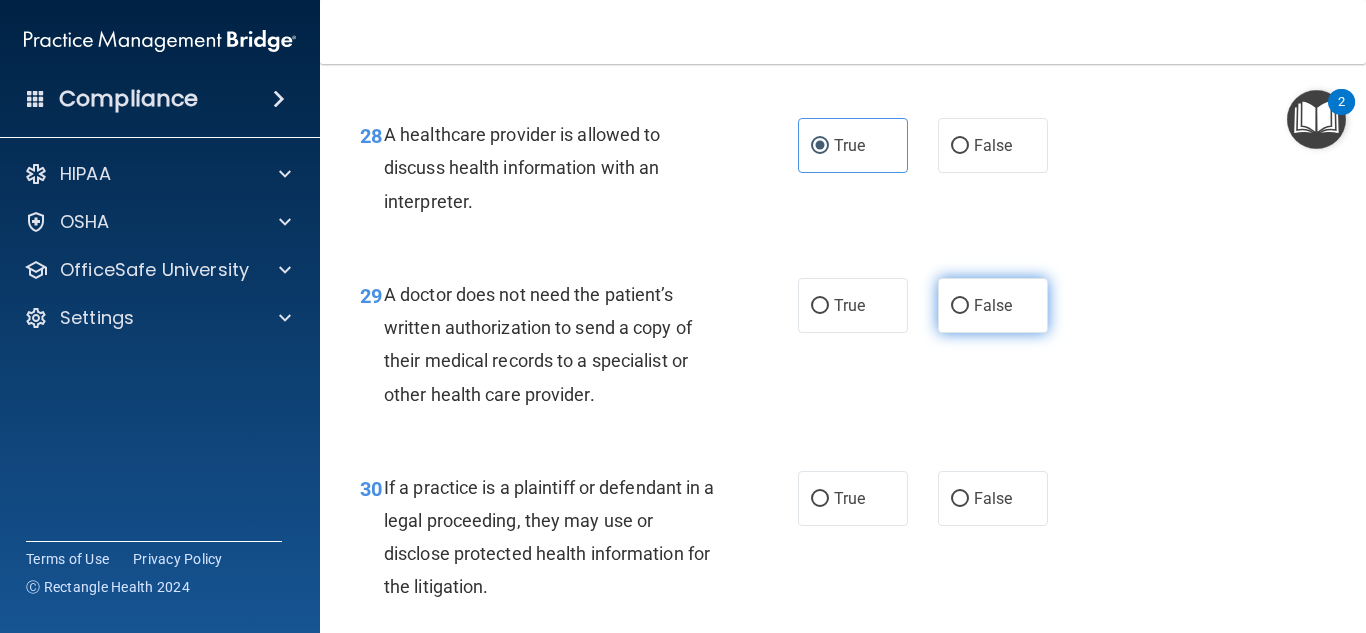 click on "False" at bounding box center [993, 305] 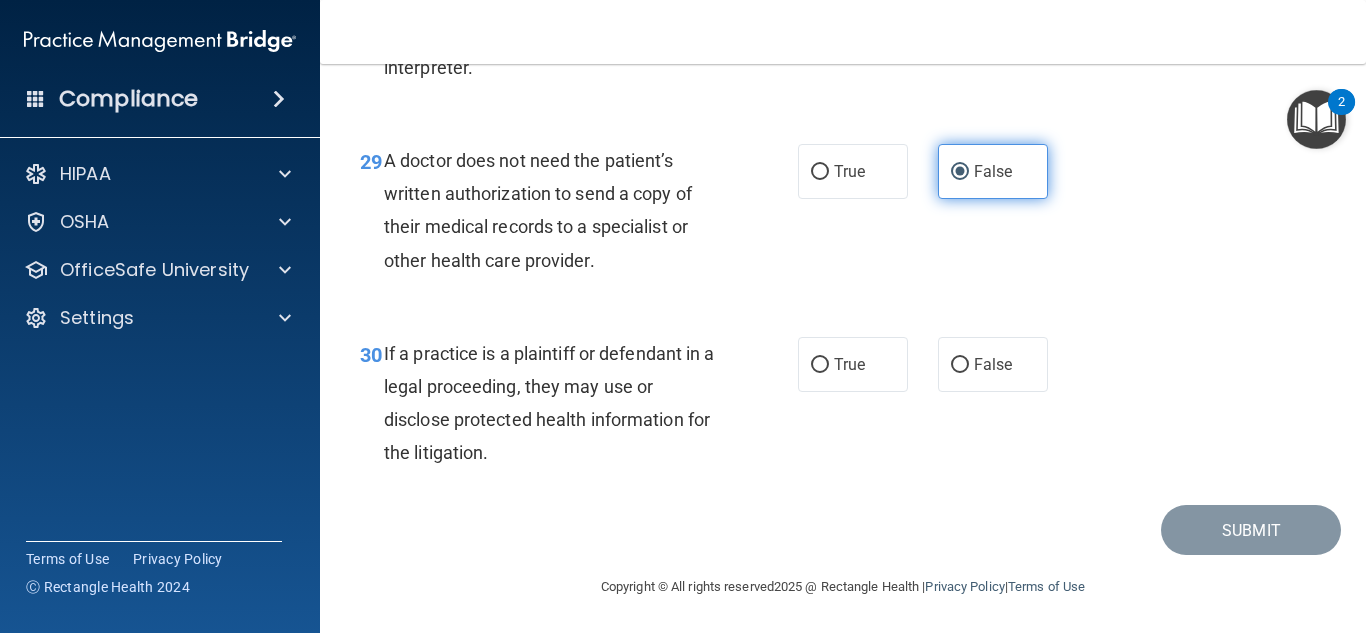 scroll, scrollTop: 5433, scrollLeft: 0, axis: vertical 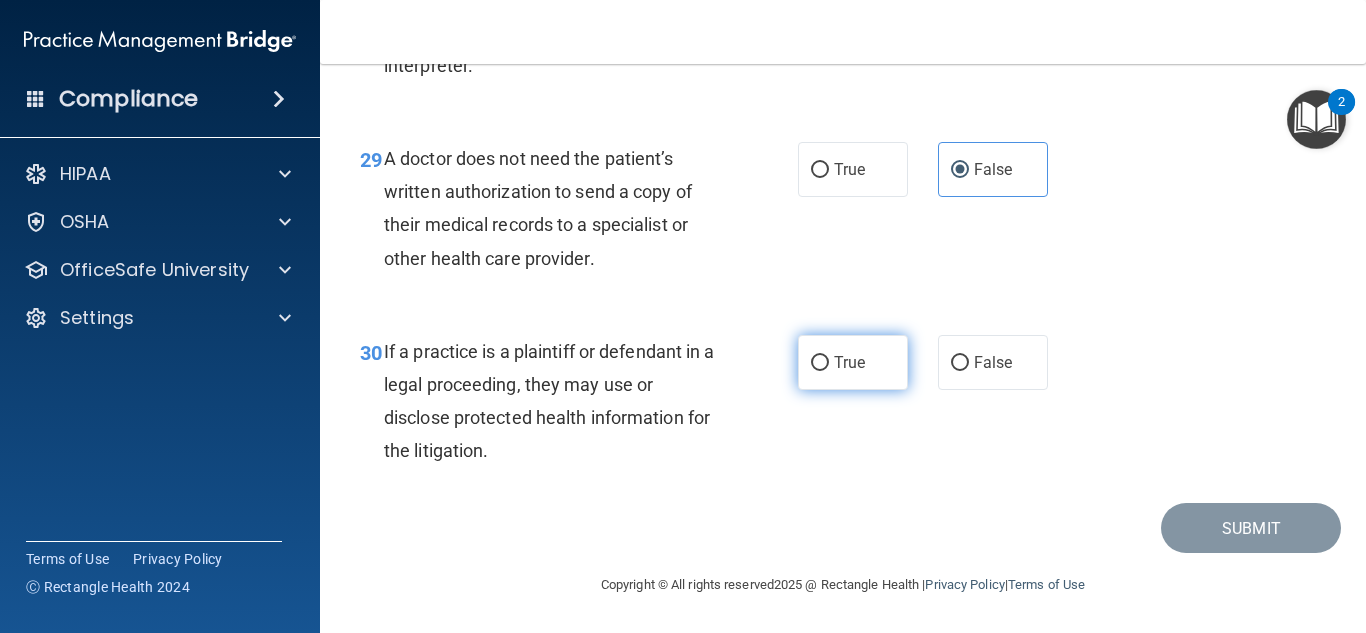 click on "True" at bounding box center (853, 362) 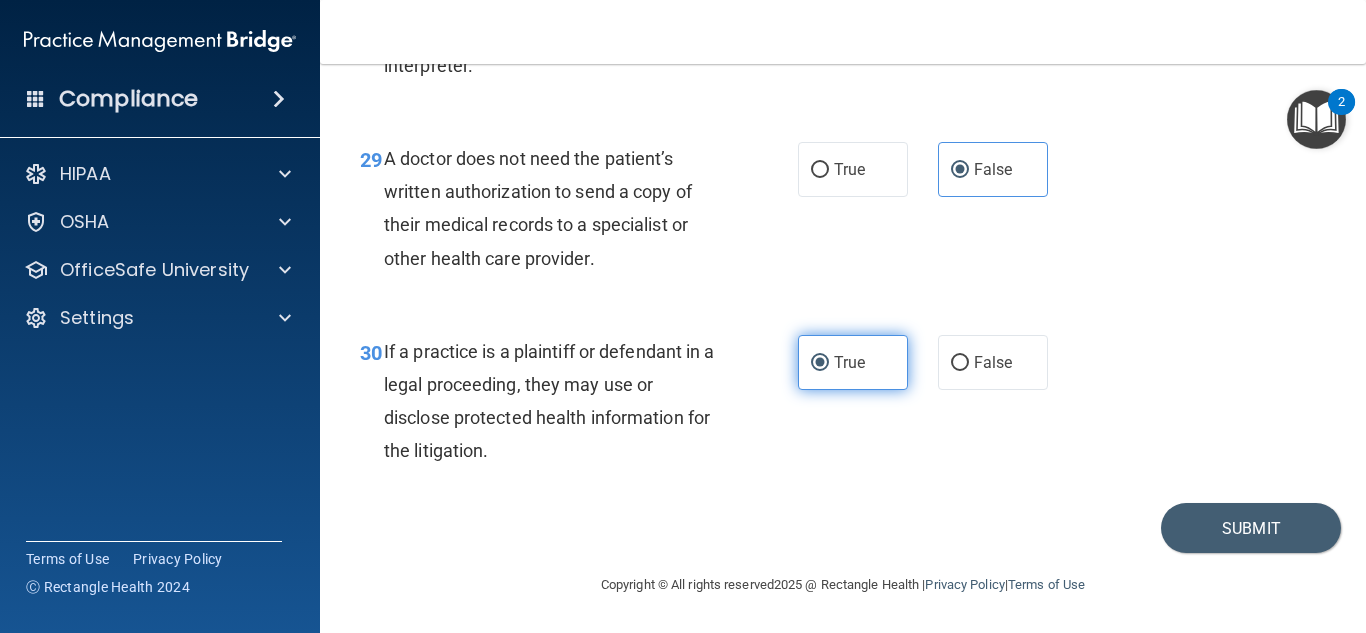 scroll, scrollTop: 5450, scrollLeft: 0, axis: vertical 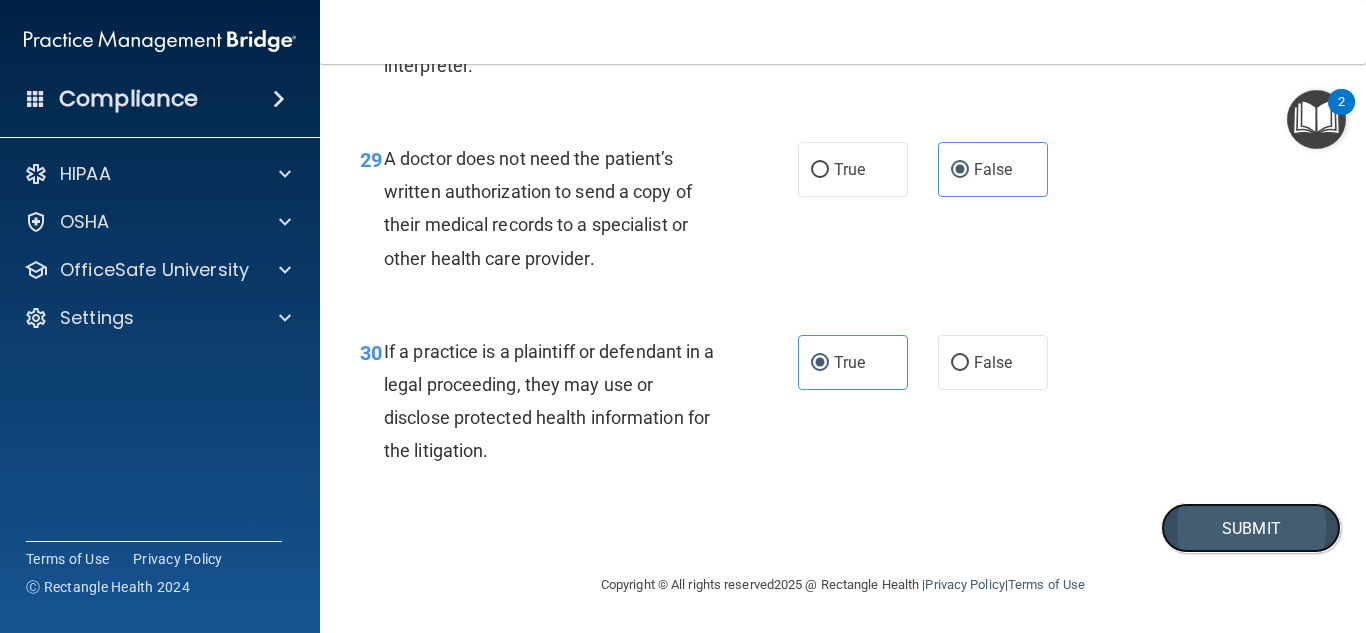 click on "Submit" at bounding box center [1251, 528] 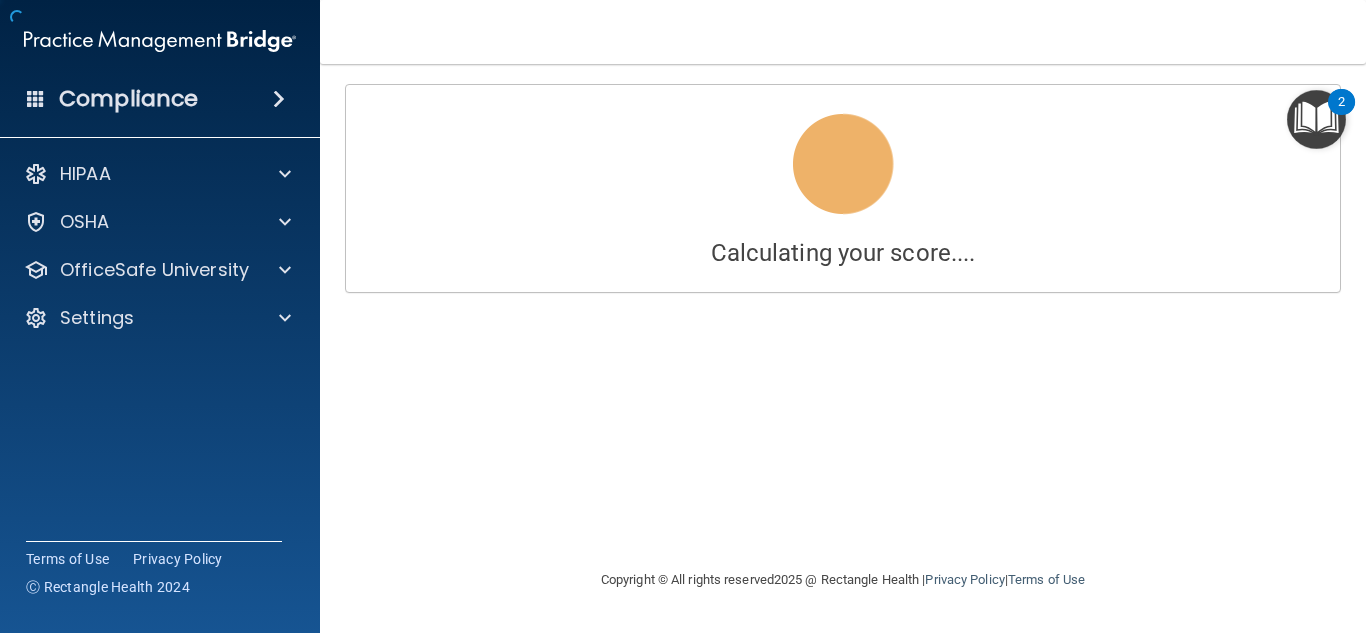 scroll, scrollTop: 0, scrollLeft: 0, axis: both 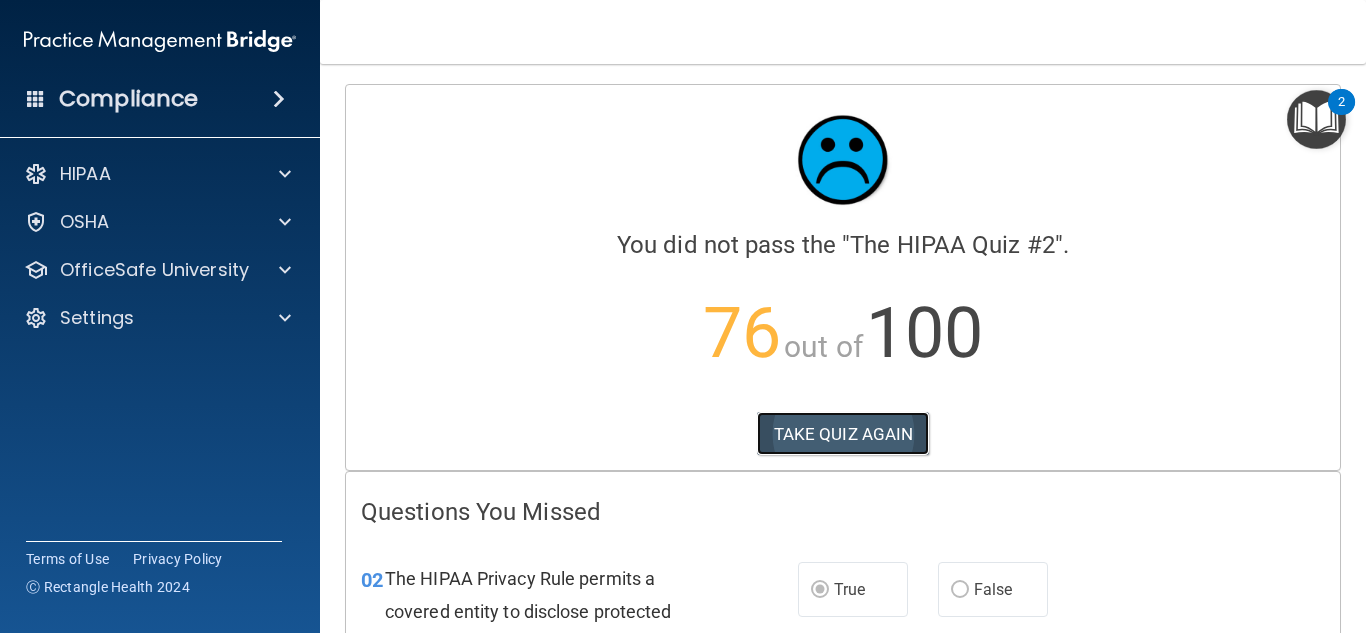 click on "TAKE QUIZ AGAIN" at bounding box center (843, 434) 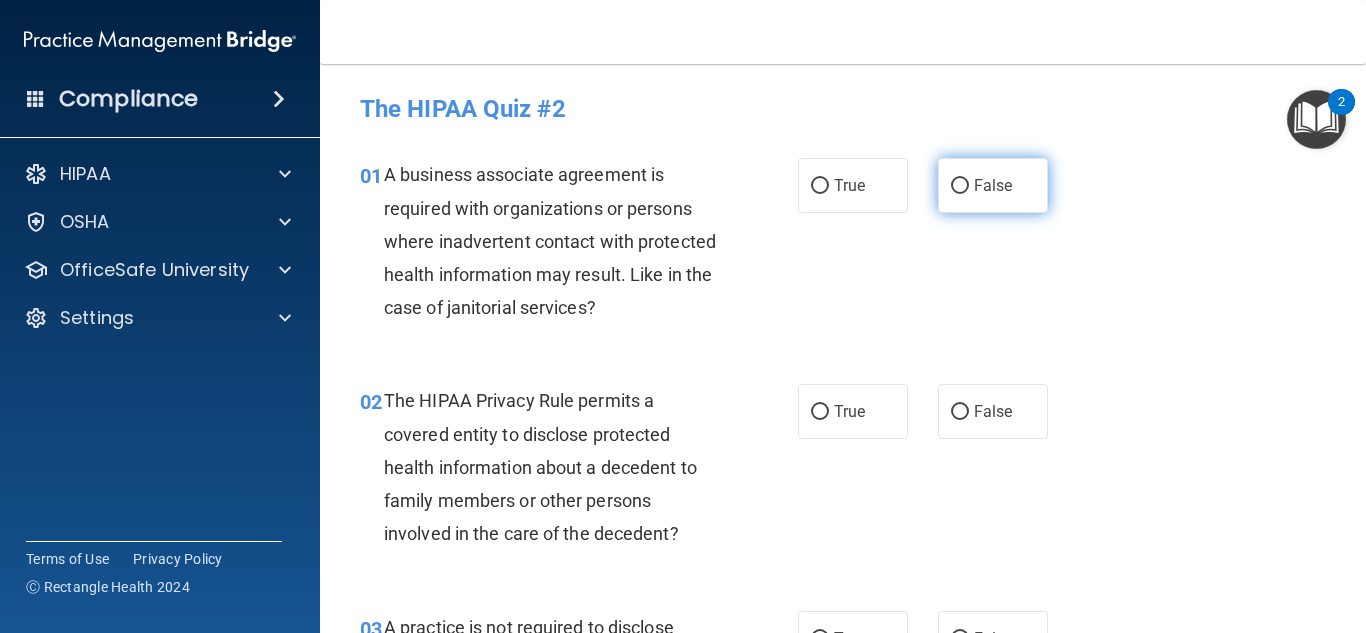 click on "False" at bounding box center (993, 185) 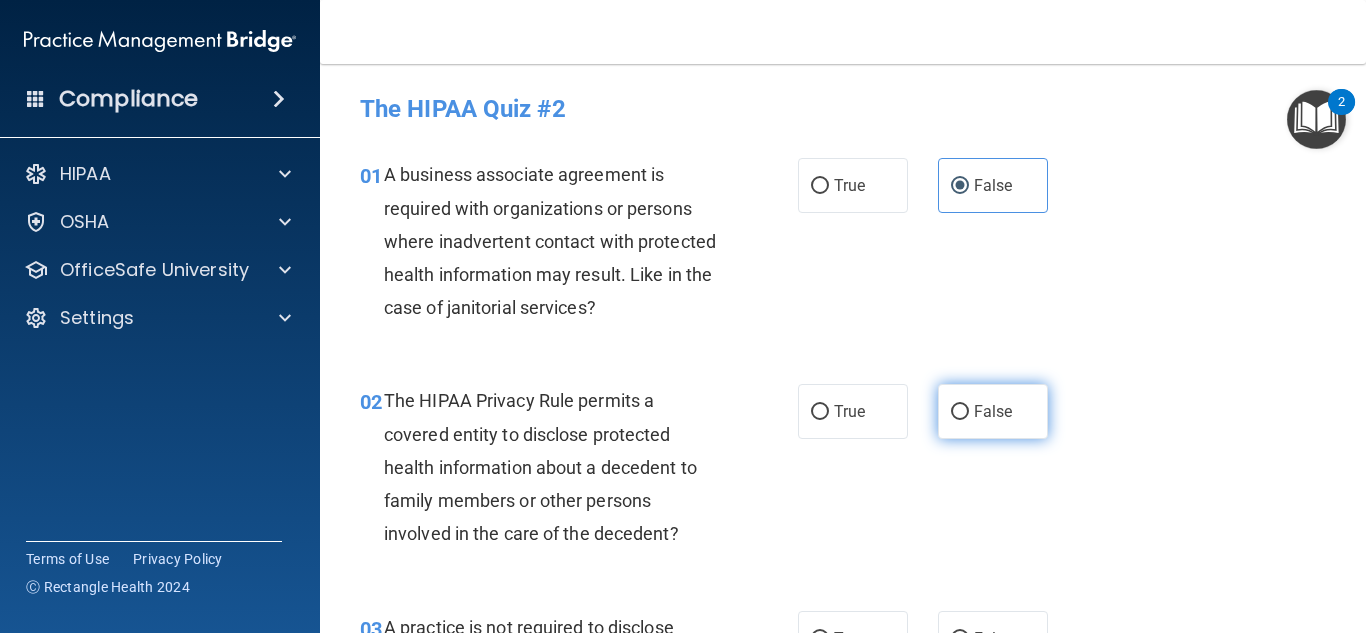 click on "False" at bounding box center [993, 411] 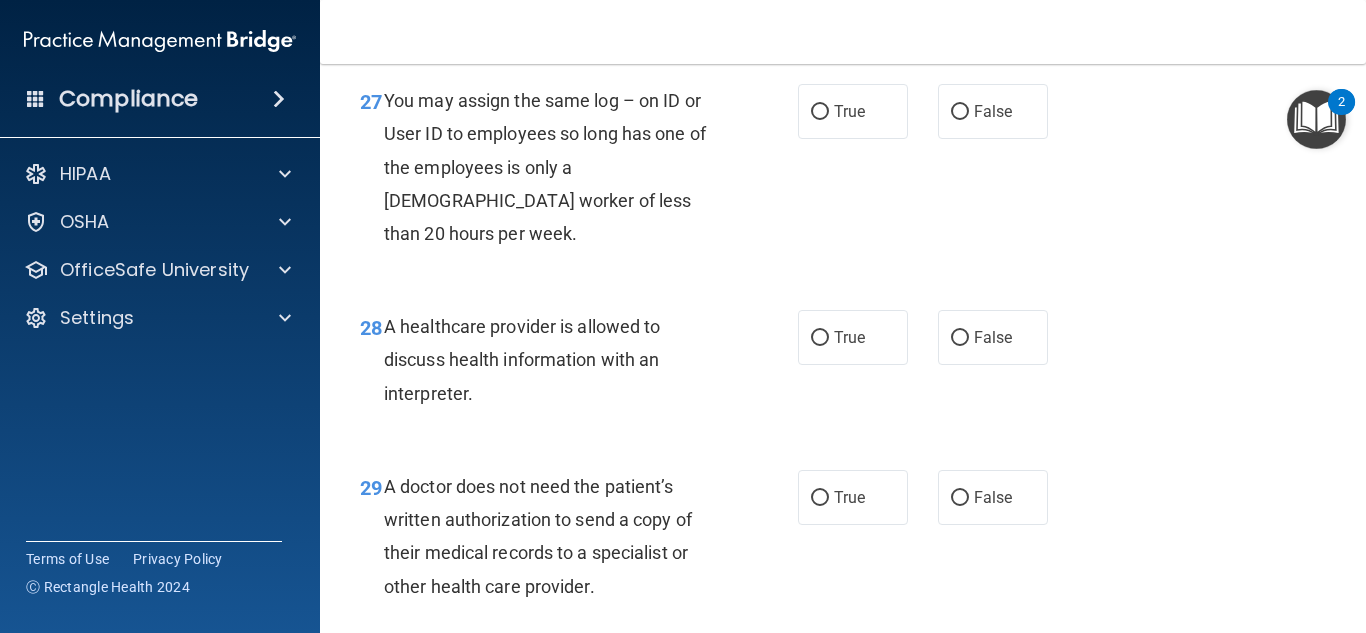 scroll, scrollTop: 5450, scrollLeft: 0, axis: vertical 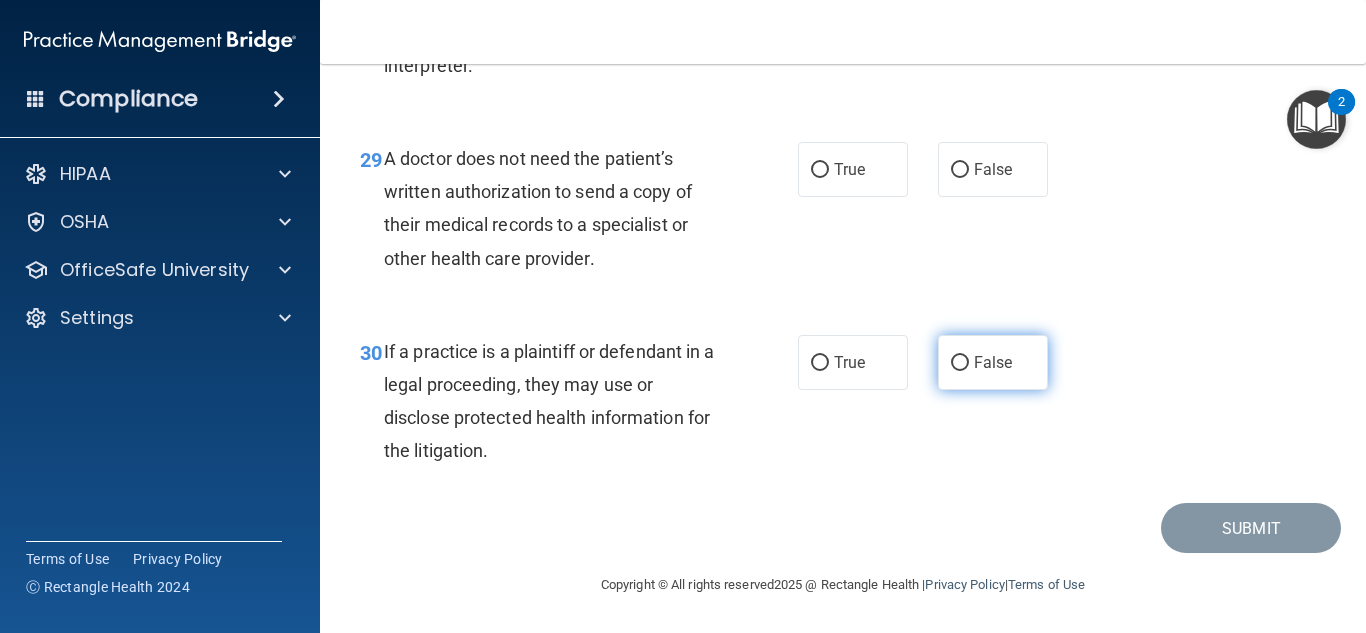 click on "False" at bounding box center (993, 362) 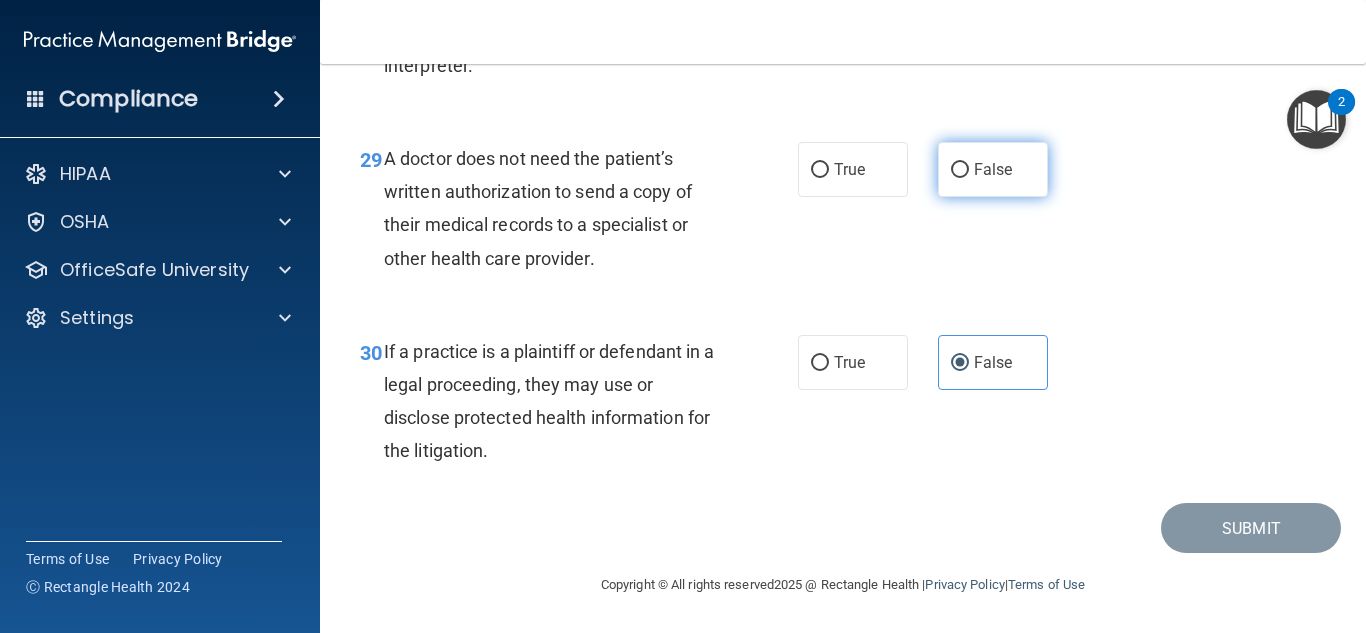 click on "False" at bounding box center [993, 169] 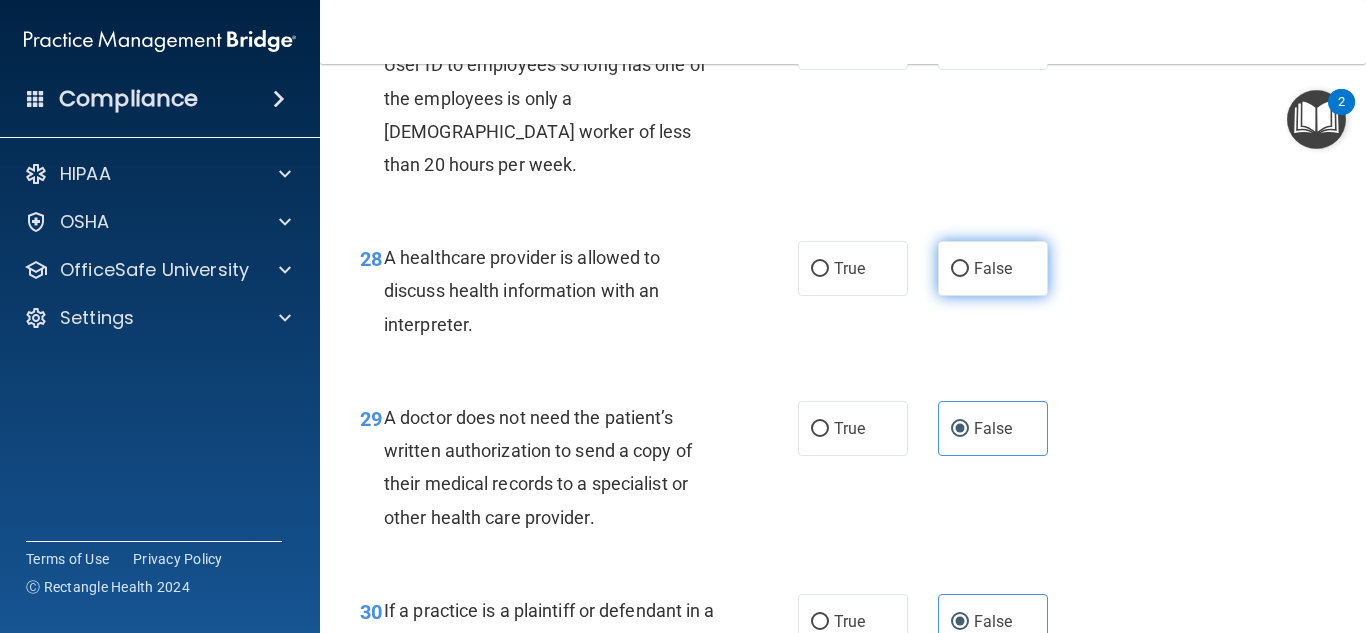 click on "False" at bounding box center [993, 268] 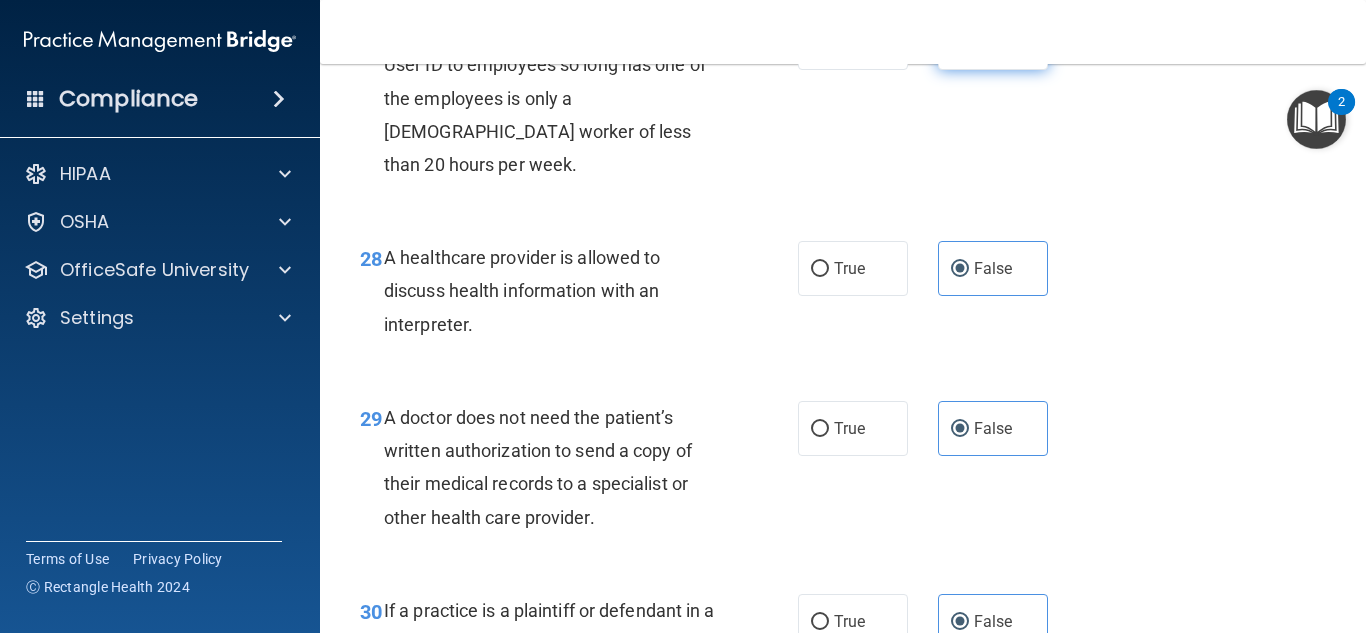 click on "False" at bounding box center (993, 42) 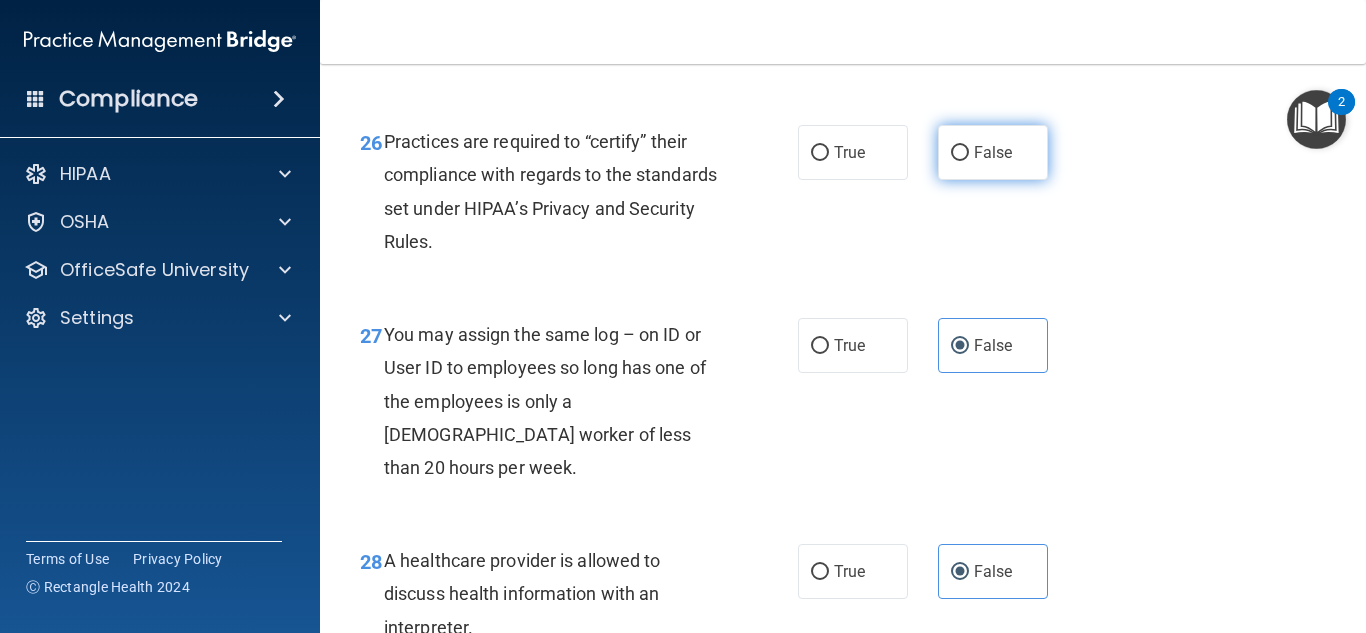 click on "False" at bounding box center [993, 152] 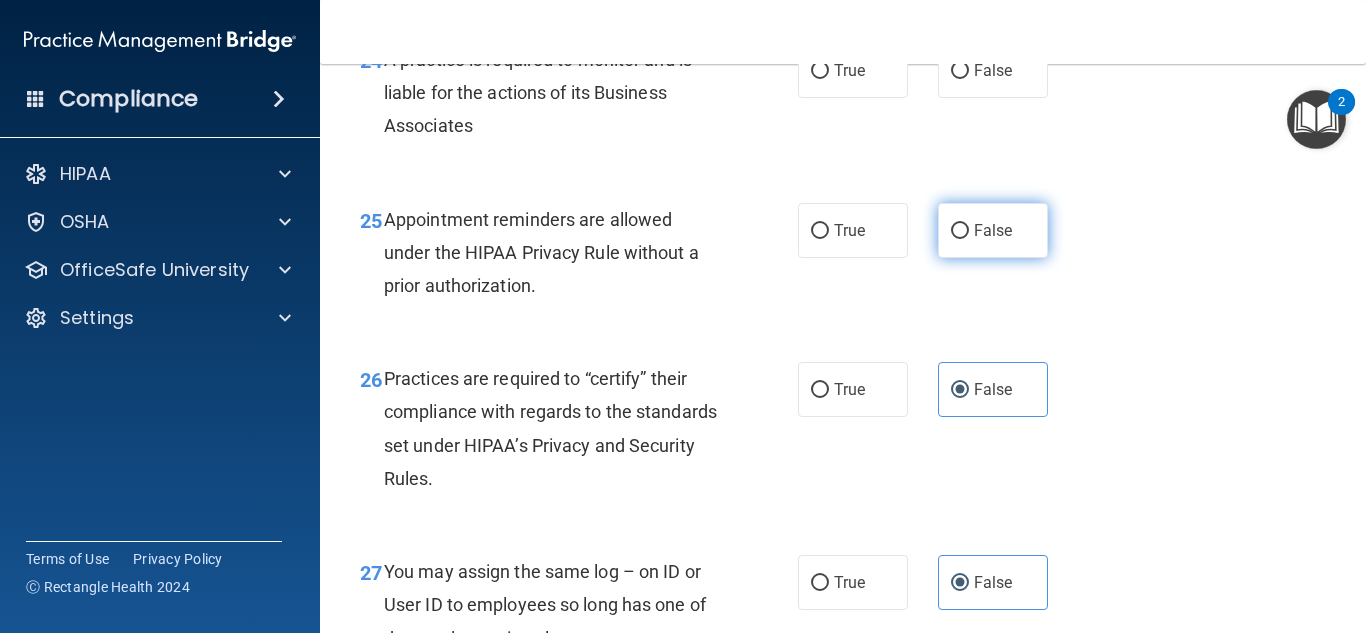 click on "False" at bounding box center [993, 230] 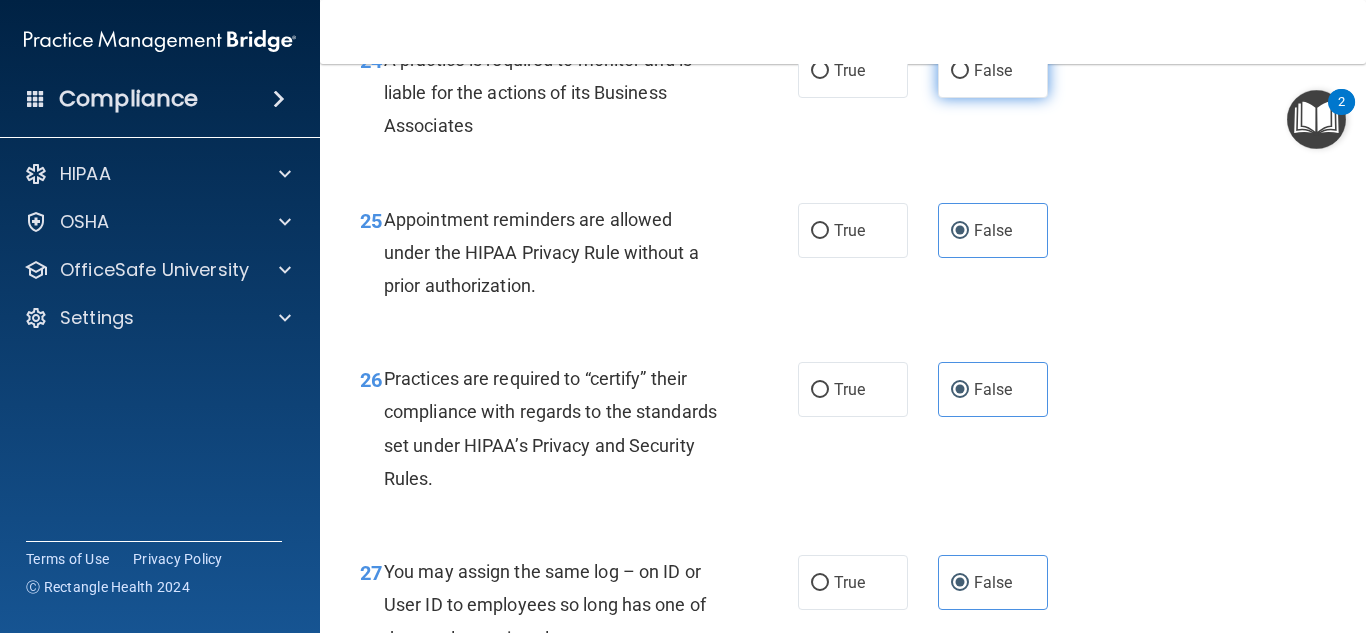 click on "False" at bounding box center (993, 70) 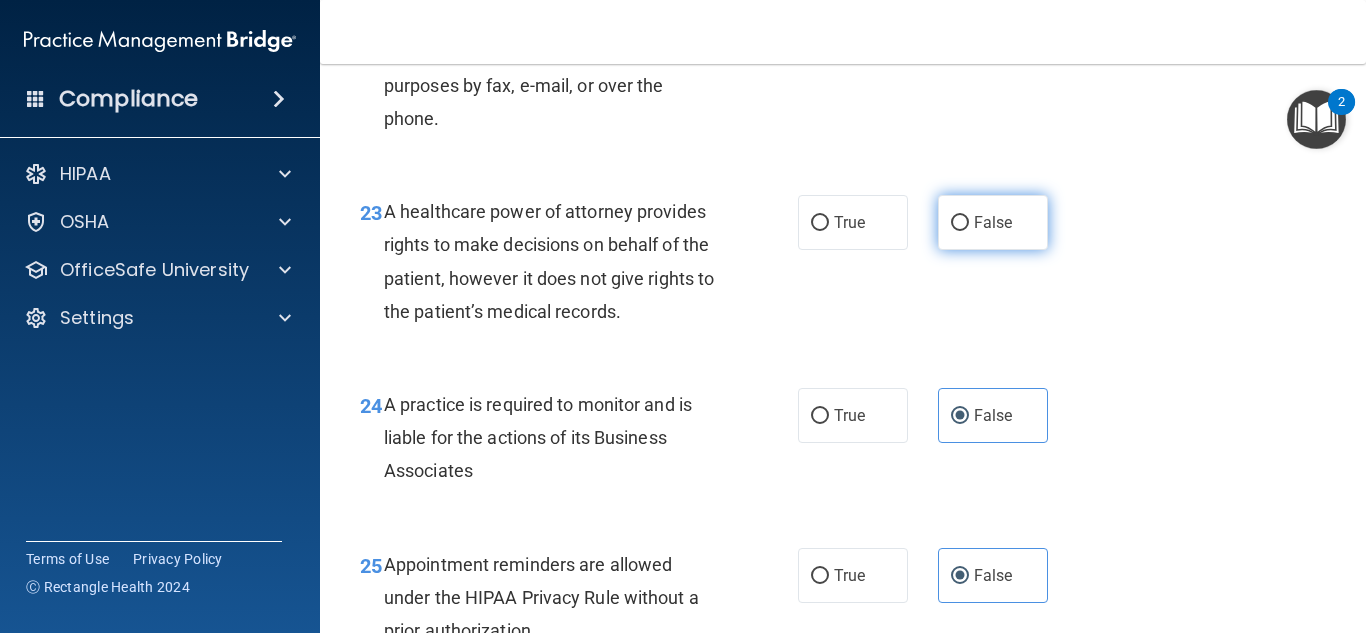 click on "False" at bounding box center (993, 222) 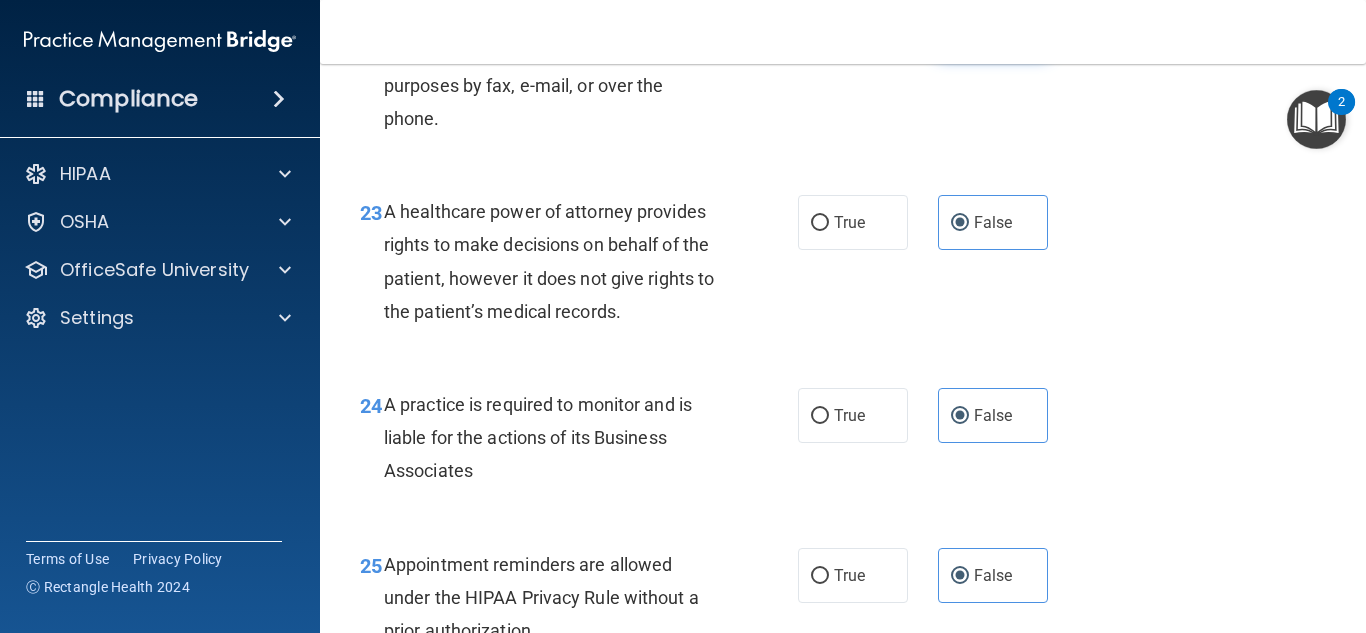 click on "False" at bounding box center [993, 29] 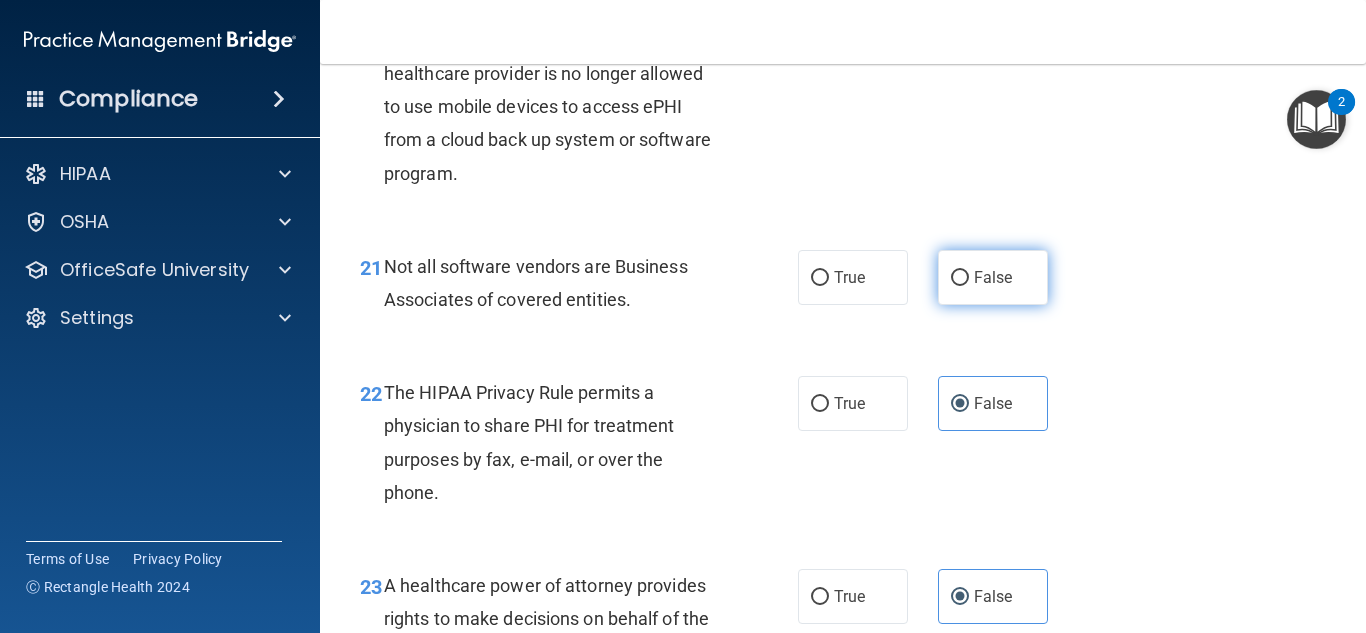 click on "False" at bounding box center (993, 277) 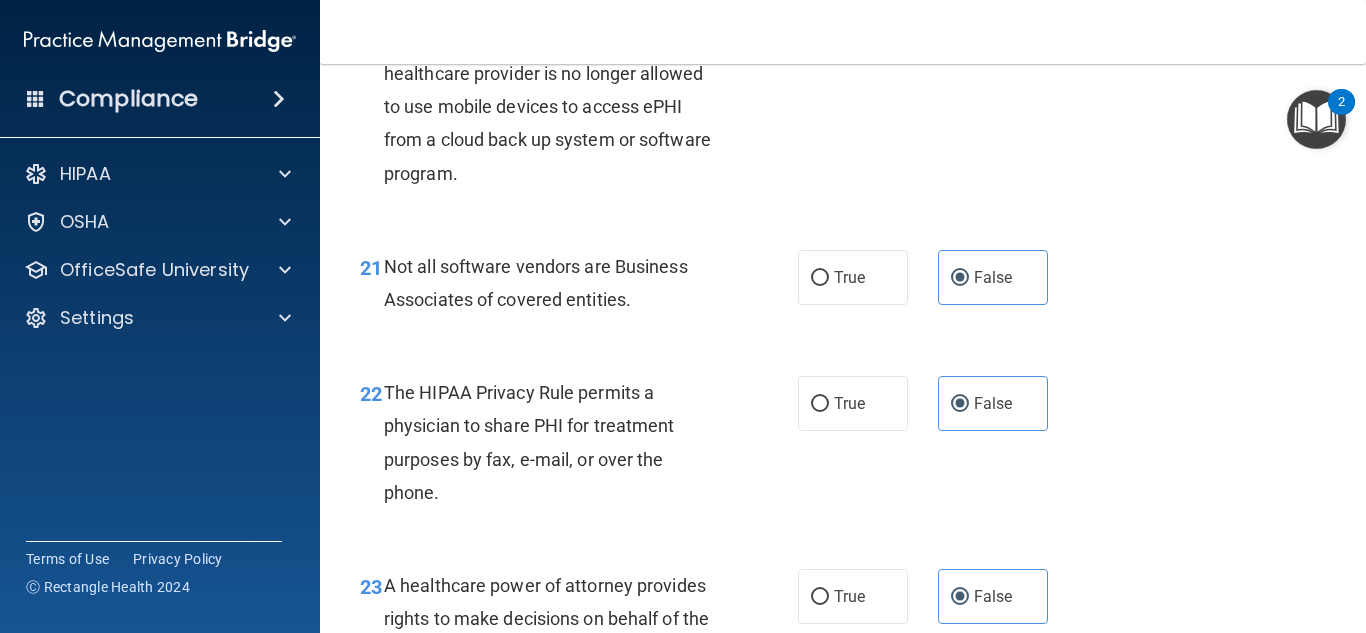 click on "False" at bounding box center [993, 17] 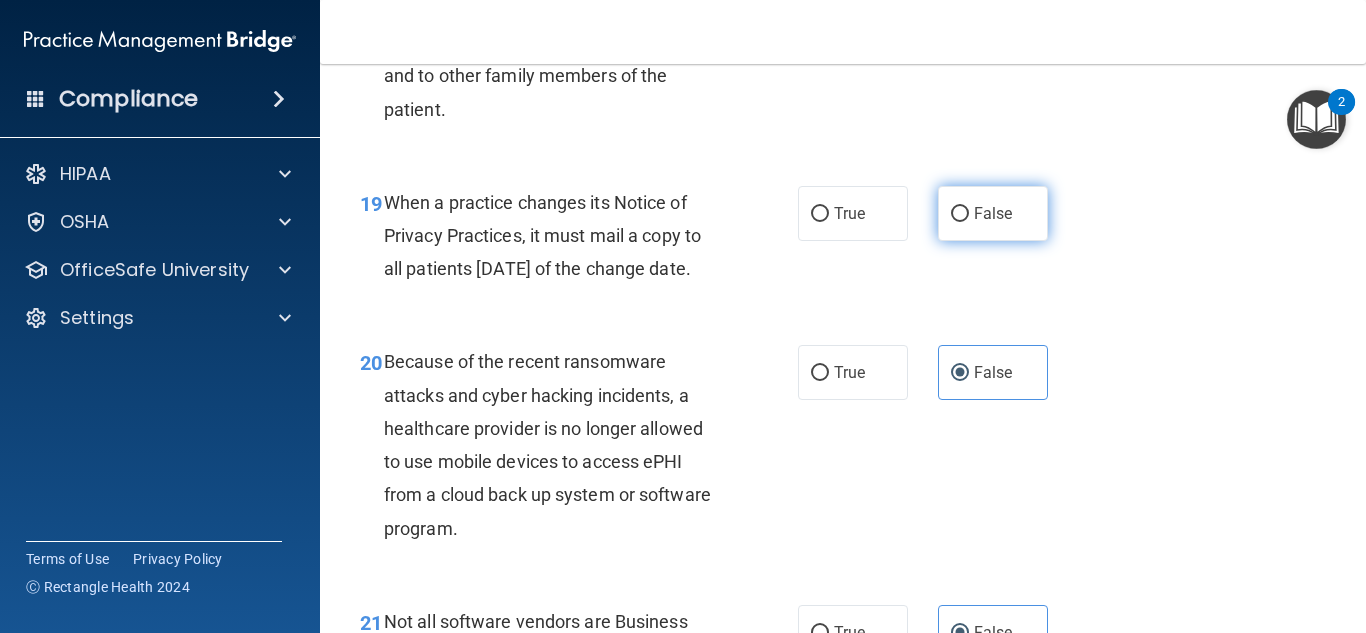 click on "False" at bounding box center (993, 213) 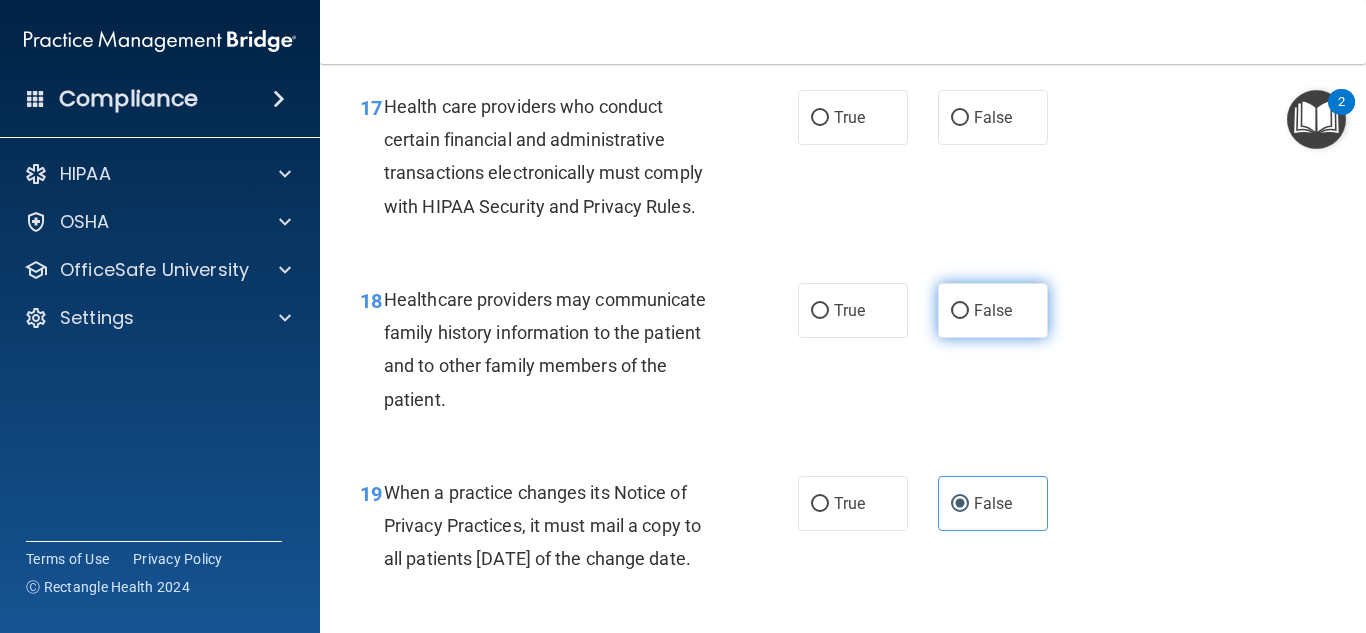 click on "False" at bounding box center [993, 310] 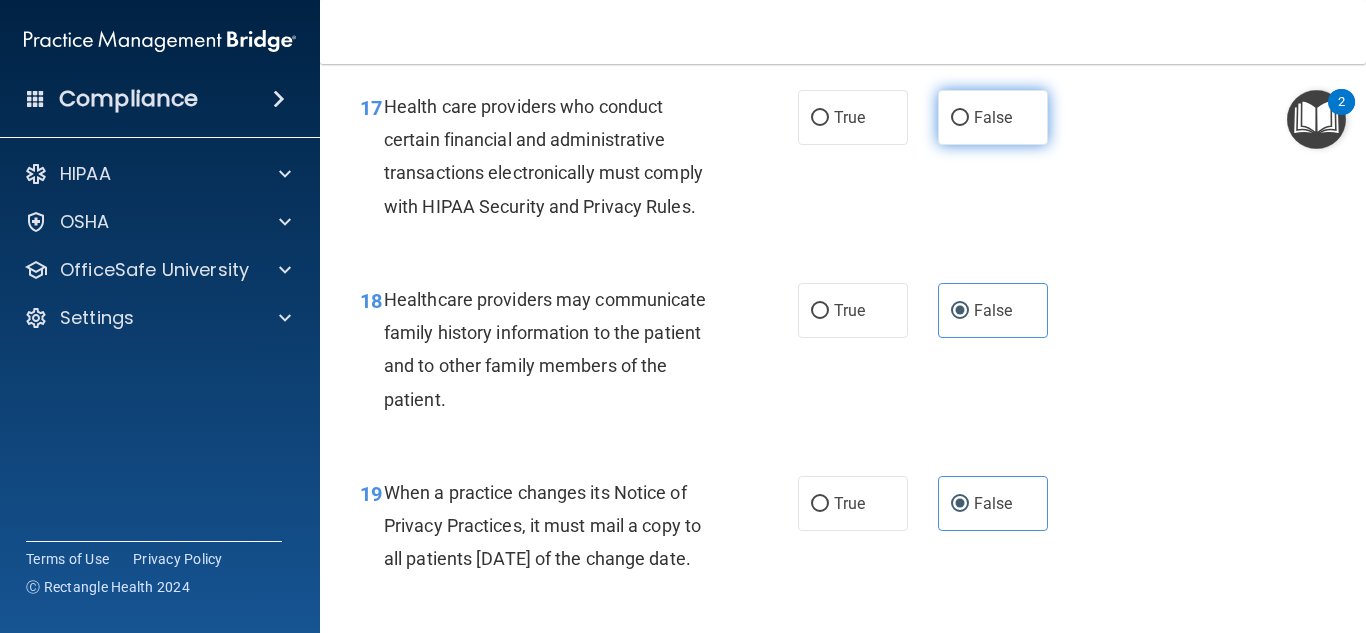 click on "False" at bounding box center (993, 117) 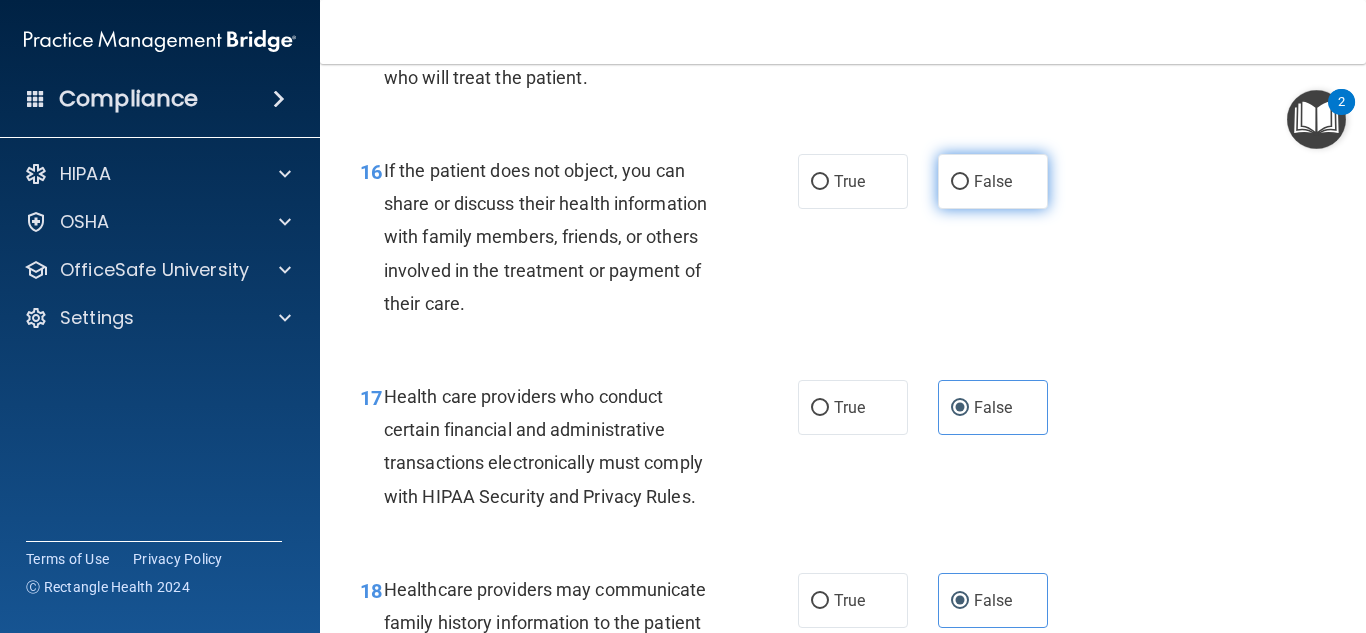 click on "False" at bounding box center [993, 181] 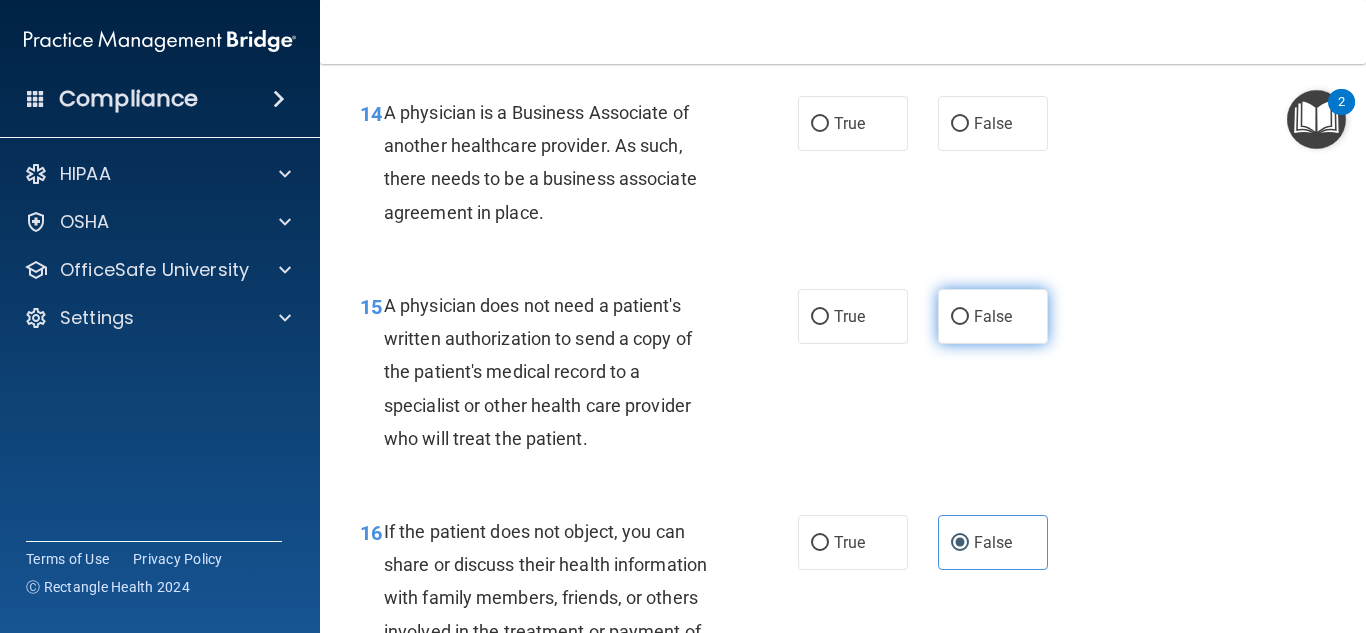 click on "False" at bounding box center (993, 316) 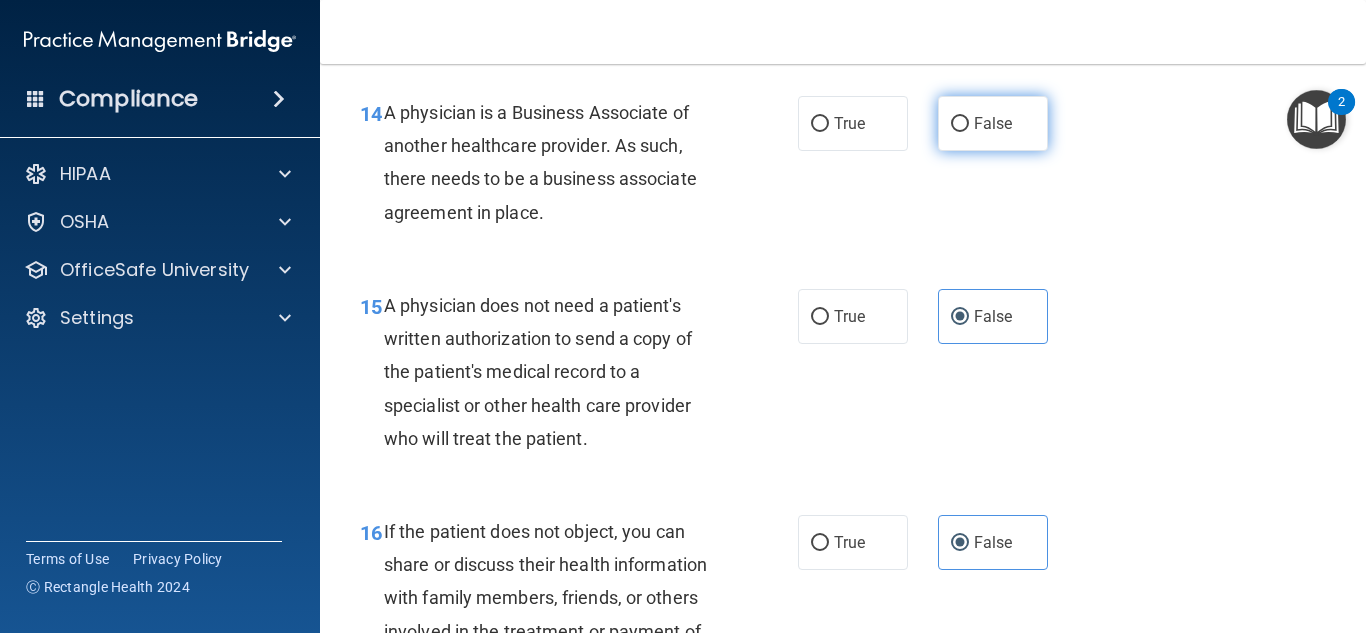 click on "False" at bounding box center [993, 123] 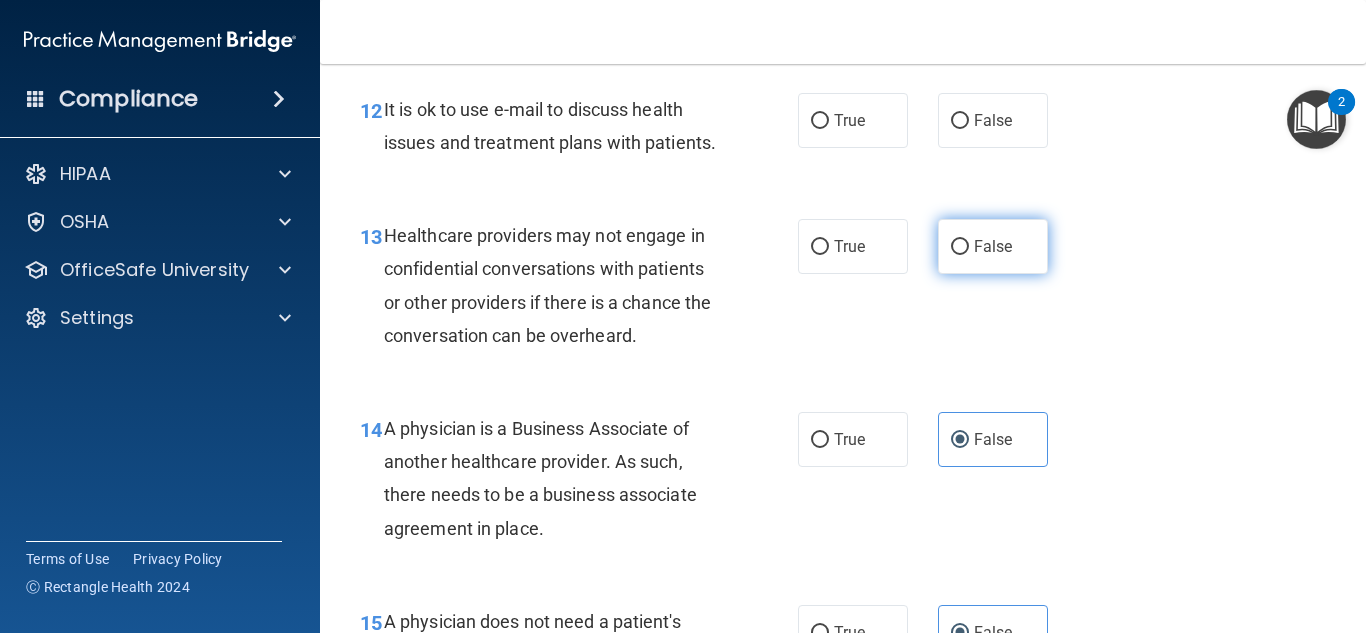 click on "False" at bounding box center [993, 246] 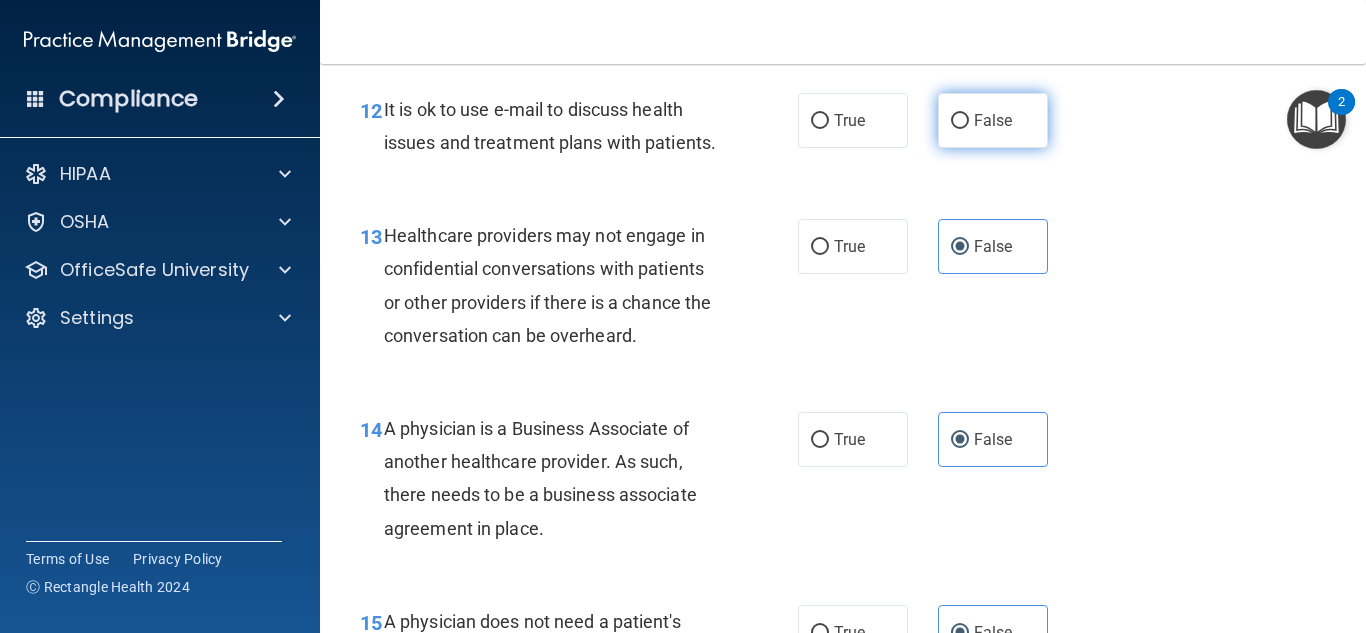 click on "False" at bounding box center [993, 120] 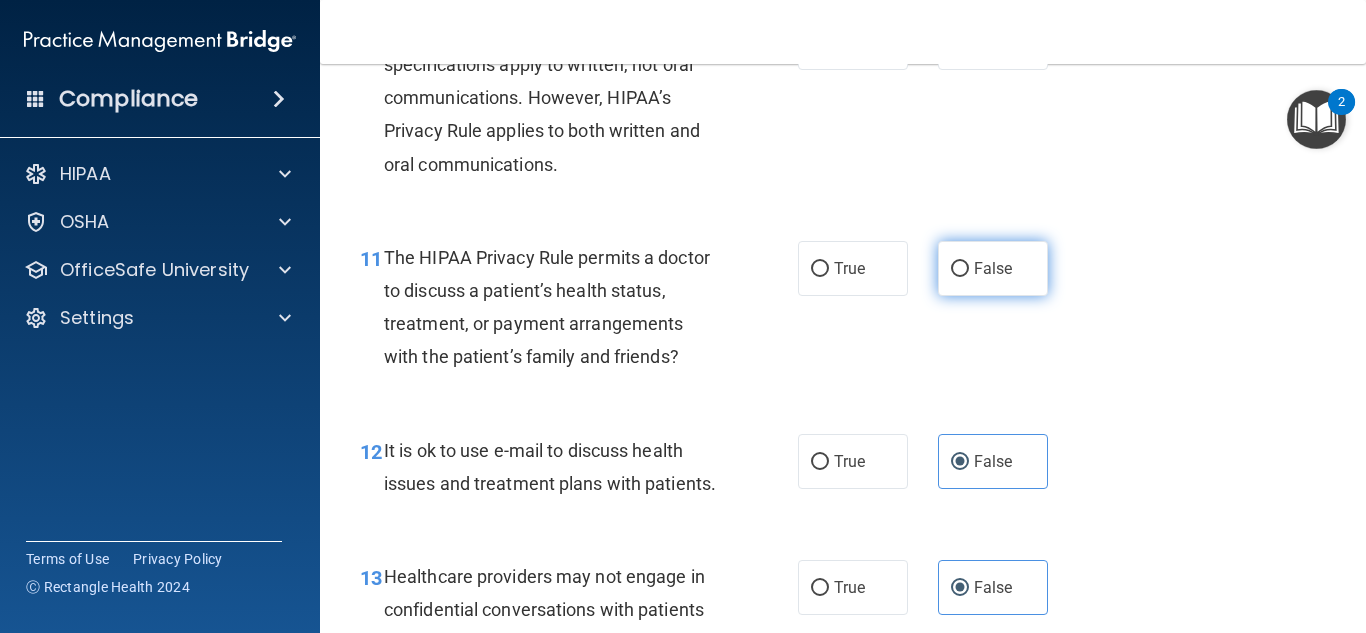 click on "False" at bounding box center (993, 268) 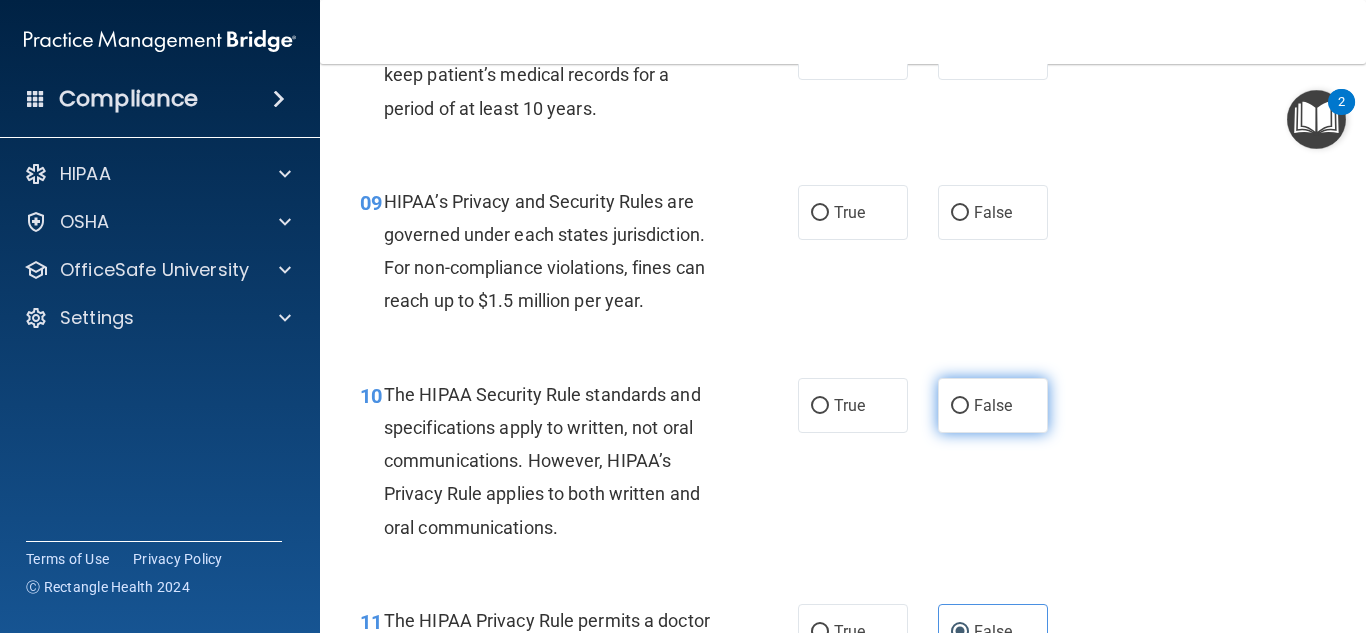 click on "False" at bounding box center (993, 405) 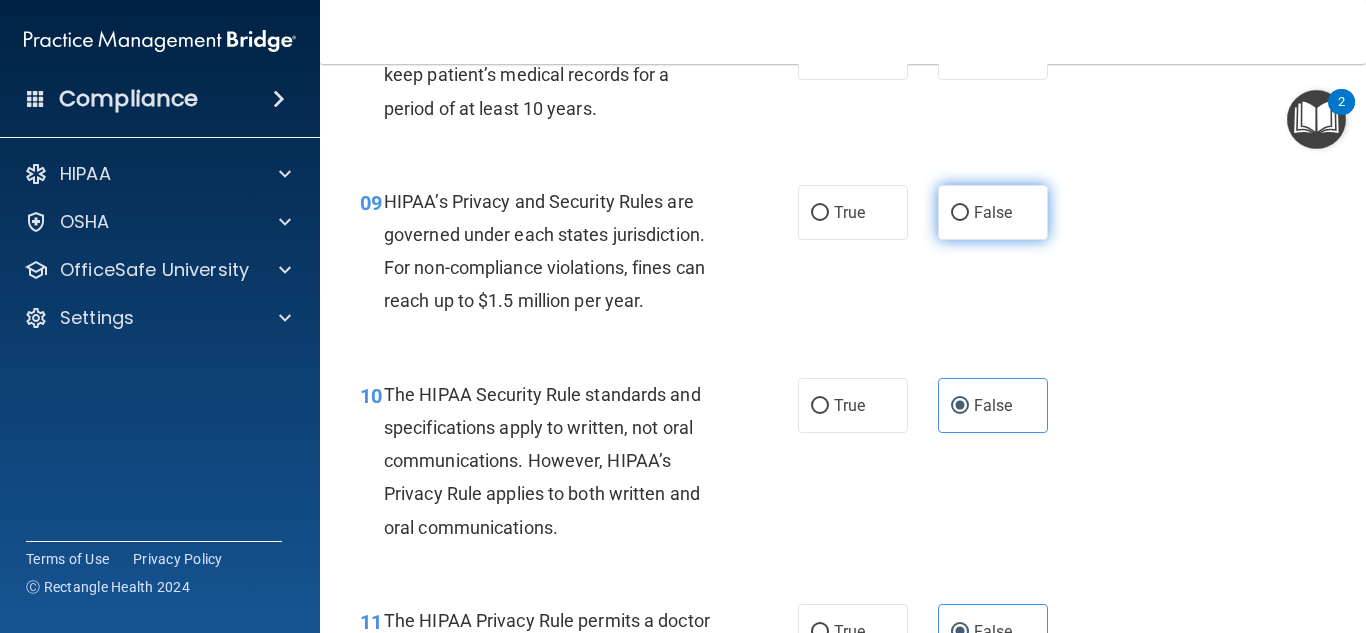 click on "False" at bounding box center [993, 212] 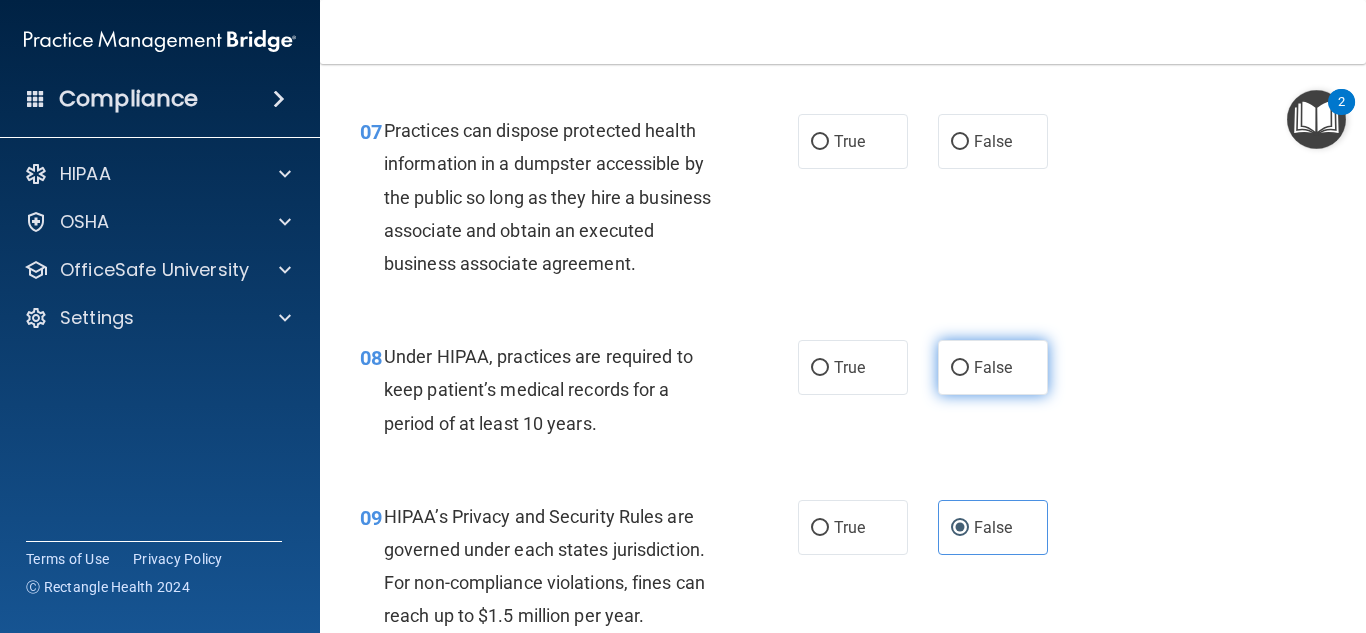 click on "False" at bounding box center (993, 367) 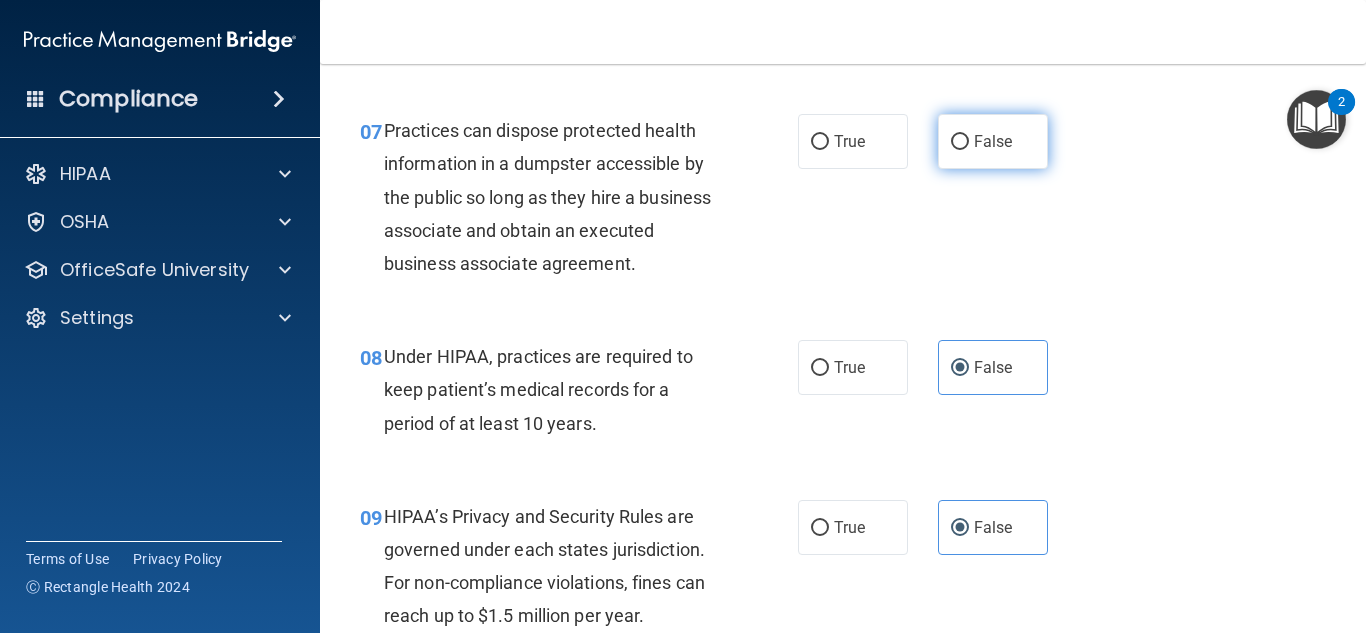 click on "False" at bounding box center [993, 141] 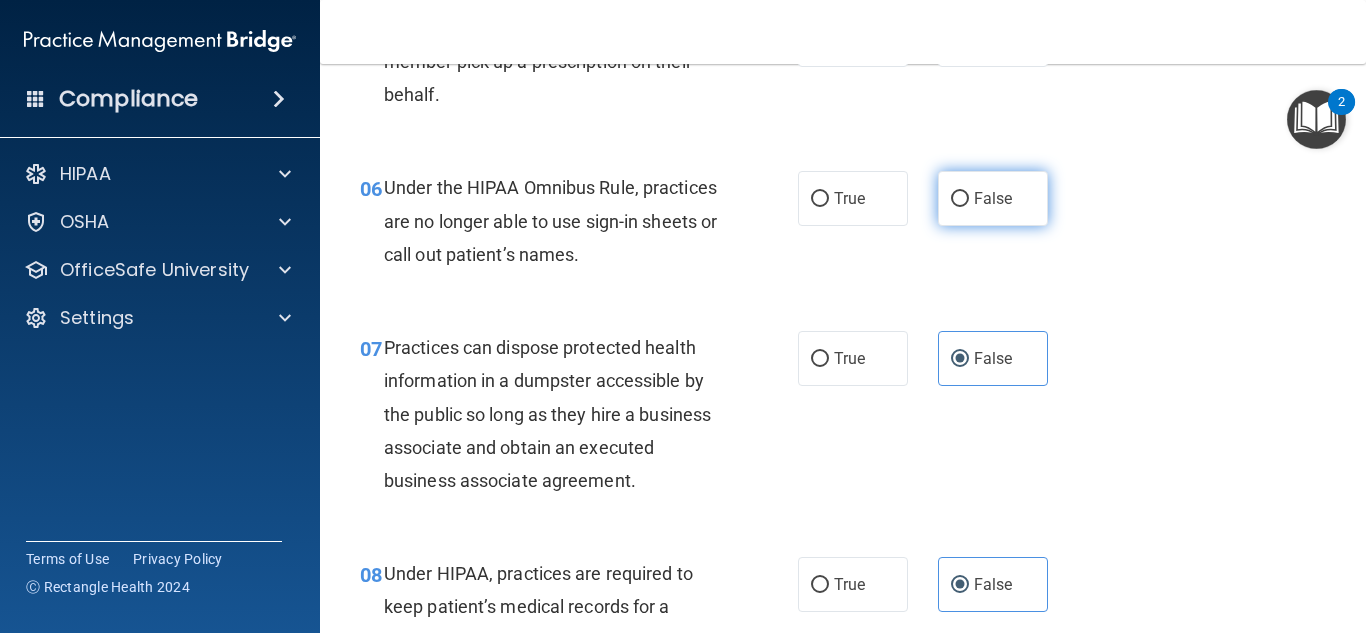 click on "False" at bounding box center (993, 198) 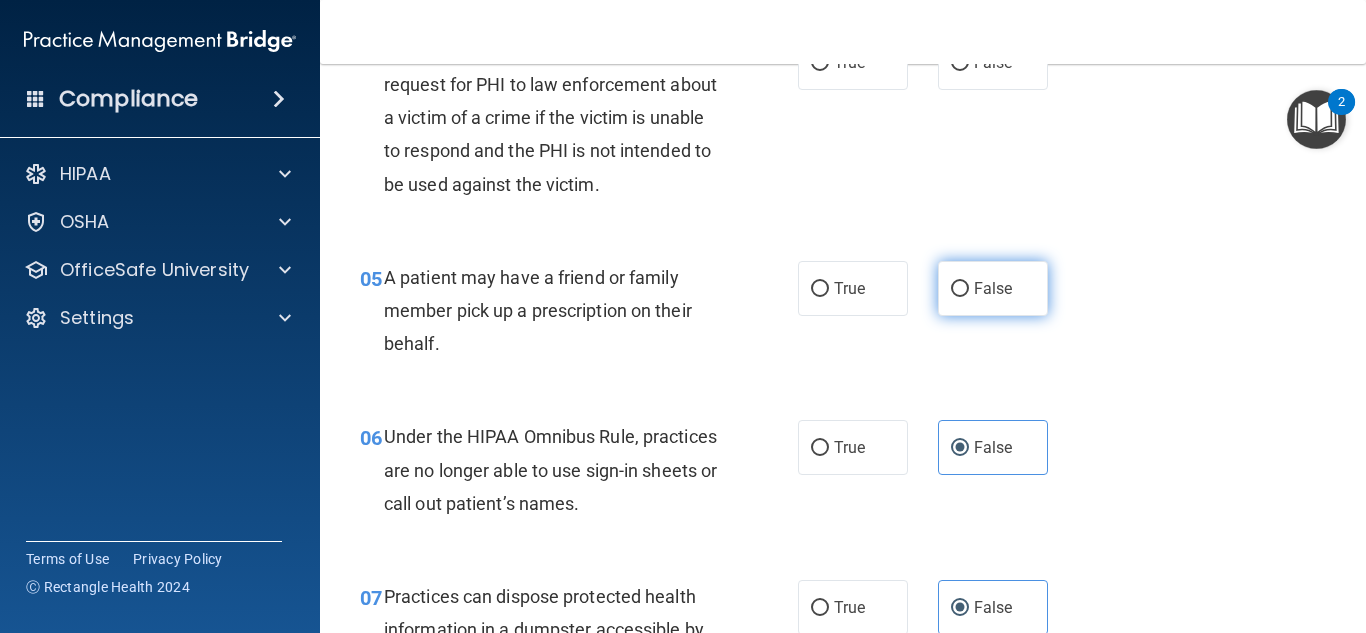 click on "False" at bounding box center (993, 288) 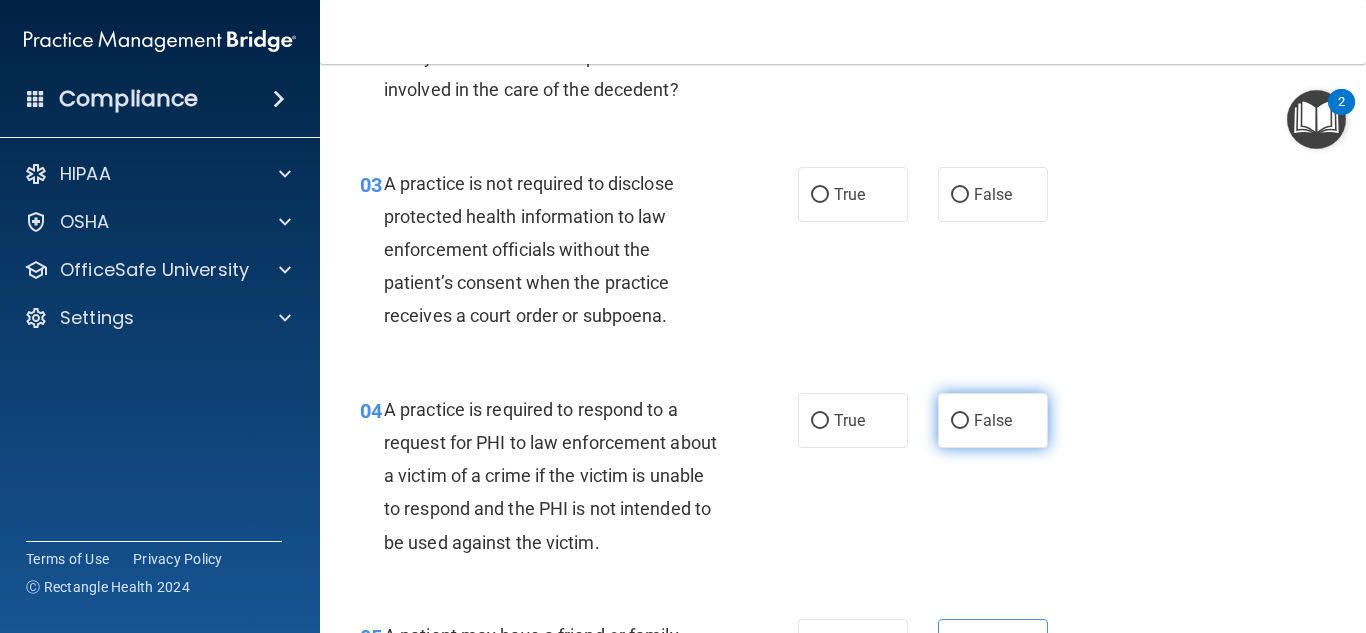 click on "False" at bounding box center (993, 420) 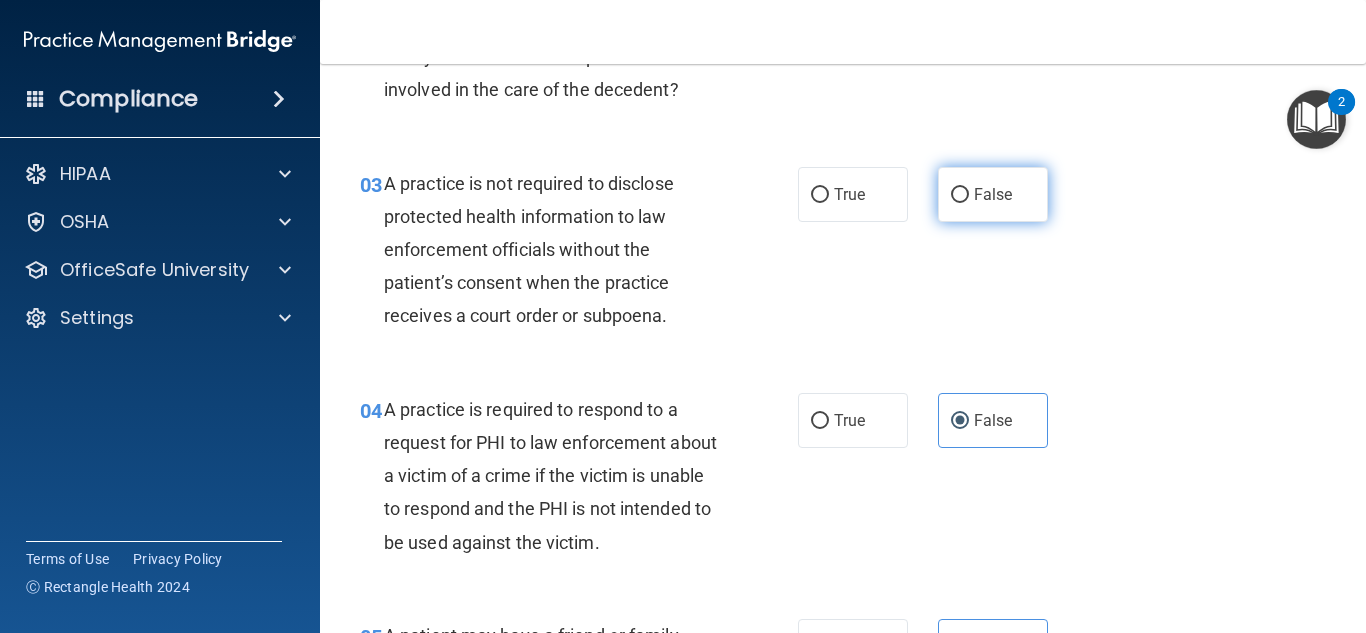 click on "False" at bounding box center (993, 194) 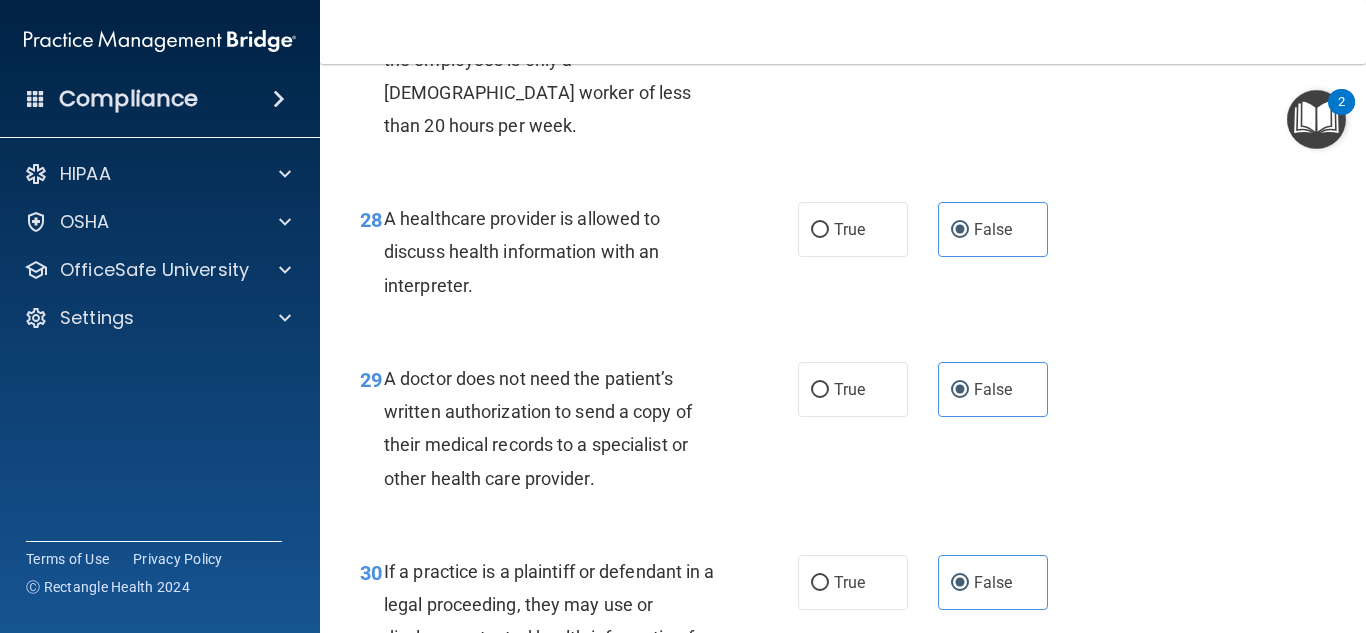 scroll, scrollTop: 5450, scrollLeft: 0, axis: vertical 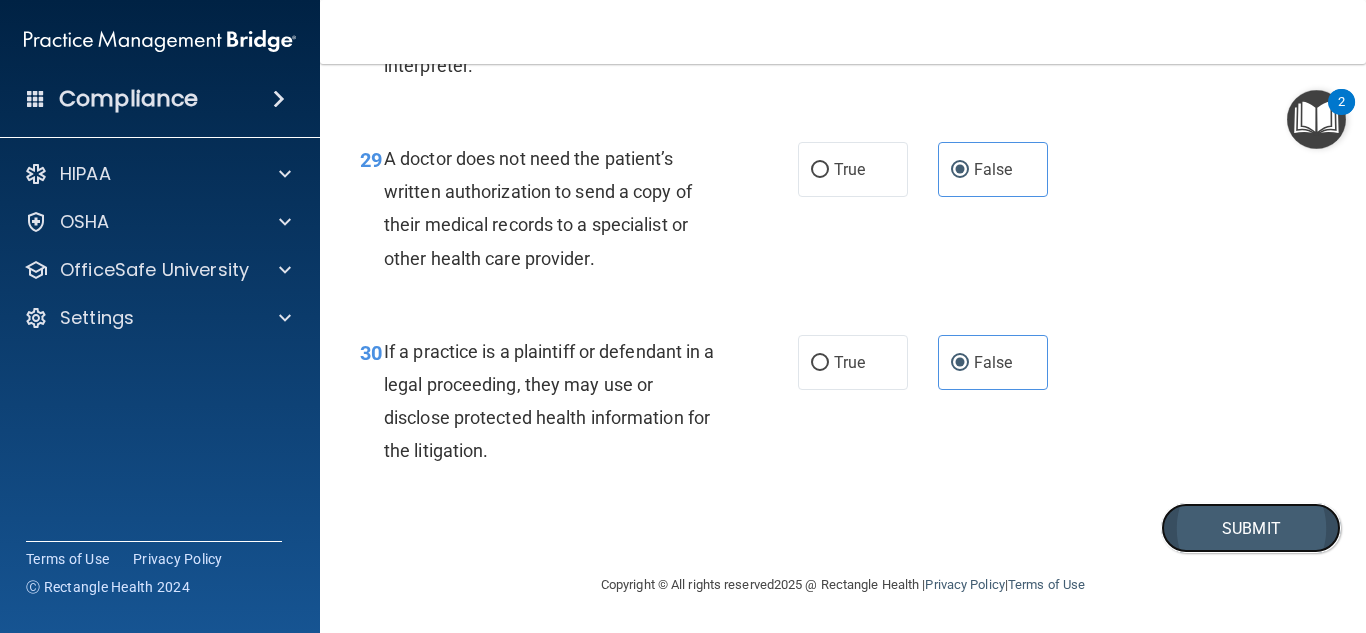 click on "Submit" at bounding box center [1251, 528] 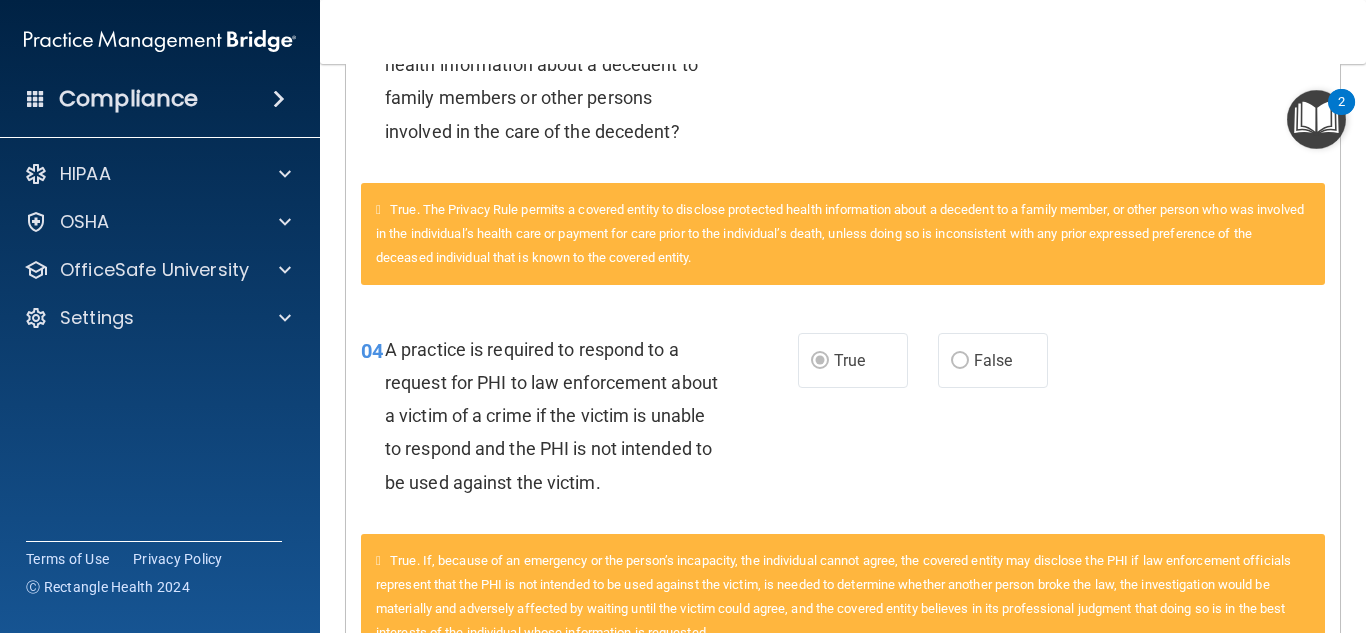 scroll, scrollTop: 3711, scrollLeft: 0, axis: vertical 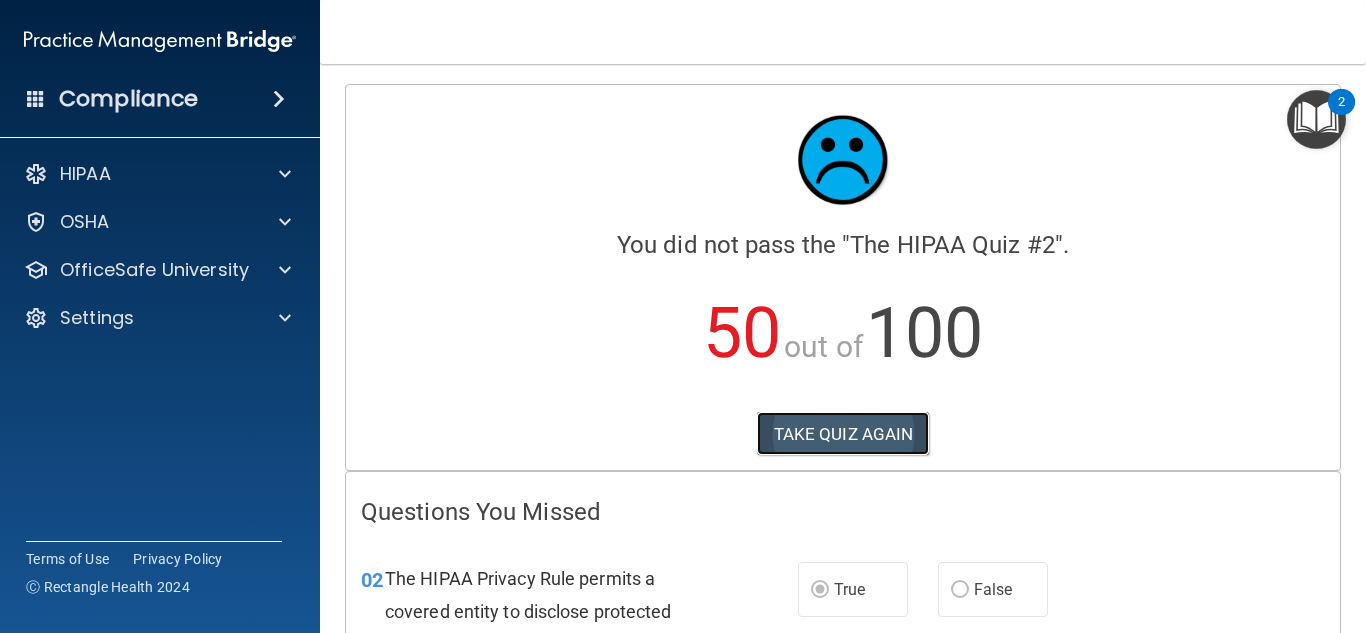 click on "TAKE QUIZ AGAIN" at bounding box center [843, 434] 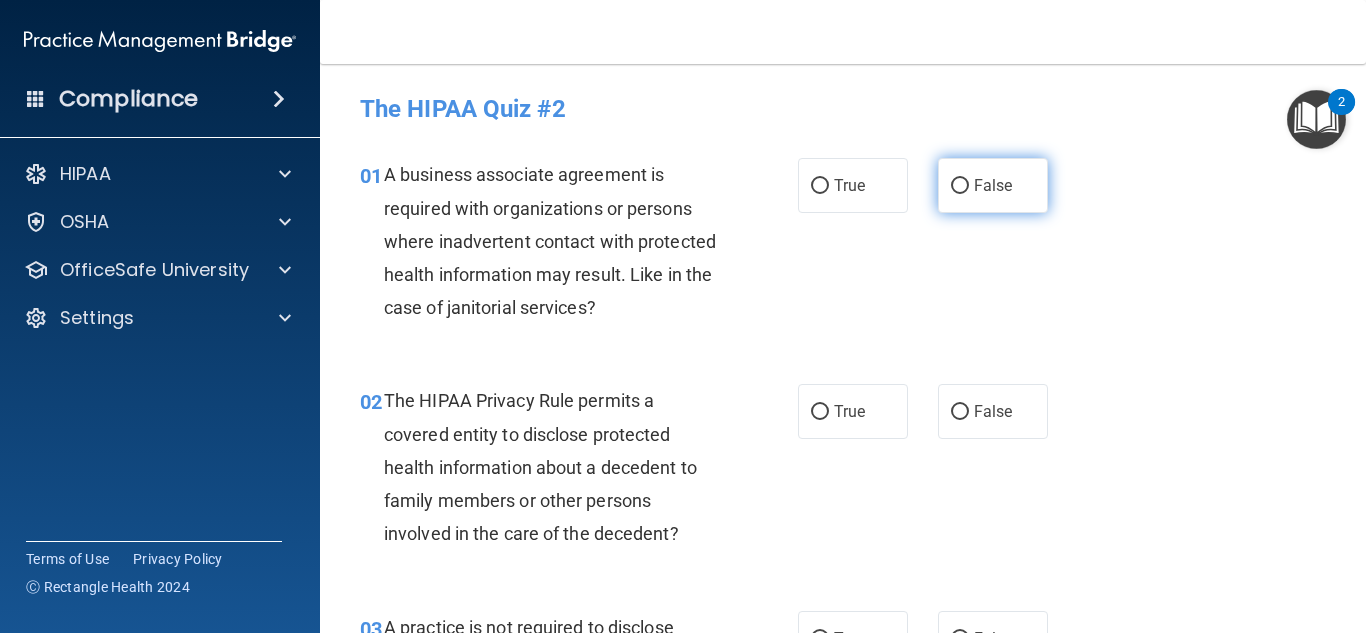 click on "False" at bounding box center [960, 186] 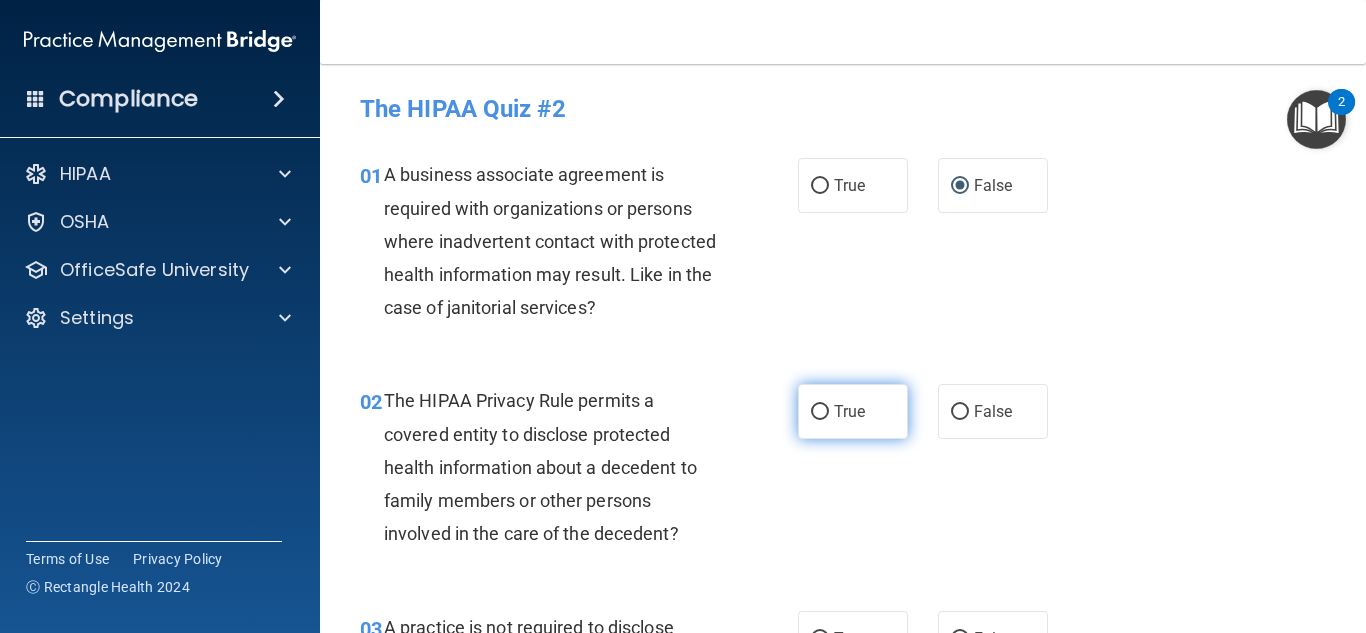 click on "True" at bounding box center (820, 412) 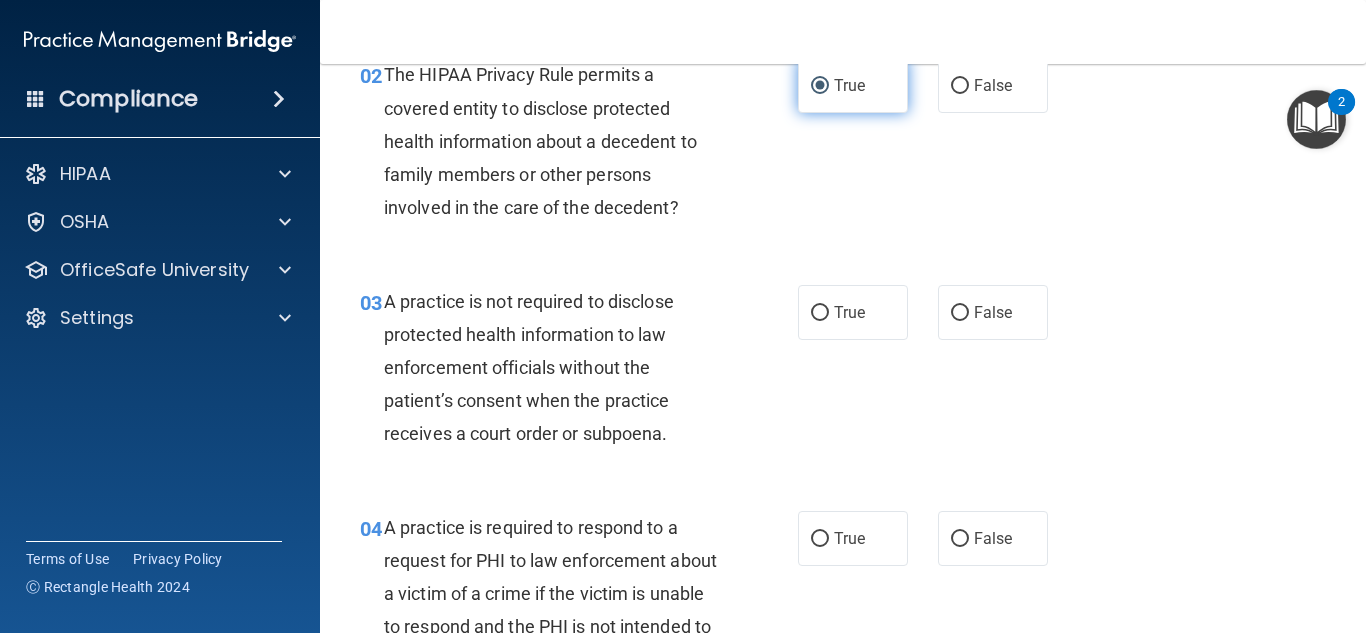 scroll, scrollTop: 335, scrollLeft: 0, axis: vertical 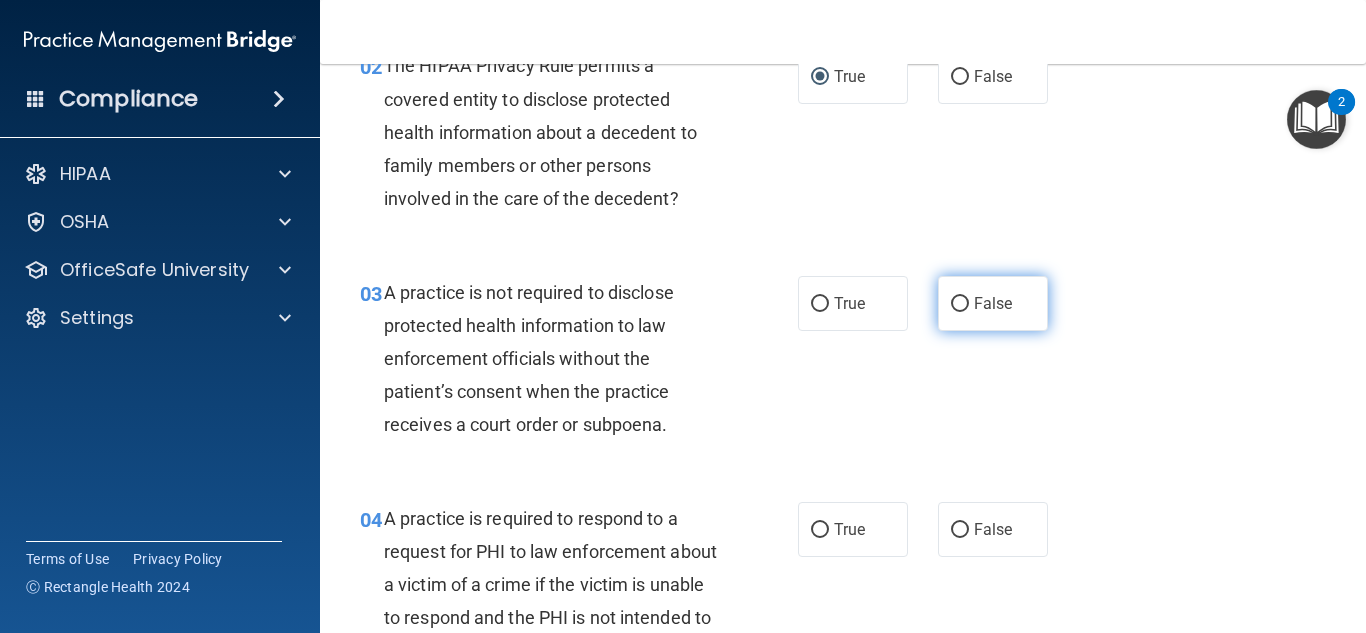 click on "False" at bounding box center [993, 303] 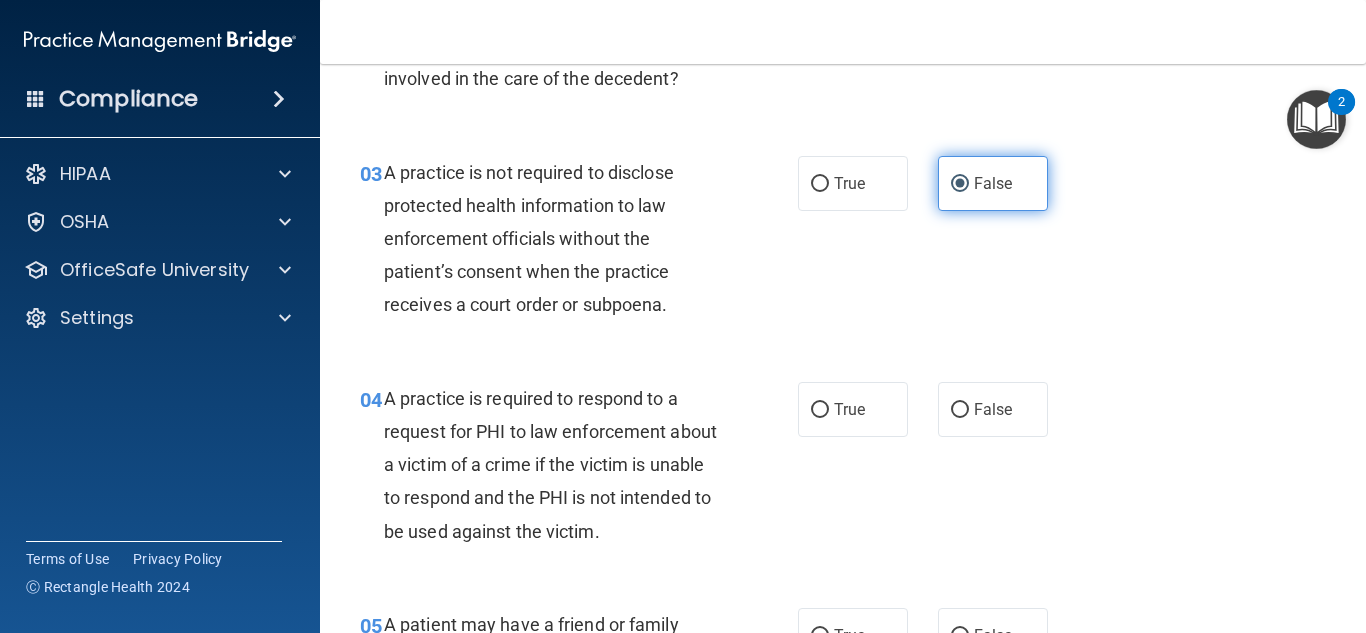scroll, scrollTop: 465, scrollLeft: 0, axis: vertical 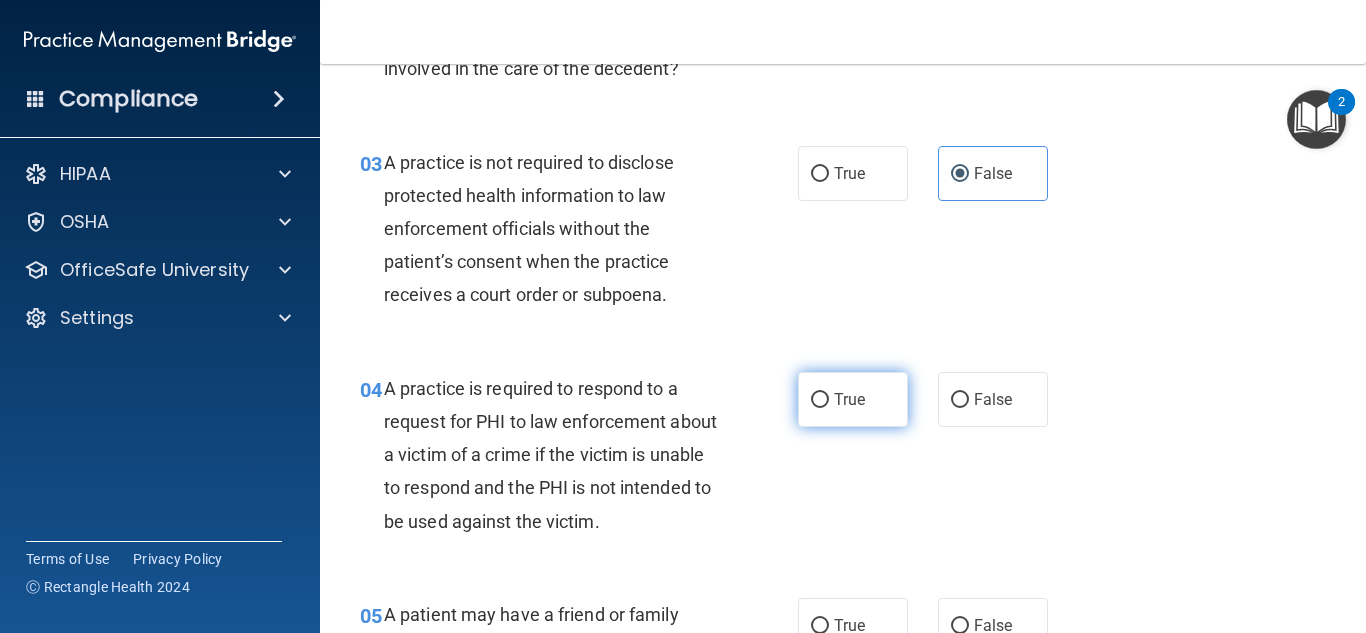 click on "True" at bounding box center [849, 399] 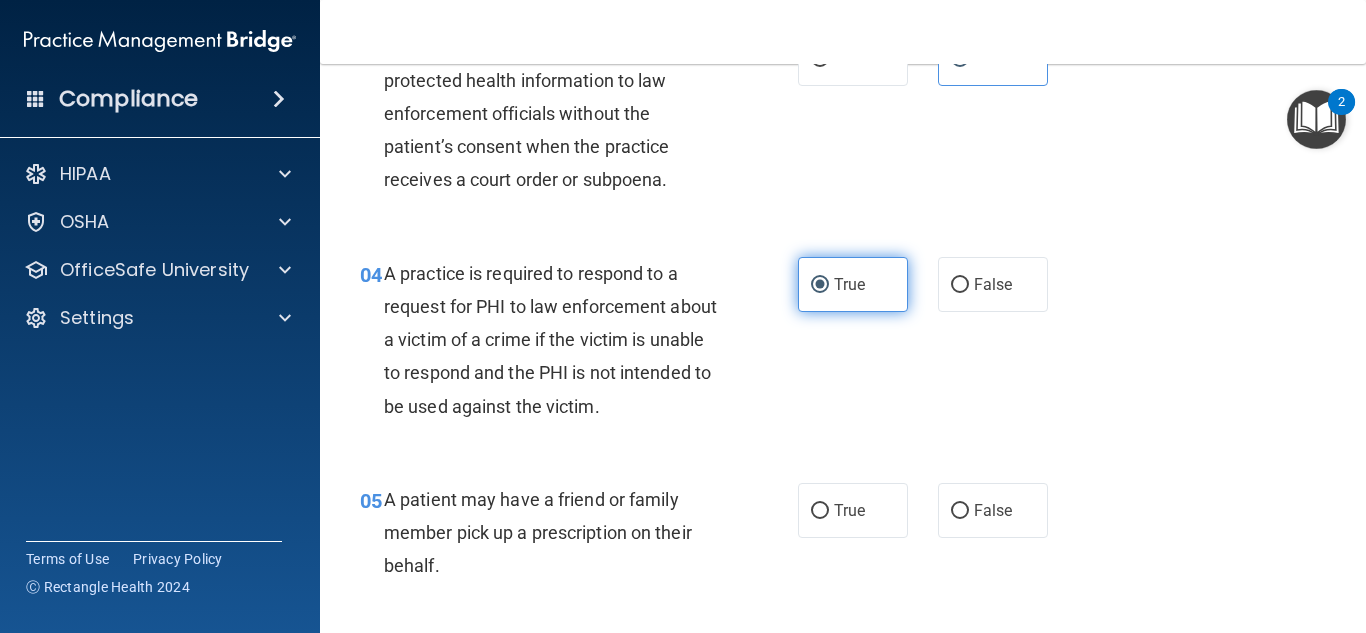 scroll, scrollTop: 715, scrollLeft: 0, axis: vertical 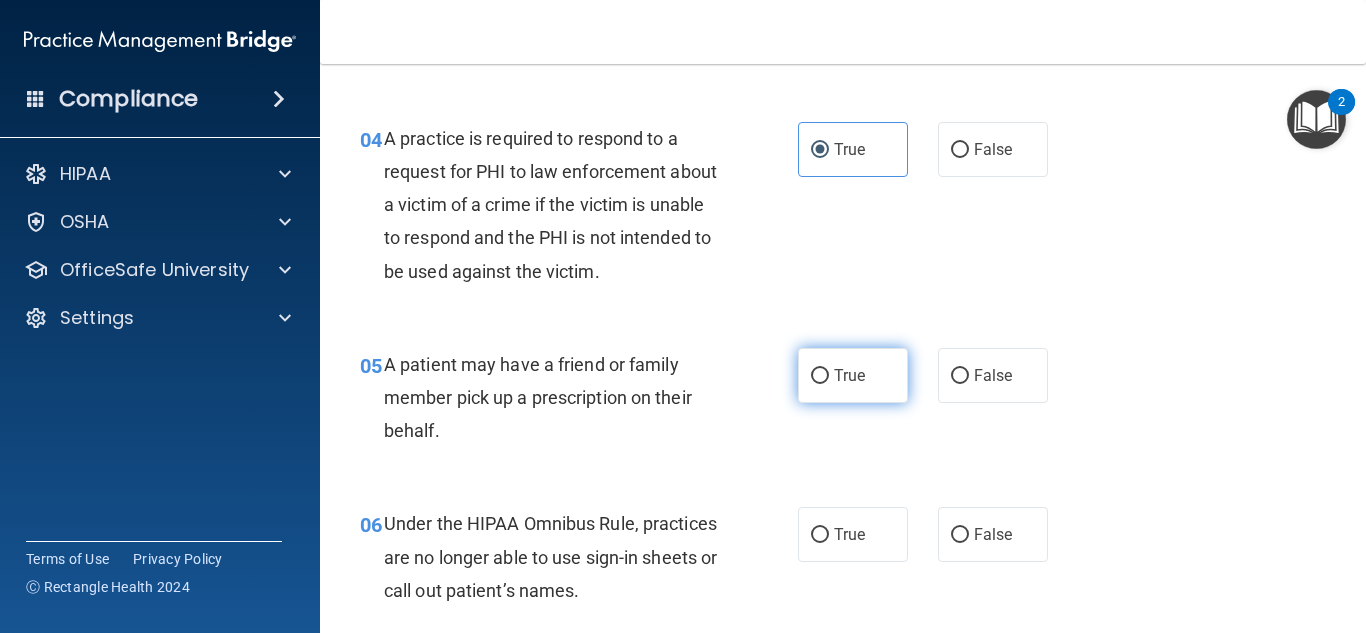 click on "True" at bounding box center [820, 376] 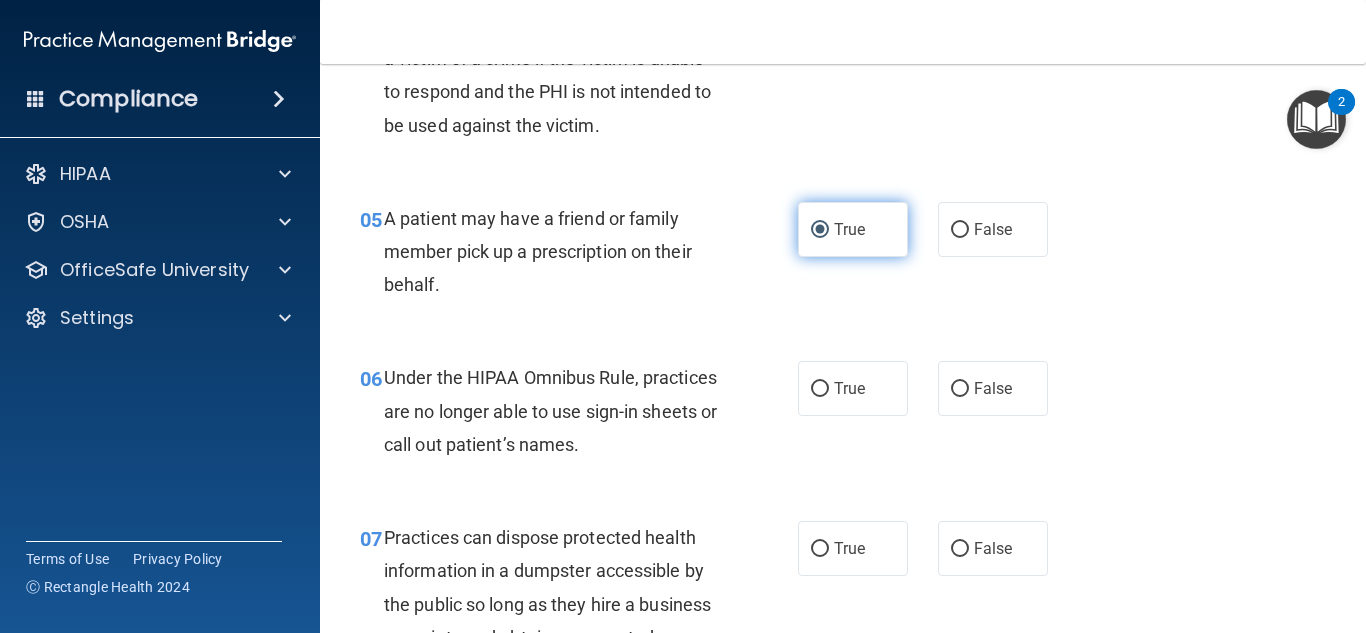 scroll, scrollTop: 865, scrollLeft: 0, axis: vertical 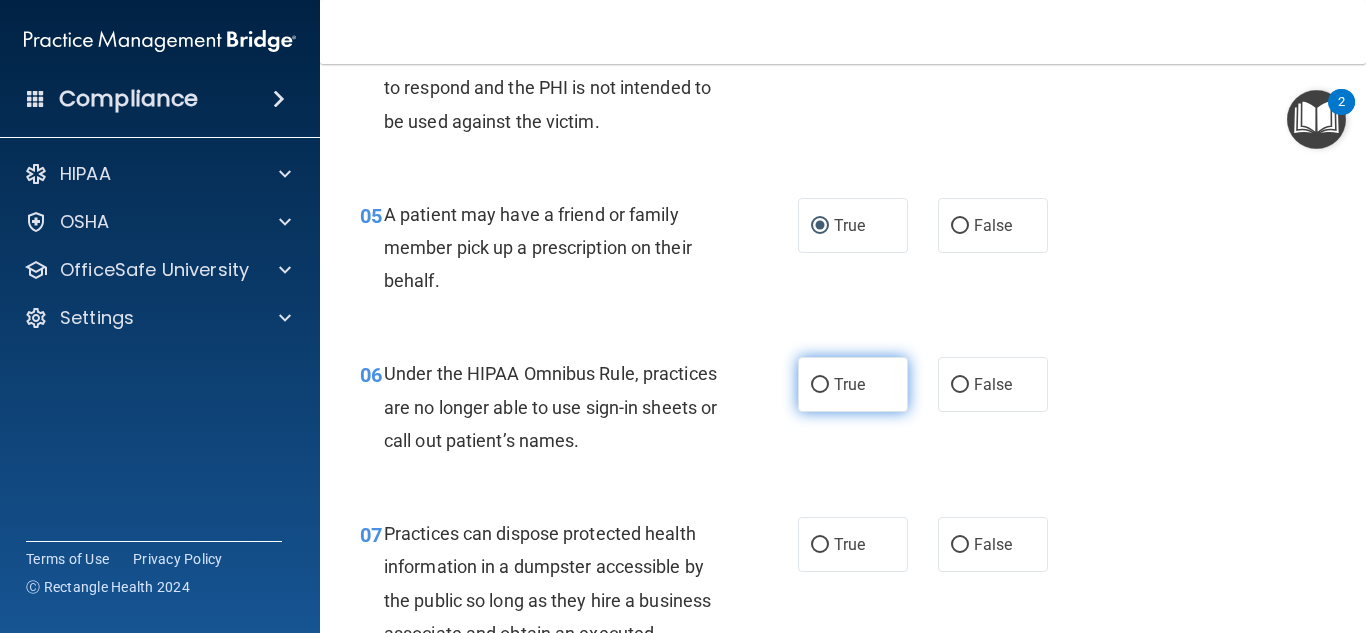 click on "True" at bounding box center [849, 384] 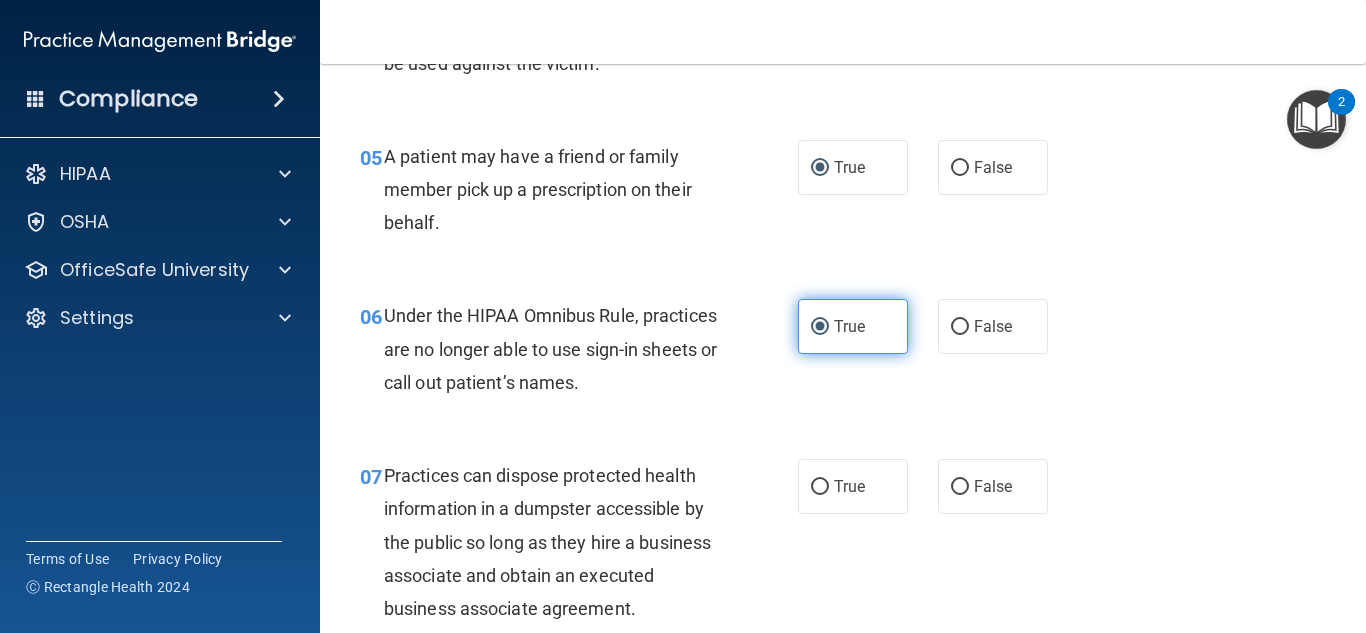 scroll, scrollTop: 969, scrollLeft: 0, axis: vertical 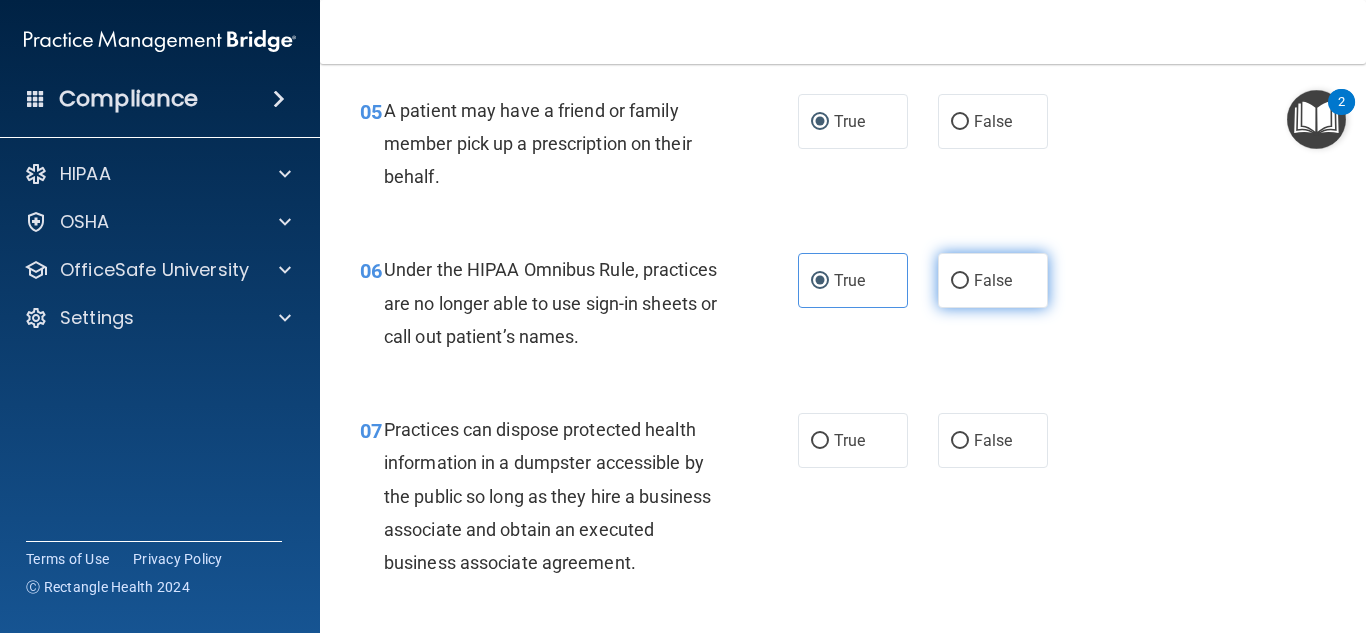click on "False" at bounding box center (960, 281) 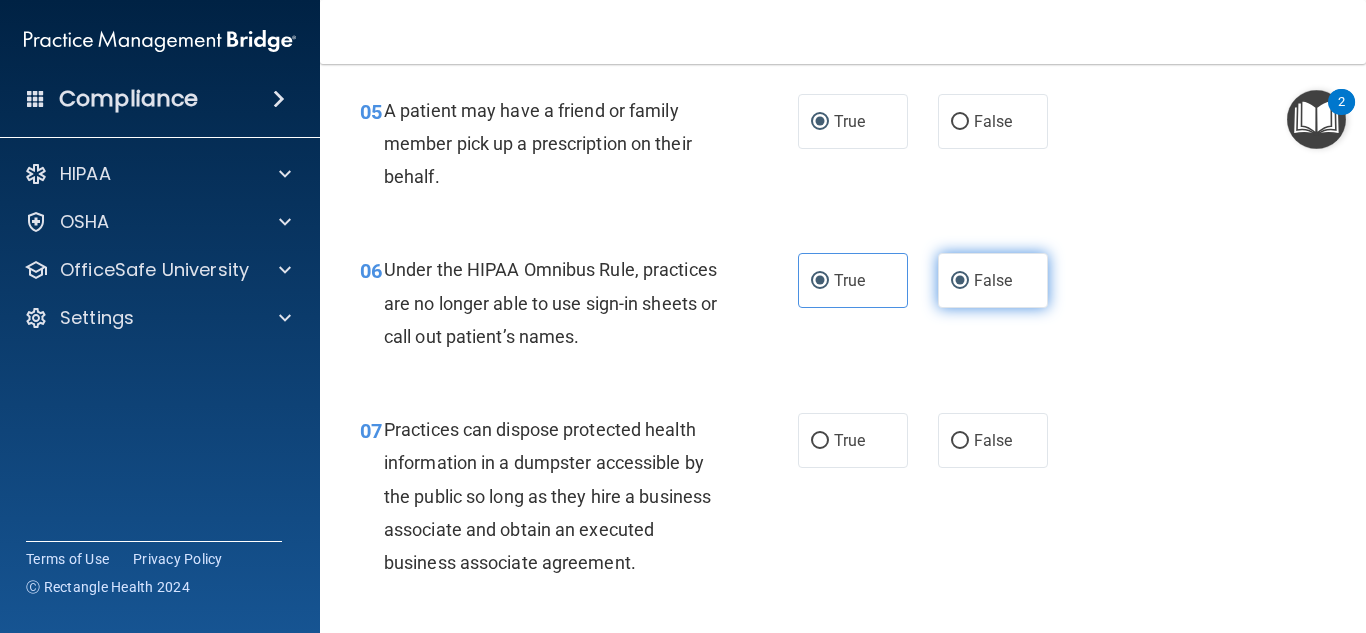 radio on "false" 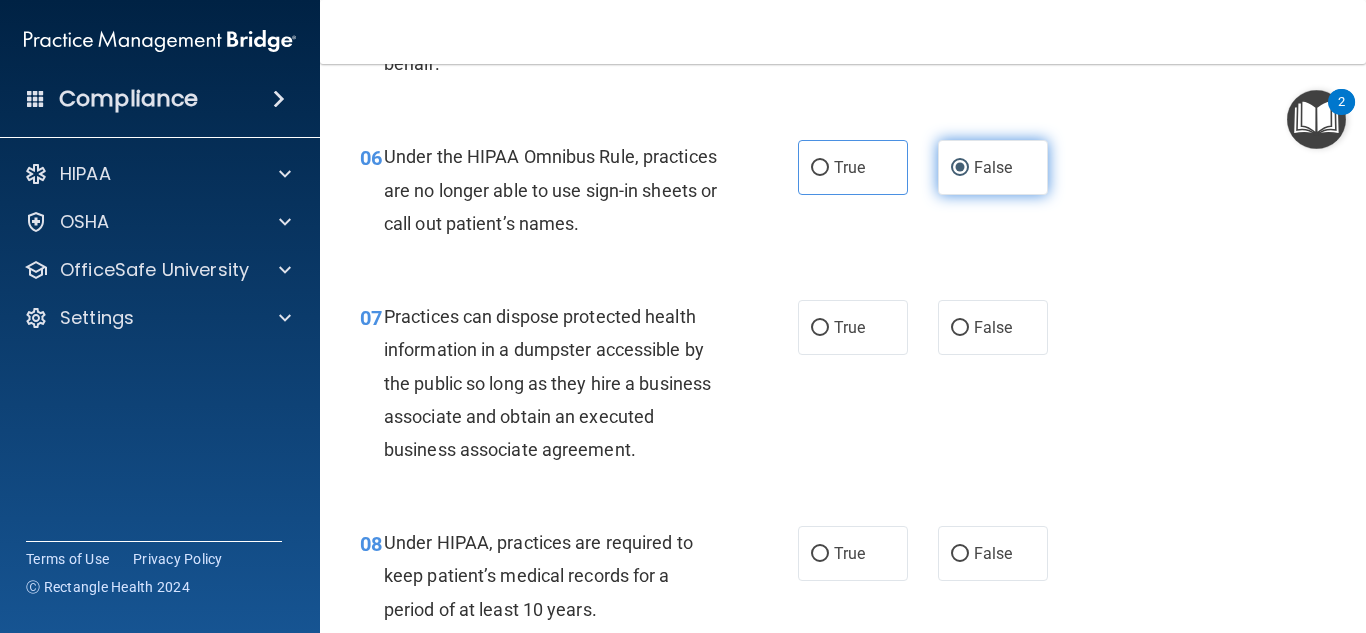 scroll, scrollTop: 1090, scrollLeft: 0, axis: vertical 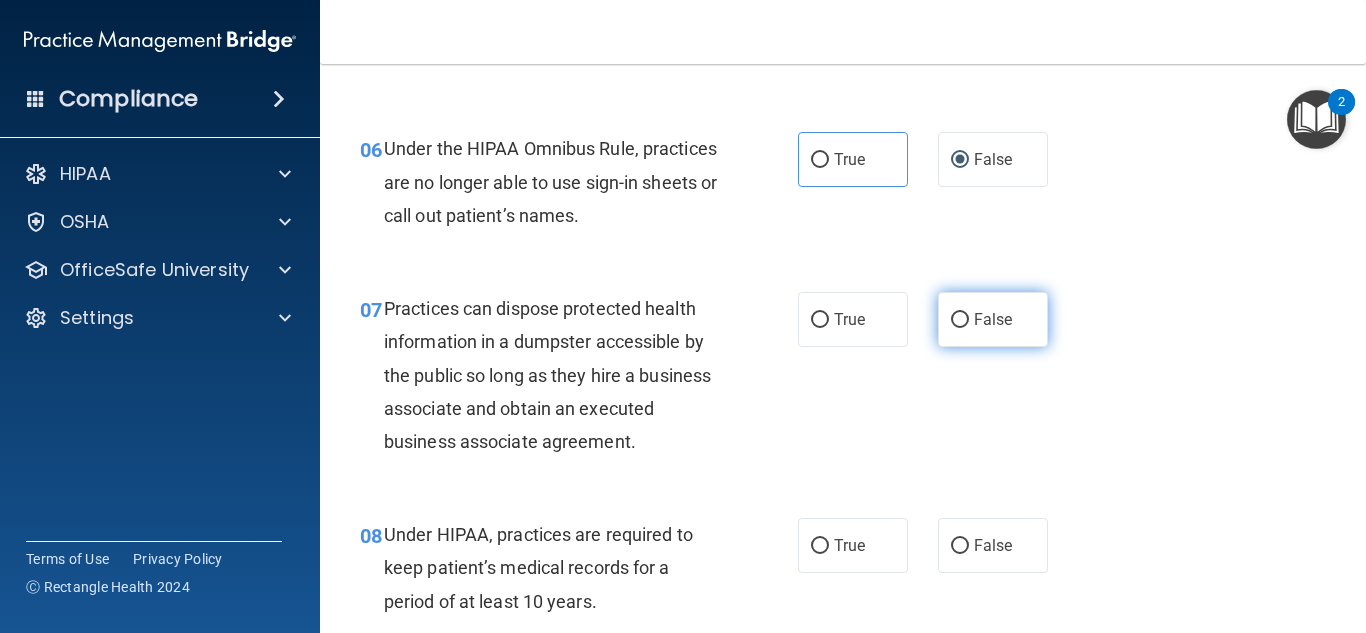 click on "False" at bounding box center [993, 319] 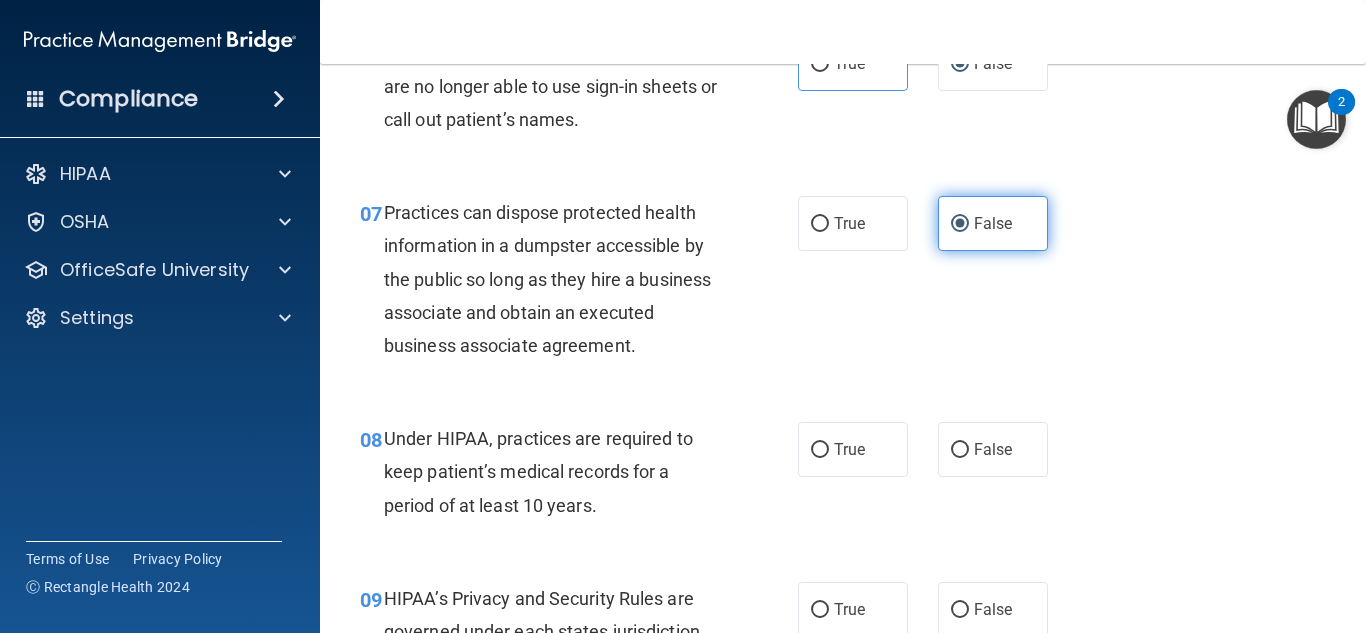 scroll, scrollTop: 1258, scrollLeft: 0, axis: vertical 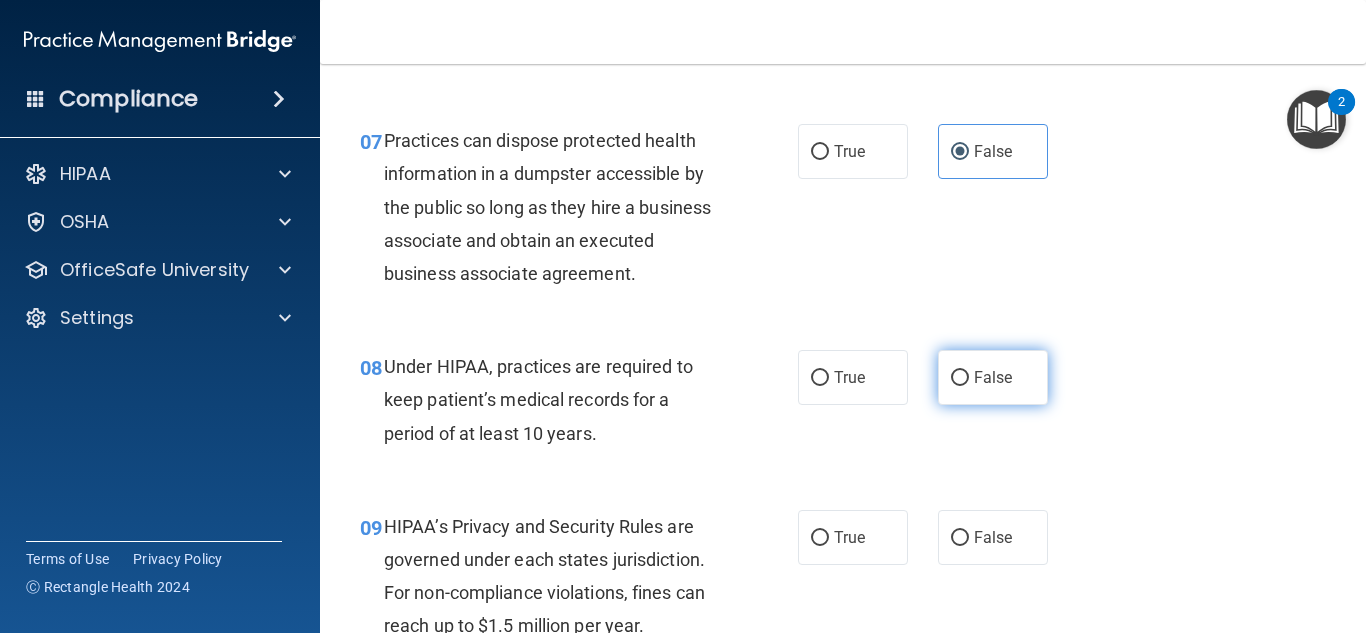 click on "False" at bounding box center (993, 377) 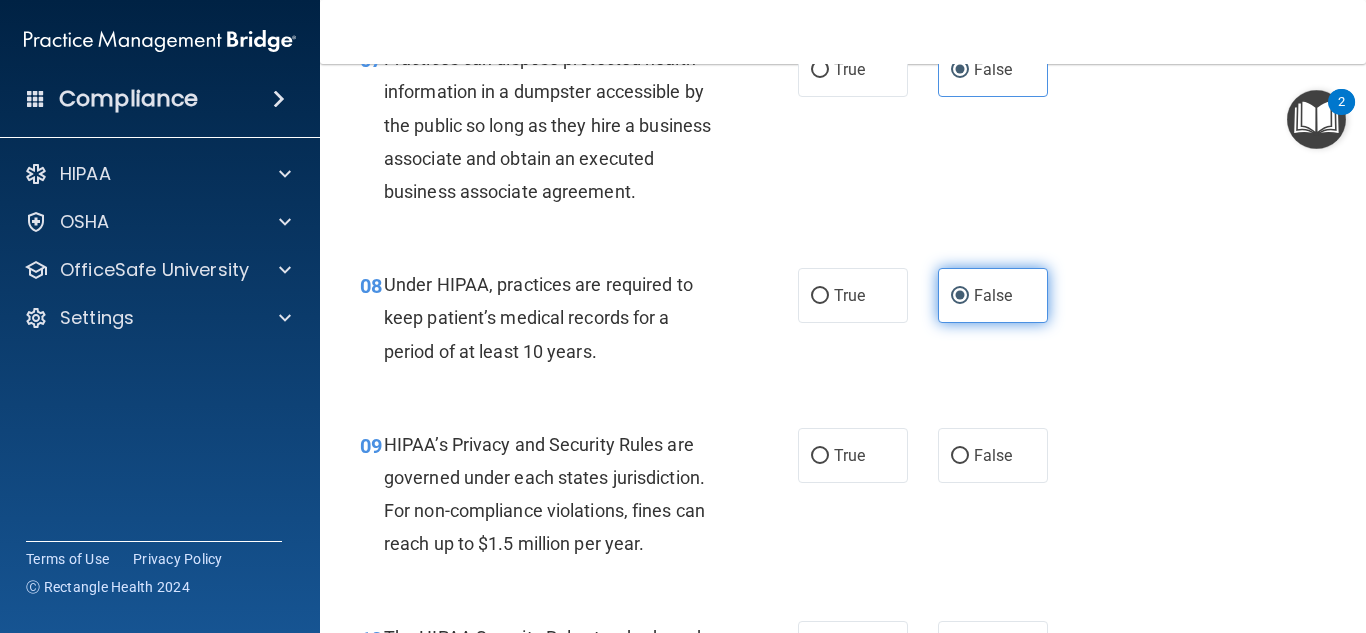 scroll, scrollTop: 1401, scrollLeft: 0, axis: vertical 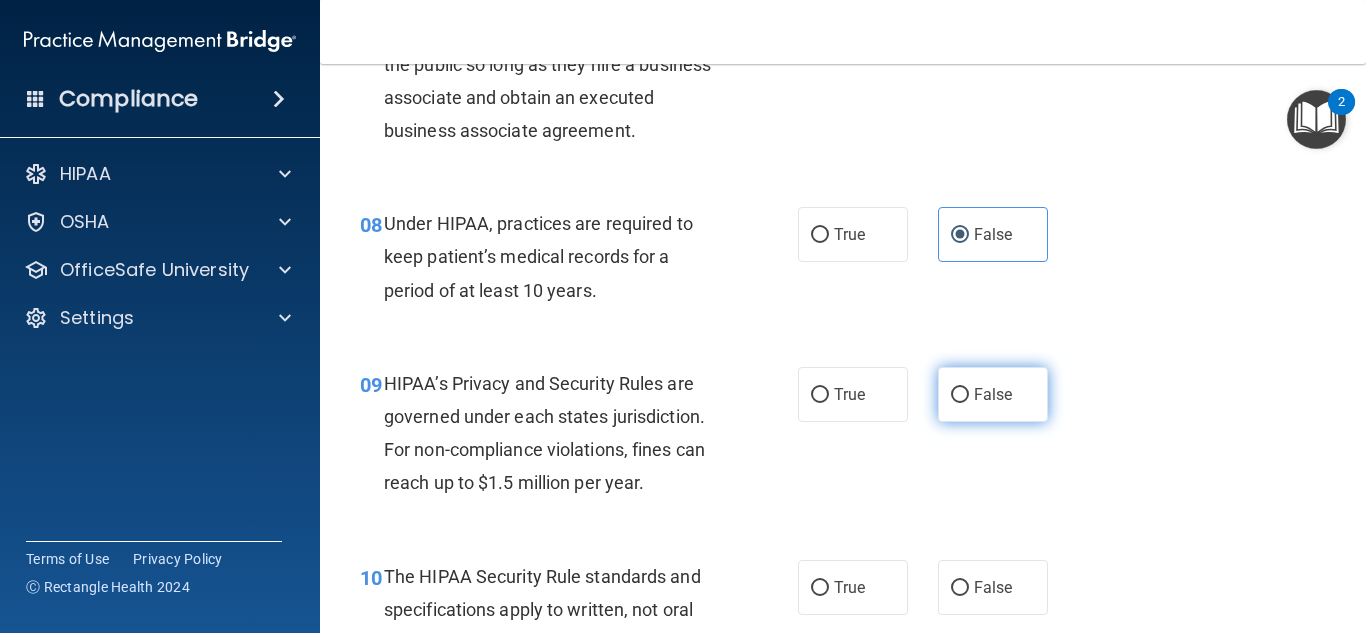 click on "False" at bounding box center [960, 395] 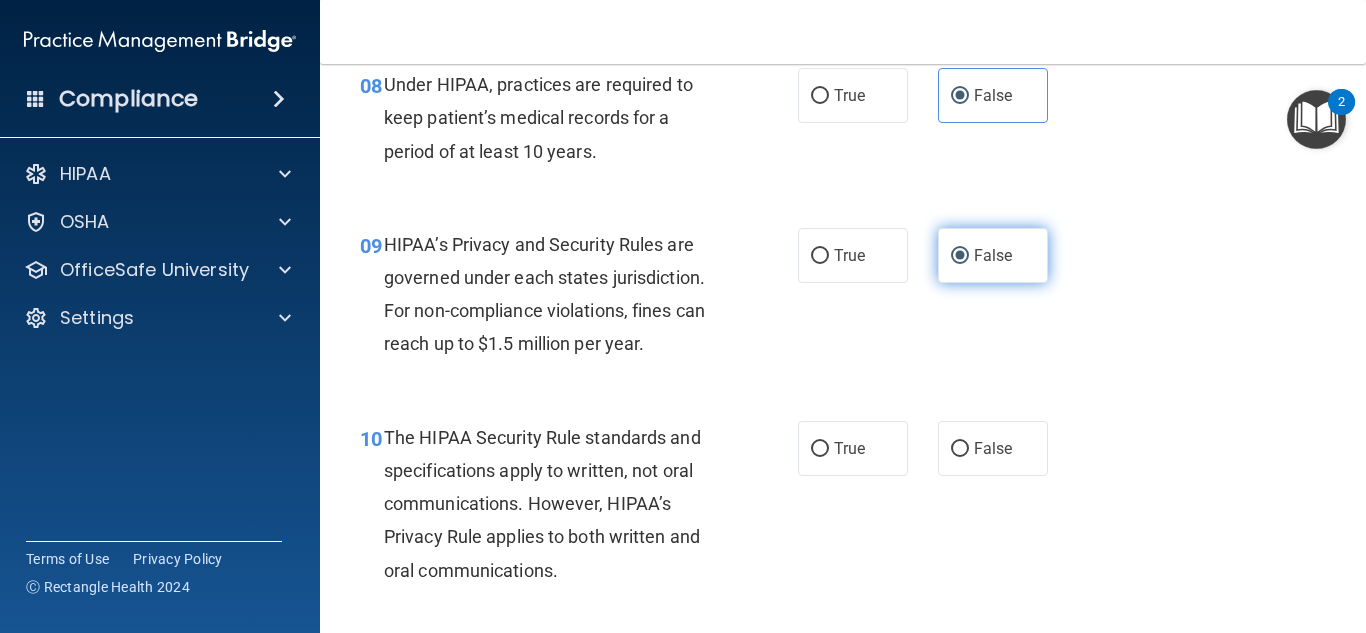 scroll, scrollTop: 1576, scrollLeft: 0, axis: vertical 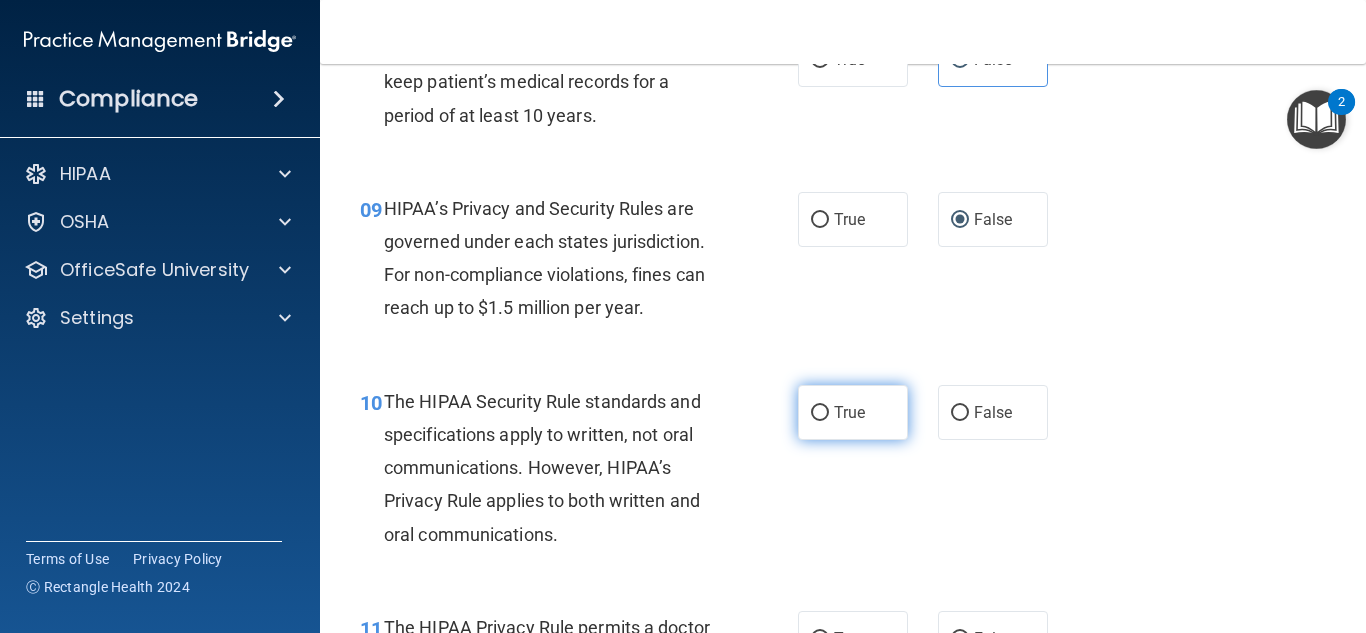 click on "True" at bounding box center [849, 412] 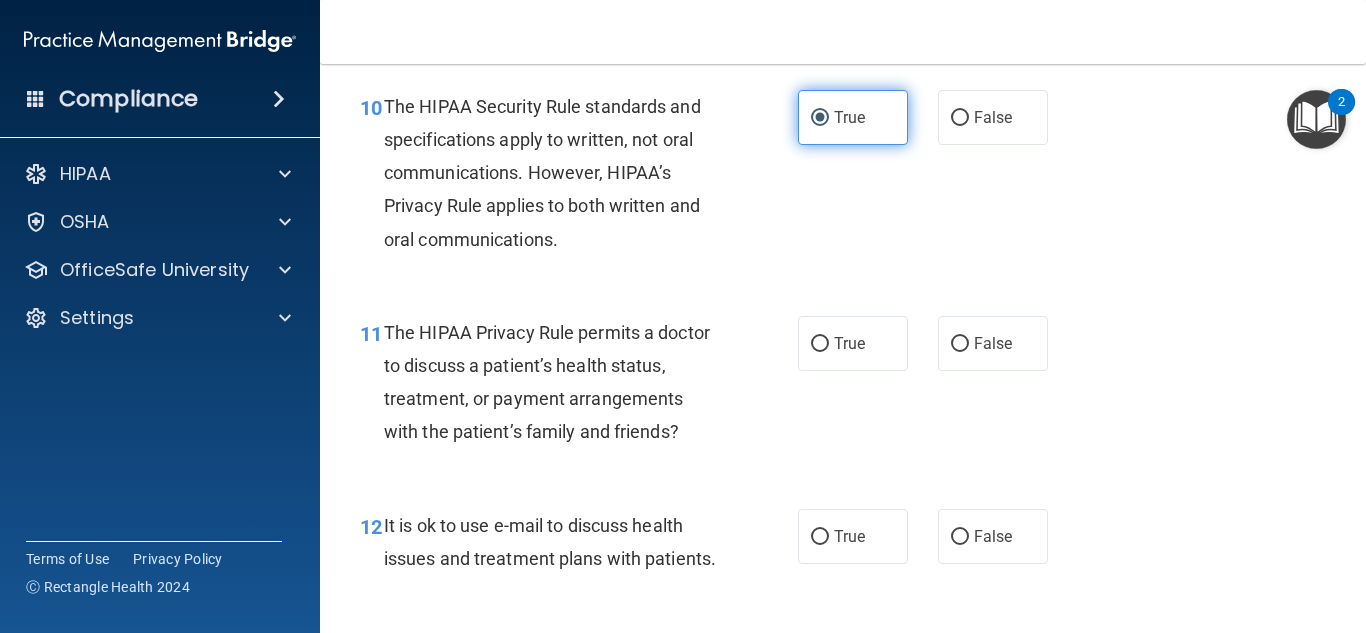 scroll, scrollTop: 1877, scrollLeft: 0, axis: vertical 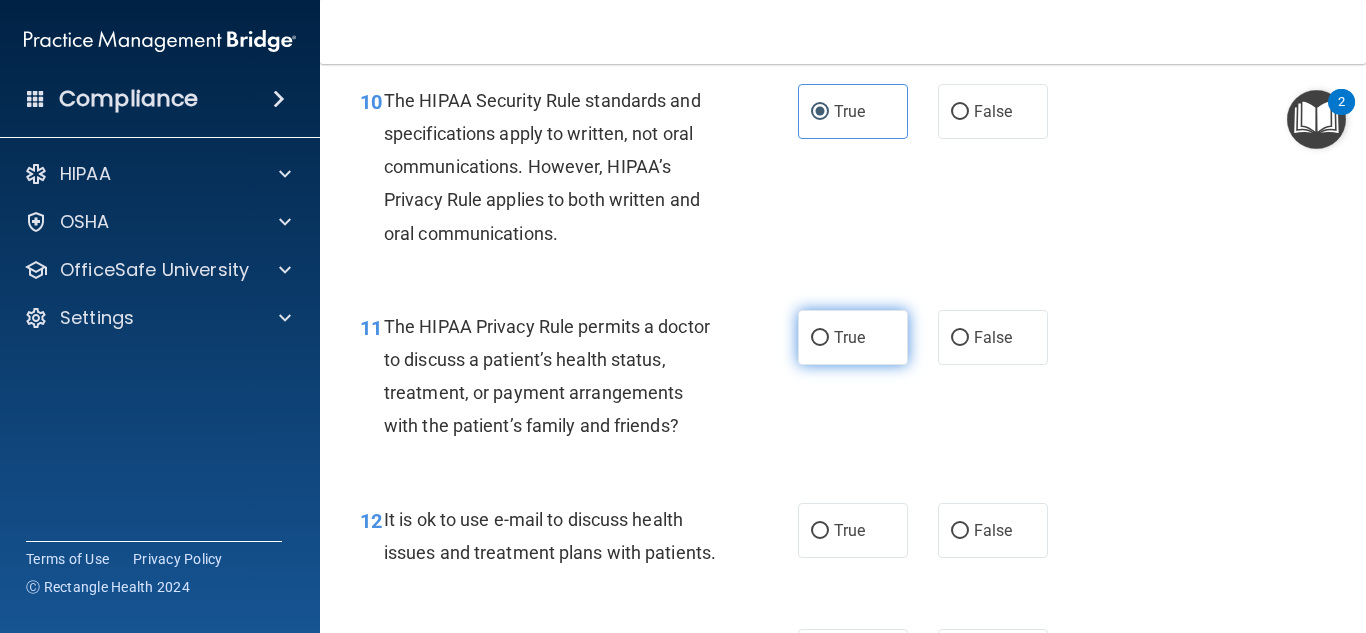click on "True" at bounding box center (853, 337) 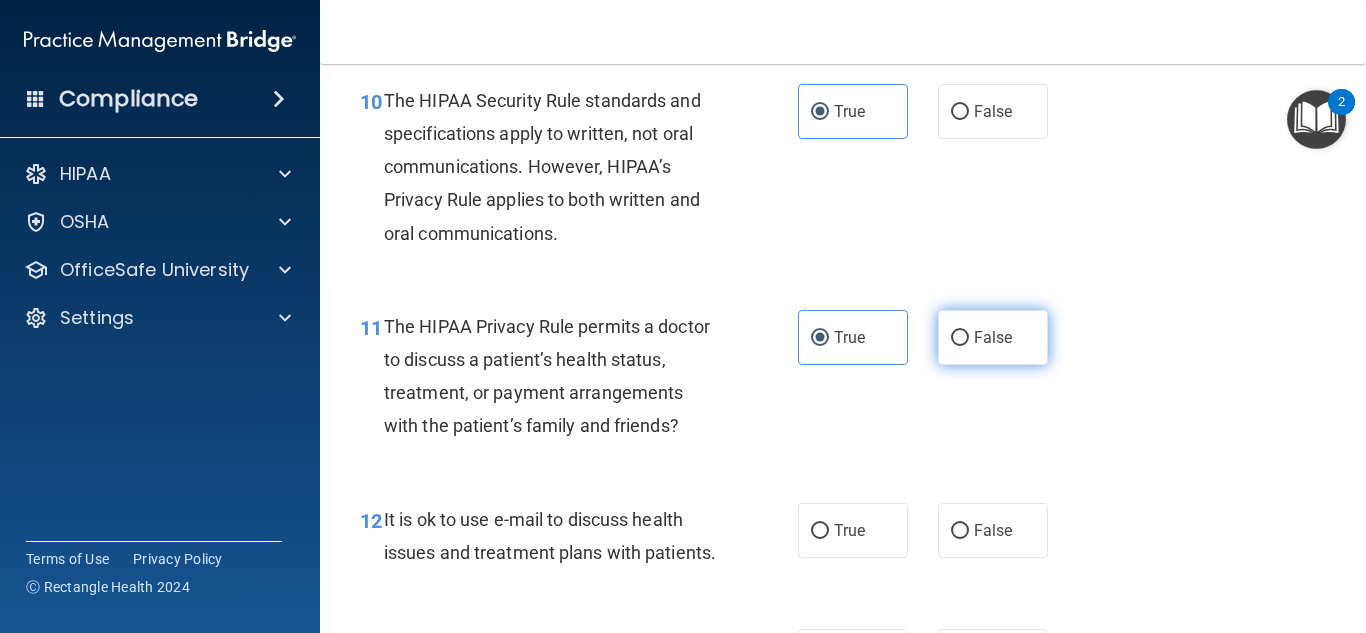 click on "False" at bounding box center (960, 338) 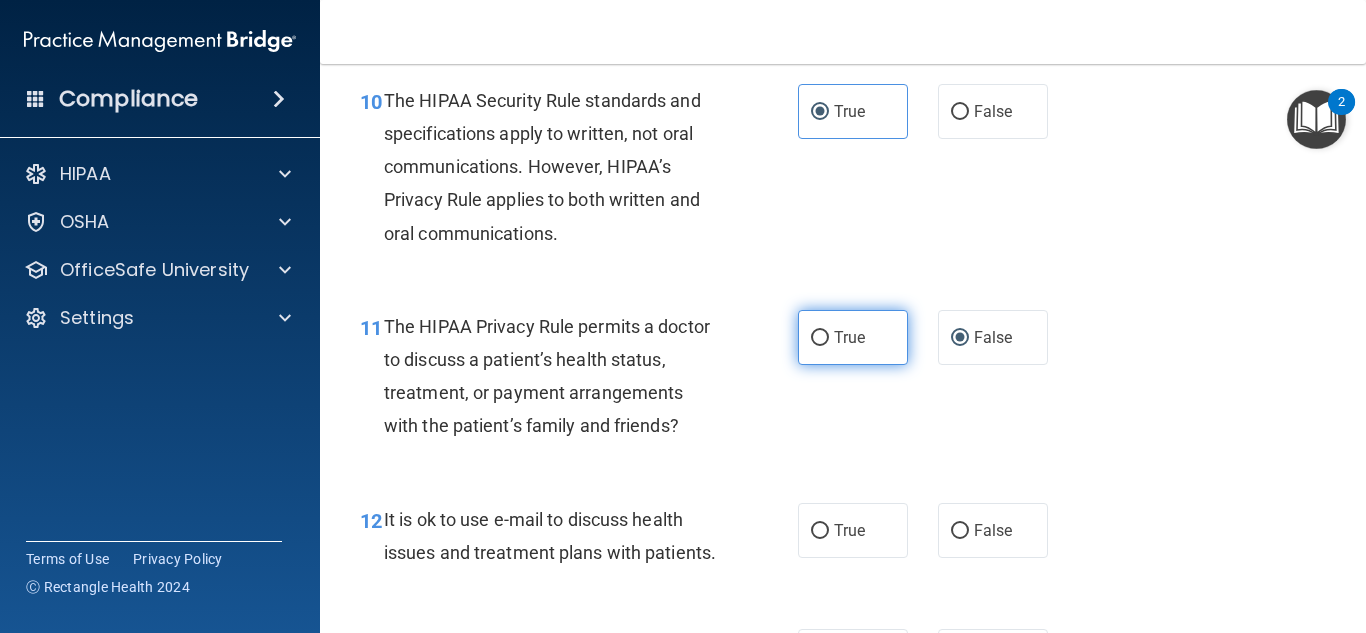 click on "True" at bounding box center [853, 337] 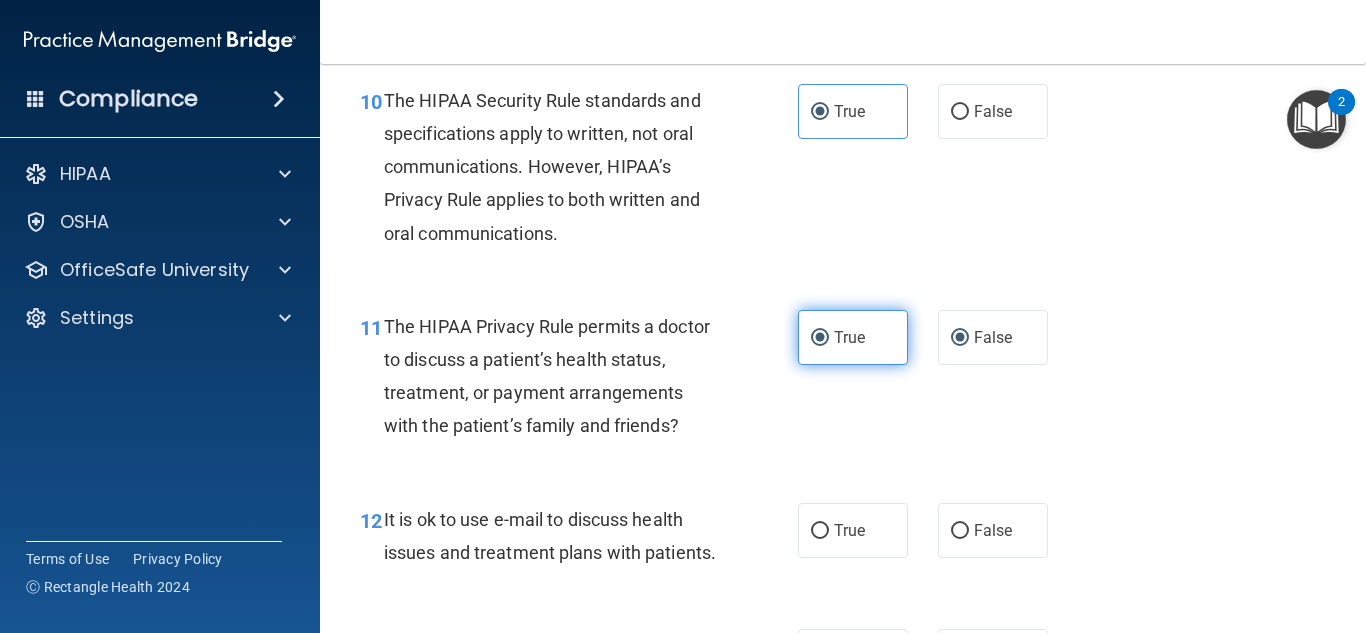 radio on "false" 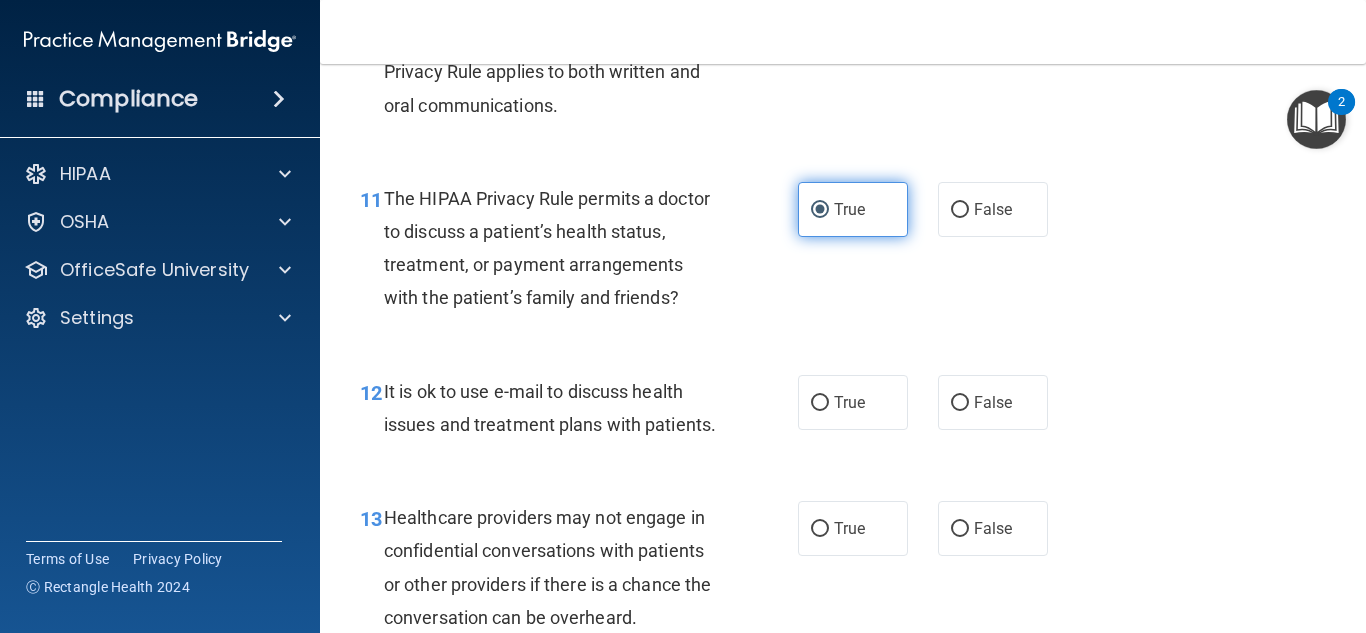 scroll, scrollTop: 2049, scrollLeft: 0, axis: vertical 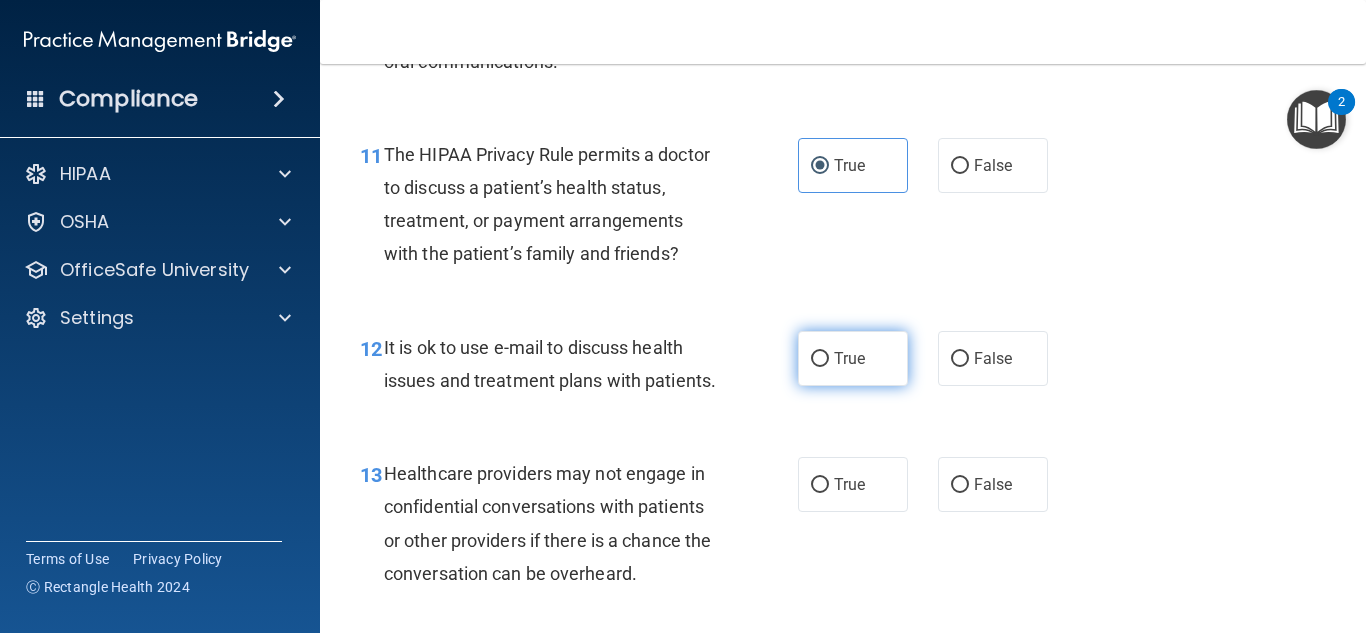 click on "True" at bounding box center [853, 358] 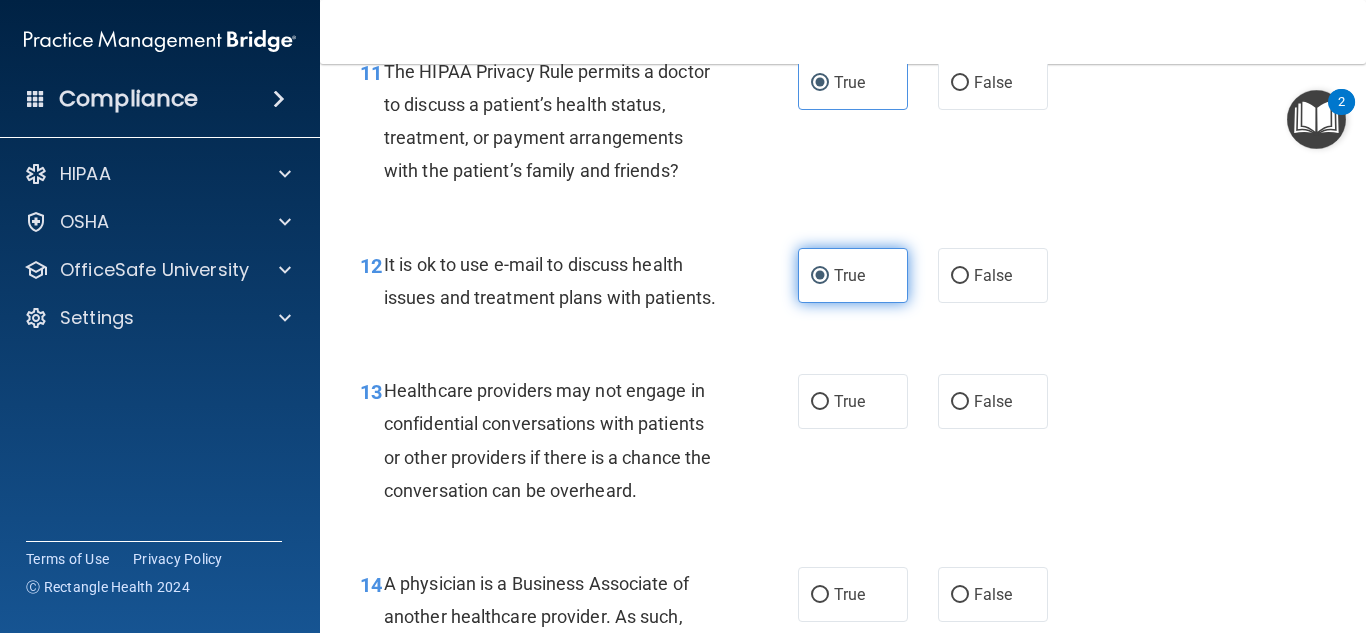 scroll, scrollTop: 2222, scrollLeft: 0, axis: vertical 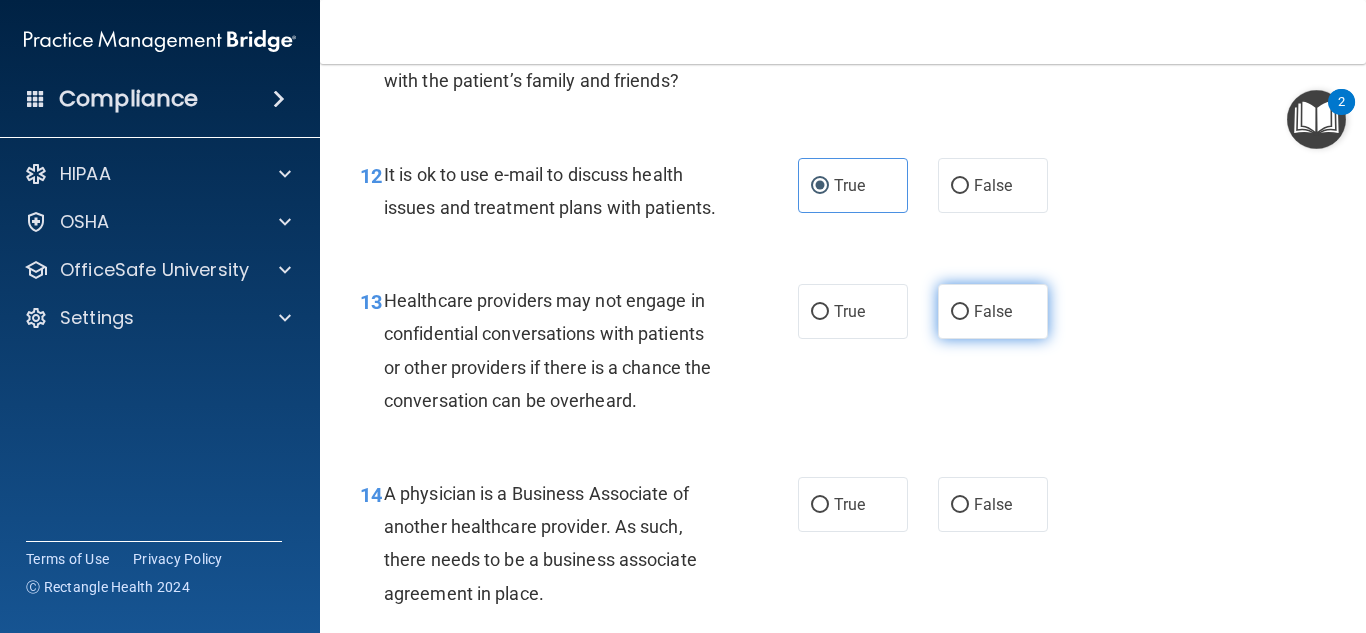 click on "False" at bounding box center [960, 312] 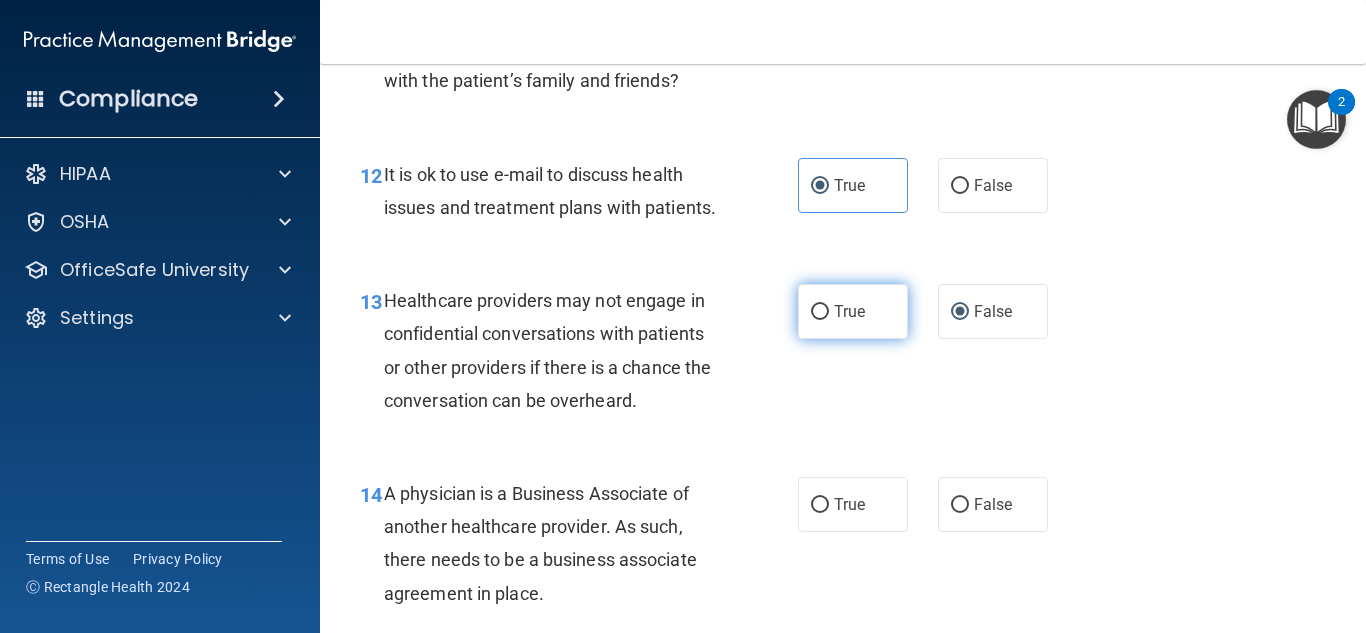click on "True" at bounding box center (849, 311) 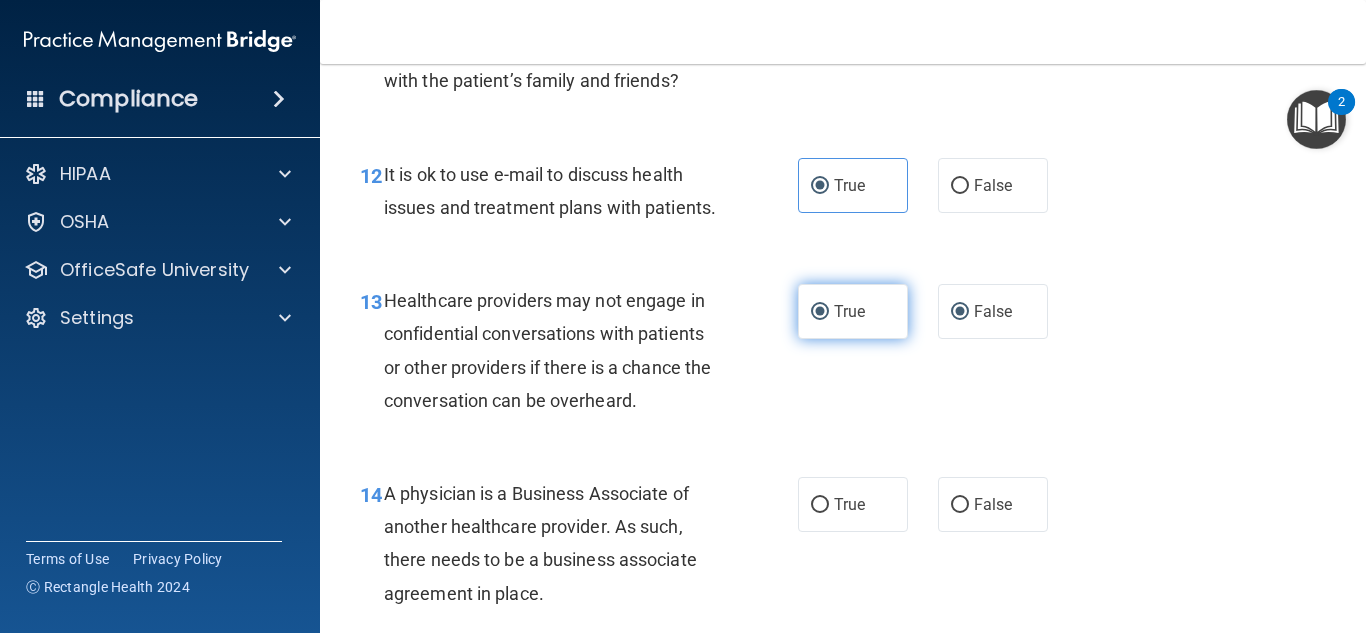radio on "false" 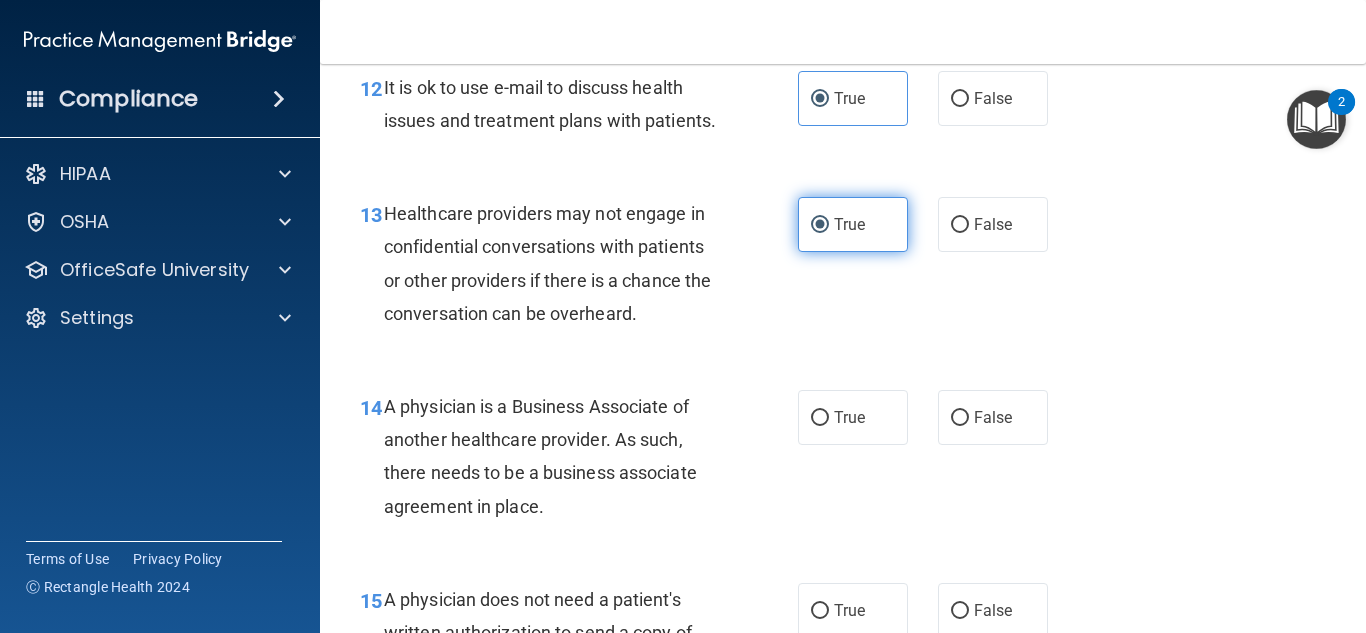scroll, scrollTop: 2353, scrollLeft: 0, axis: vertical 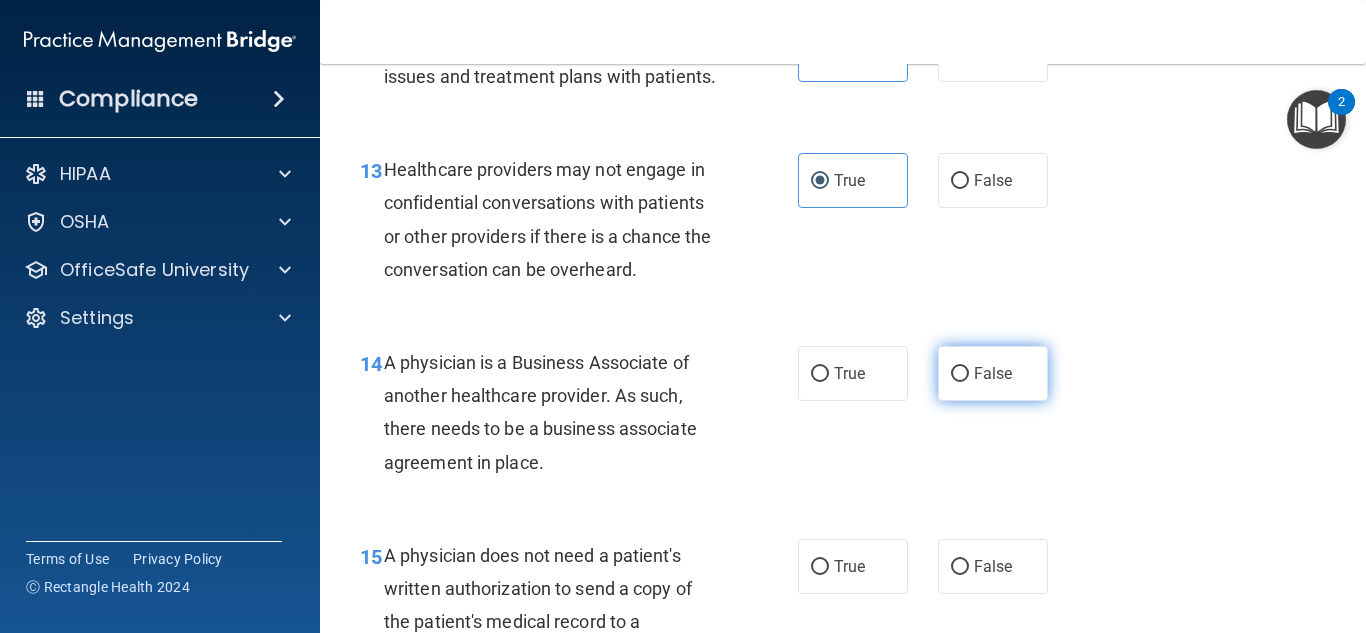 click on "False" at bounding box center (960, 374) 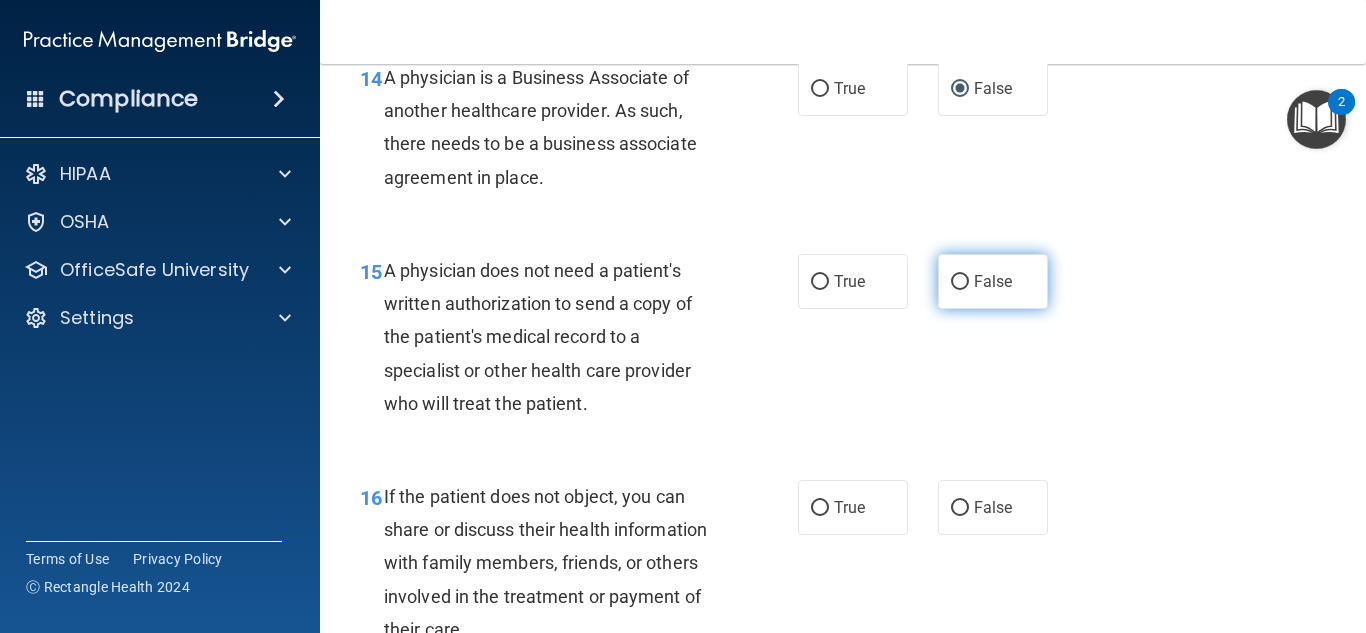 click on "False" at bounding box center [960, 282] 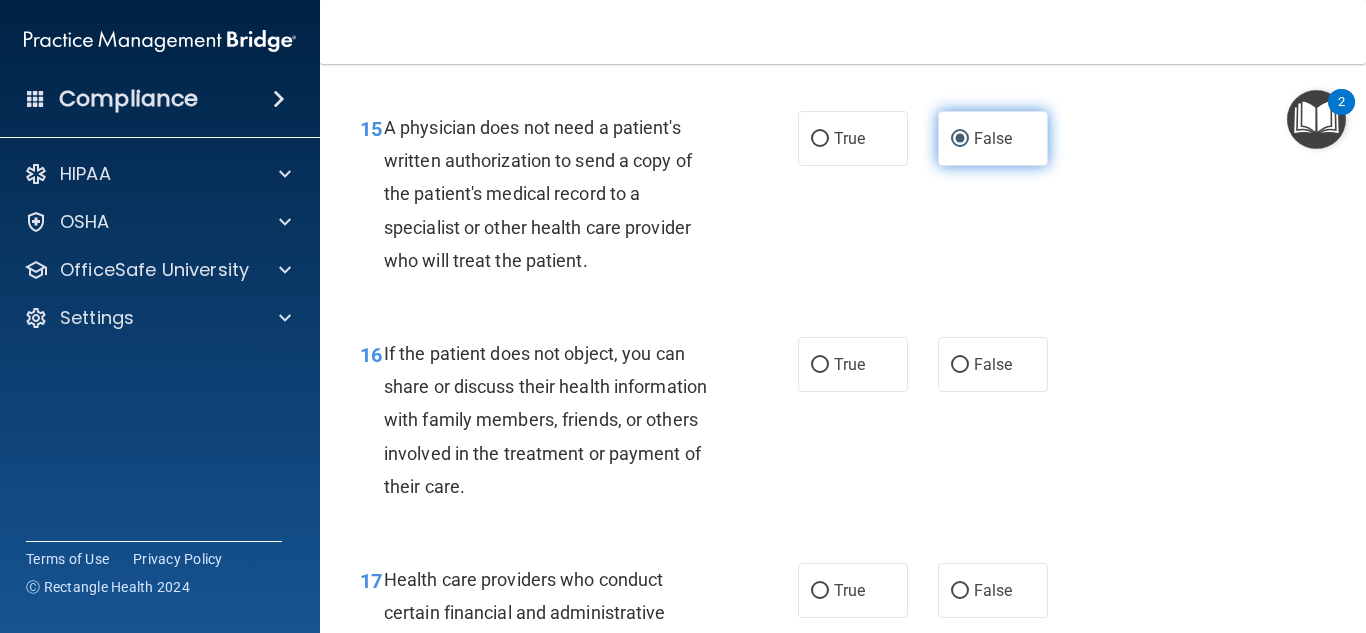 scroll, scrollTop: 2806, scrollLeft: 0, axis: vertical 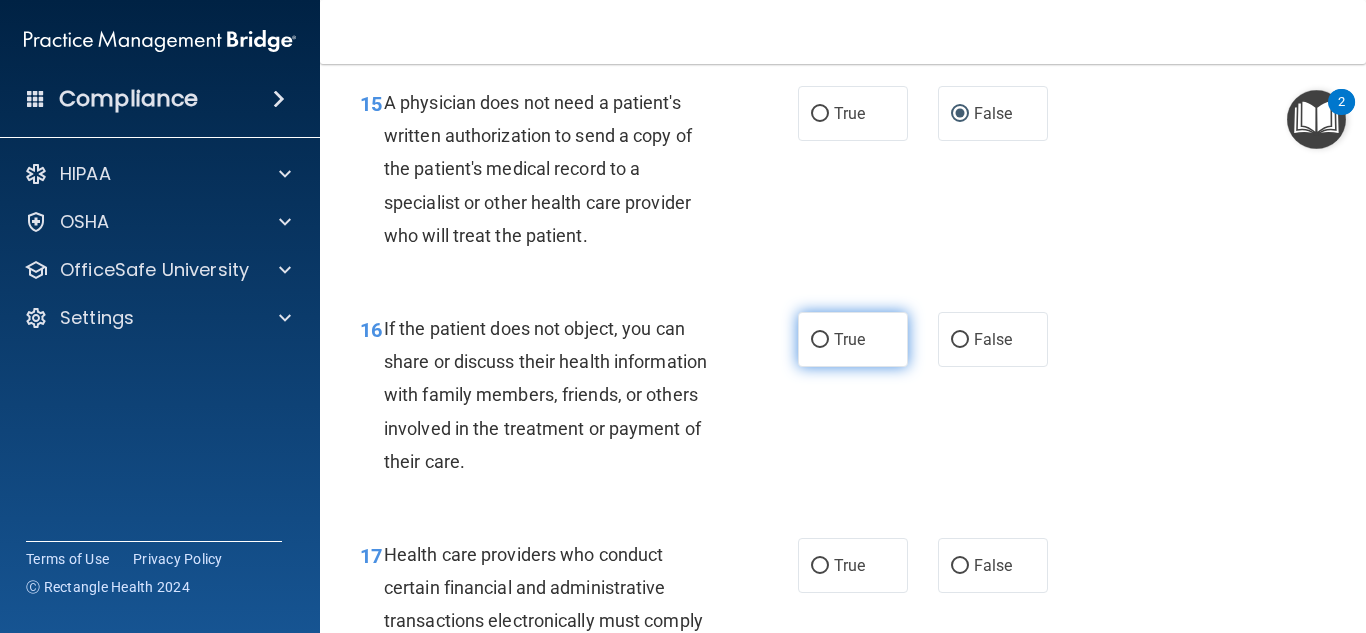 click on "True" at bounding box center (849, 339) 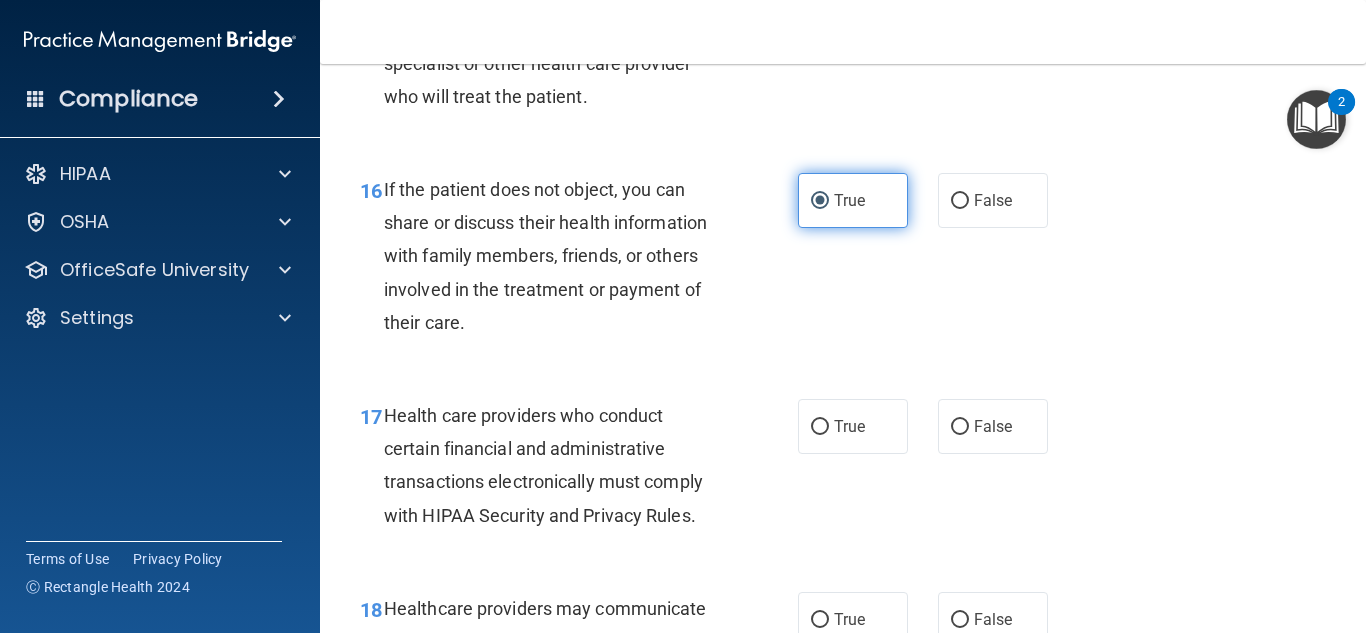 scroll, scrollTop: 3026, scrollLeft: 0, axis: vertical 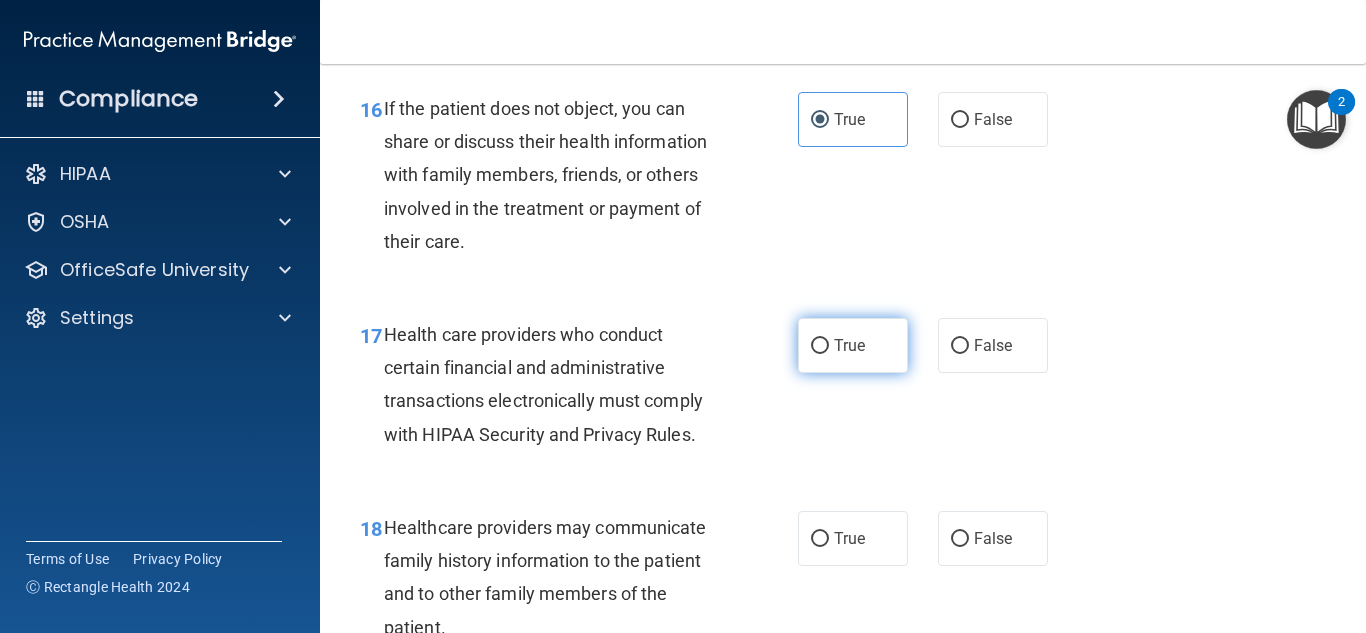 click on "True" at bounding box center [853, 345] 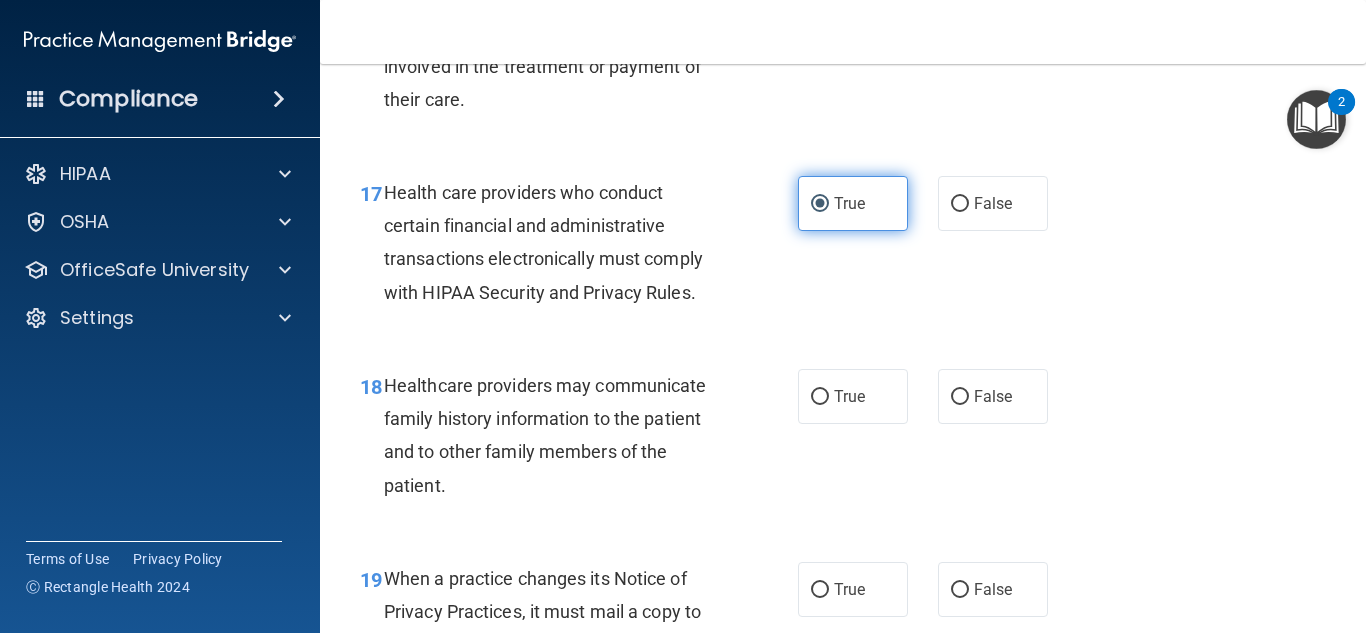 scroll, scrollTop: 3197, scrollLeft: 0, axis: vertical 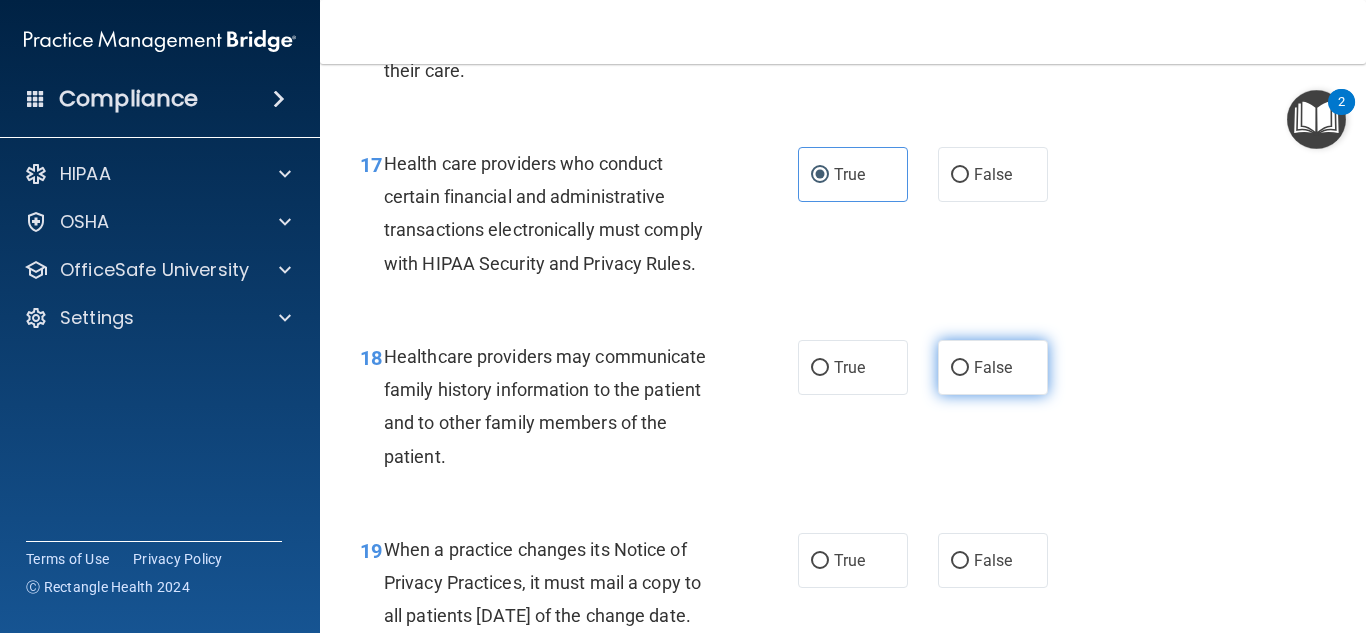 click on "False" at bounding box center (960, 368) 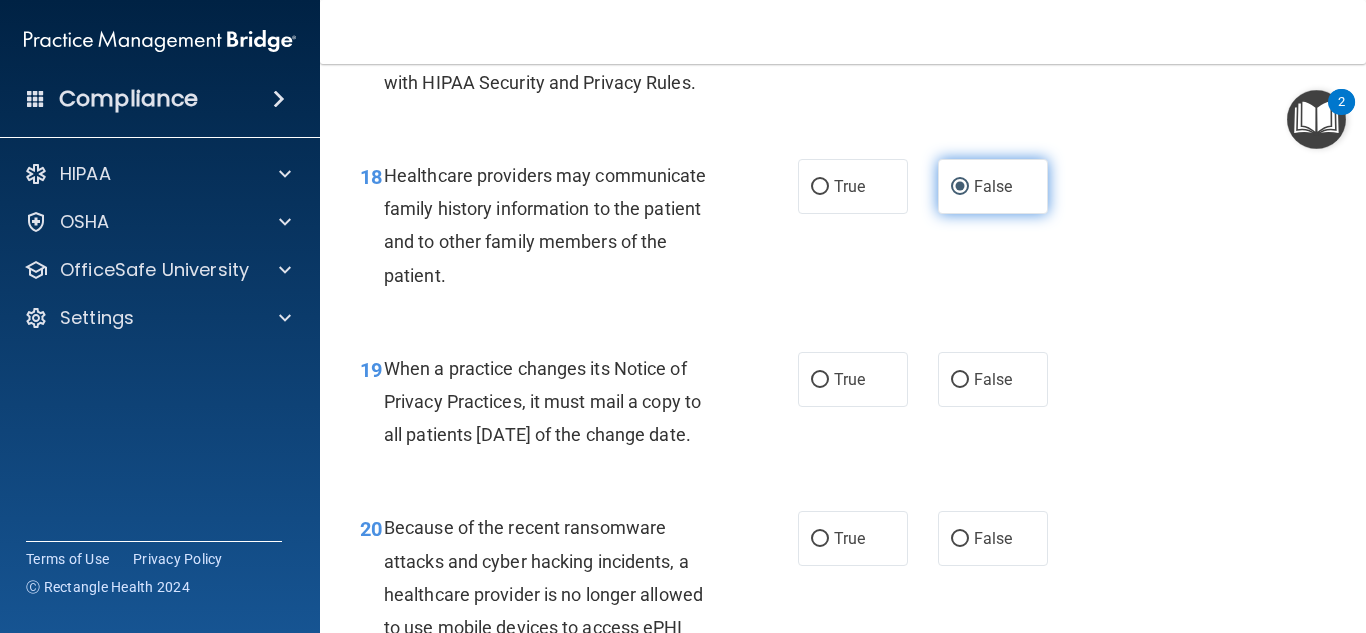 scroll, scrollTop: 3377, scrollLeft: 0, axis: vertical 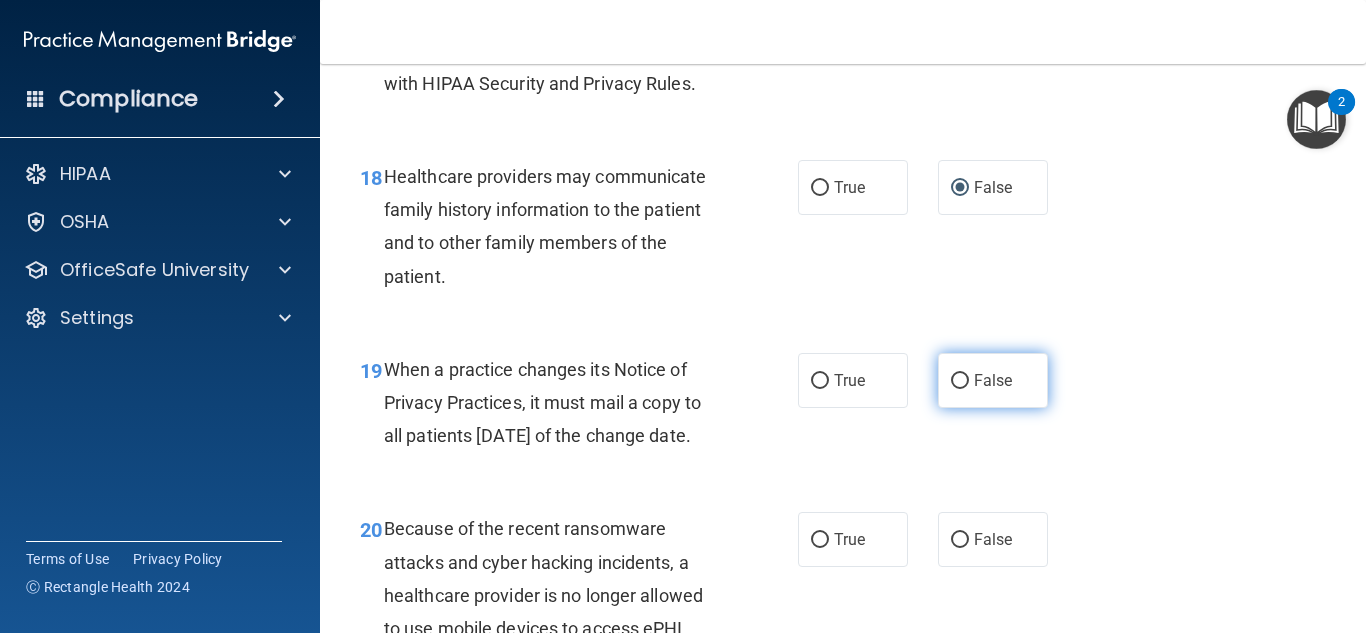 click on "False" at bounding box center [960, 381] 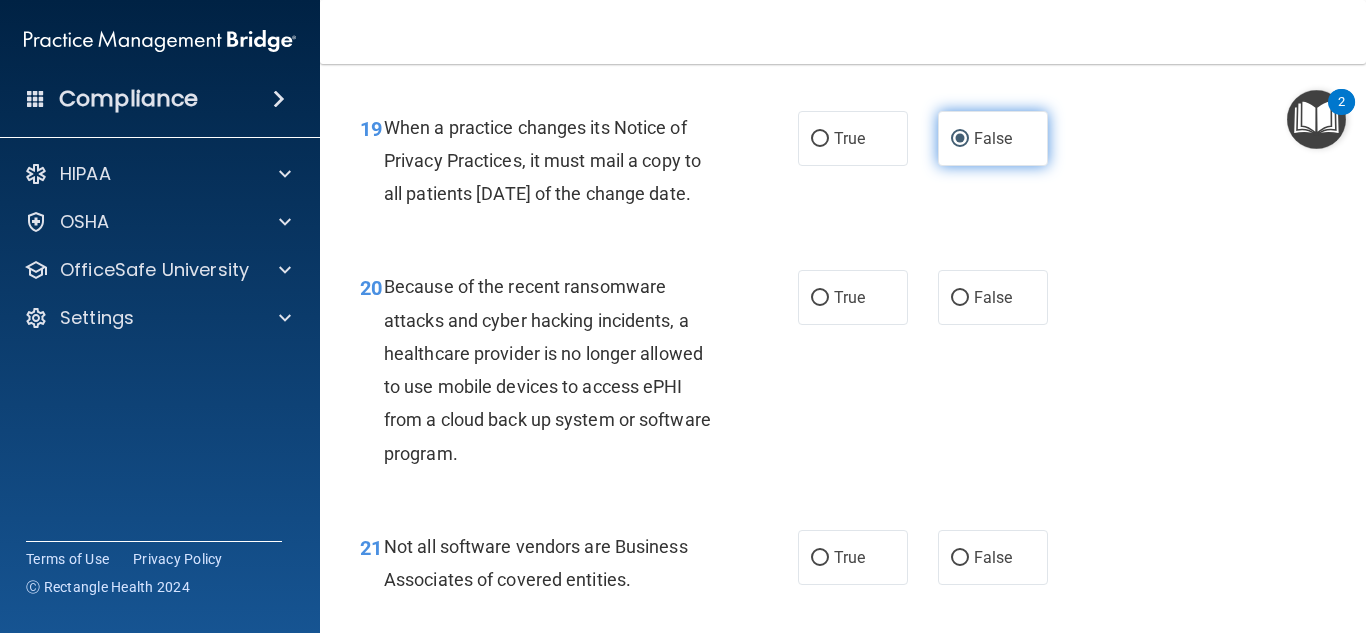 scroll, scrollTop: 3643, scrollLeft: 0, axis: vertical 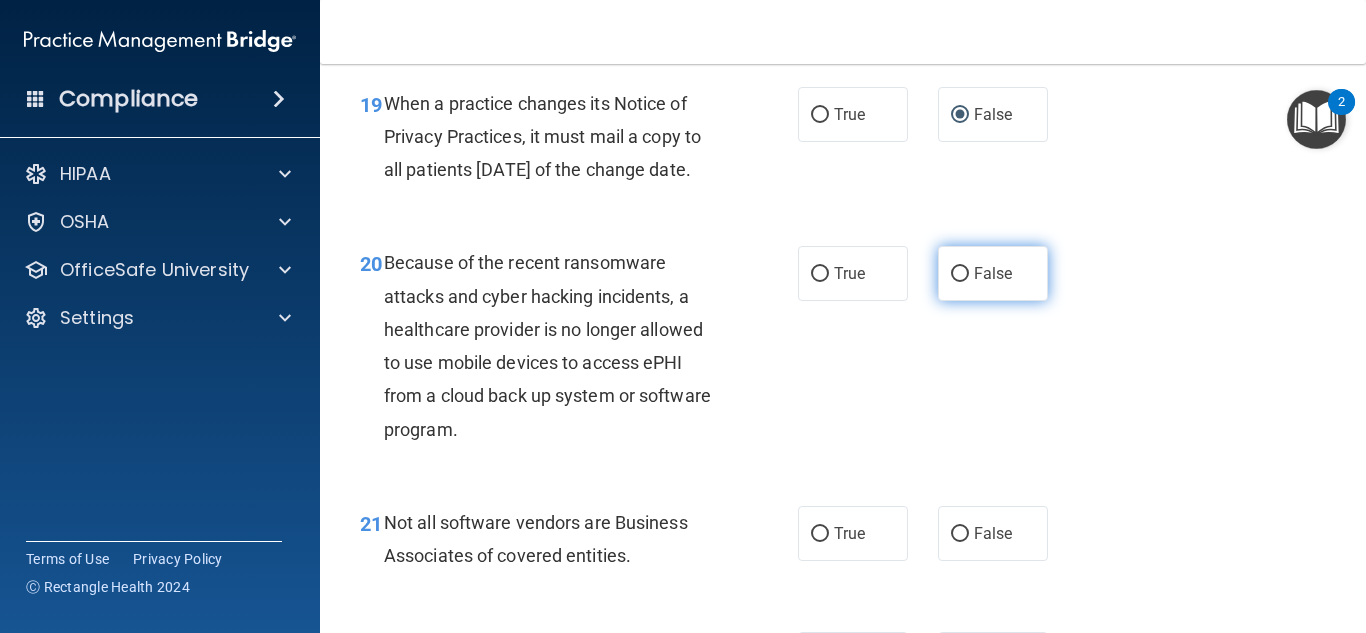 click on "False" at bounding box center [993, 273] 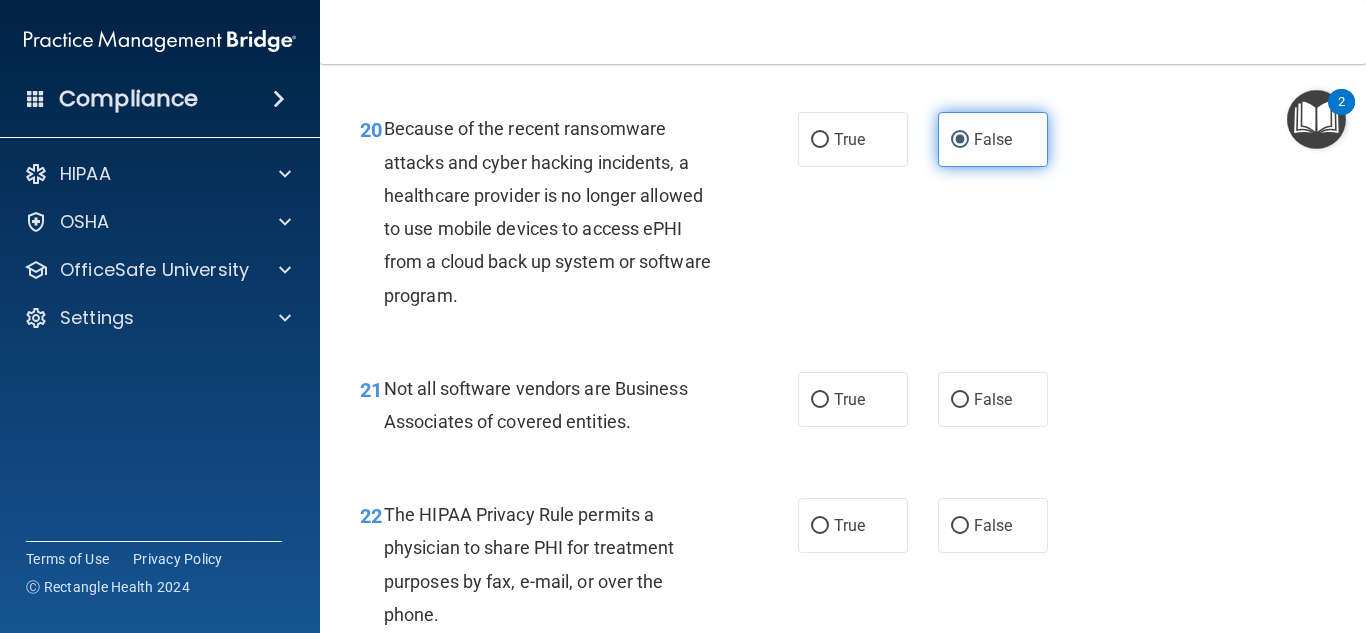 scroll, scrollTop: 3863, scrollLeft: 0, axis: vertical 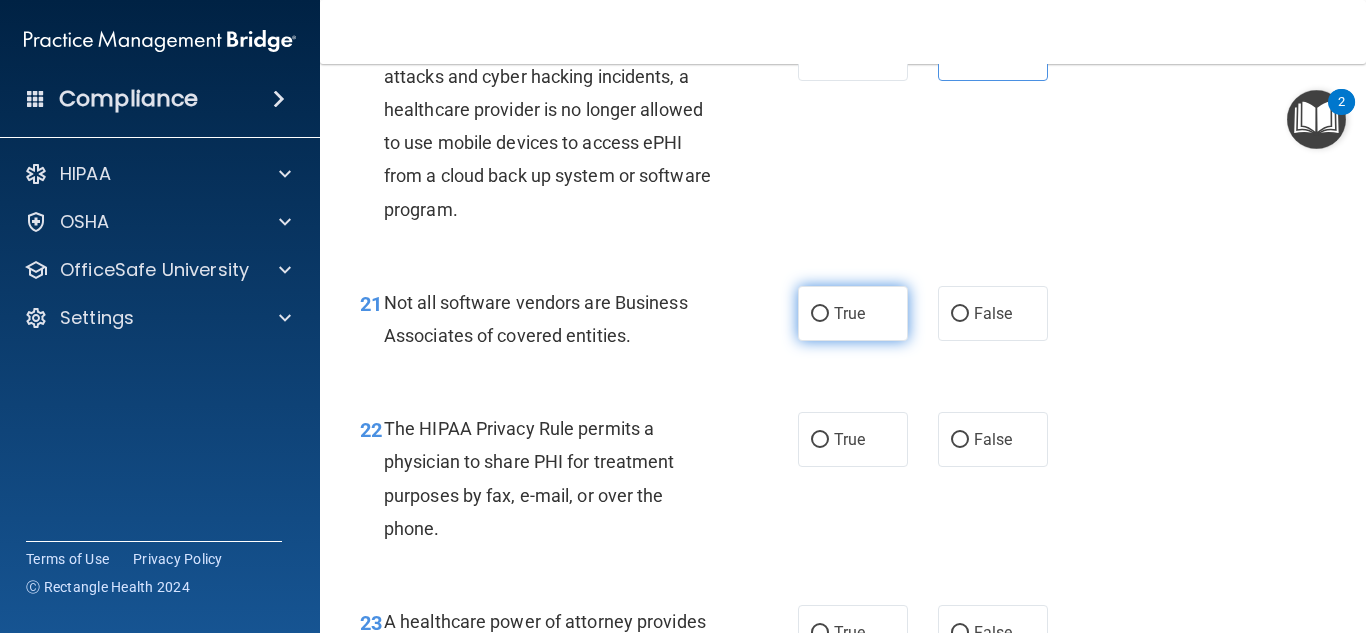 click on "True" at bounding box center (849, 313) 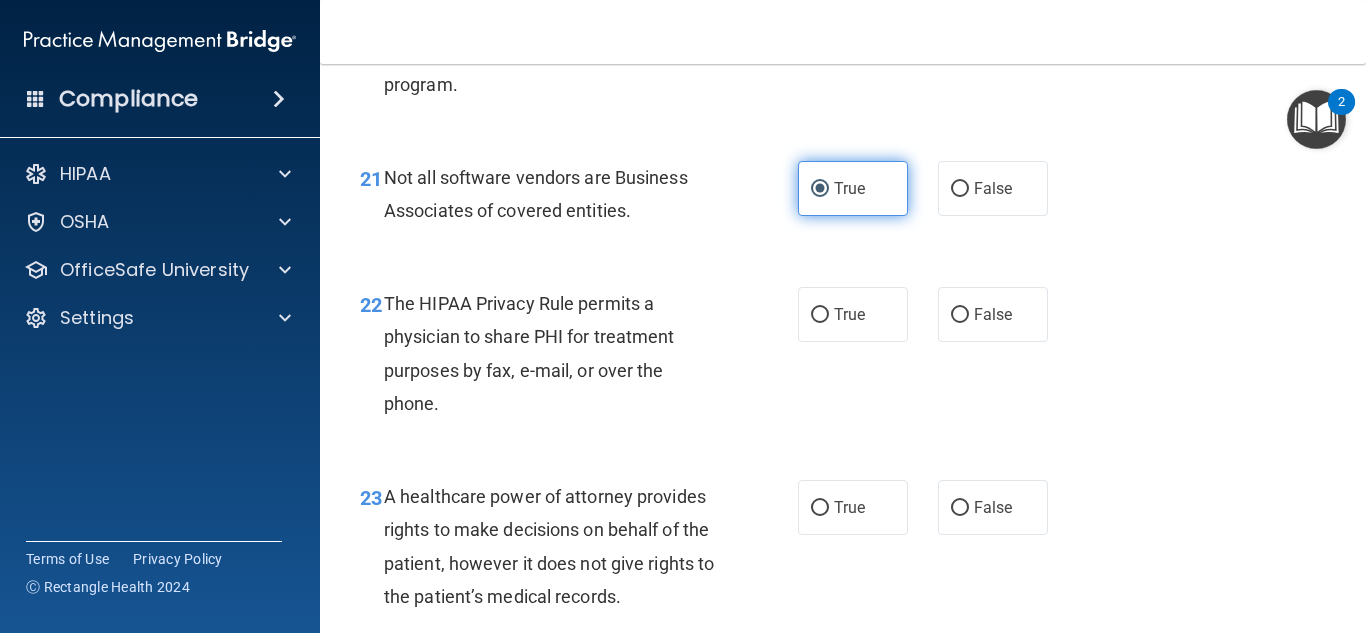 scroll, scrollTop: 3995, scrollLeft: 0, axis: vertical 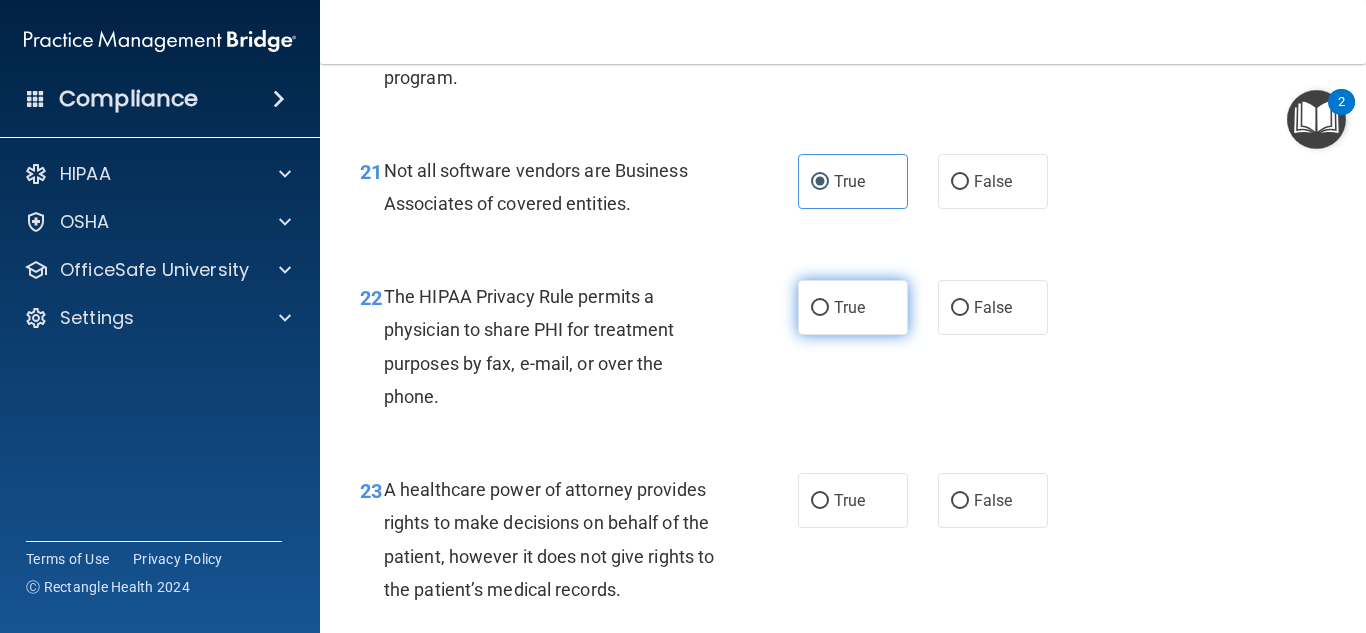 click on "True" at bounding box center (849, 307) 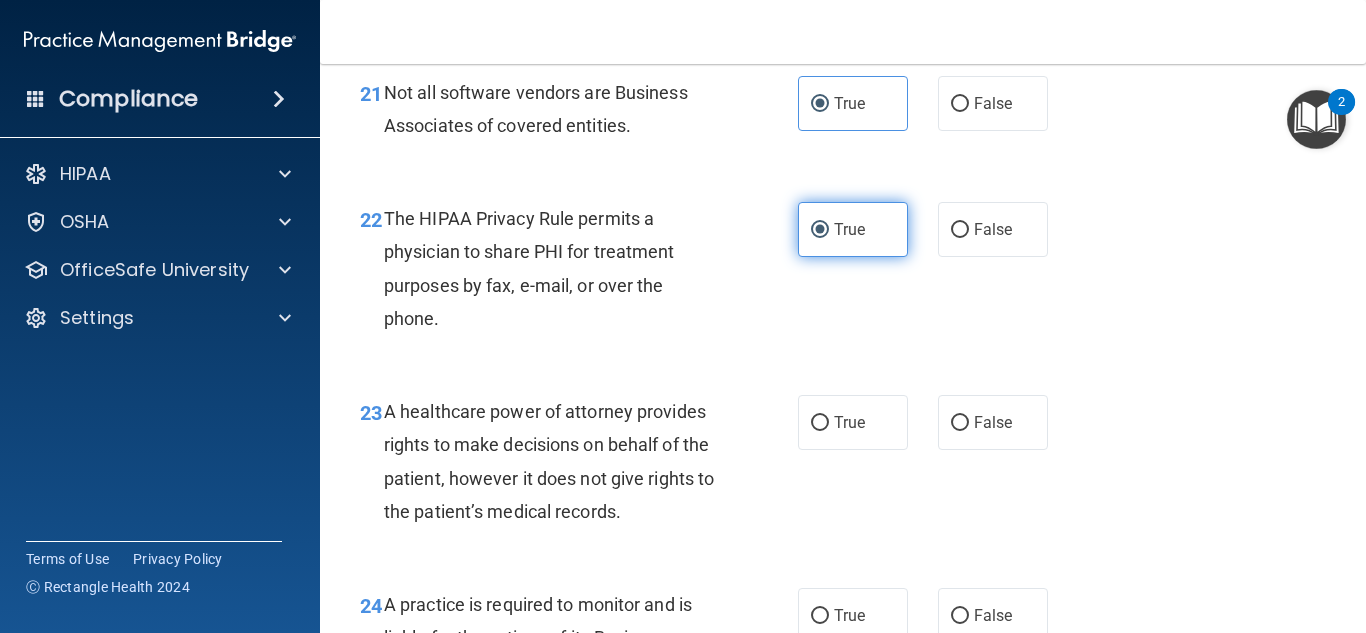 scroll, scrollTop: 4075, scrollLeft: 0, axis: vertical 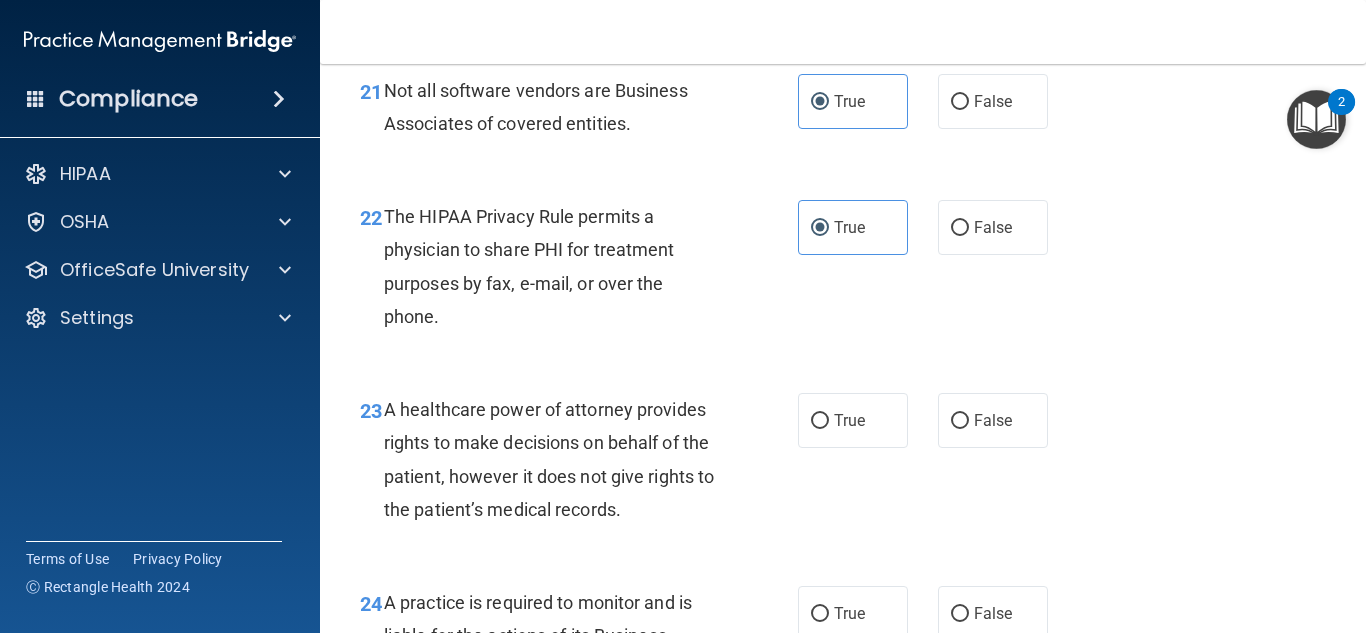 click on "True           False" at bounding box center (930, 227) 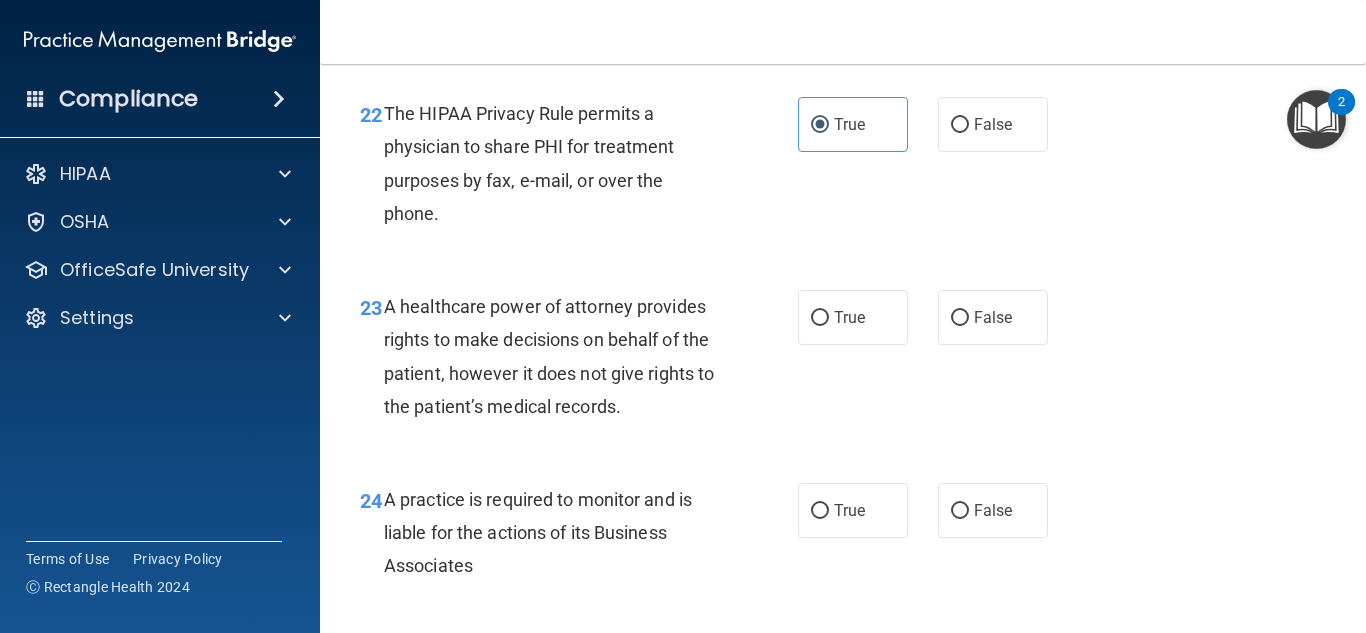 scroll, scrollTop: 4182, scrollLeft: 0, axis: vertical 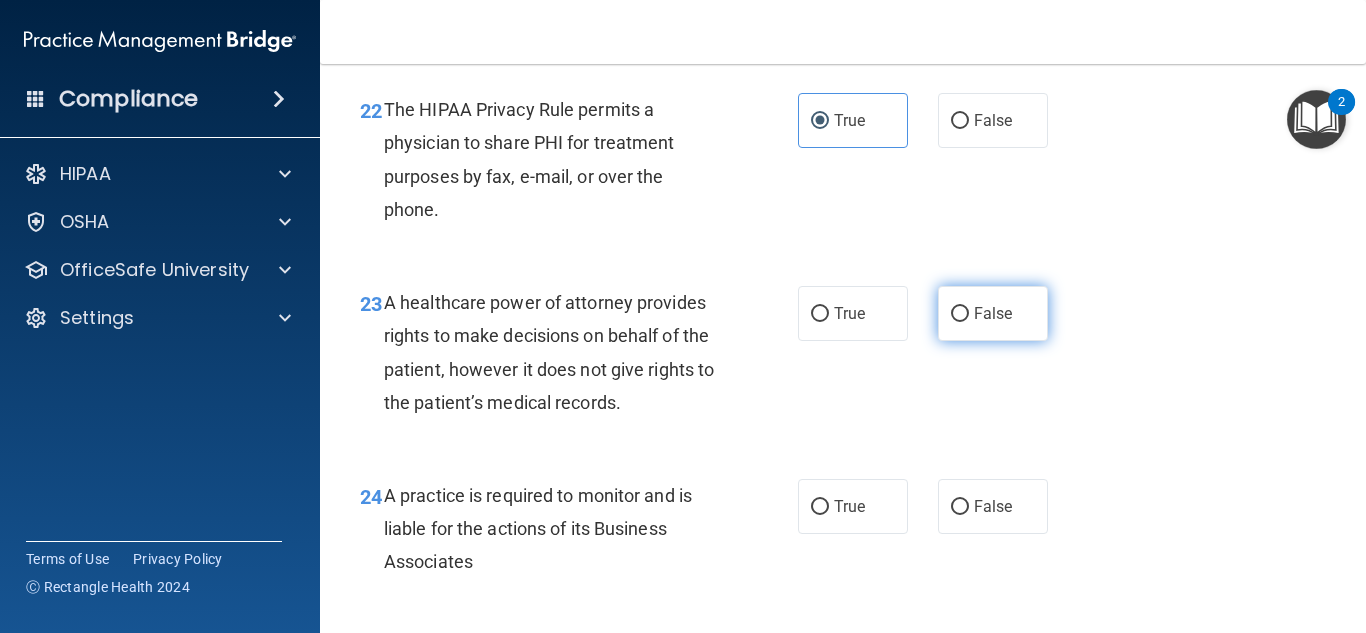 click on "False" at bounding box center [993, 313] 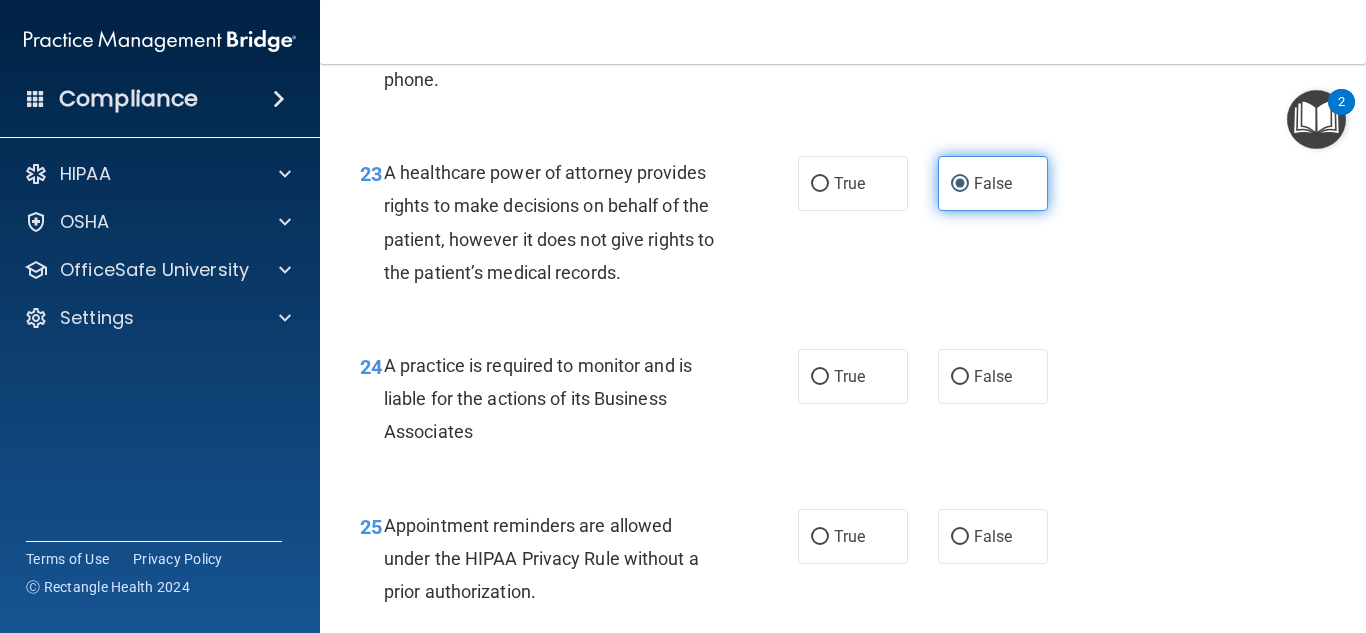 scroll, scrollTop: 4363, scrollLeft: 0, axis: vertical 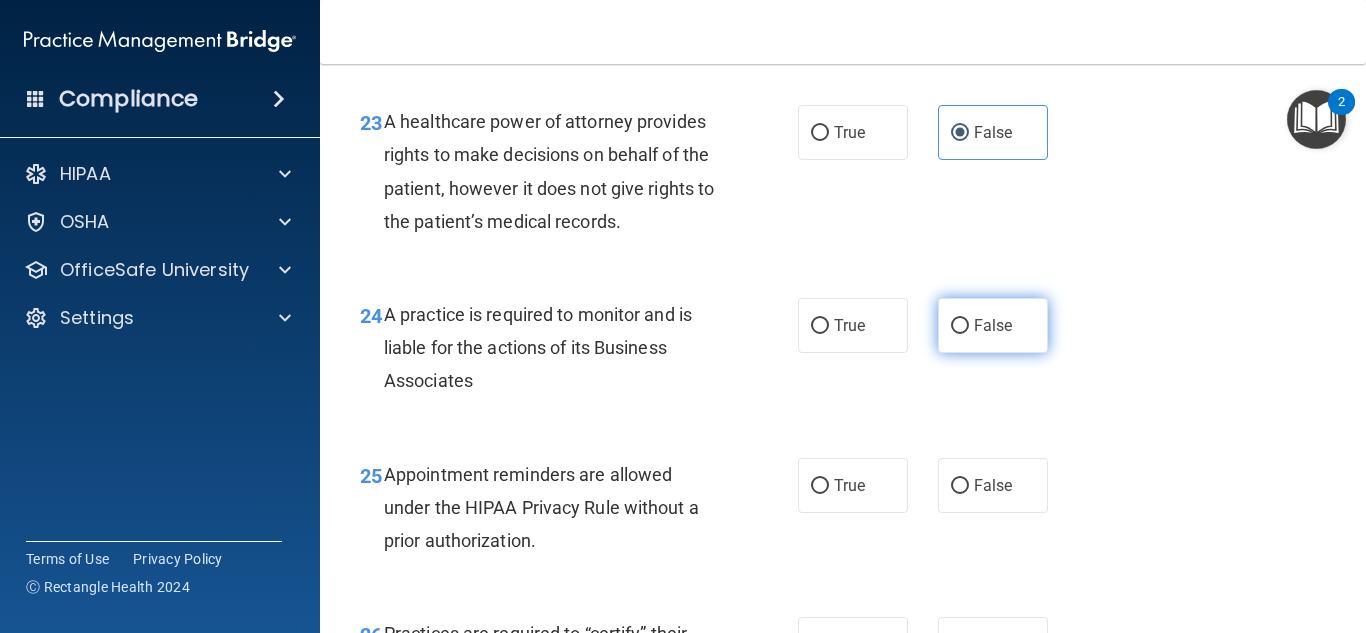 click on "False" at bounding box center [993, 325] 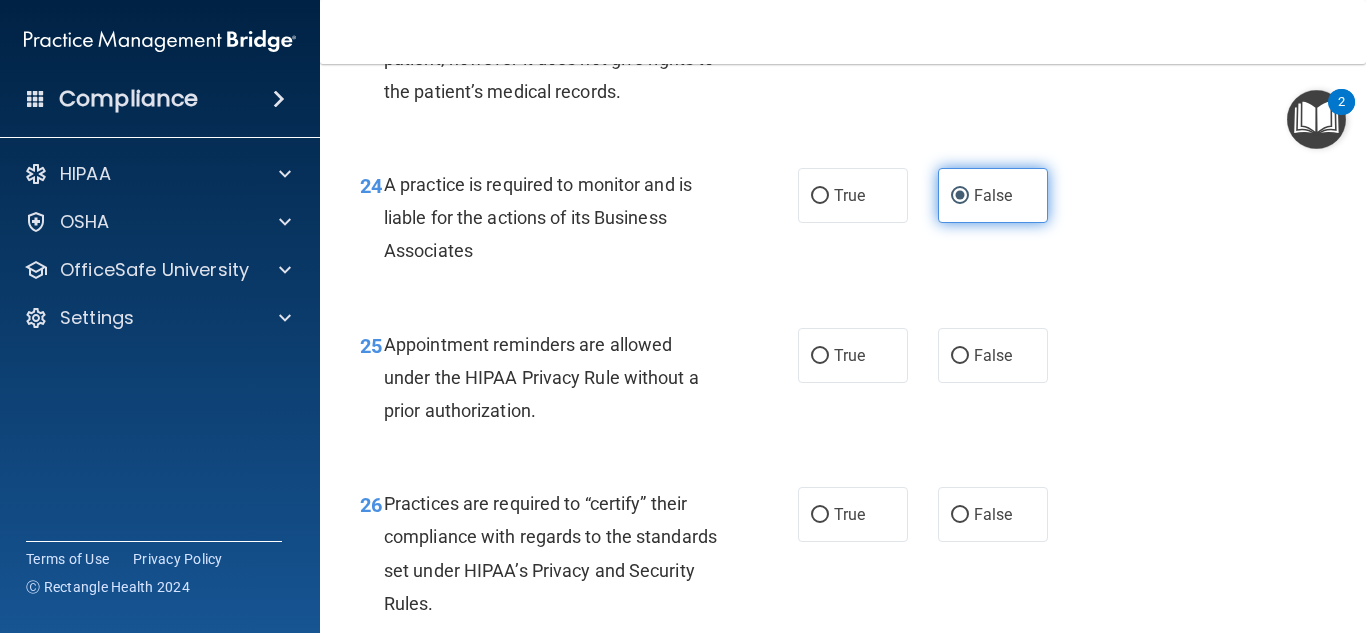 scroll, scrollTop: 4541, scrollLeft: 0, axis: vertical 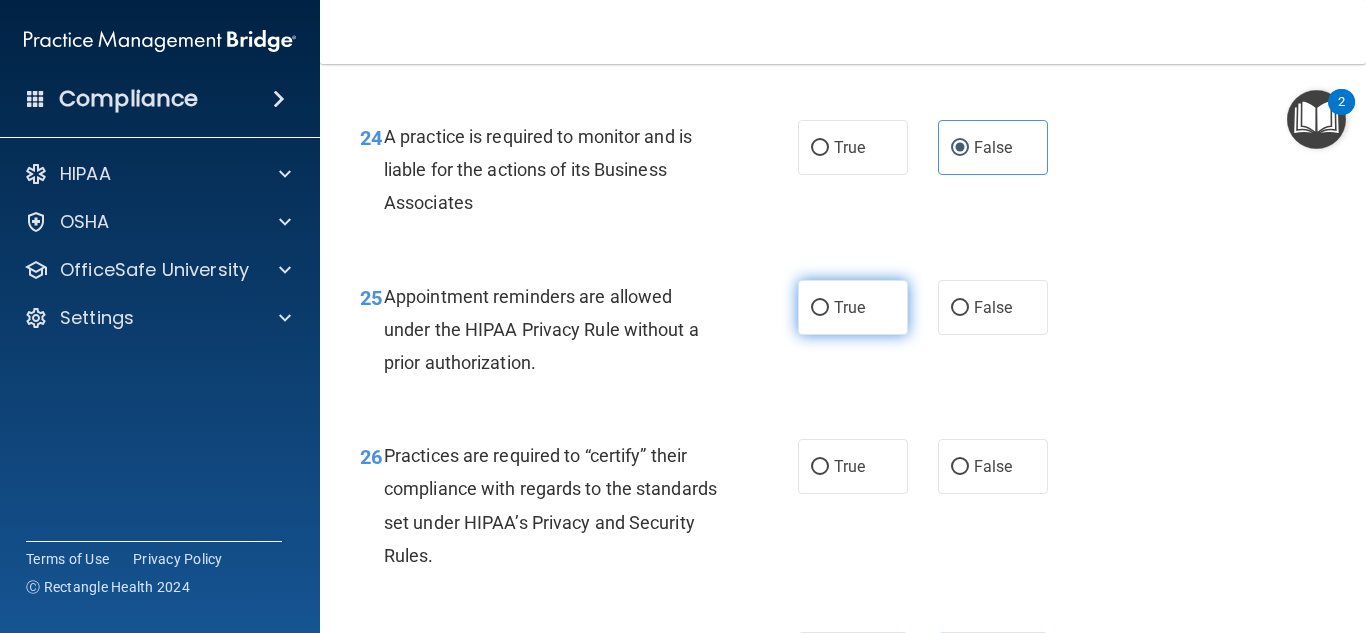 click on "True" at bounding box center (853, 307) 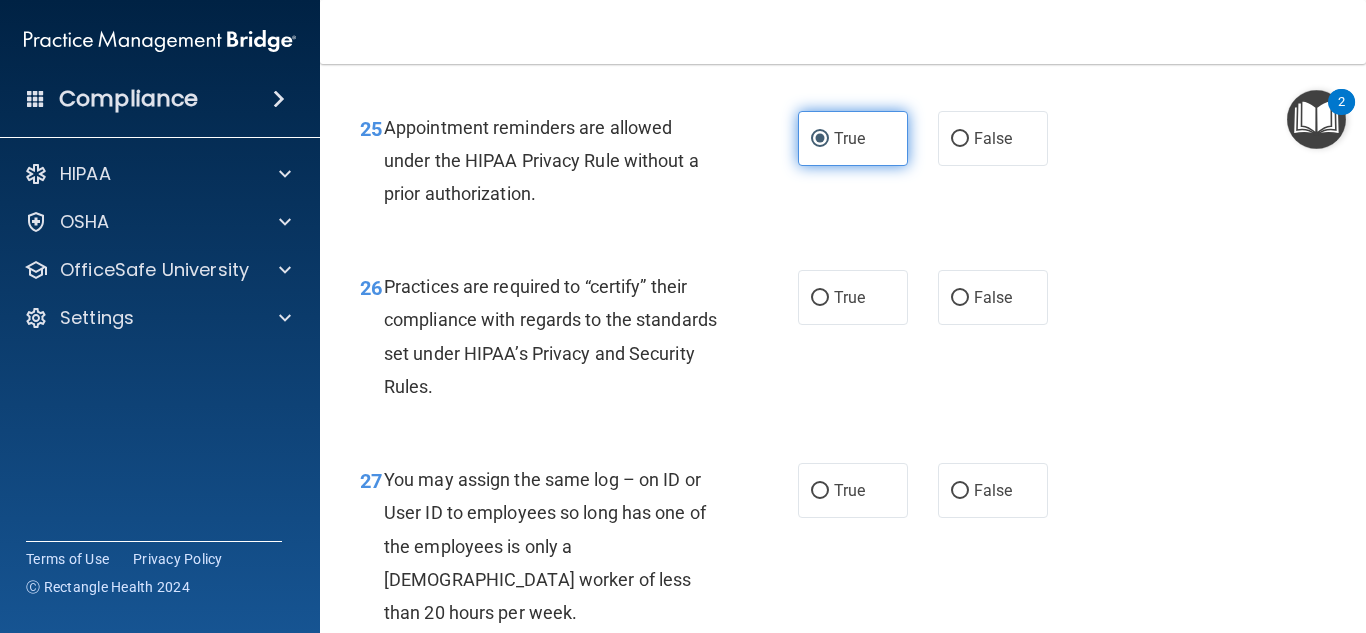 scroll, scrollTop: 4747, scrollLeft: 0, axis: vertical 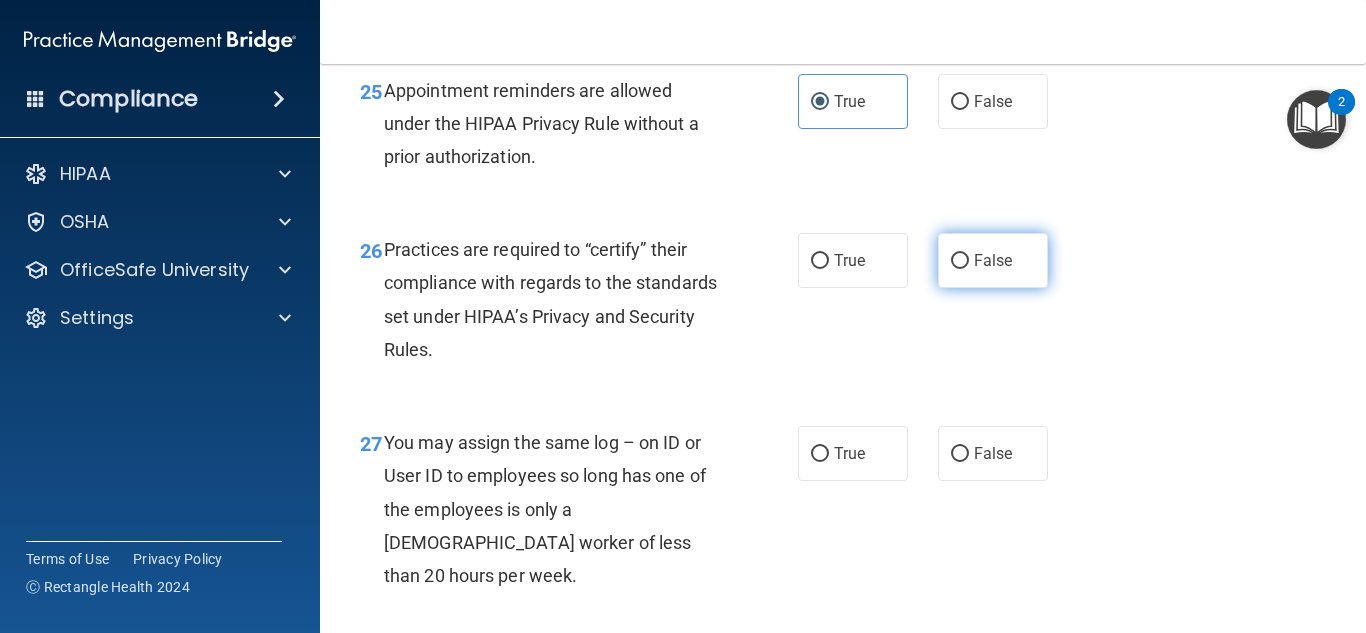 click on "False" at bounding box center (993, 260) 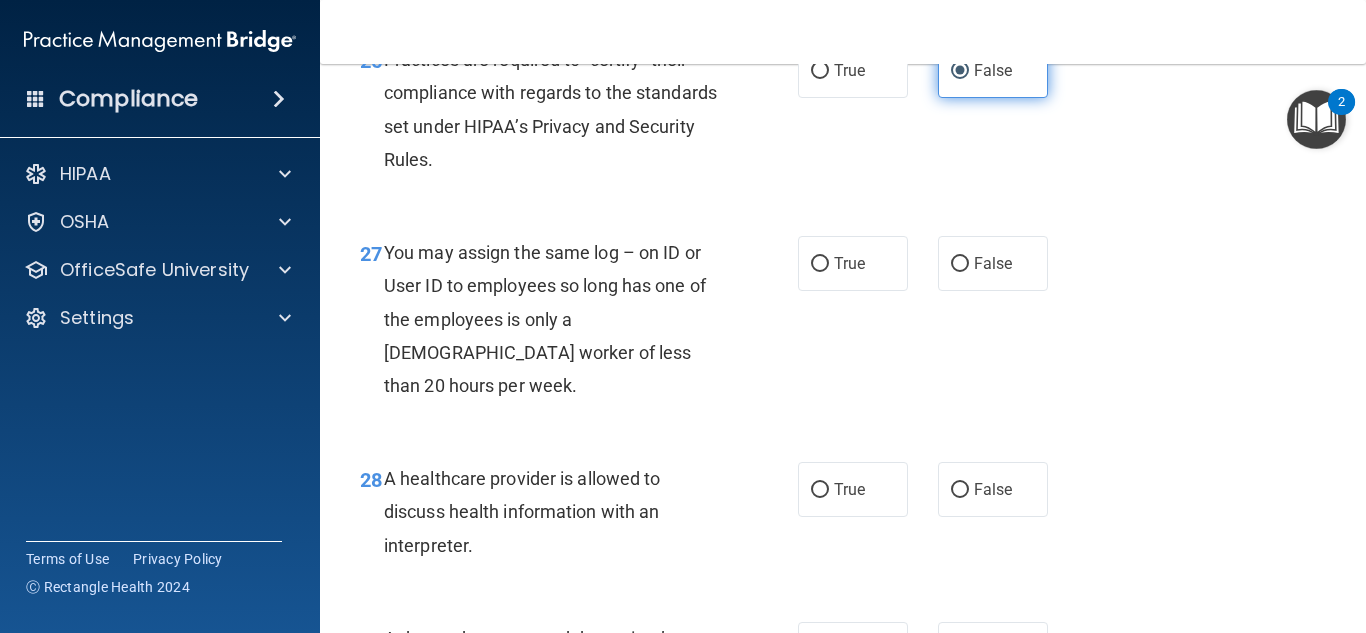 scroll, scrollTop: 4956, scrollLeft: 0, axis: vertical 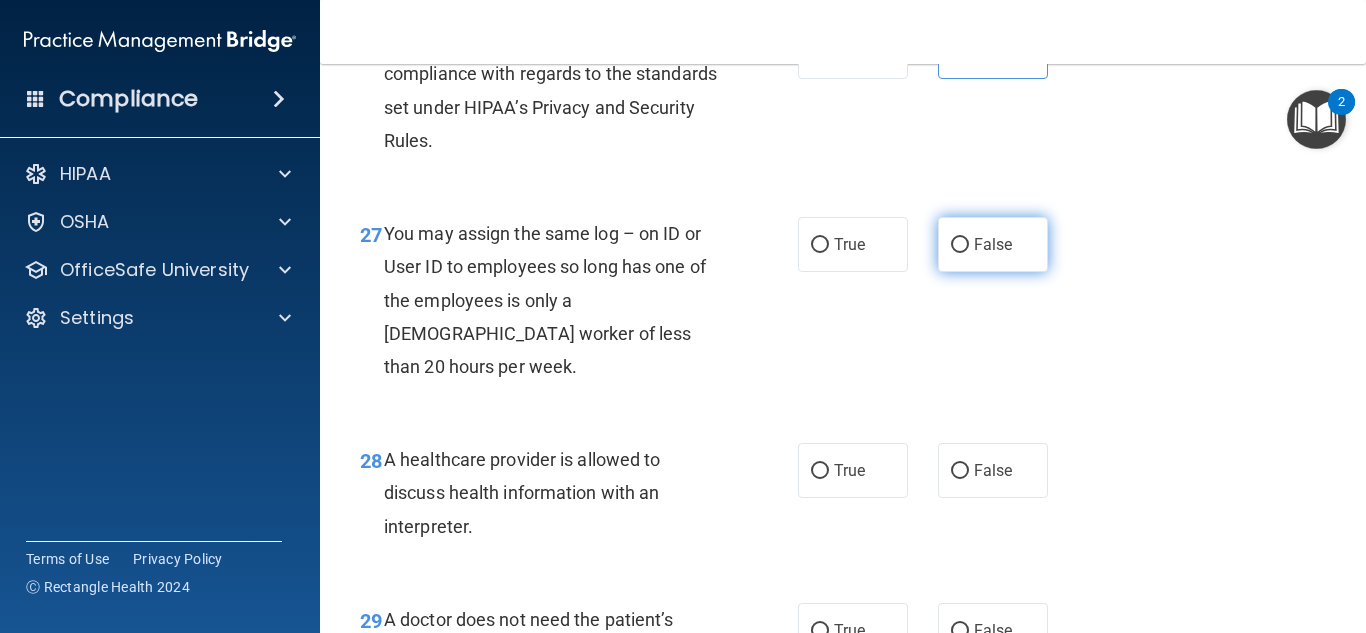 click on "False" at bounding box center [993, 244] 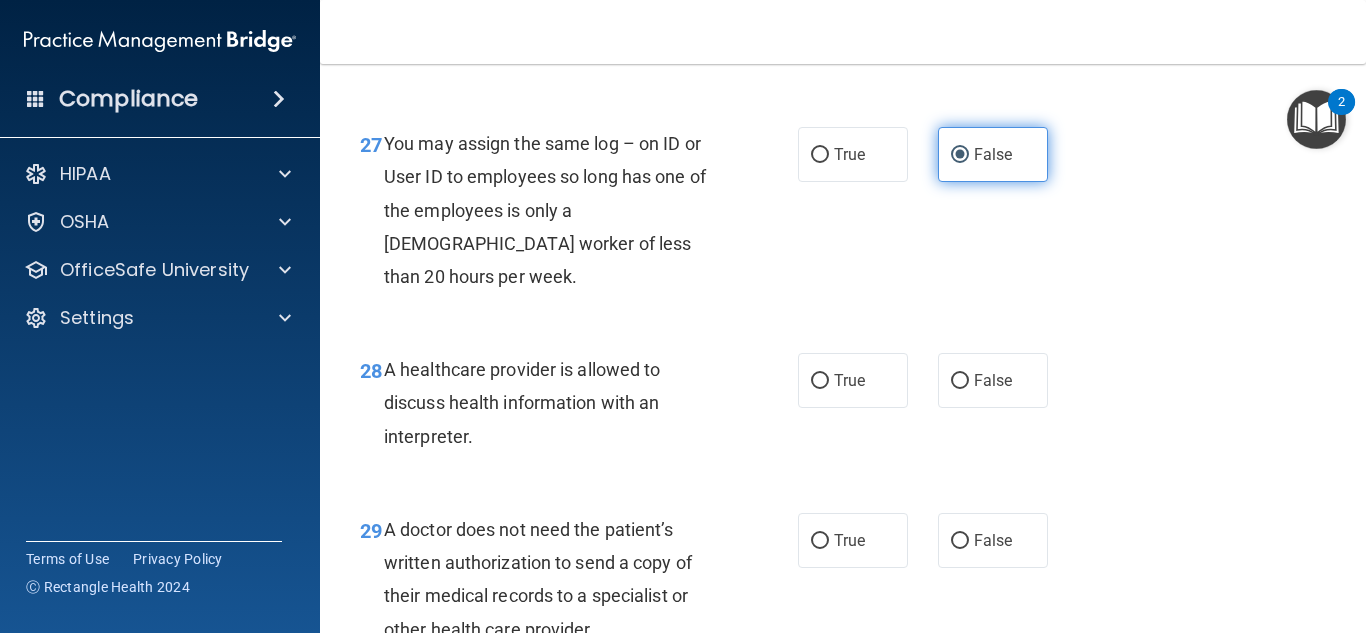 scroll, scrollTop: 5100, scrollLeft: 0, axis: vertical 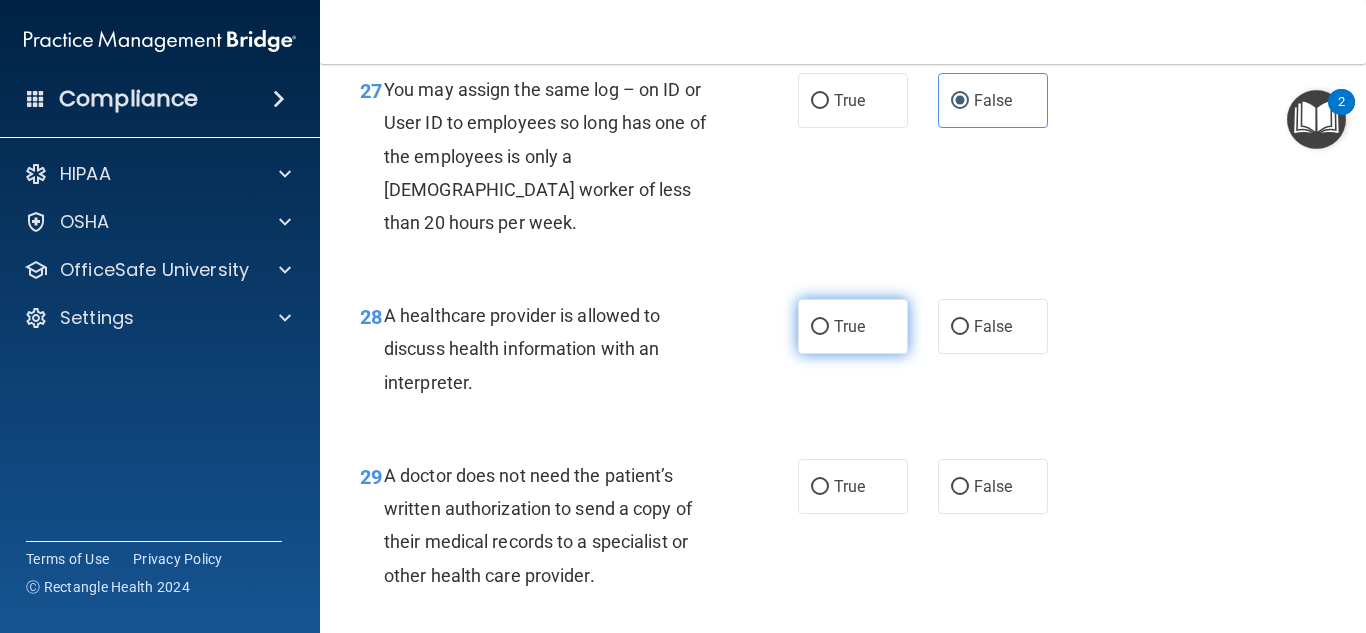 click on "True" at bounding box center [853, 326] 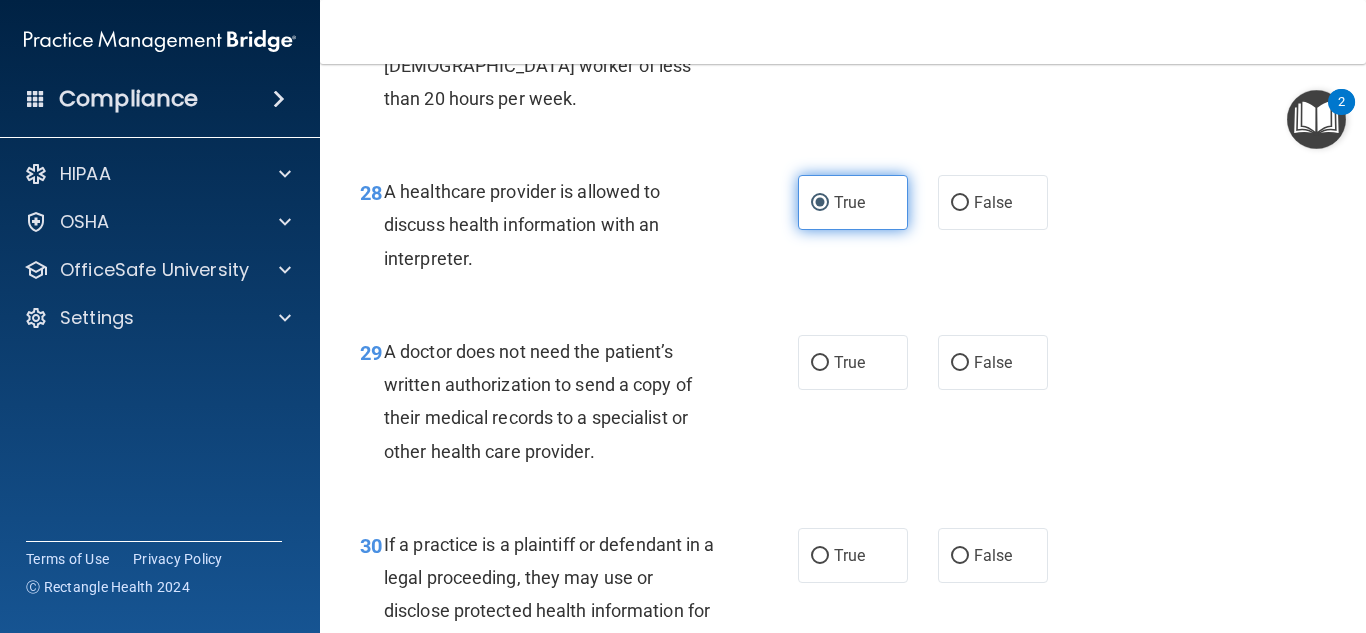 scroll, scrollTop: 5282, scrollLeft: 0, axis: vertical 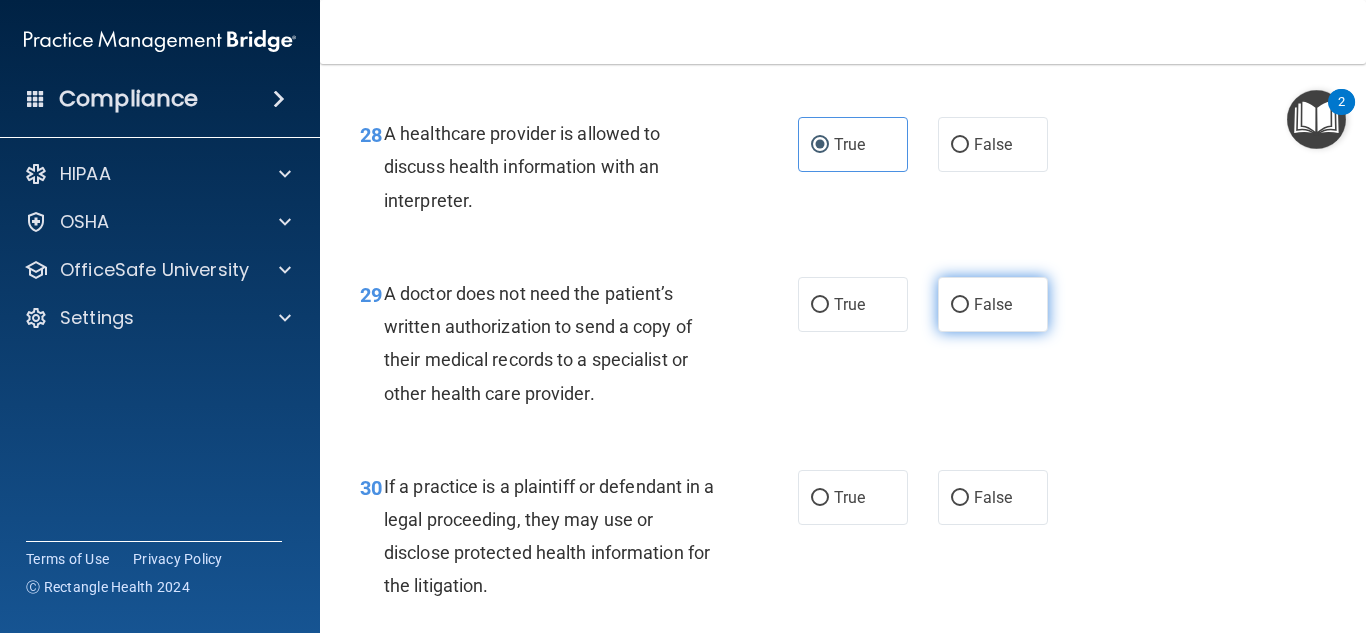 click on "False" at bounding box center [993, 304] 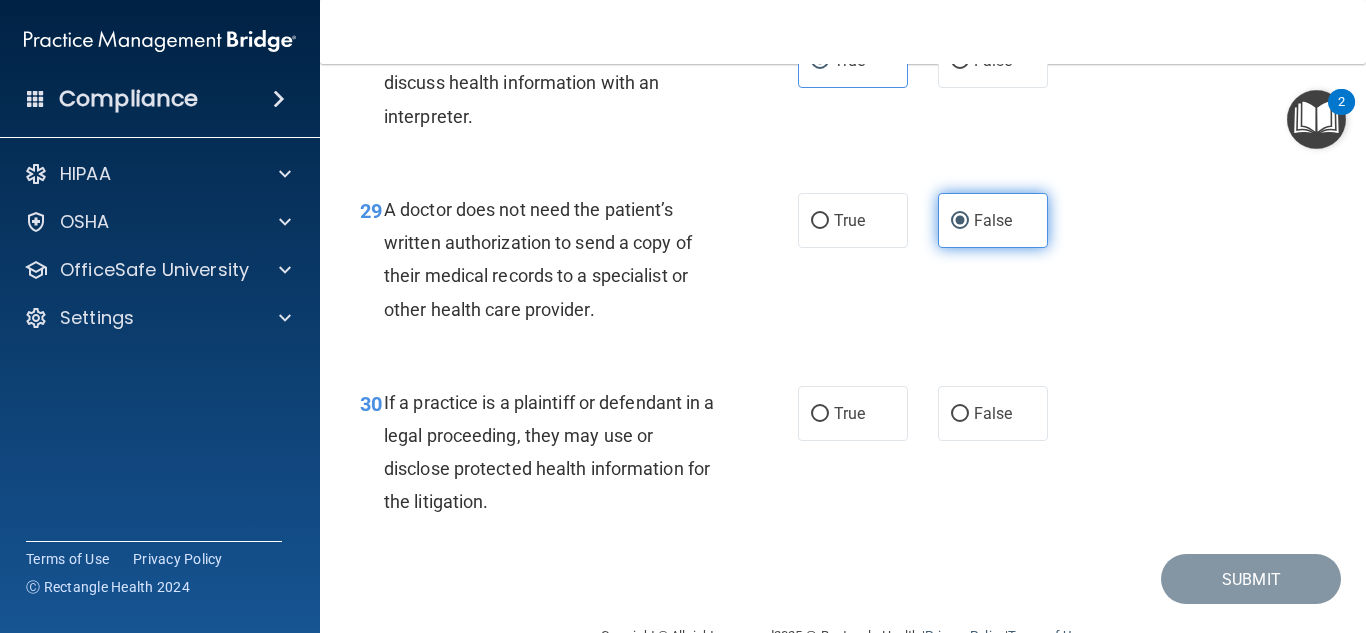 scroll, scrollTop: 5415, scrollLeft: 0, axis: vertical 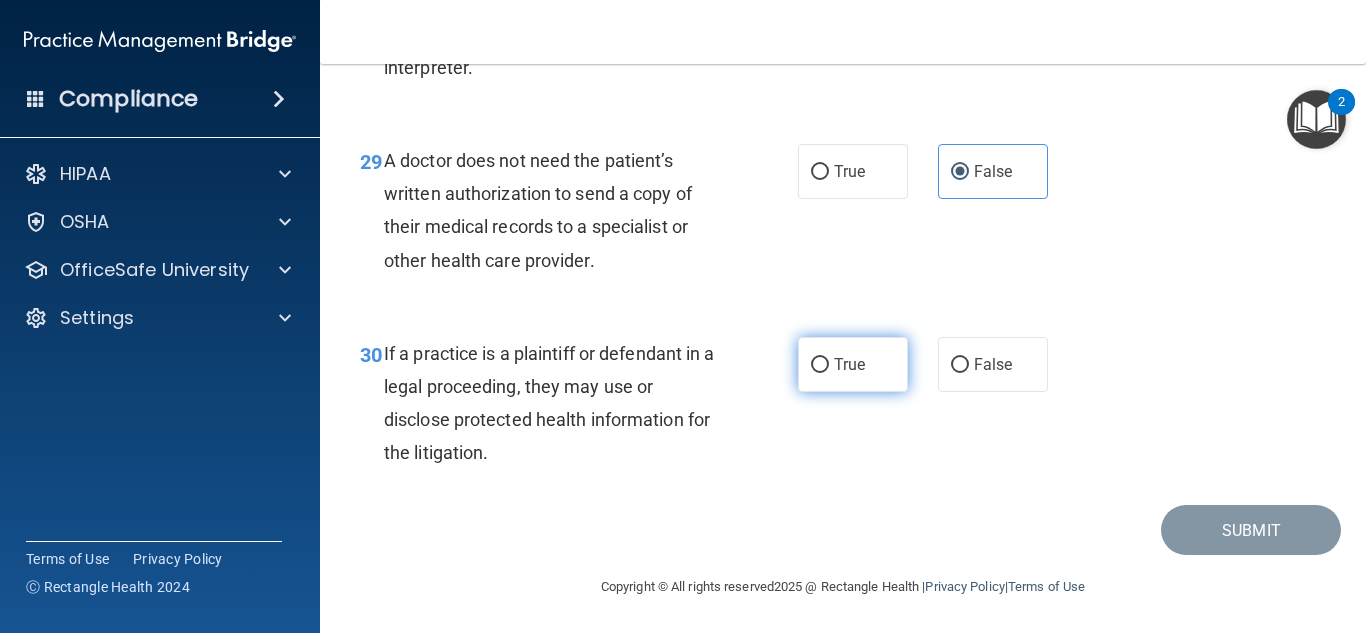 click on "True" at bounding box center (853, 364) 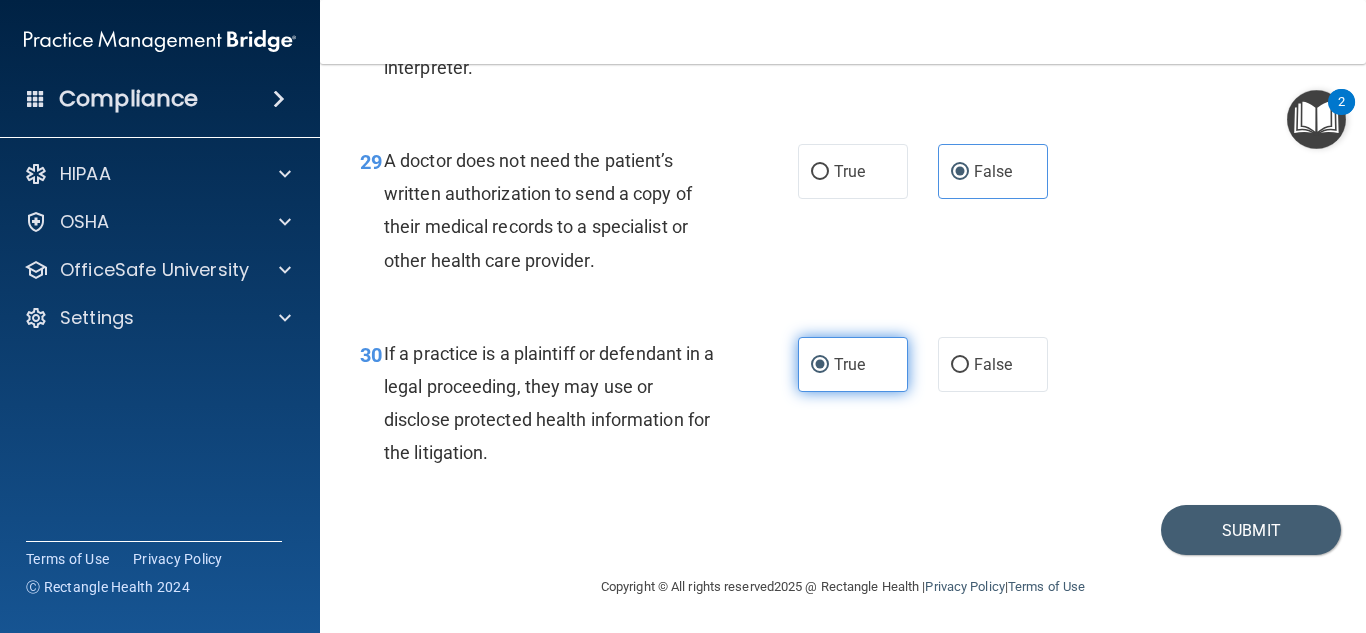 scroll, scrollTop: 5450, scrollLeft: 0, axis: vertical 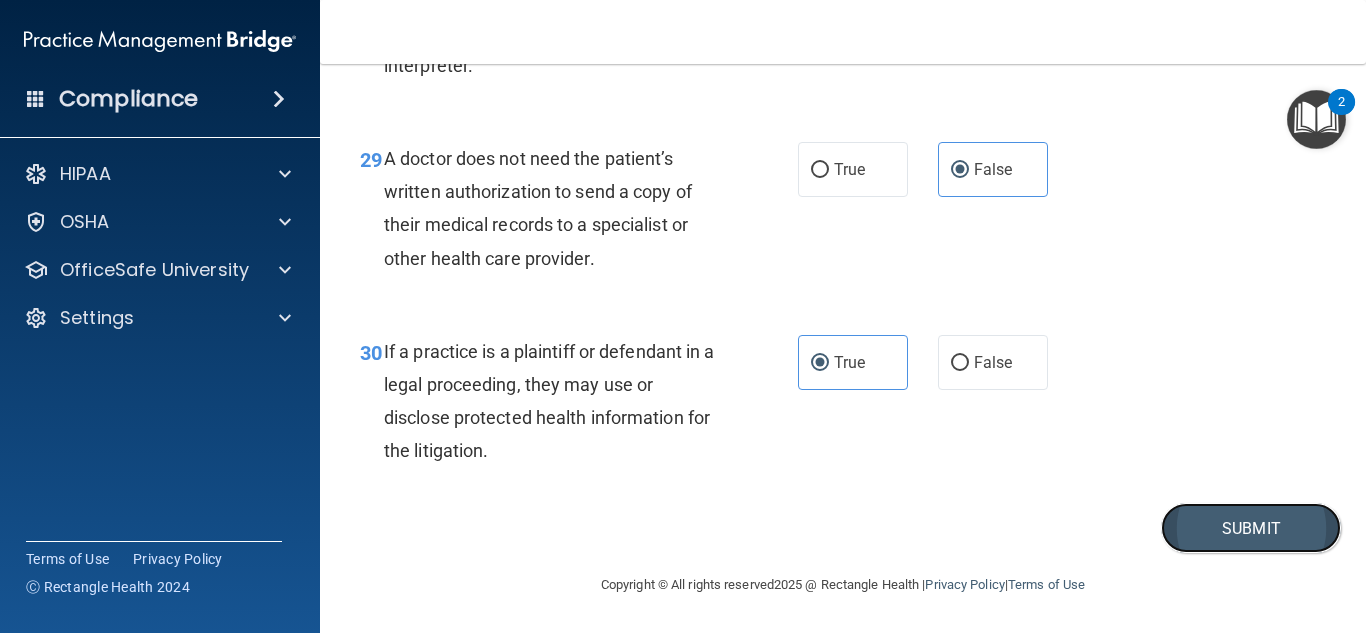 click on "Submit" at bounding box center [1251, 528] 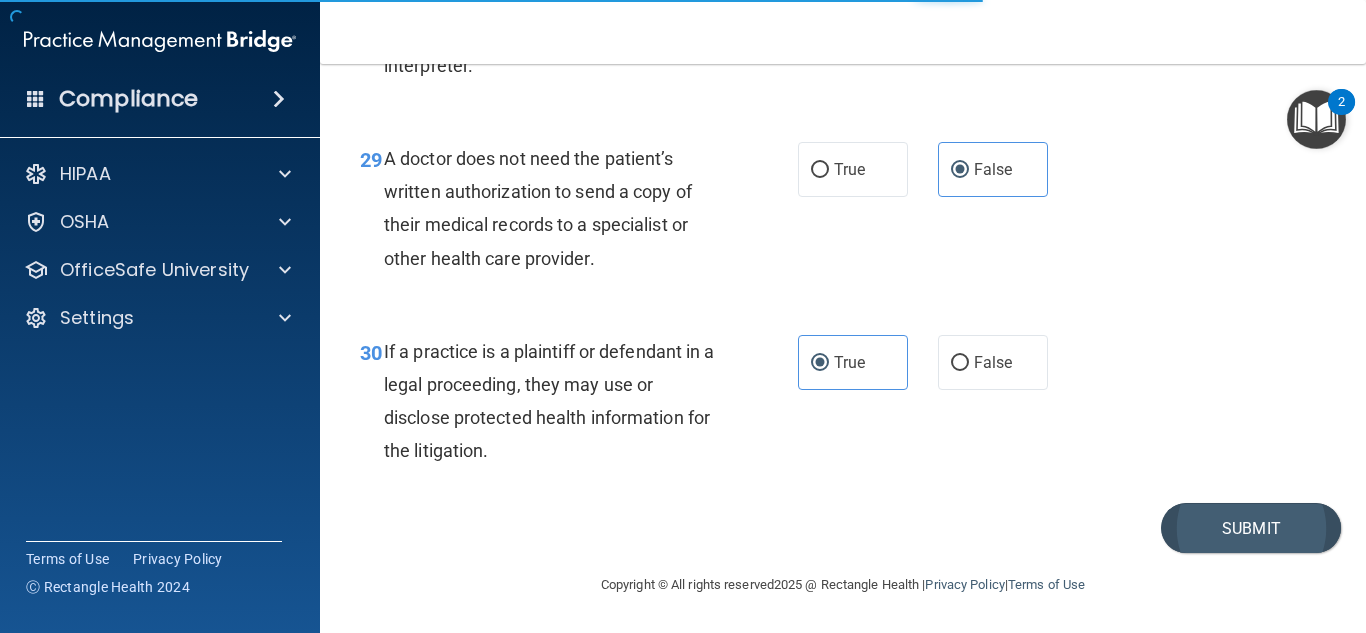 scroll, scrollTop: 0, scrollLeft: 0, axis: both 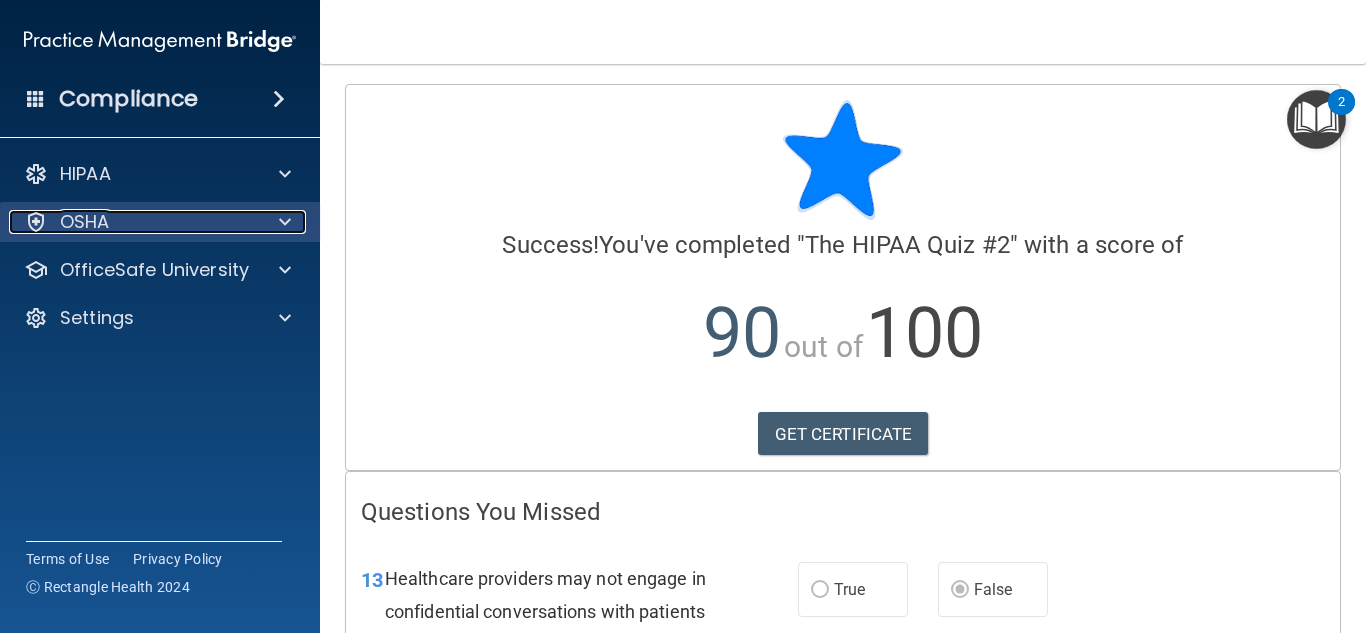 click on "OSHA" at bounding box center (133, 222) 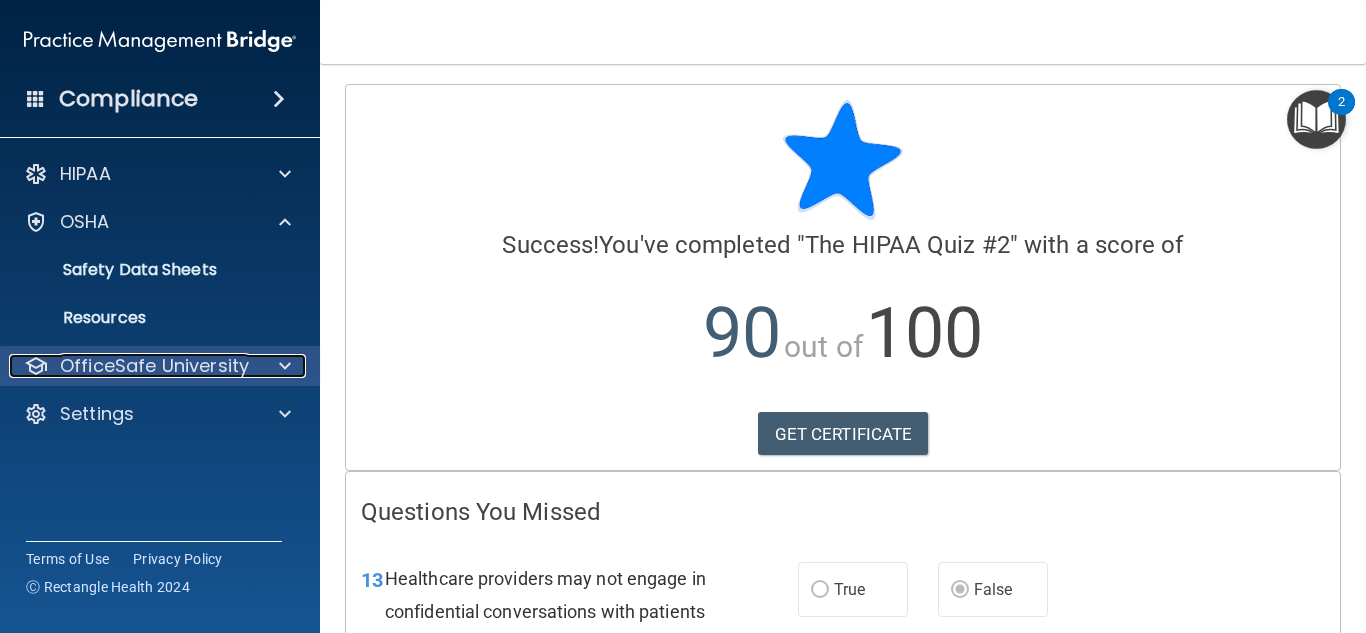 click on "OfficeSafe University" at bounding box center [133, 366] 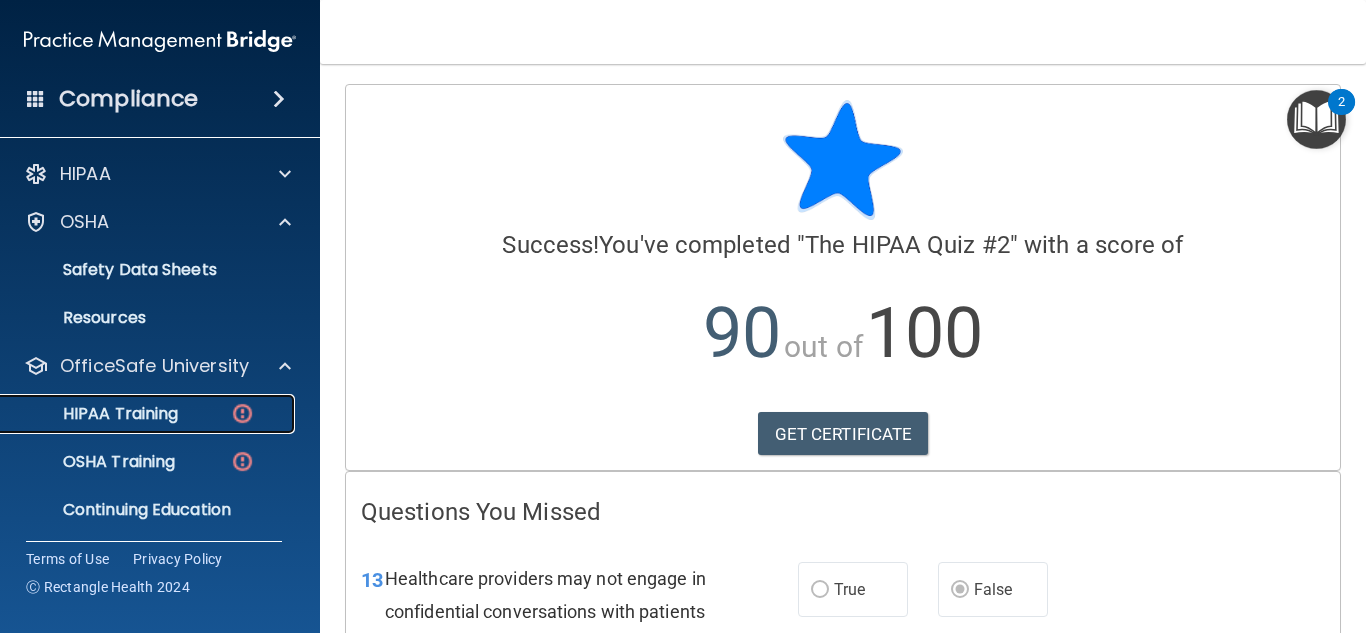 click on "HIPAA Training" at bounding box center (95, 414) 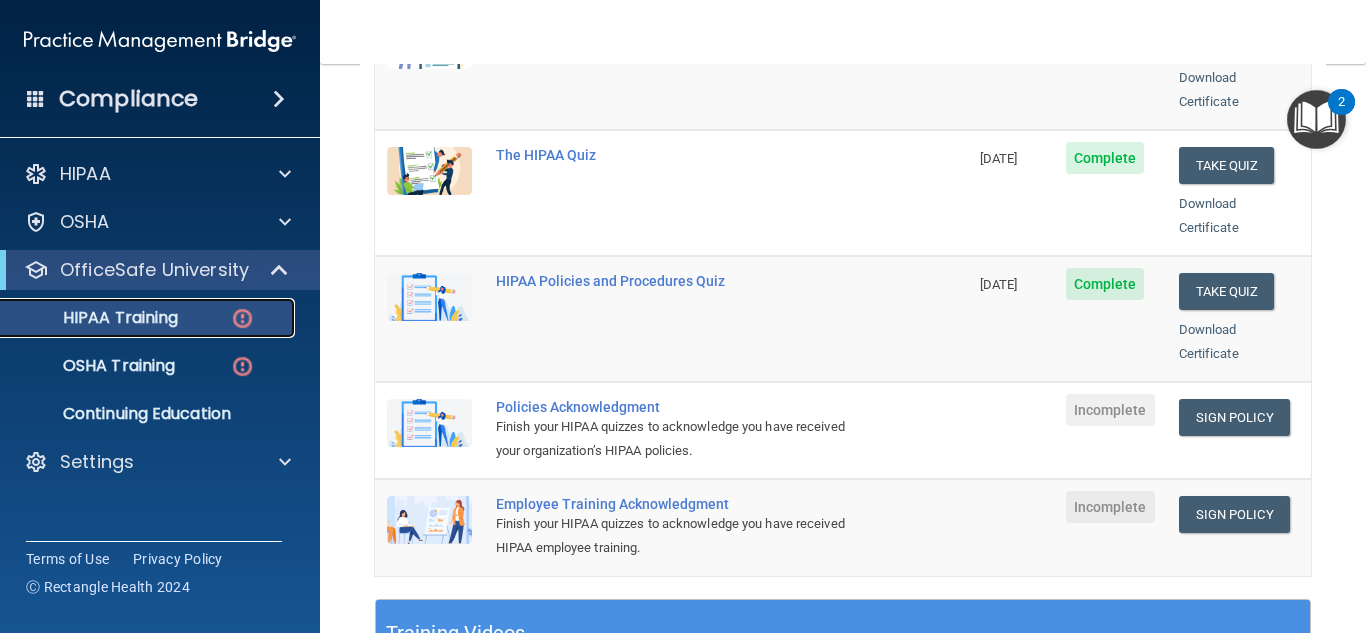 scroll, scrollTop: 409, scrollLeft: 0, axis: vertical 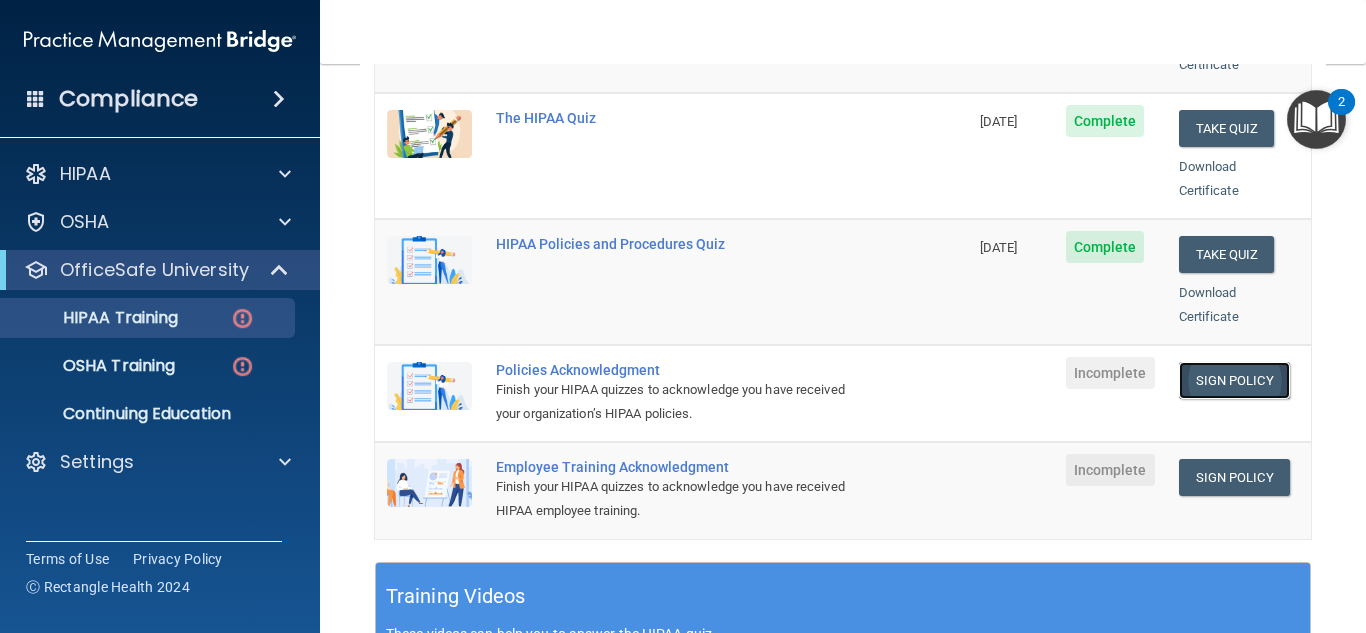 click on "Sign Policy" at bounding box center (1234, 380) 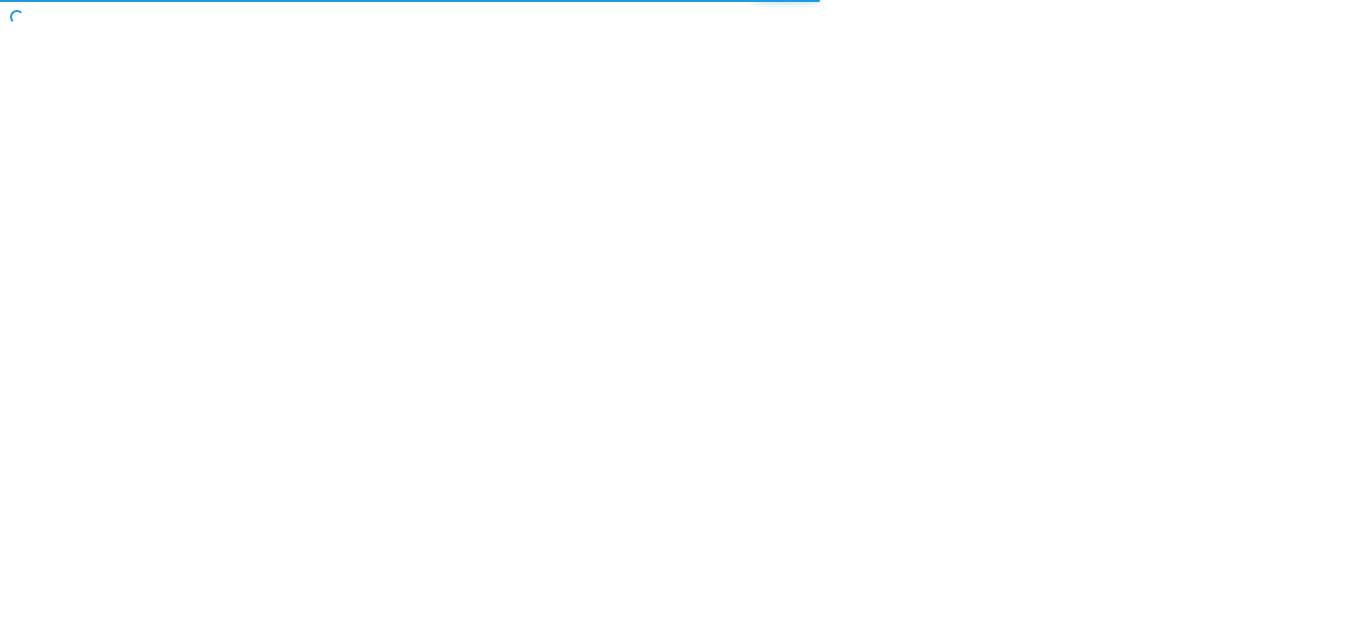scroll, scrollTop: 0, scrollLeft: 0, axis: both 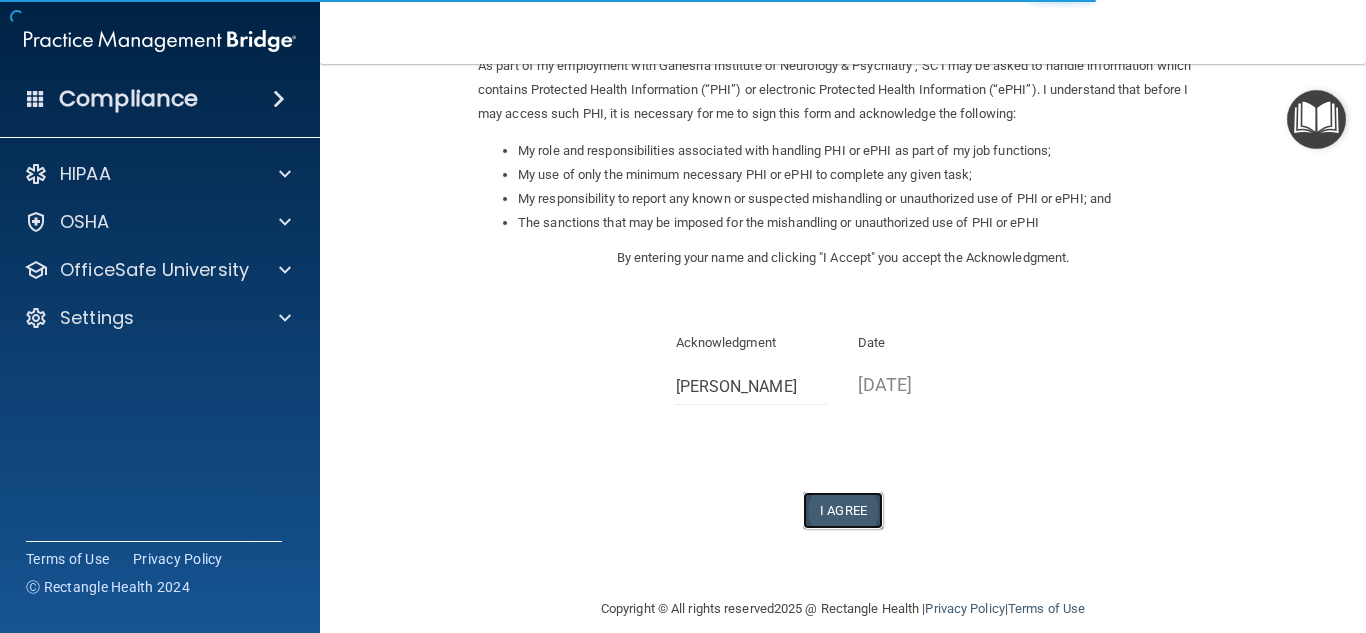 click on "I Agree" at bounding box center (843, 510) 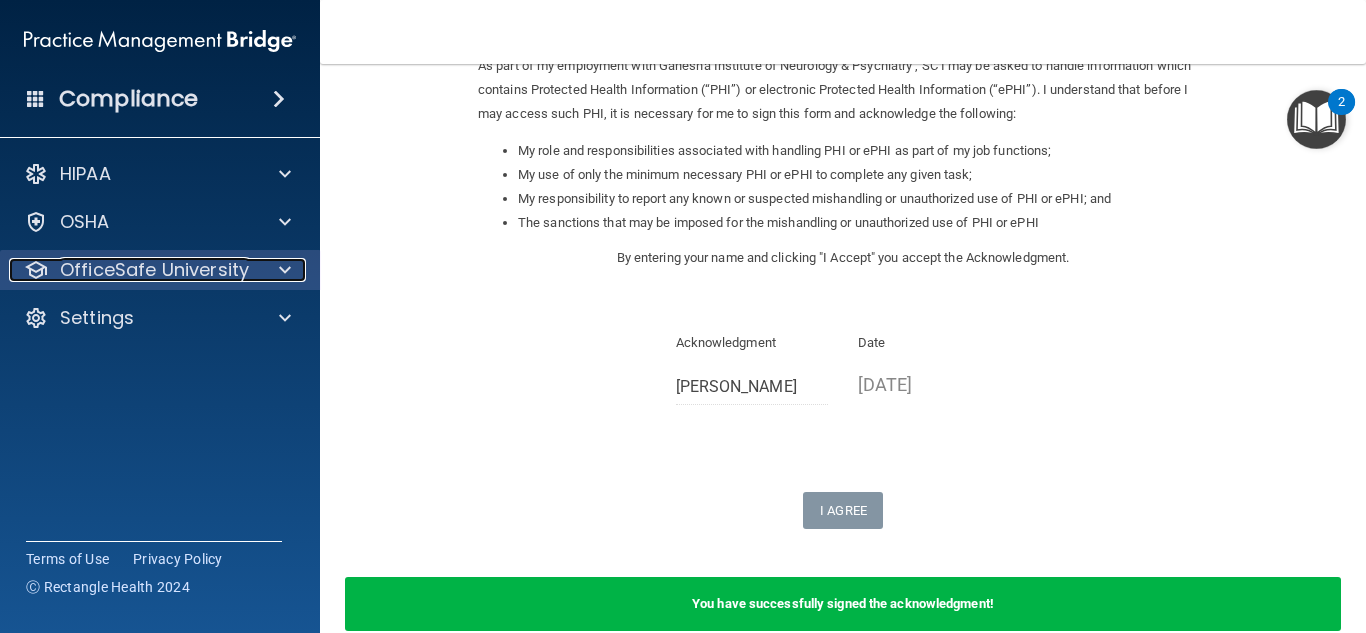 click at bounding box center [282, 270] 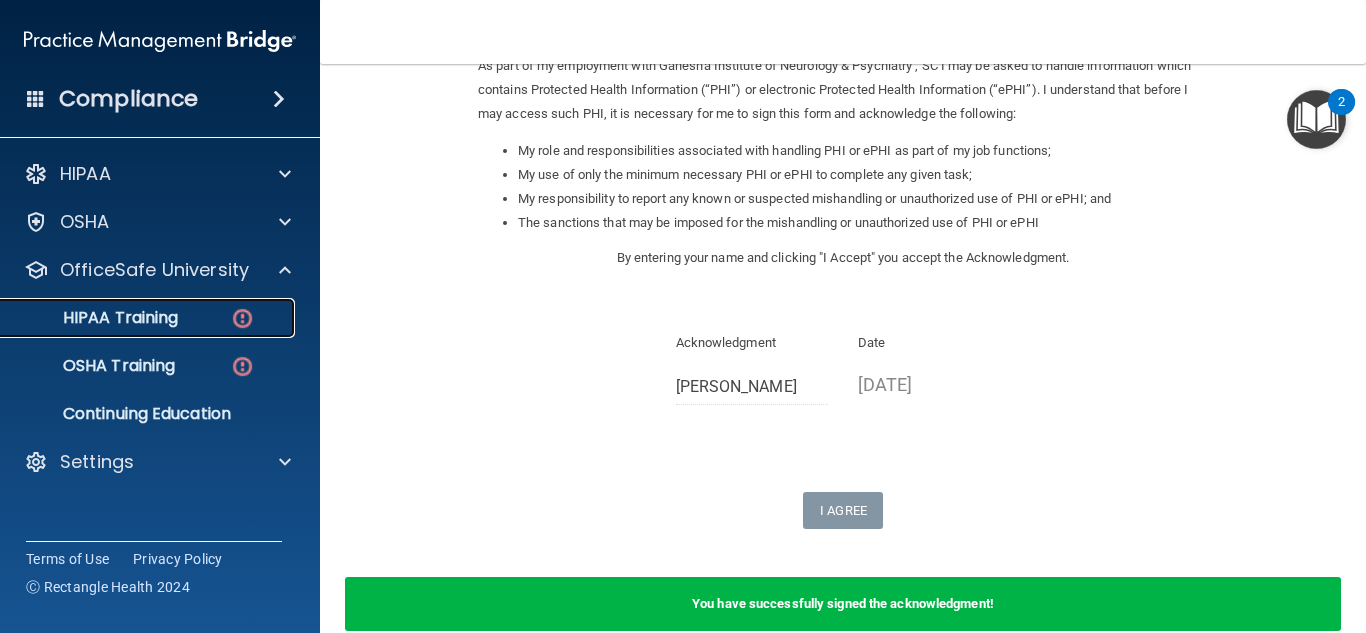 click on "HIPAA Training" at bounding box center [95, 318] 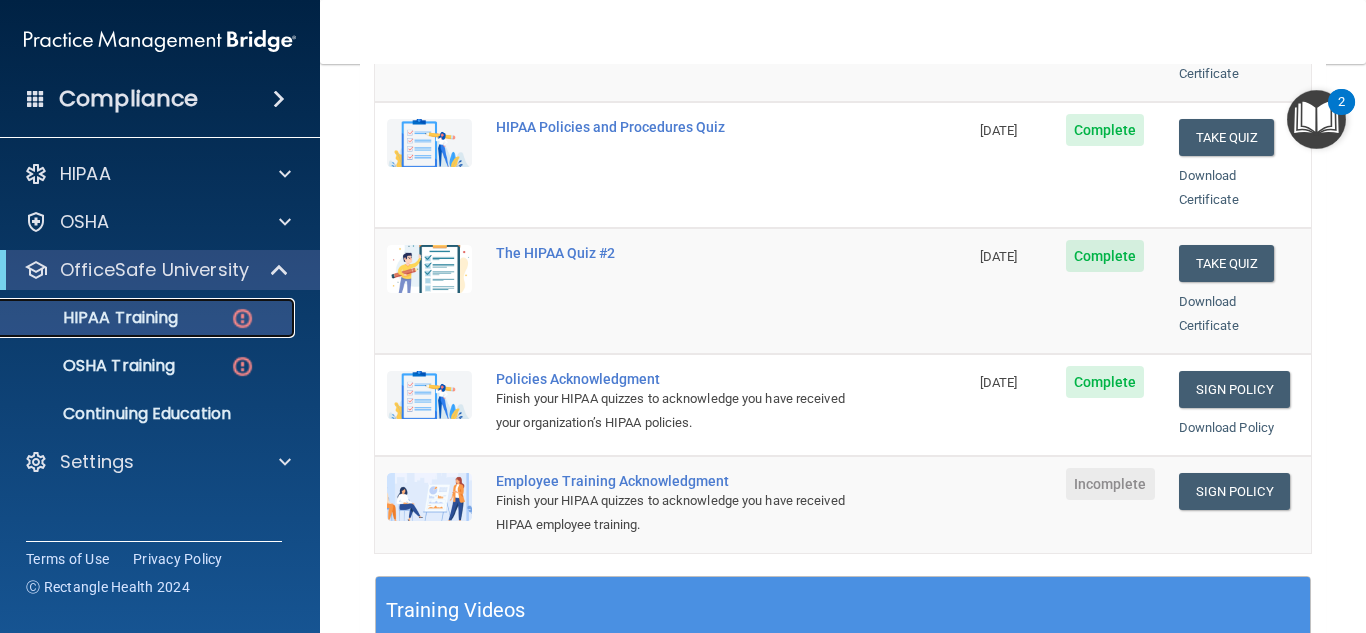 scroll, scrollTop: 410, scrollLeft: 0, axis: vertical 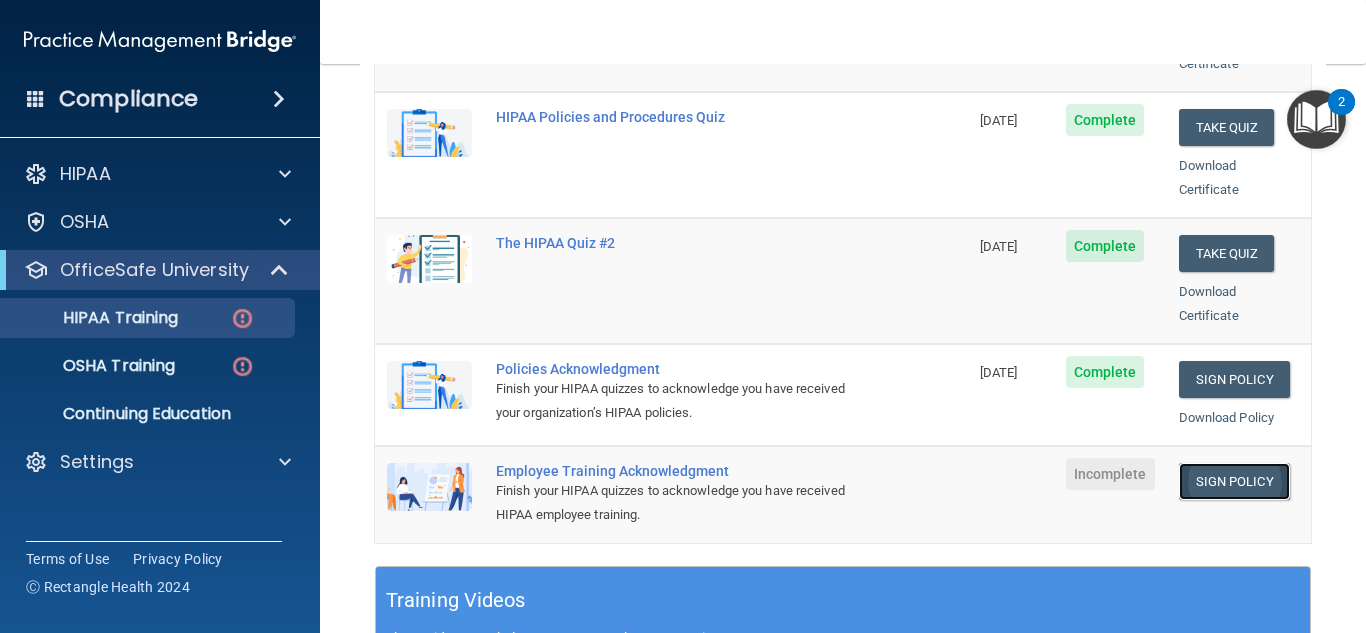 click on "Sign Policy" at bounding box center [1234, 481] 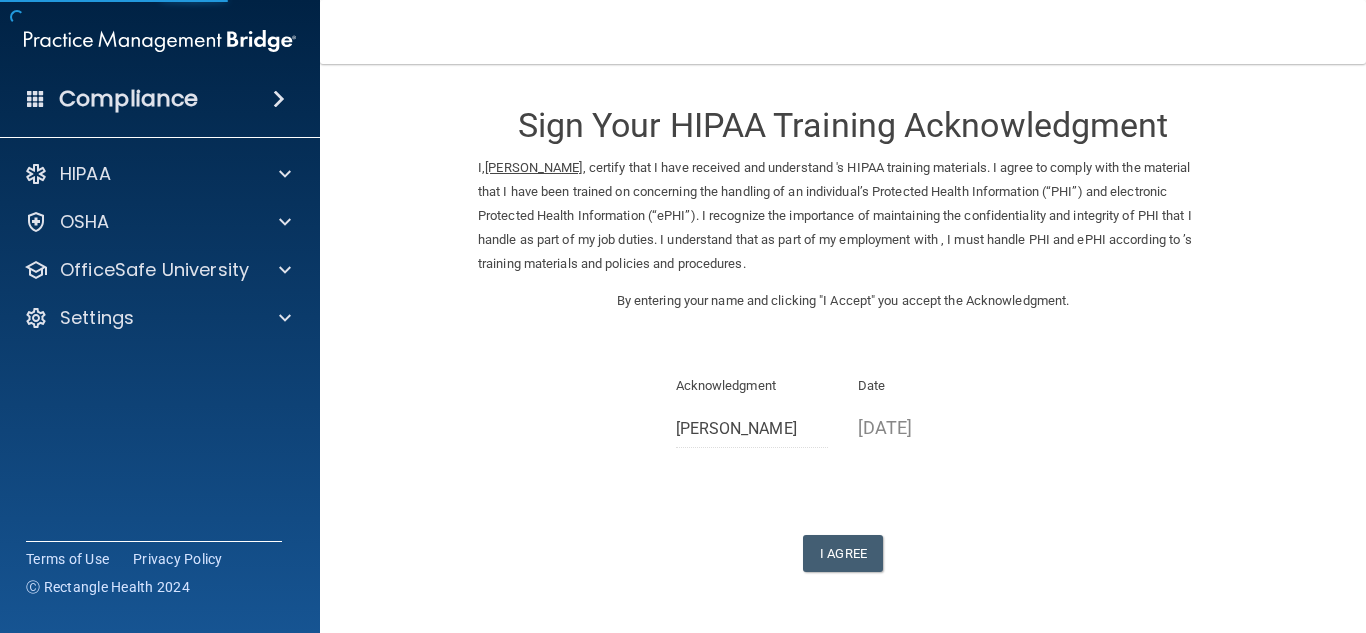 scroll, scrollTop: 0, scrollLeft: 0, axis: both 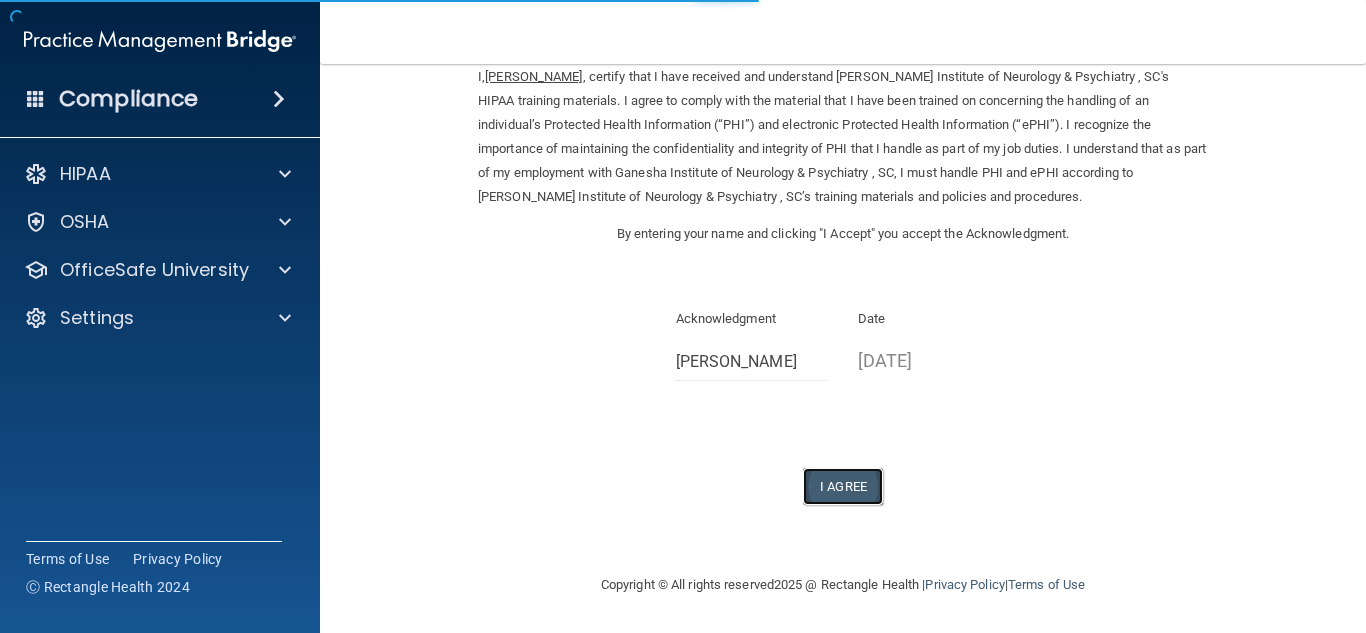 click on "I Agree" at bounding box center (843, 486) 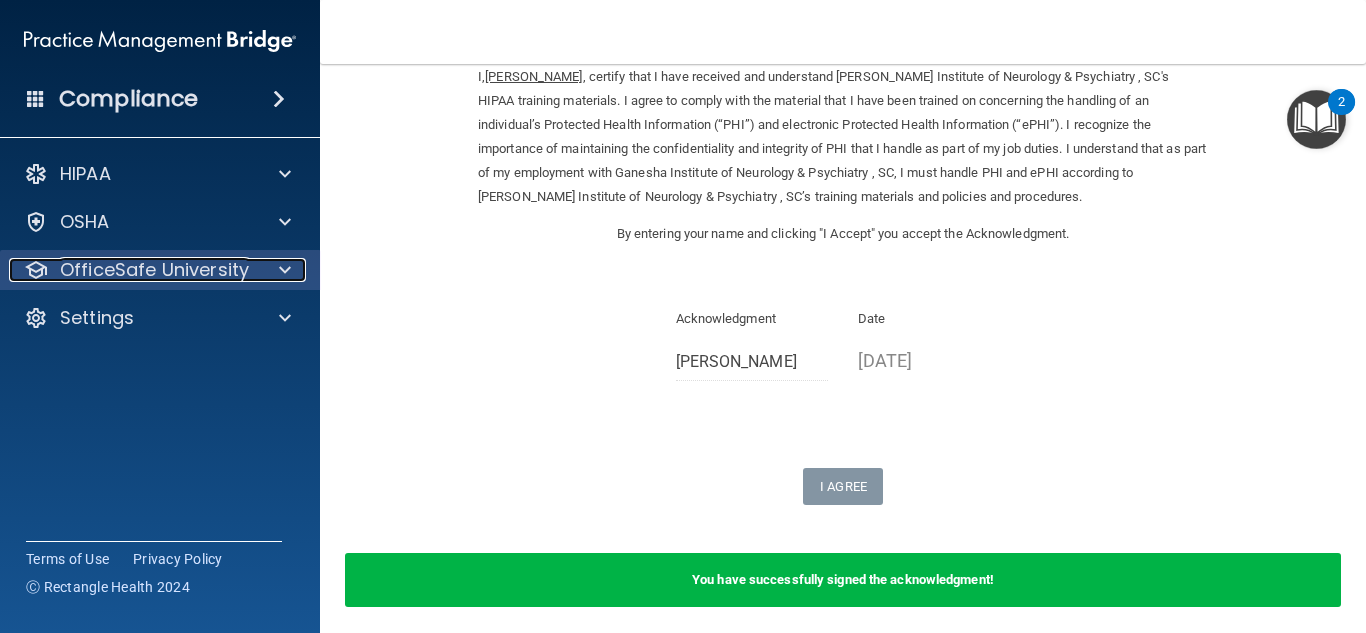 click on "OfficeSafe University" at bounding box center (154, 270) 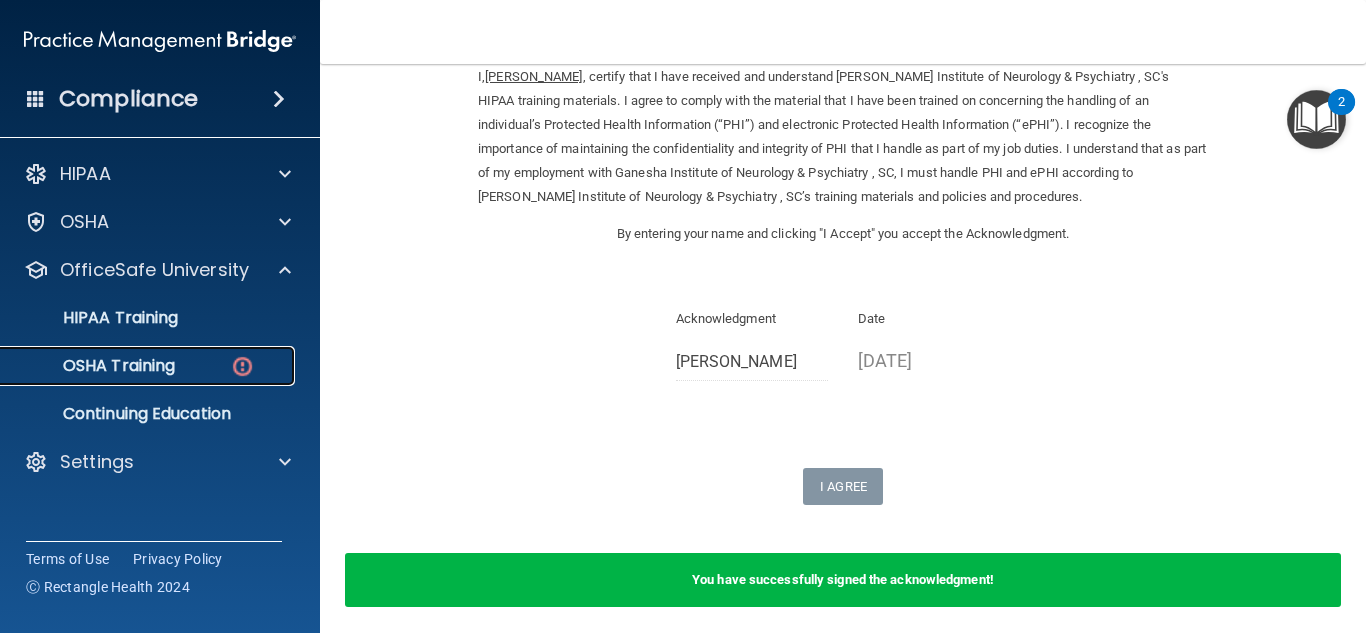 click on "OSHA Training" at bounding box center (94, 366) 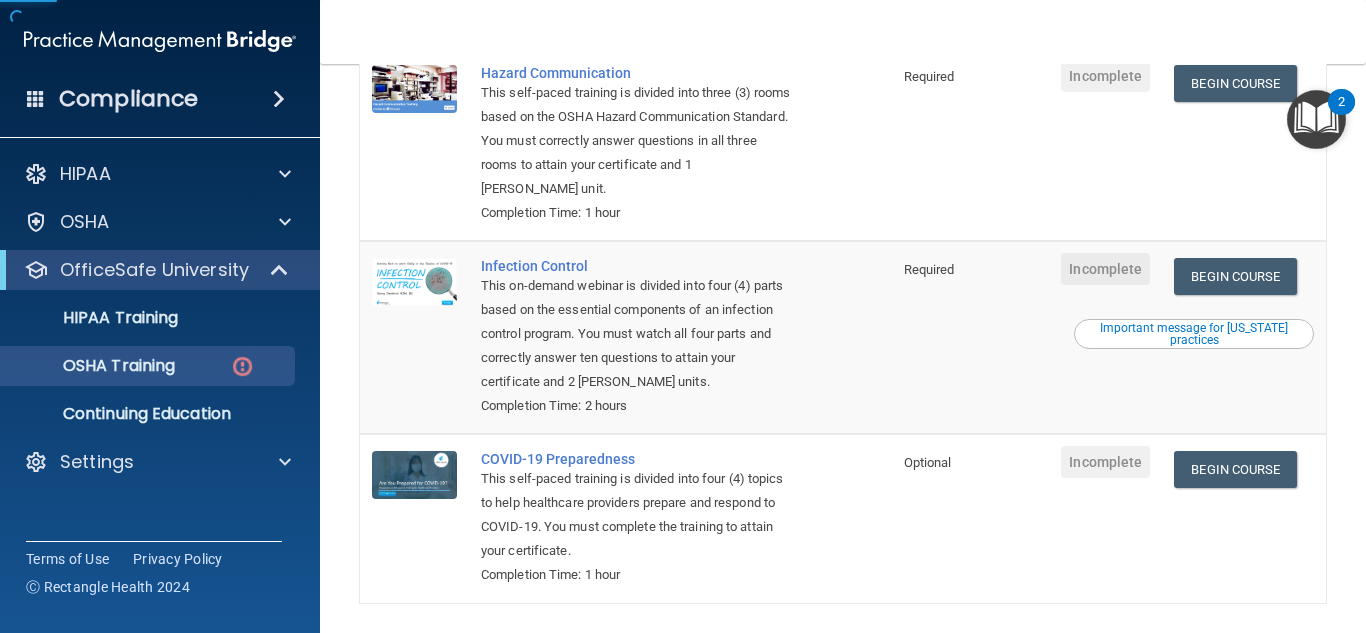 click on "Begin Course       Download Certificate" at bounding box center (1244, 518) 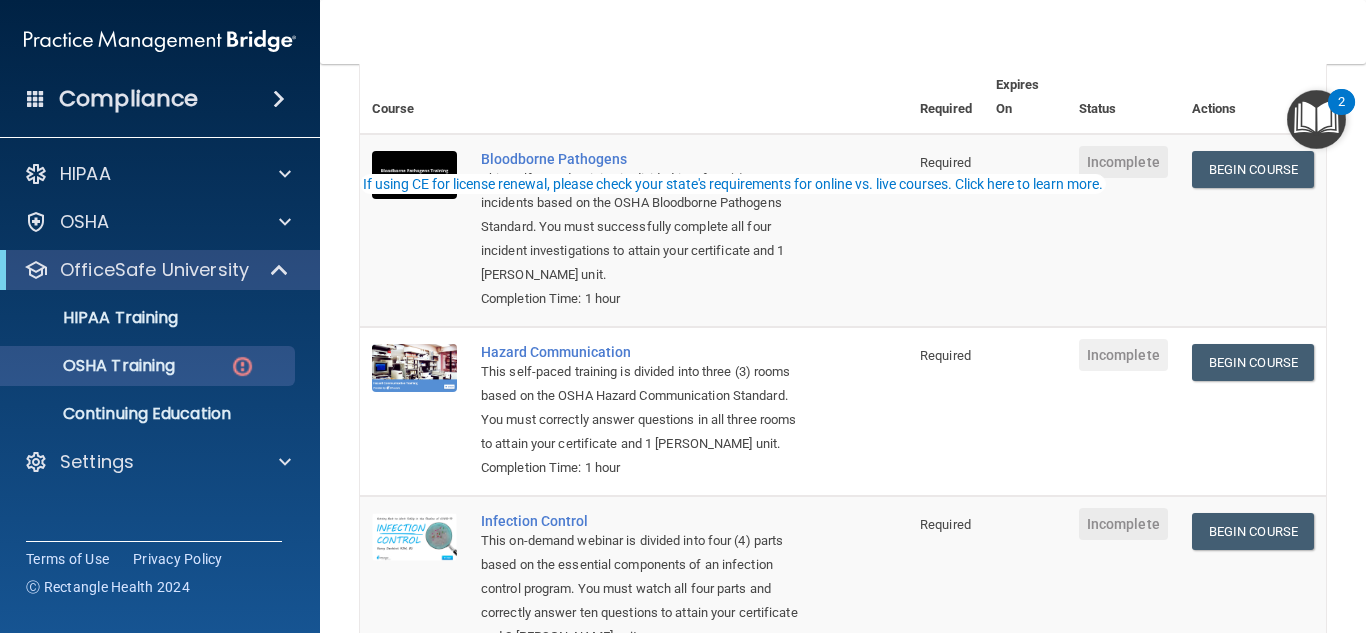 scroll, scrollTop: 0, scrollLeft: 0, axis: both 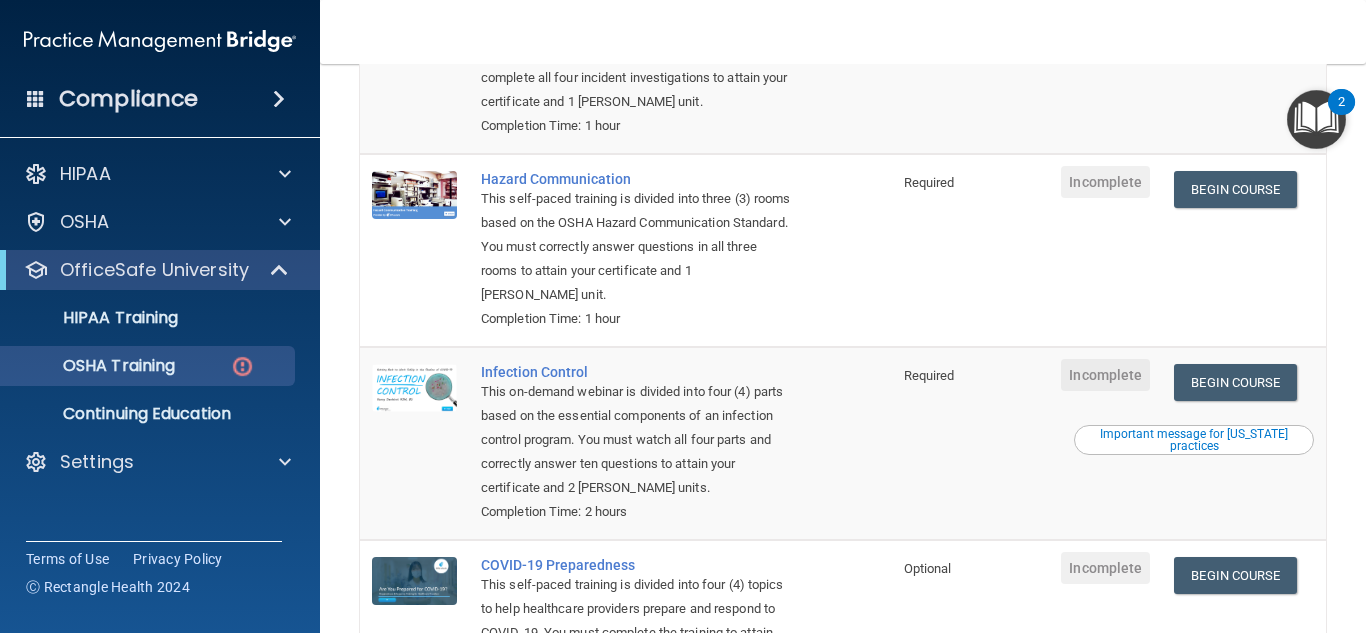 click on "Begin Course       Download Certificate        Important message for [US_STATE] practices" at bounding box center [1244, 443] 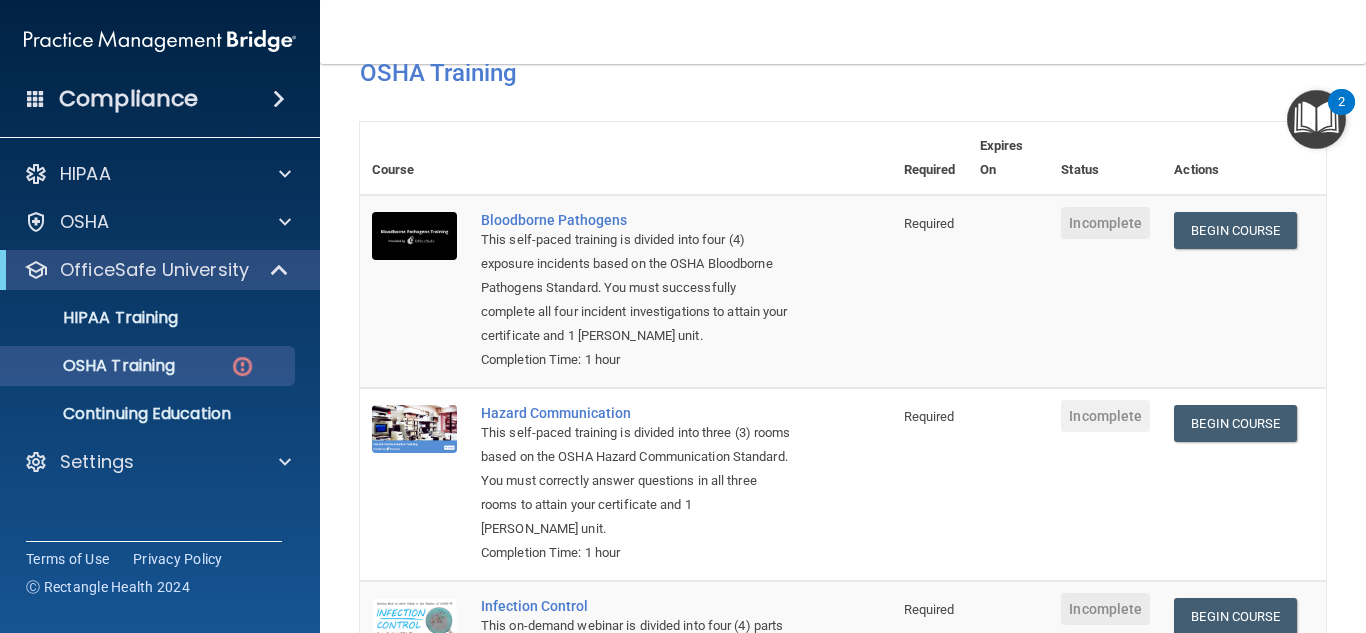 scroll, scrollTop: 0, scrollLeft: 0, axis: both 